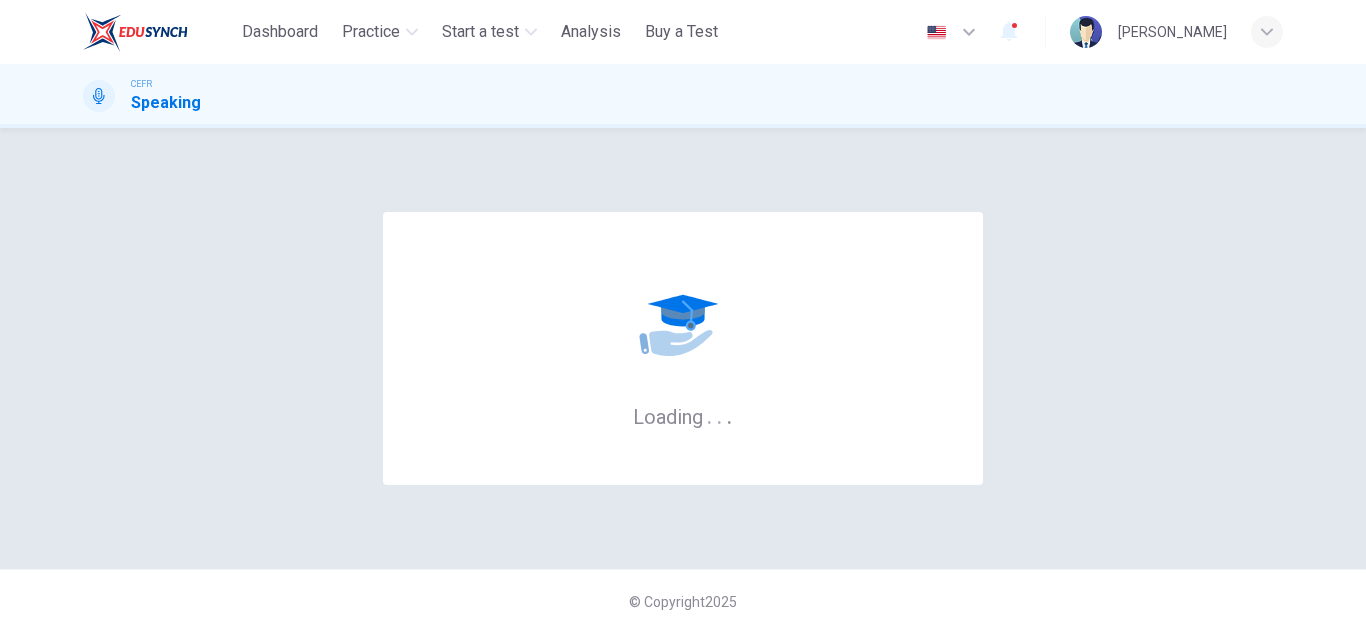 scroll, scrollTop: 0, scrollLeft: 0, axis: both 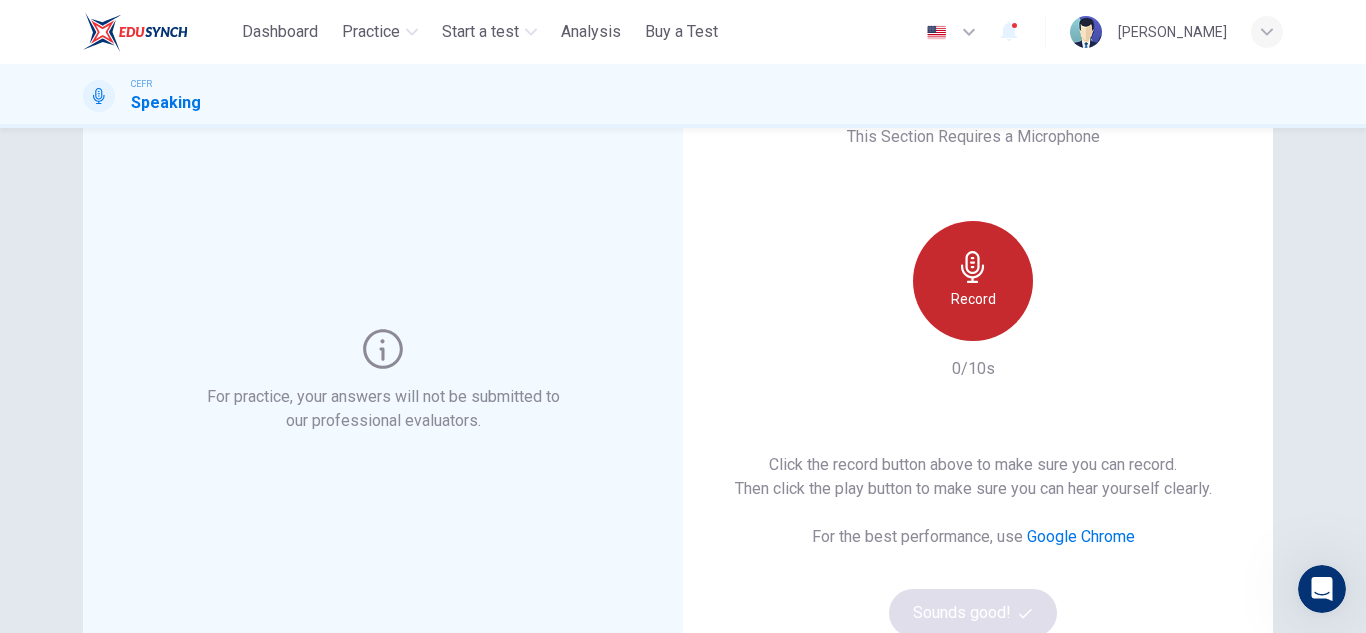 click on "Record" at bounding box center (973, 281) 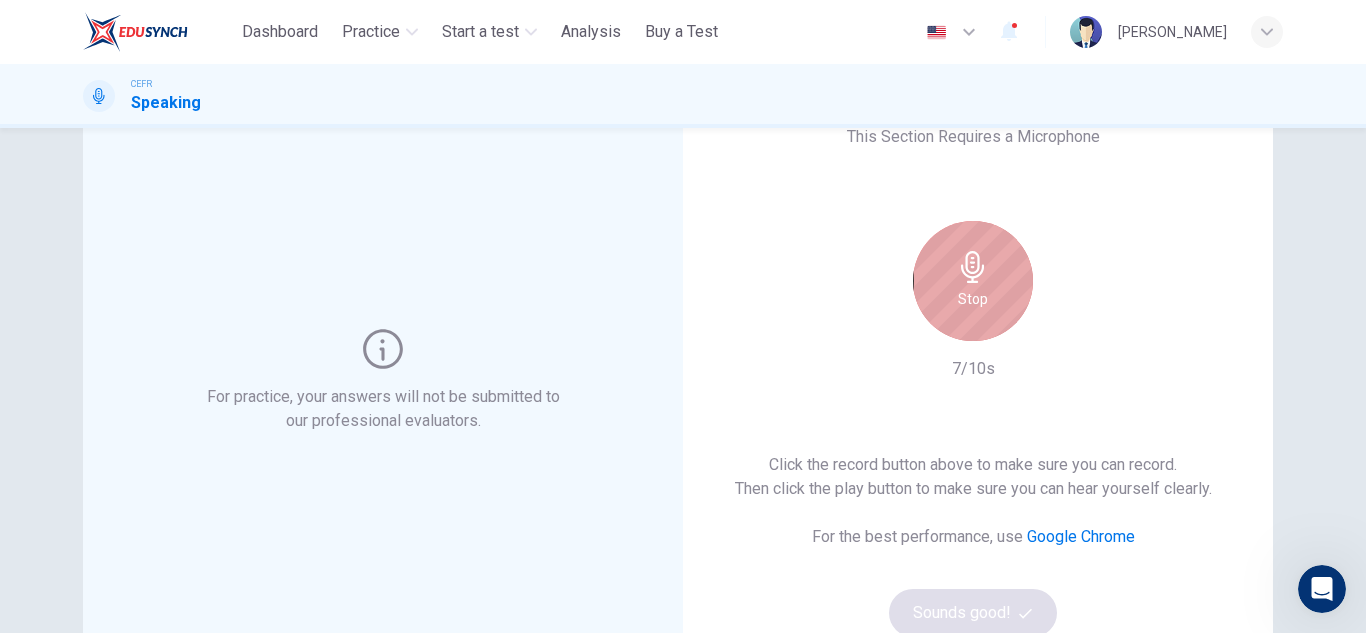 click on "Stop" at bounding box center [973, 281] 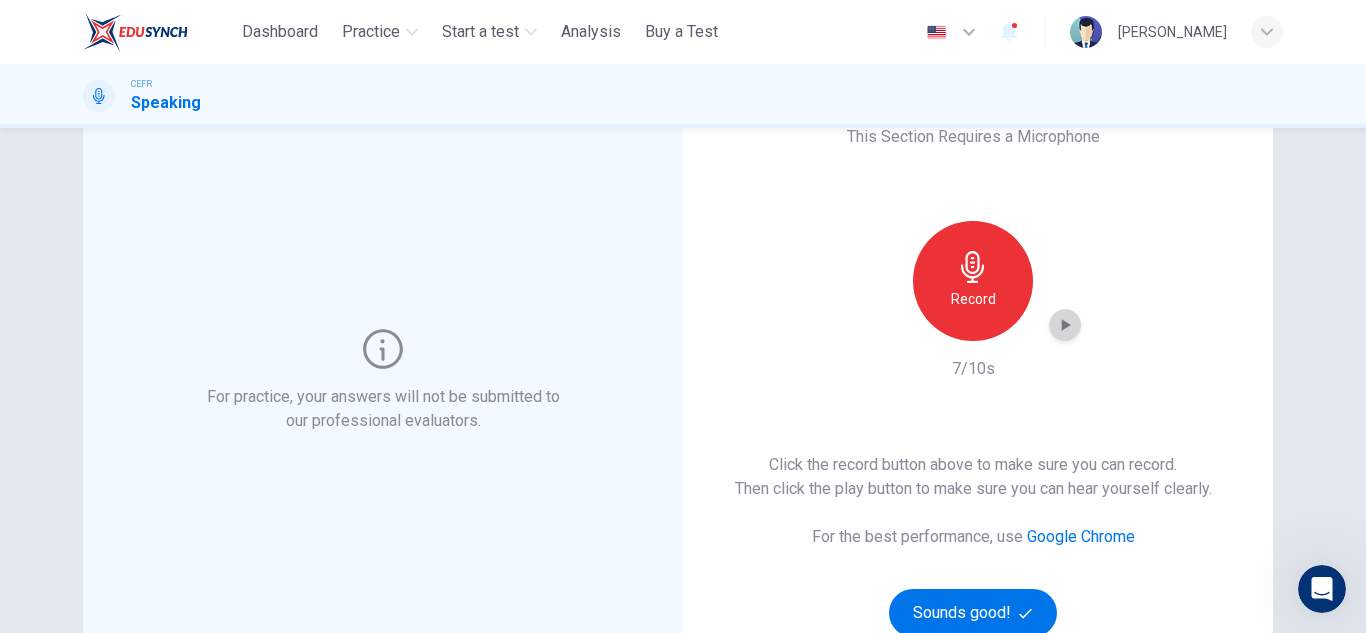 click 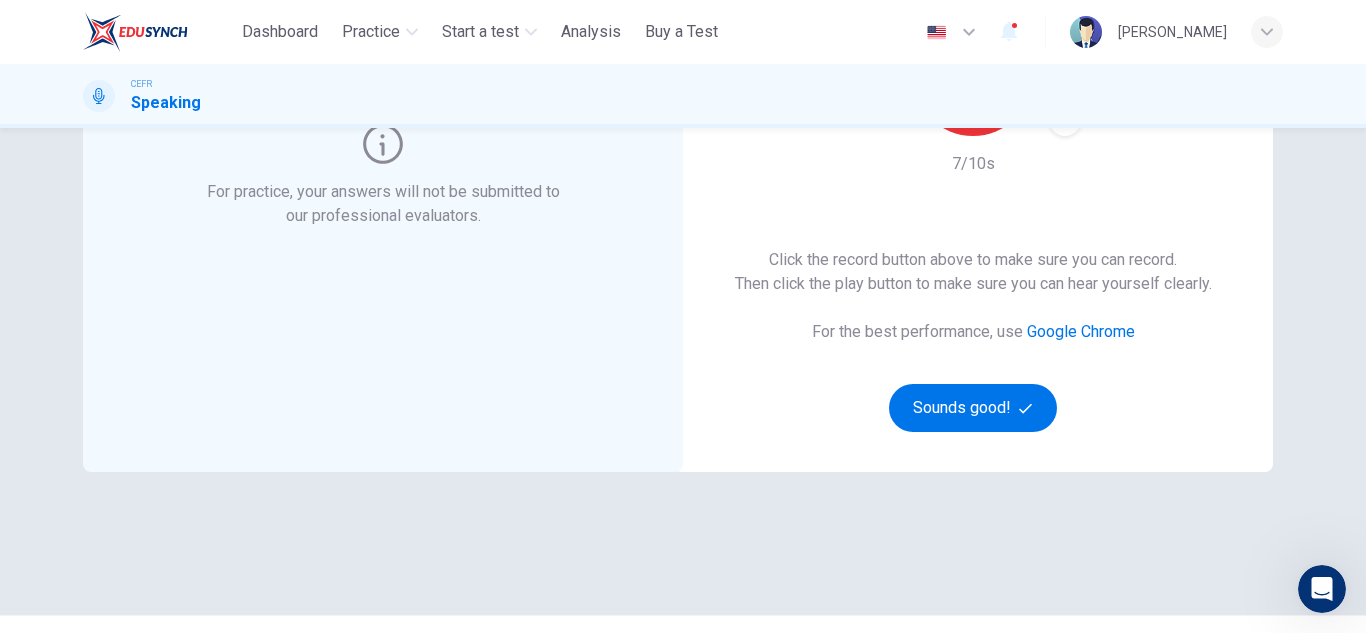scroll, scrollTop: 320, scrollLeft: 0, axis: vertical 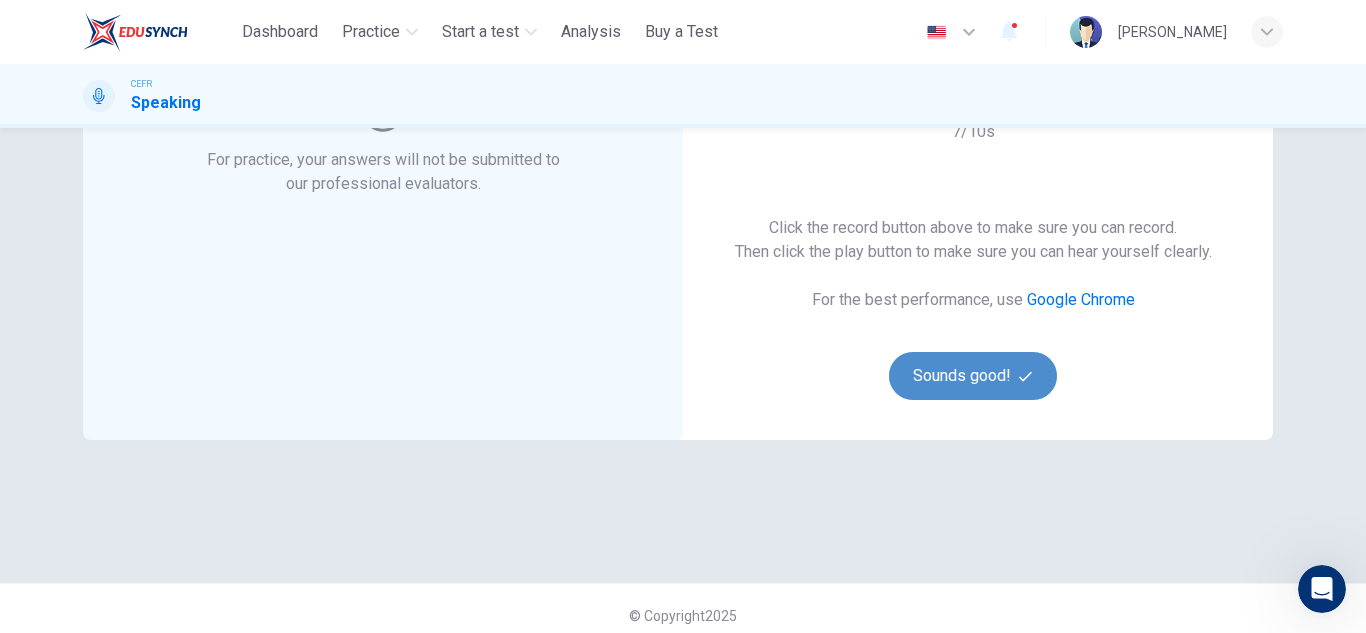 click on "Sounds good!" at bounding box center [973, 376] 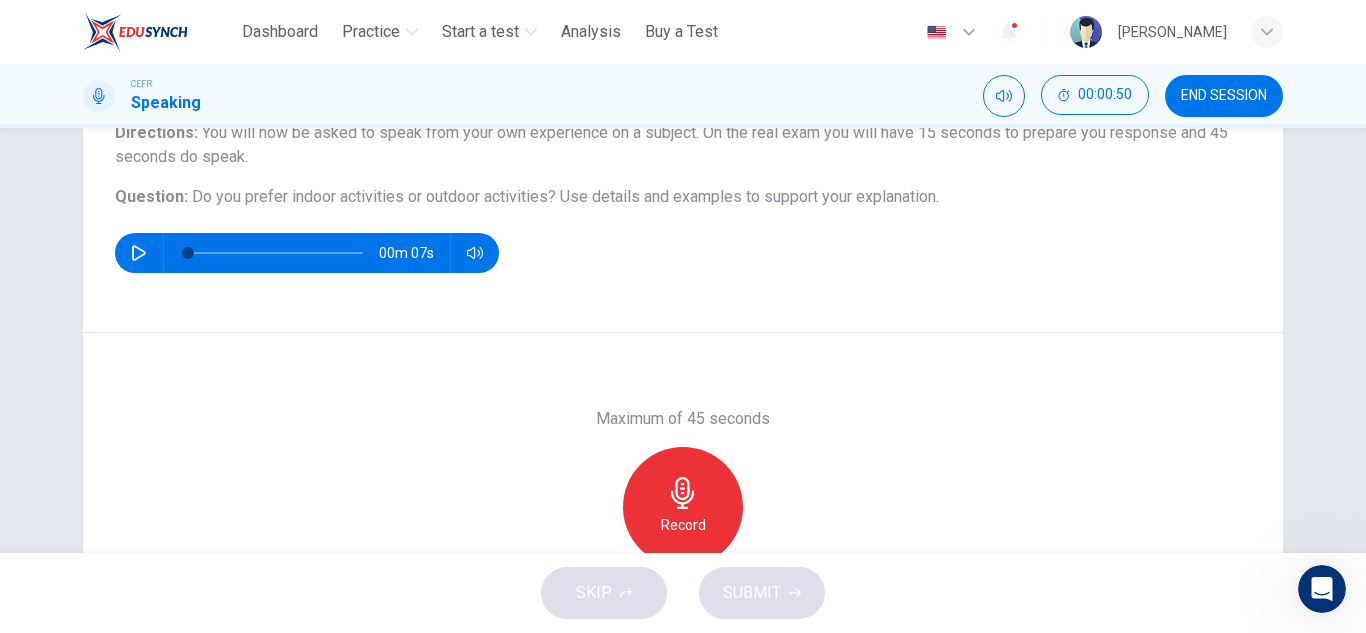 scroll, scrollTop: 181, scrollLeft: 0, axis: vertical 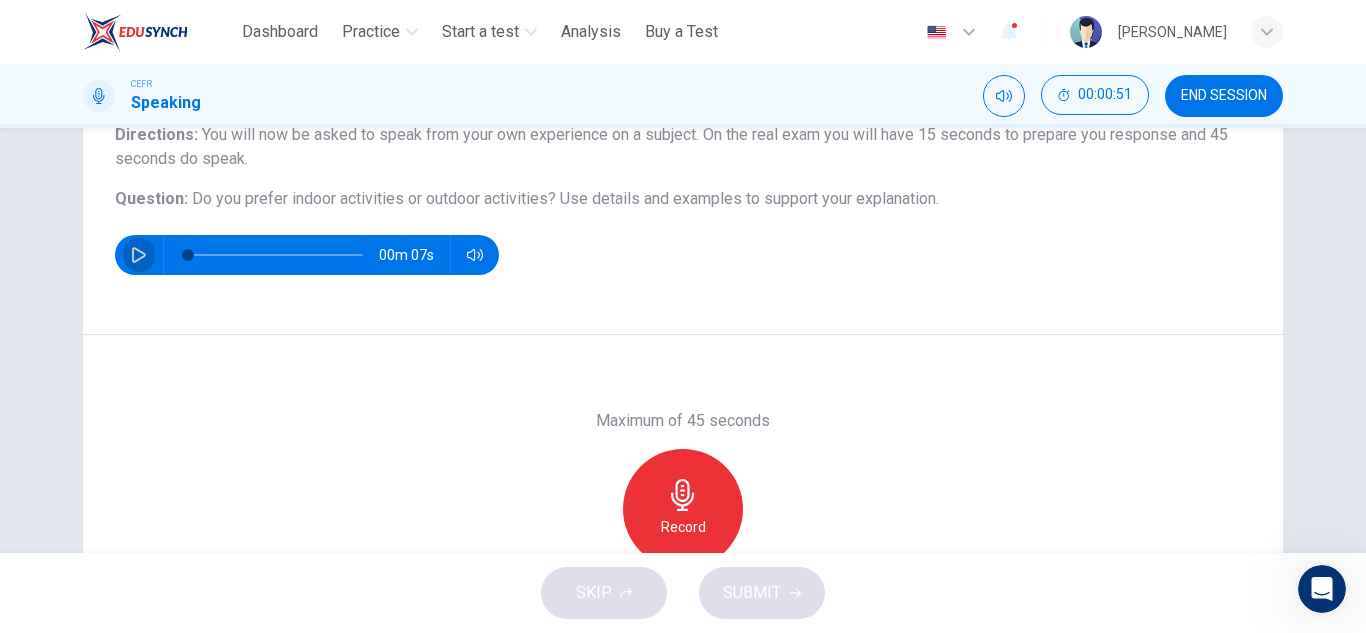 click 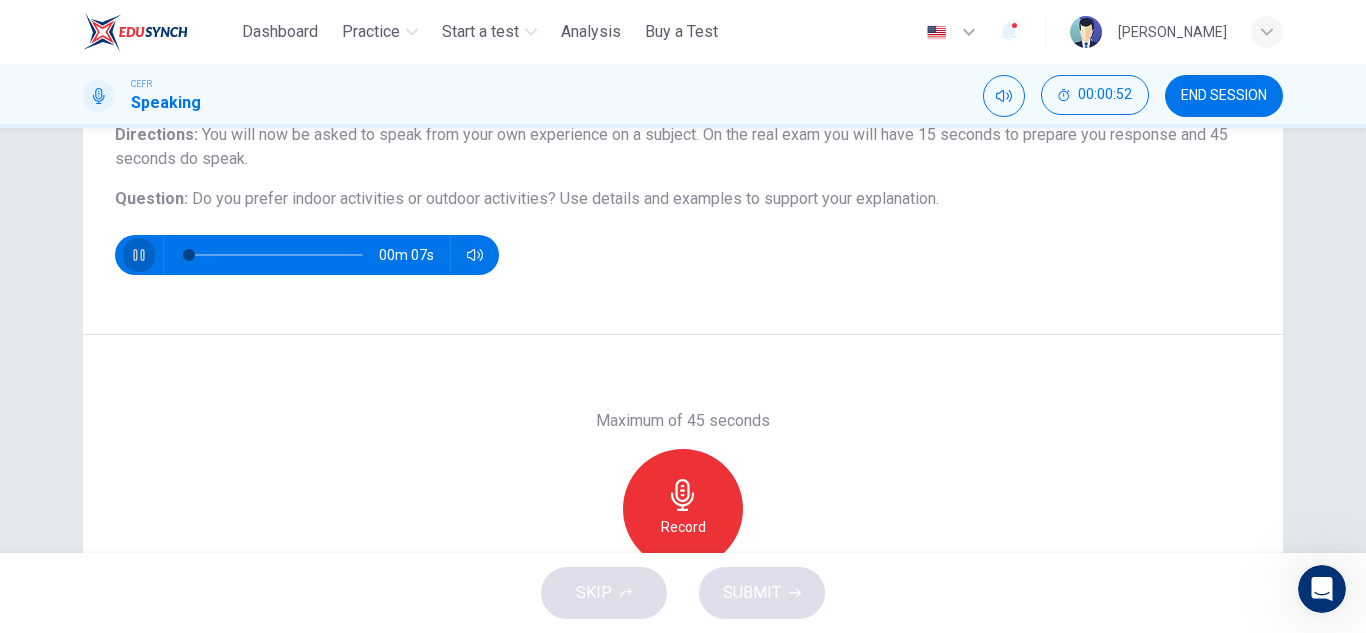 click 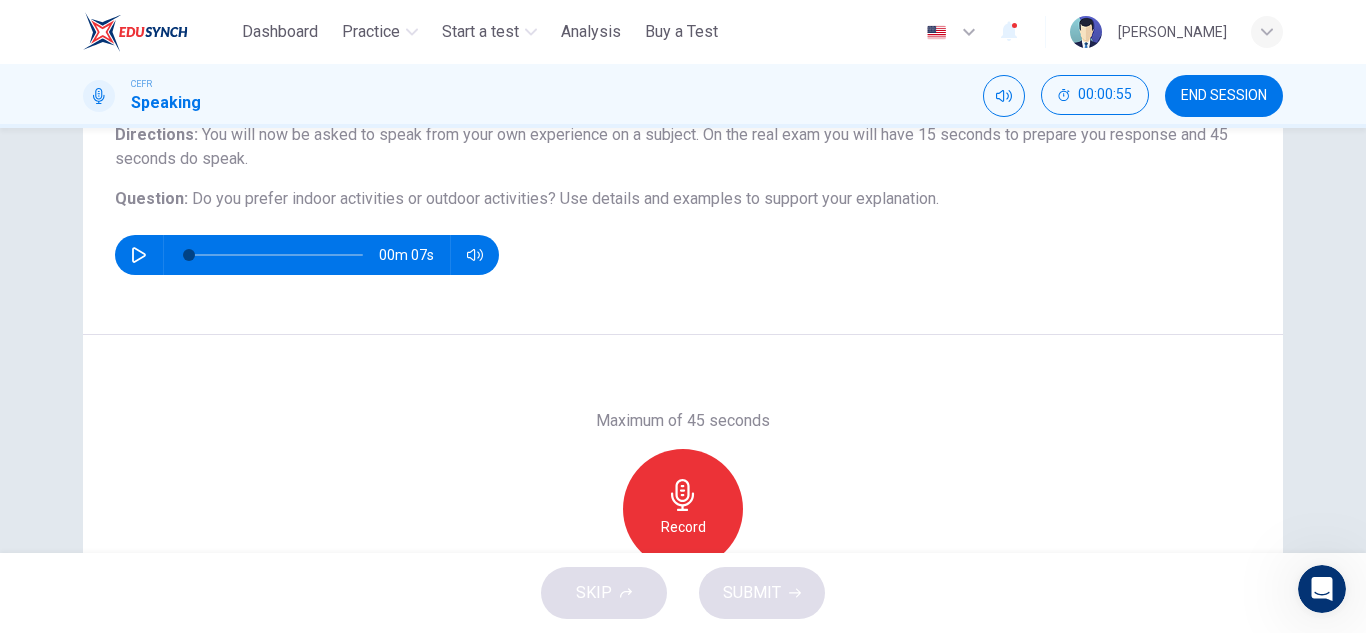 type 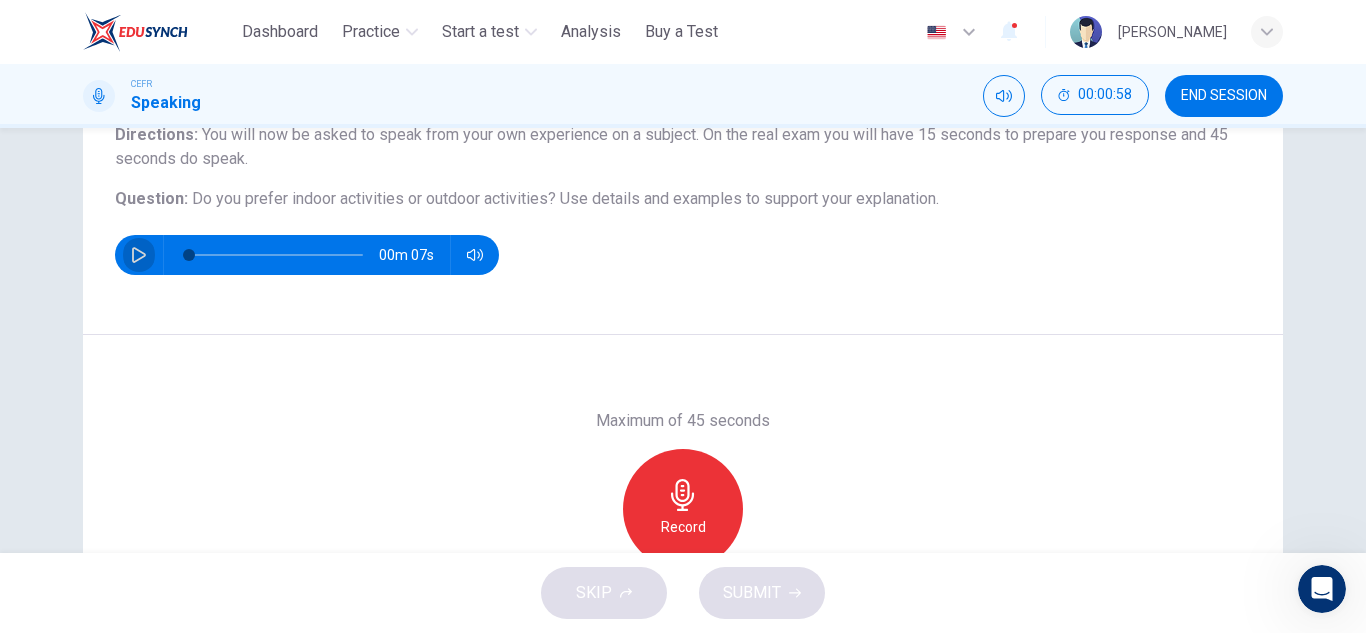 click 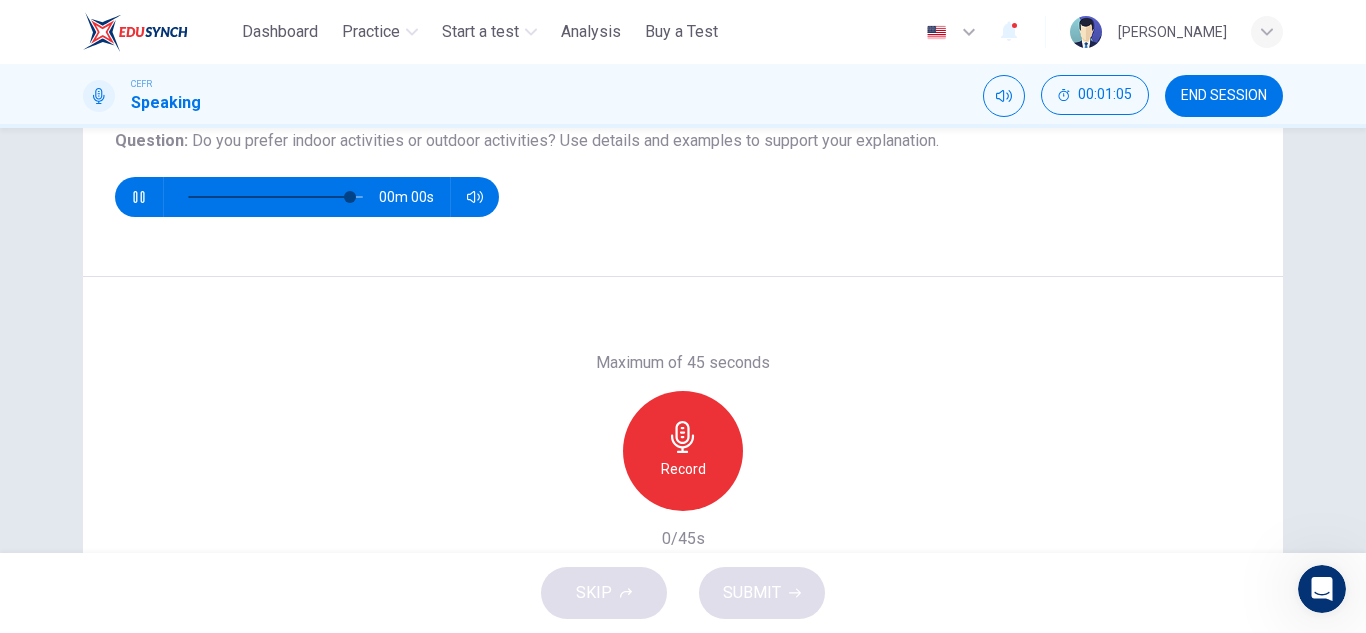 type on "*" 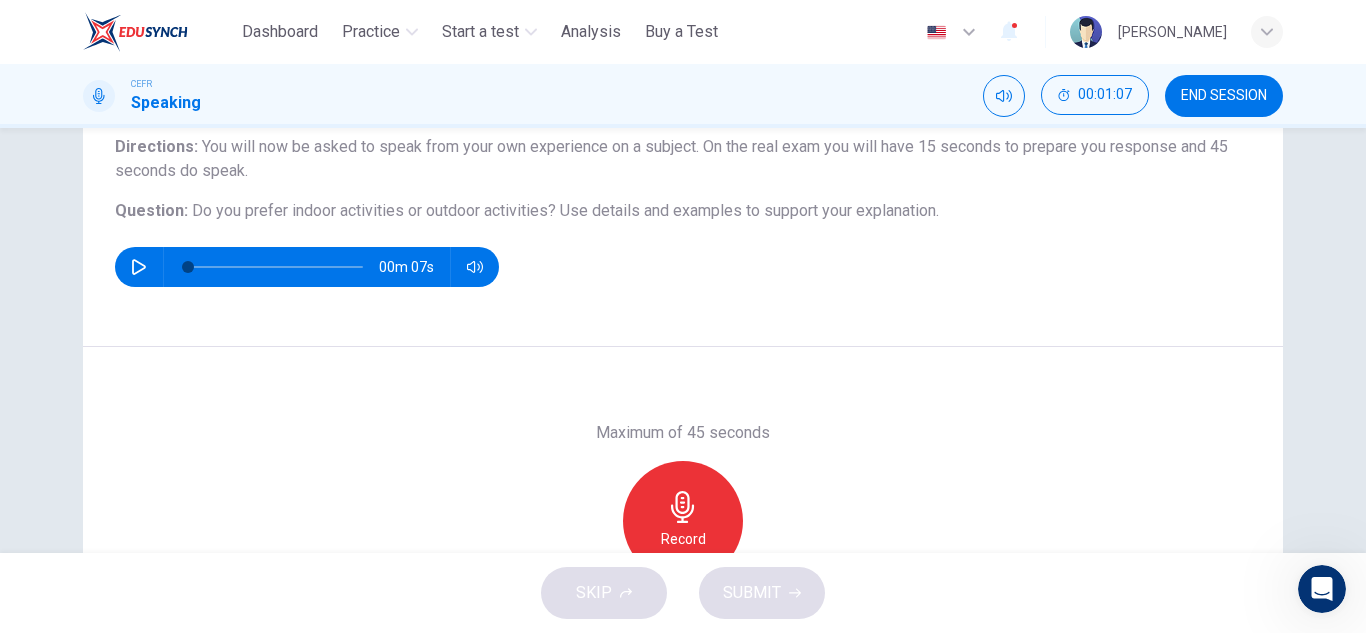 scroll, scrollTop: 168, scrollLeft: 0, axis: vertical 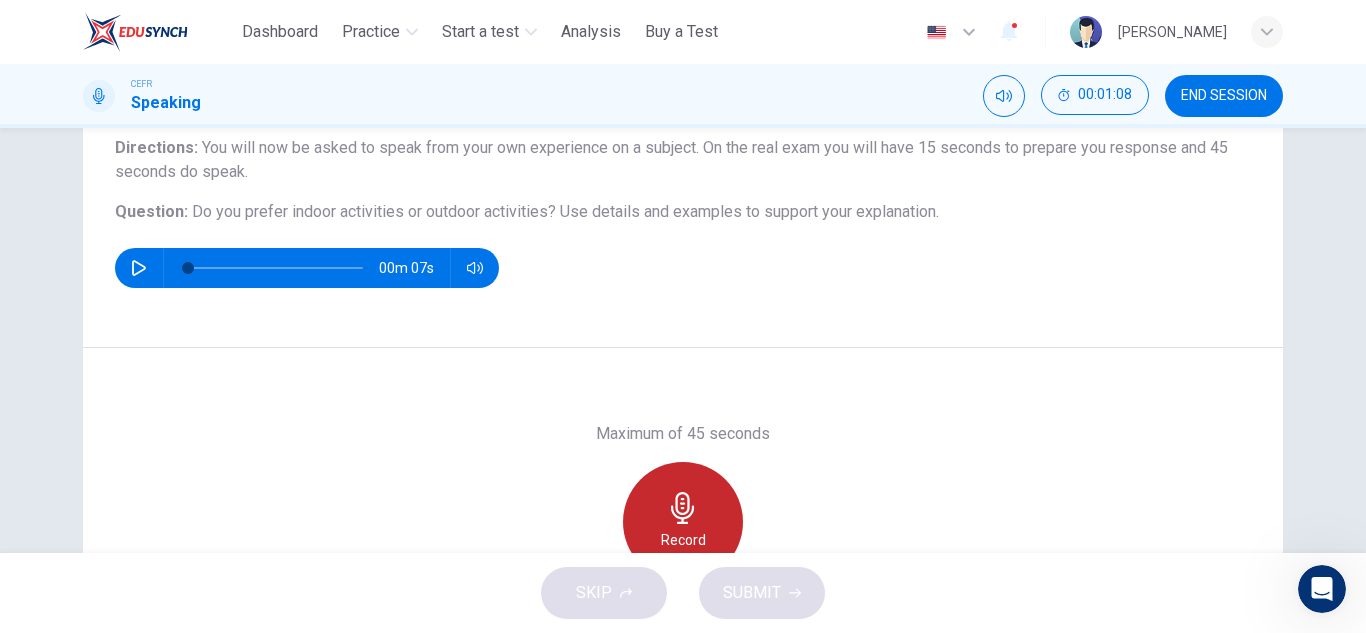 click on "Record" at bounding box center (683, 522) 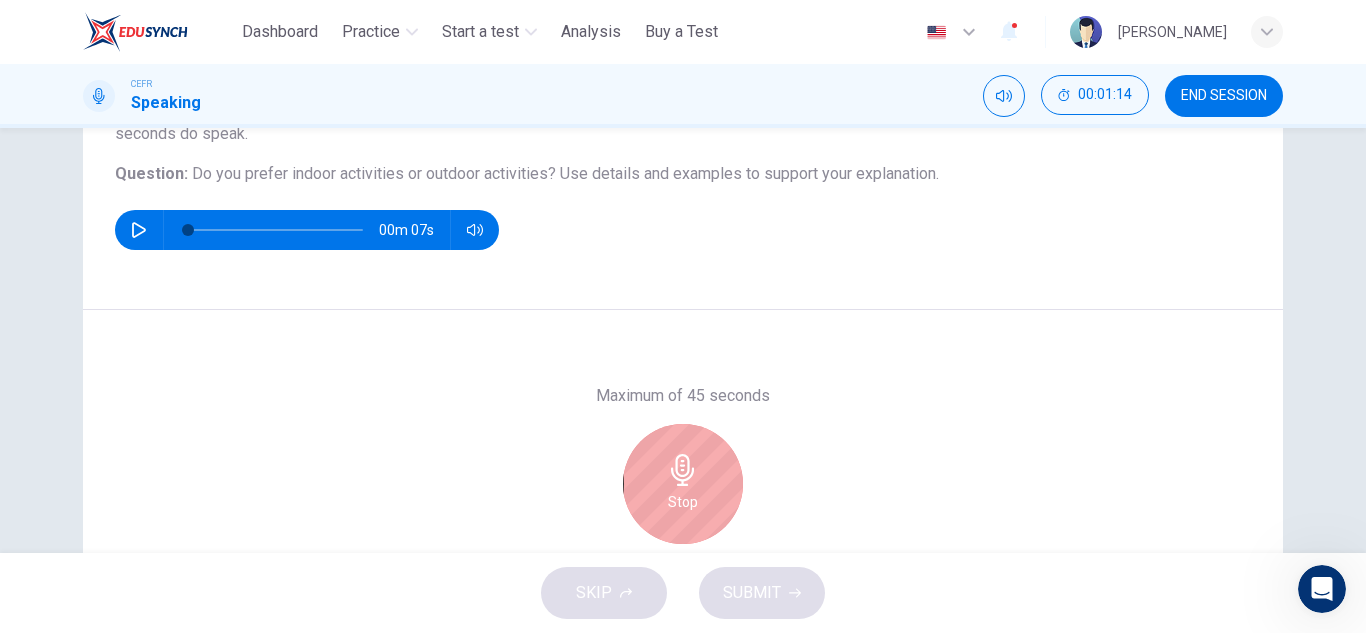 scroll, scrollTop: 207, scrollLeft: 0, axis: vertical 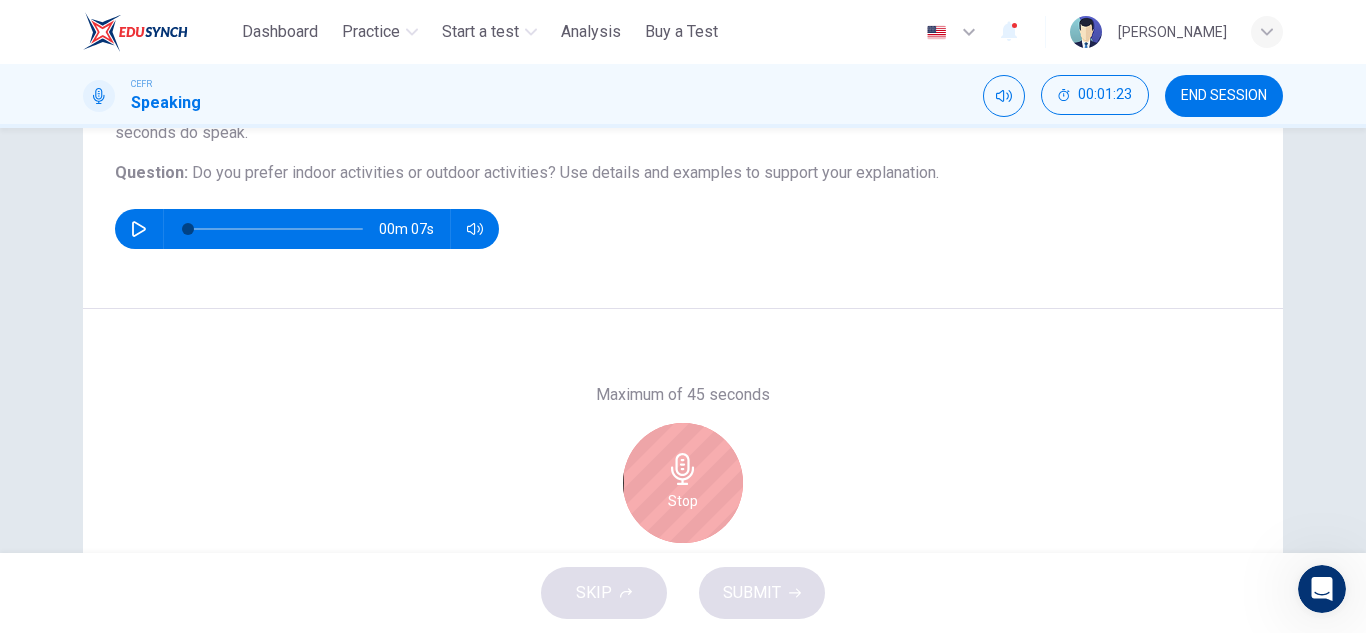 click 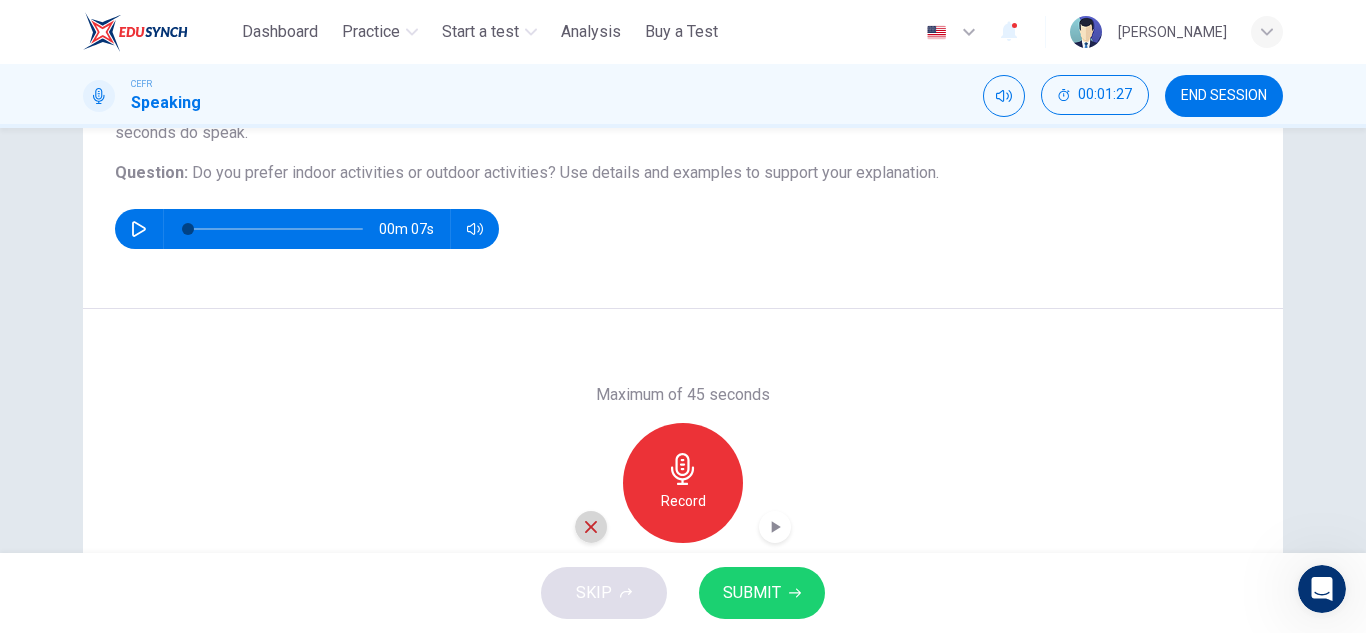 click 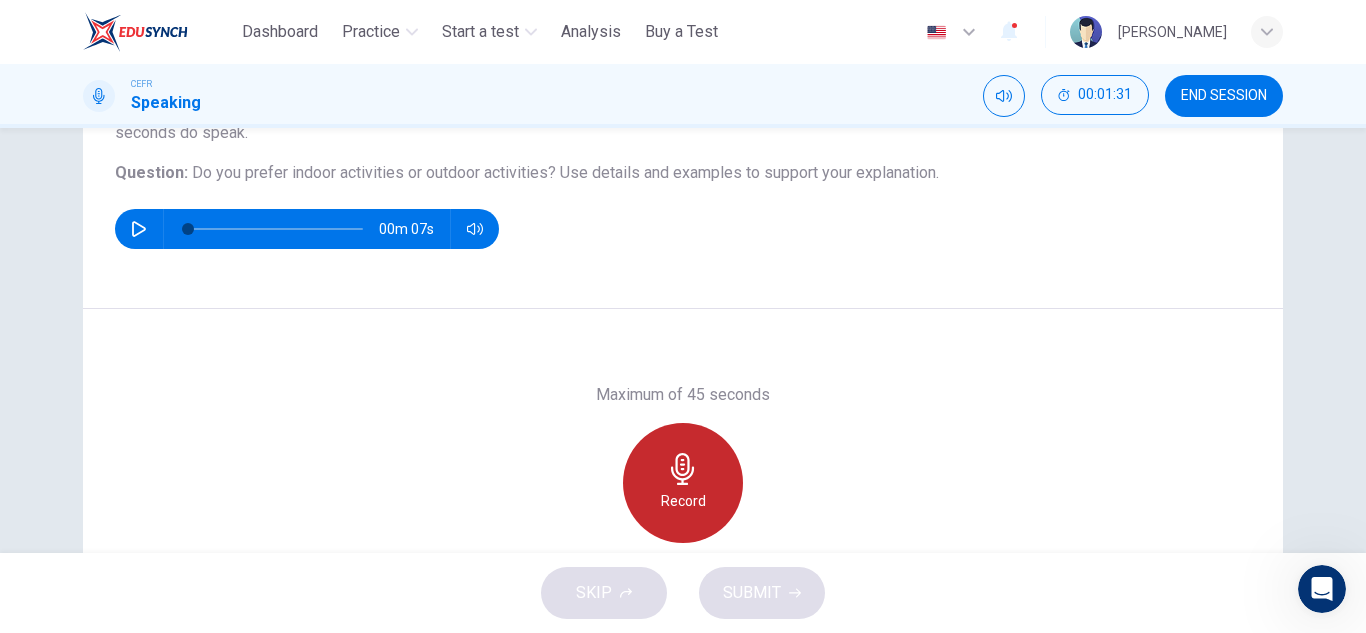 click on "Record" at bounding box center (683, 501) 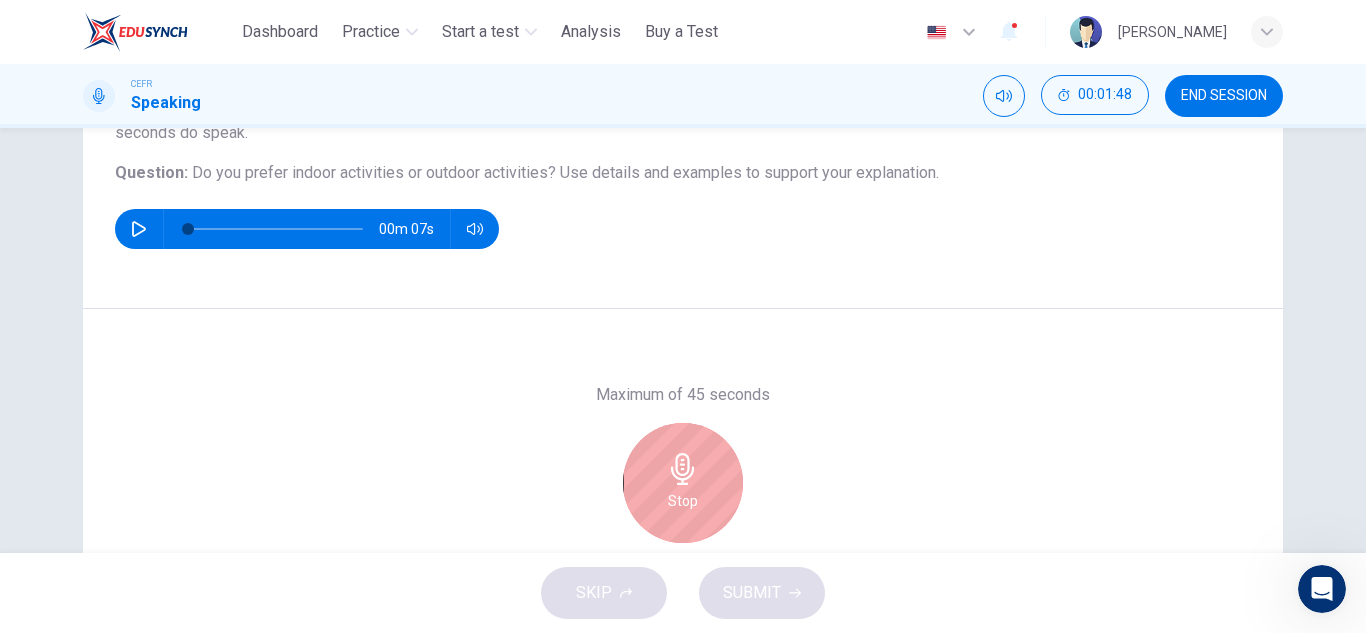 scroll, scrollTop: 271, scrollLeft: 0, axis: vertical 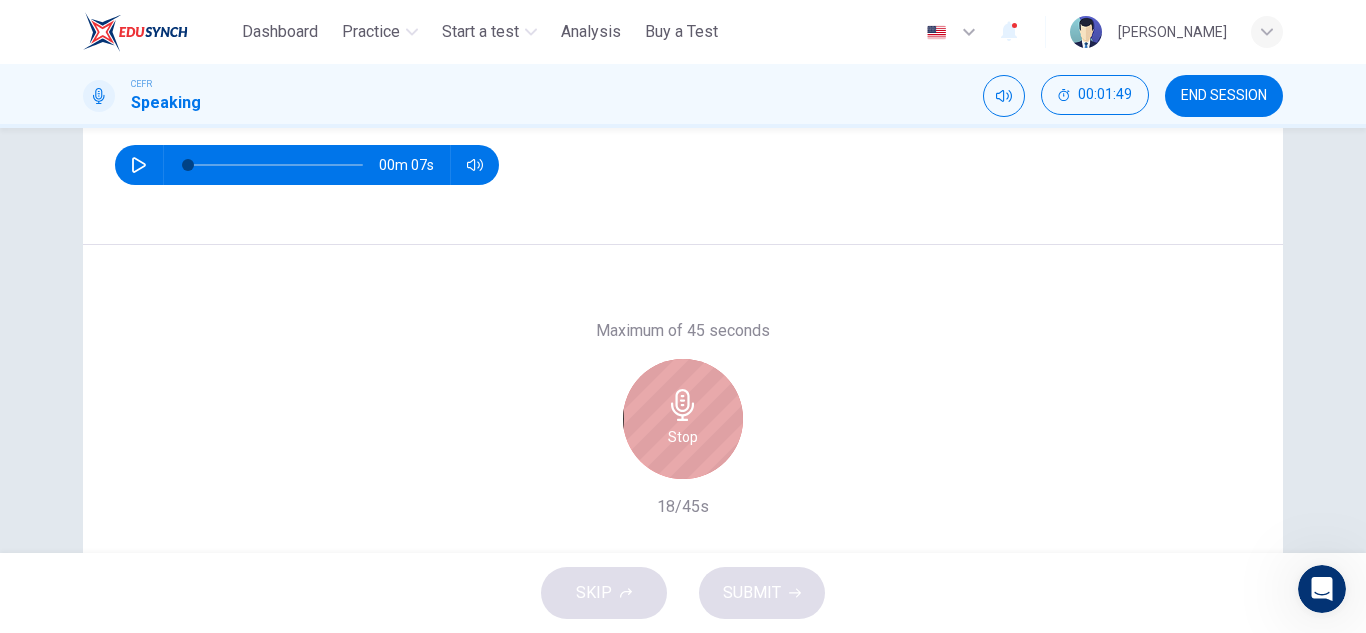 click on "Stop" at bounding box center [683, 437] 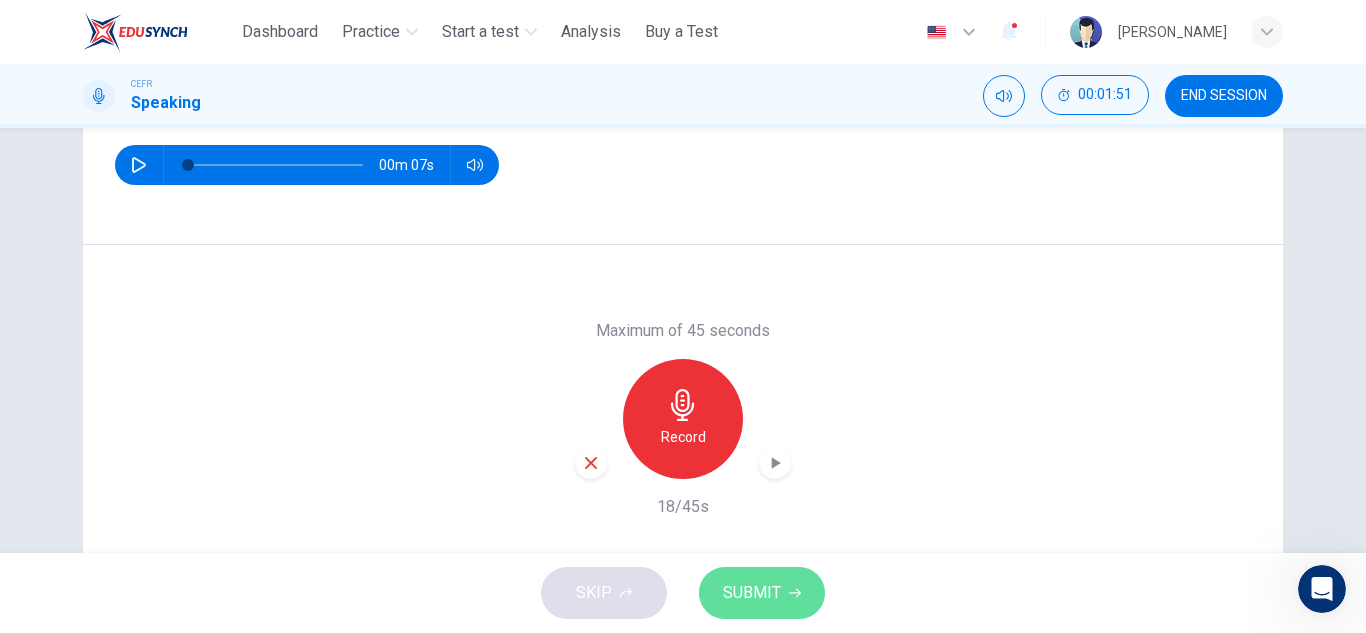 click on "SUBMIT" at bounding box center (762, 593) 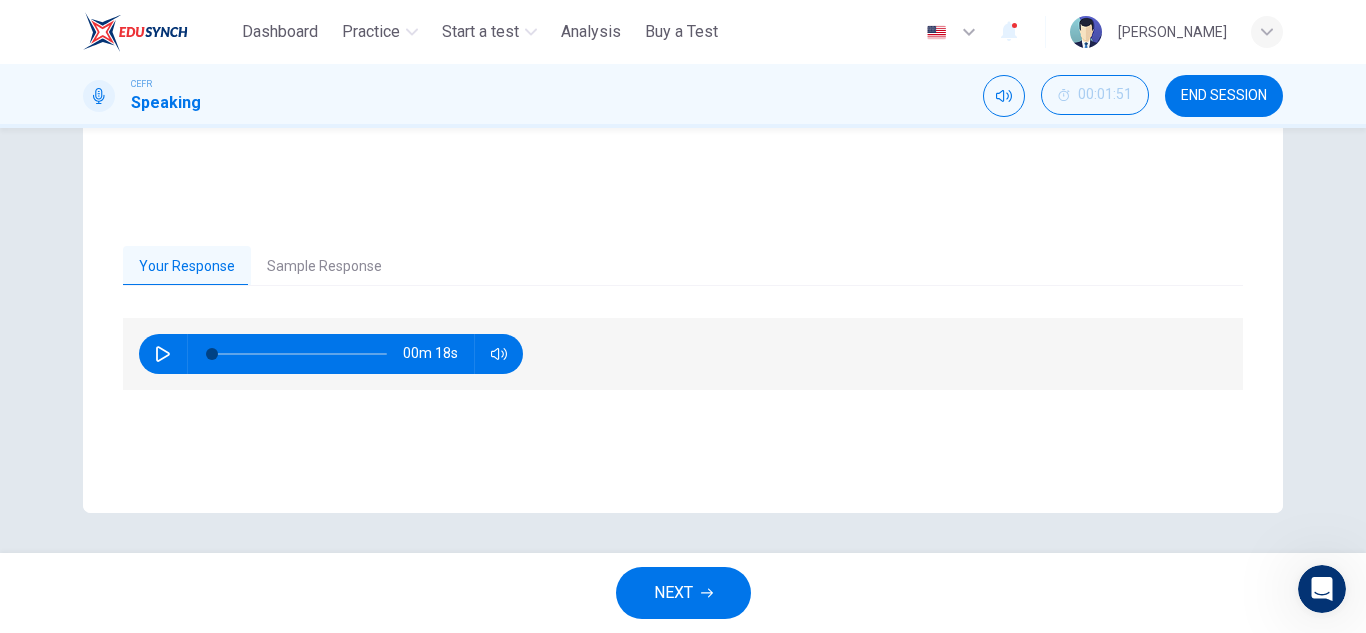 scroll, scrollTop: 325, scrollLeft: 0, axis: vertical 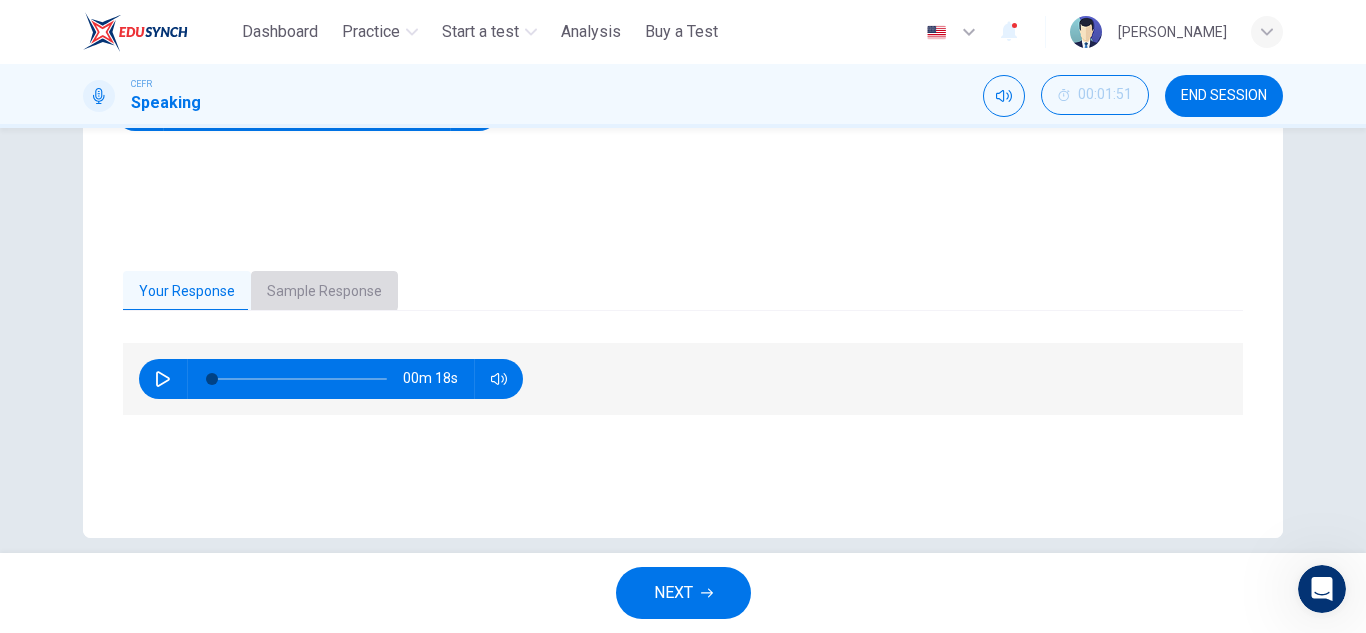 click on "Sample Response" at bounding box center (324, 292) 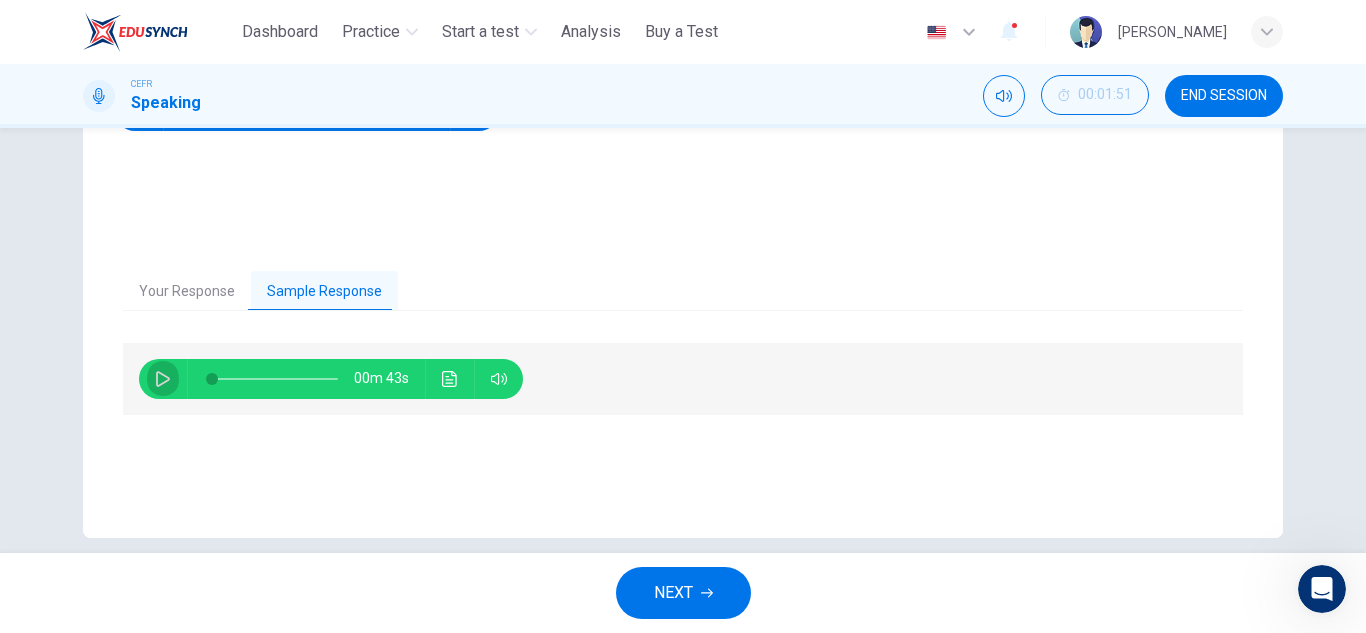 click at bounding box center [163, 379] 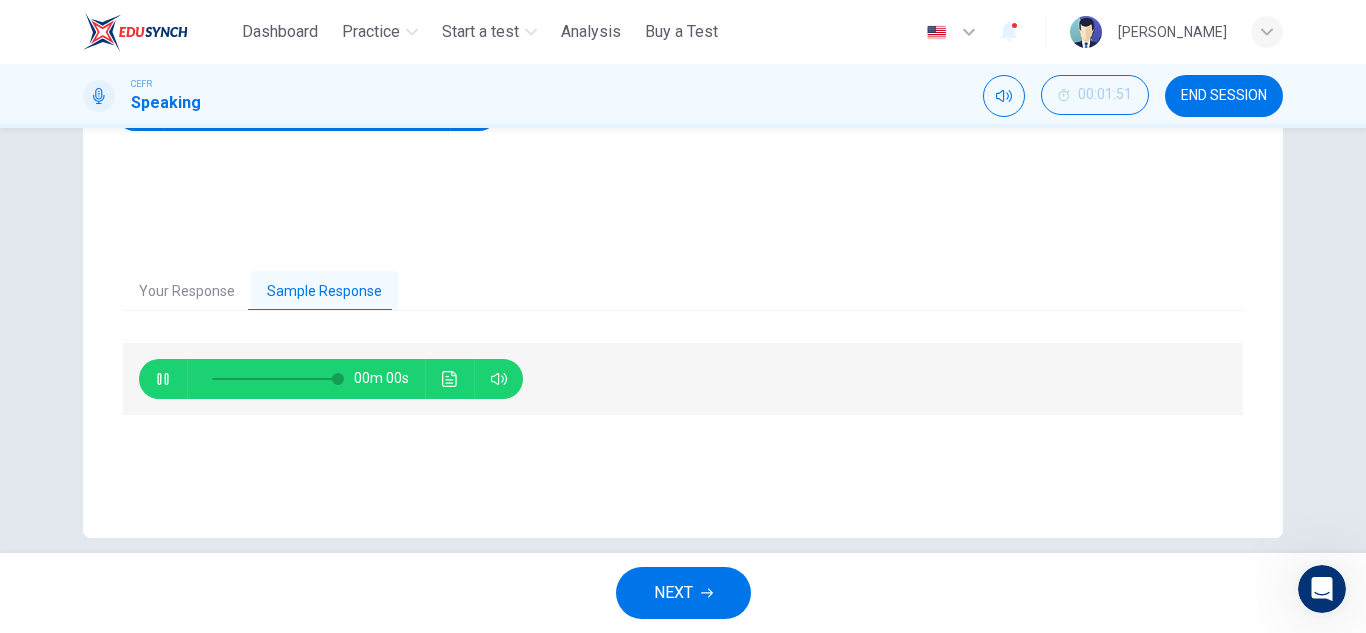 type on "*" 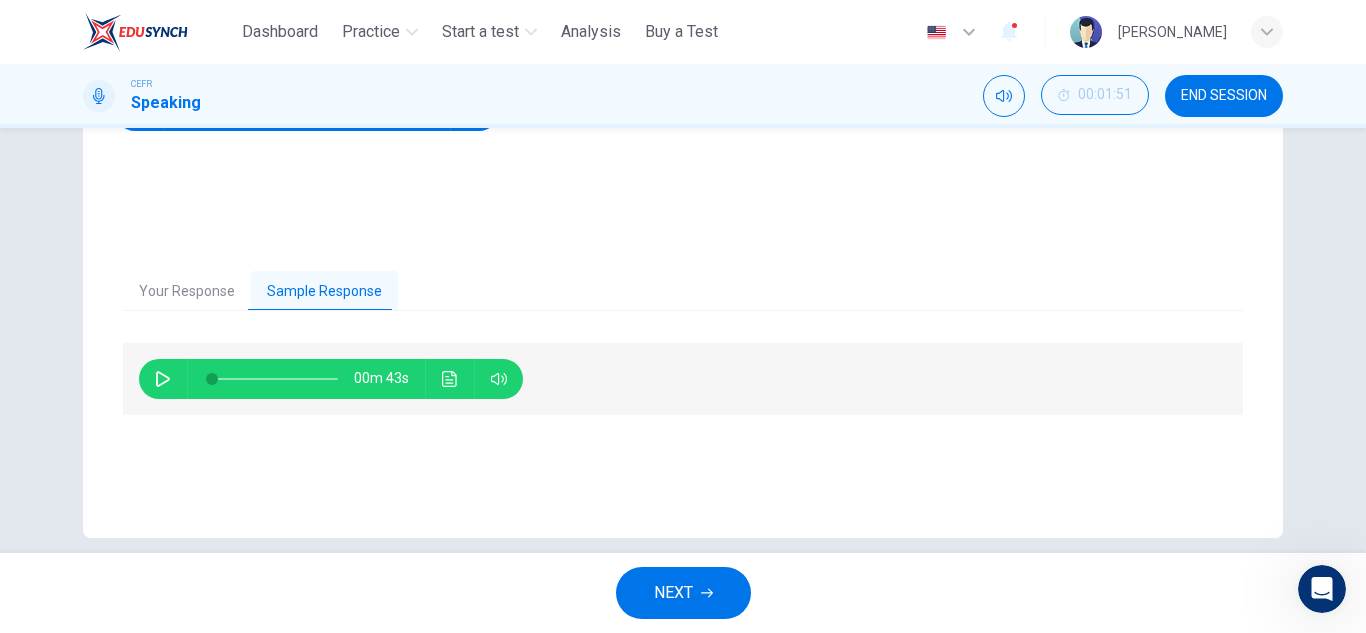click on "NEXT" at bounding box center [683, 593] 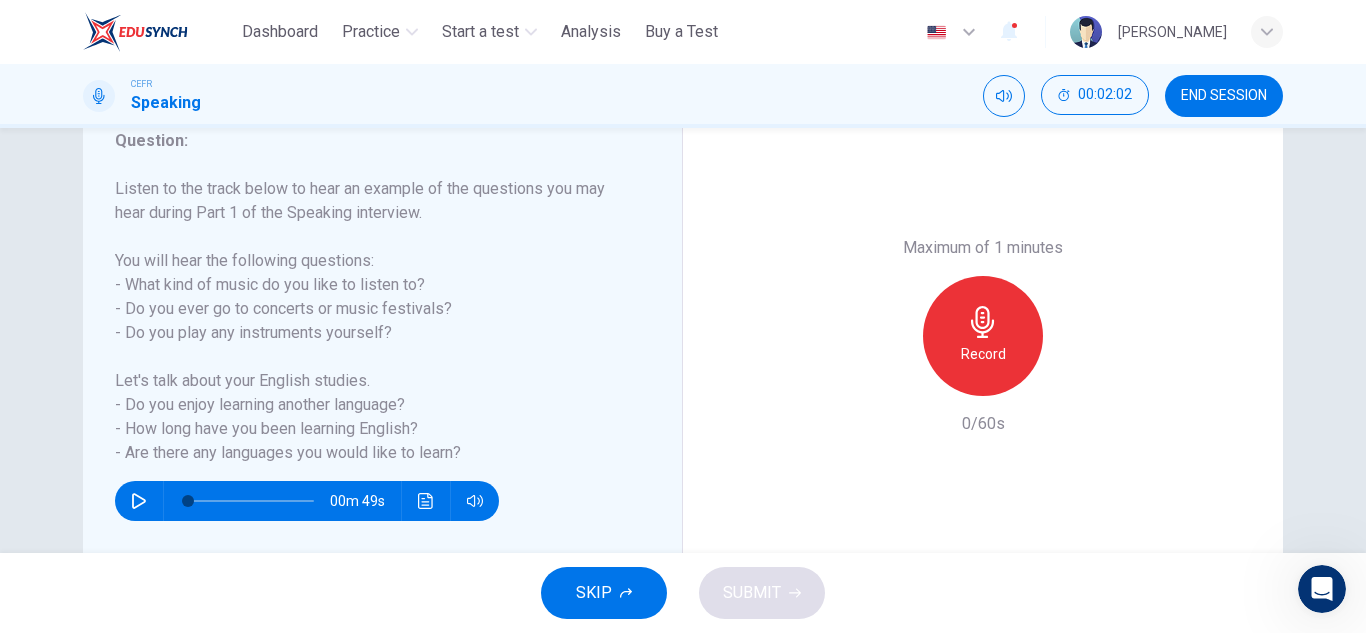 scroll, scrollTop: 279, scrollLeft: 0, axis: vertical 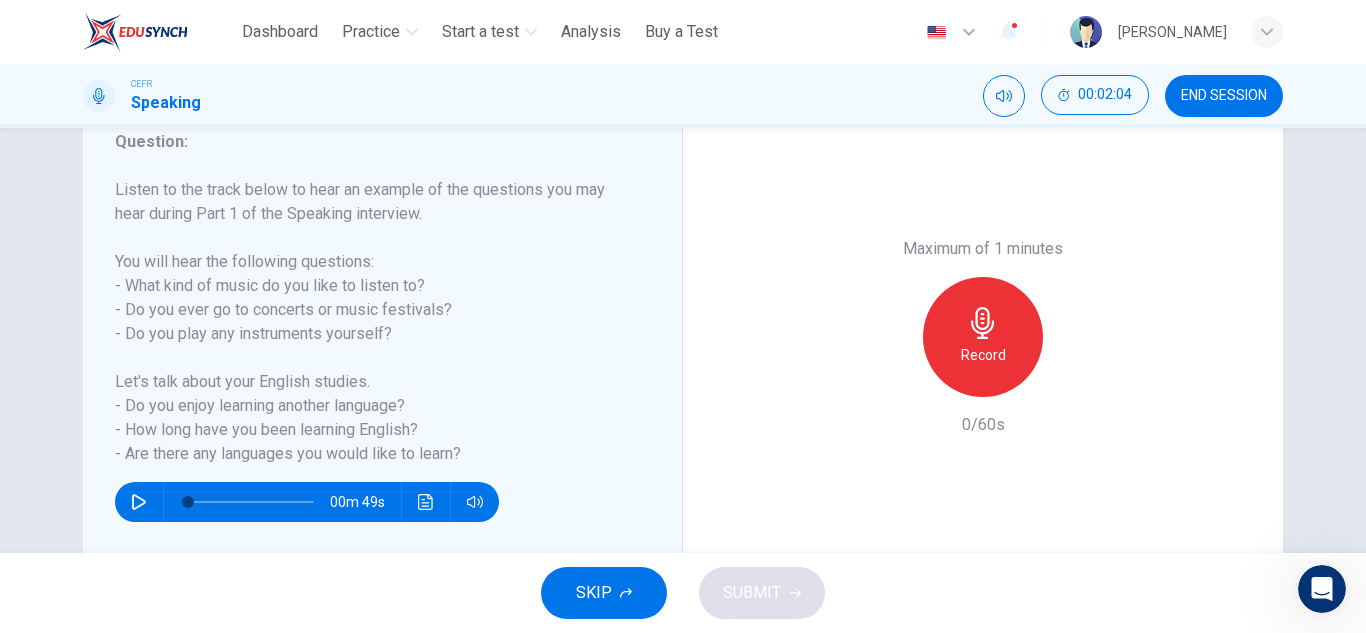 click 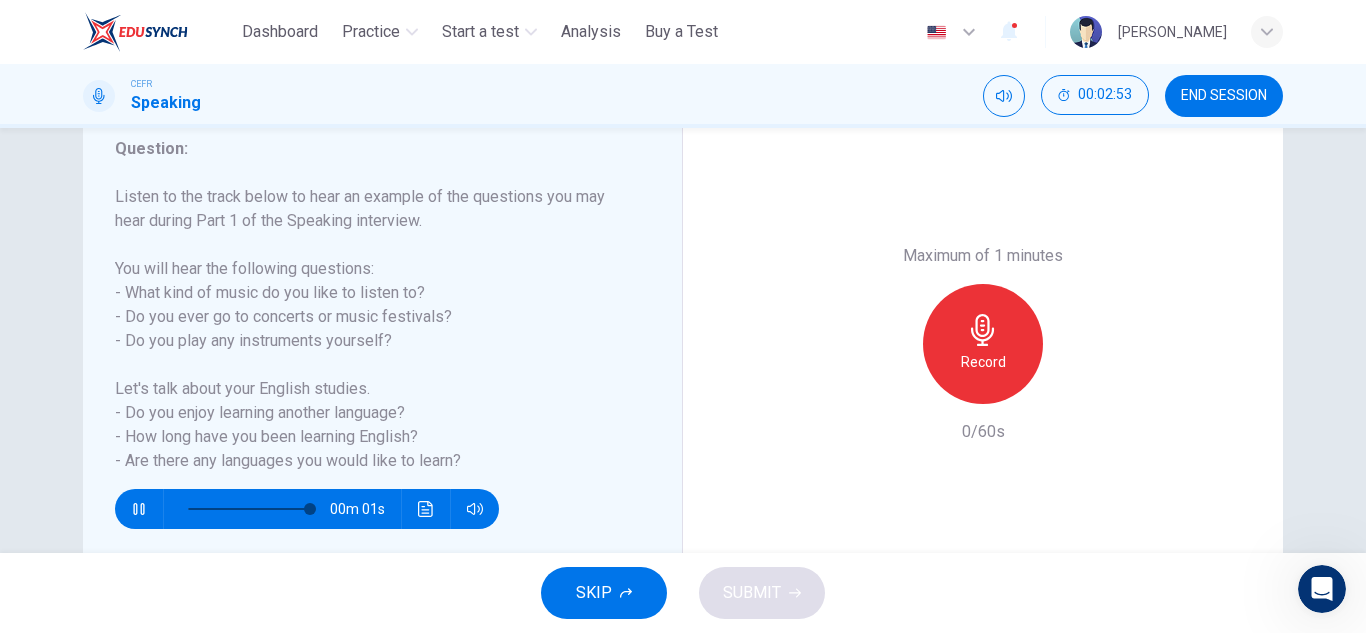 scroll, scrollTop: 273, scrollLeft: 0, axis: vertical 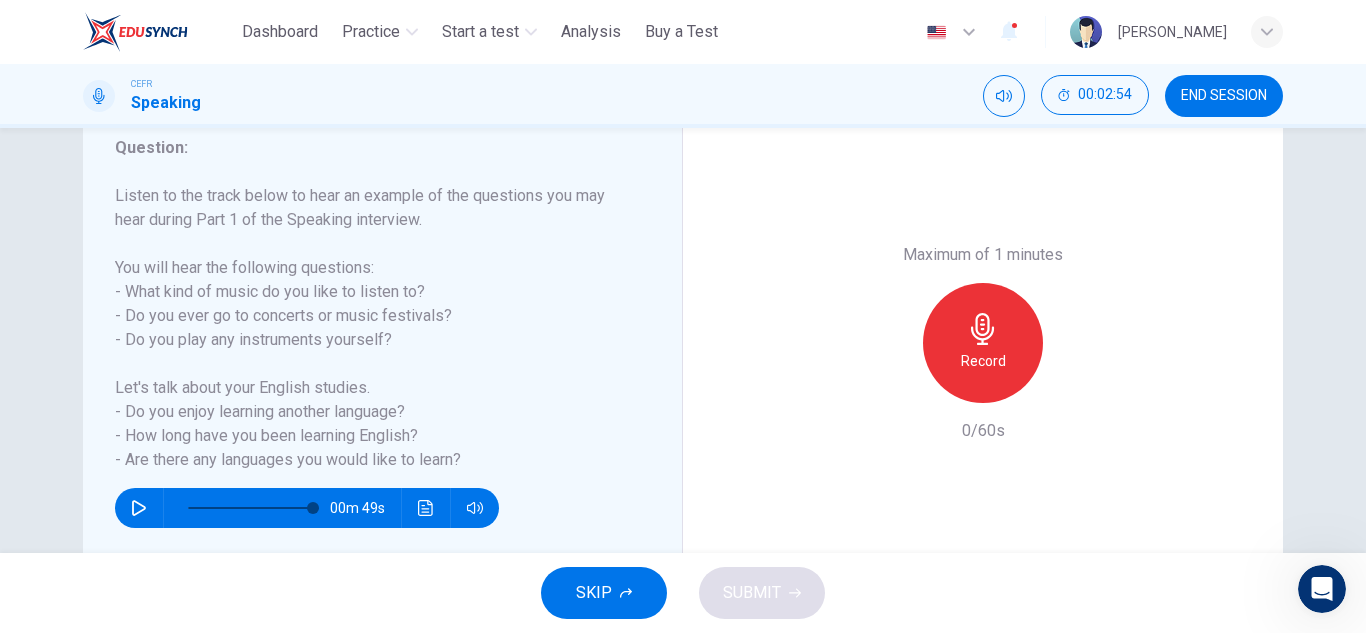 type on "*" 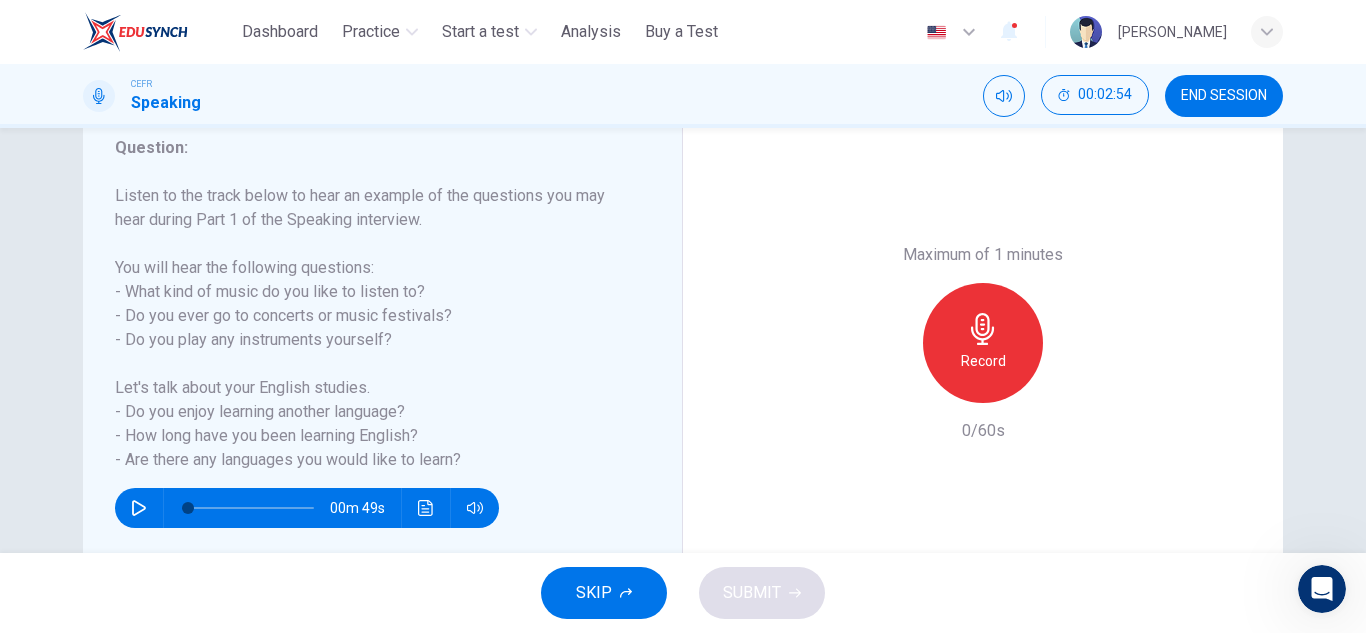 scroll, scrollTop: 272, scrollLeft: 0, axis: vertical 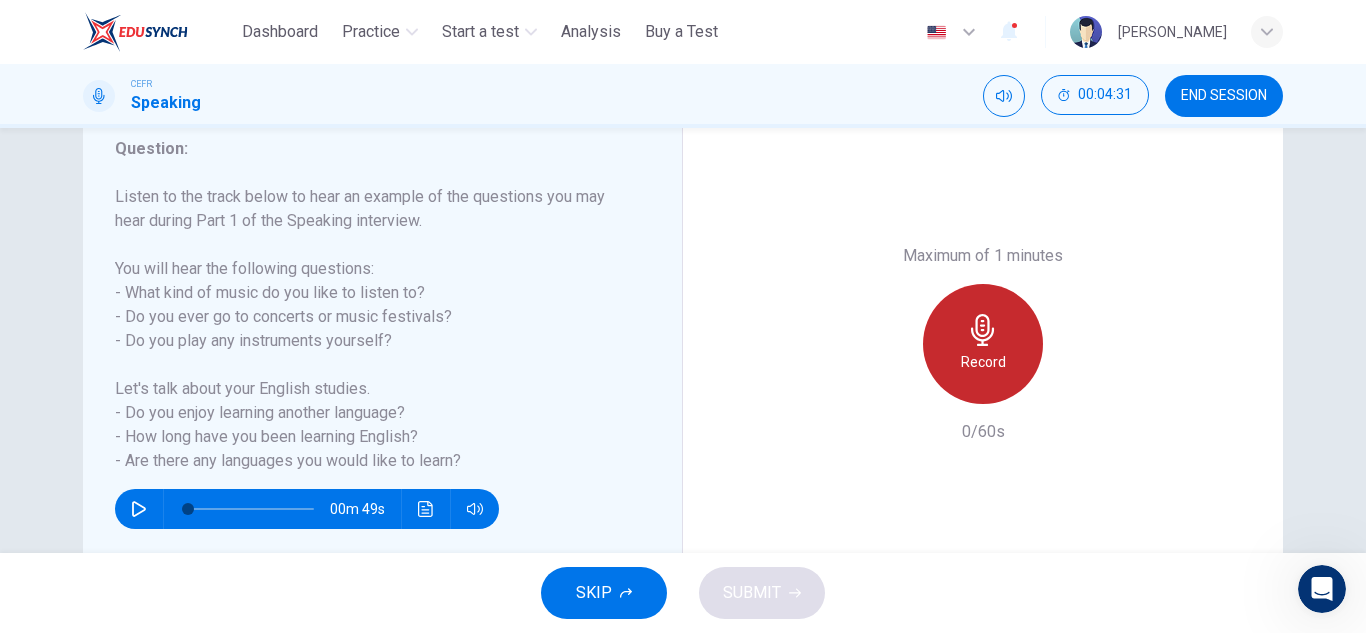 click 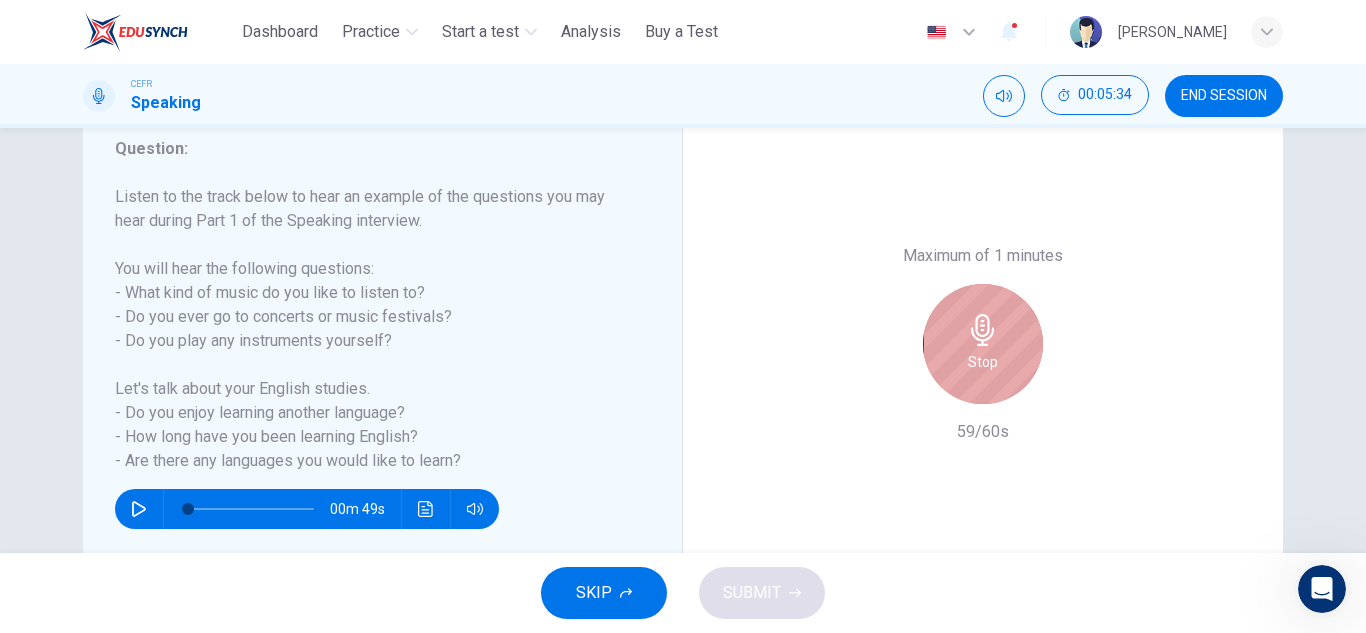 click 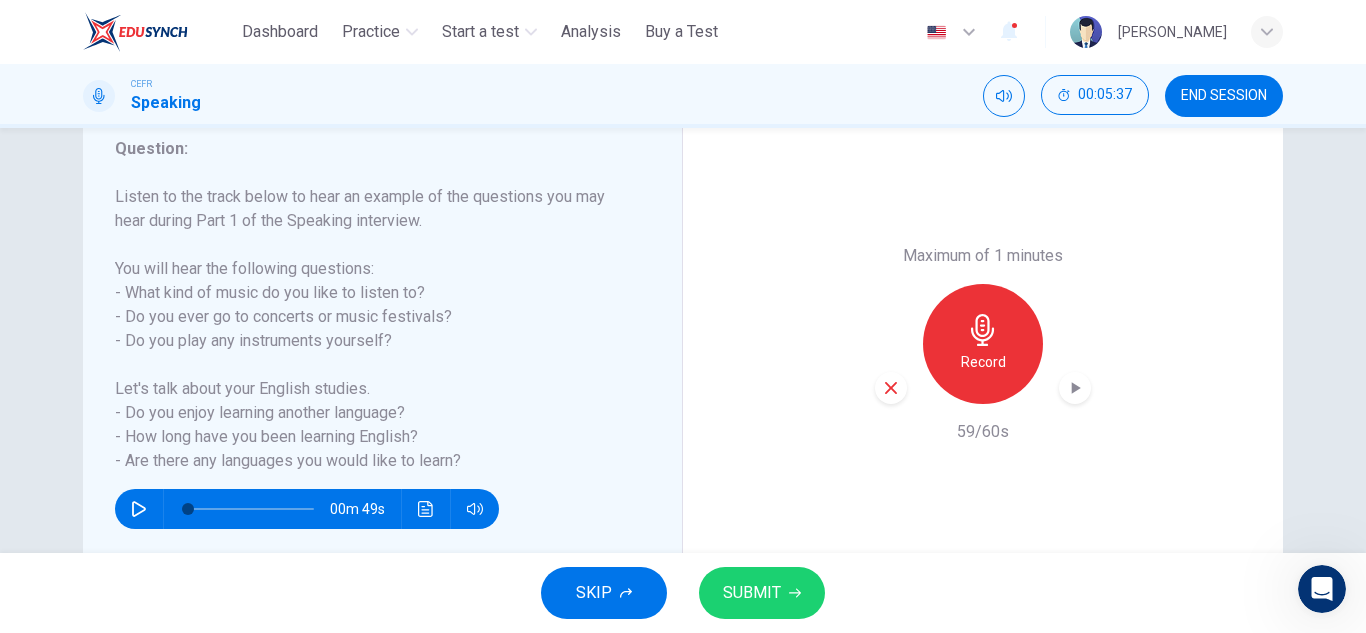 click on "SUBMIT" at bounding box center [752, 593] 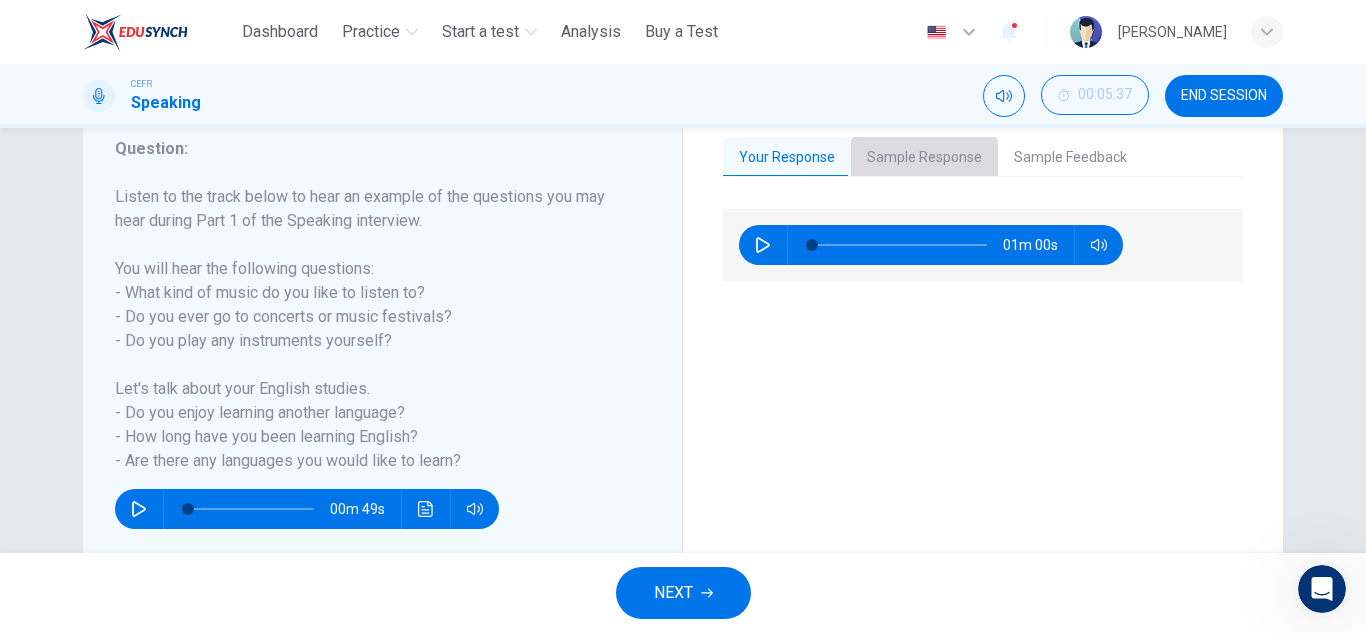 click on "Sample Response" at bounding box center [924, 158] 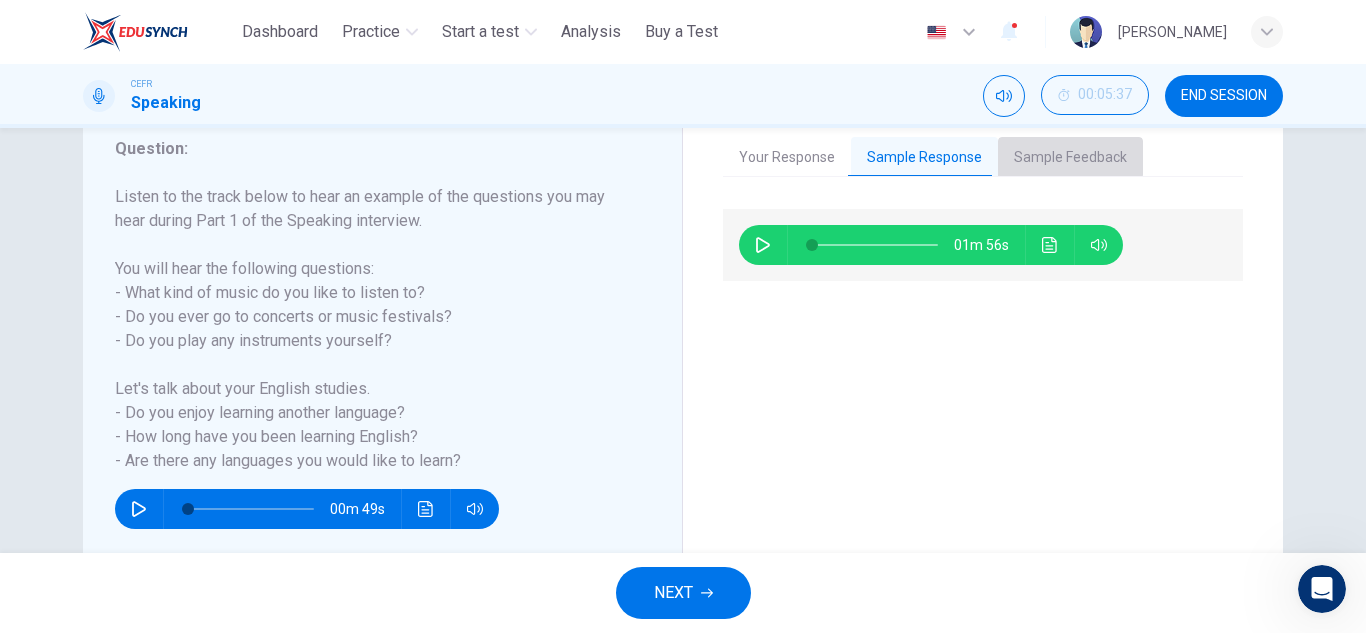 click on "Sample Feedback" at bounding box center (1070, 158) 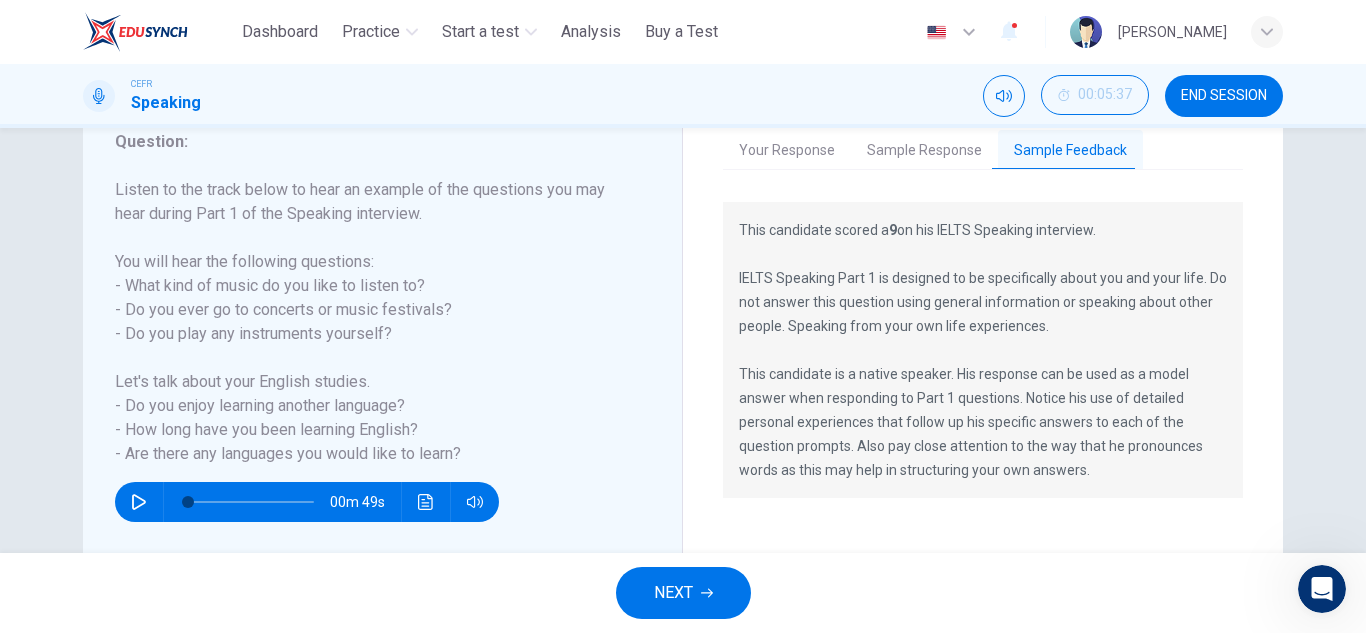 scroll, scrollTop: 273, scrollLeft: 0, axis: vertical 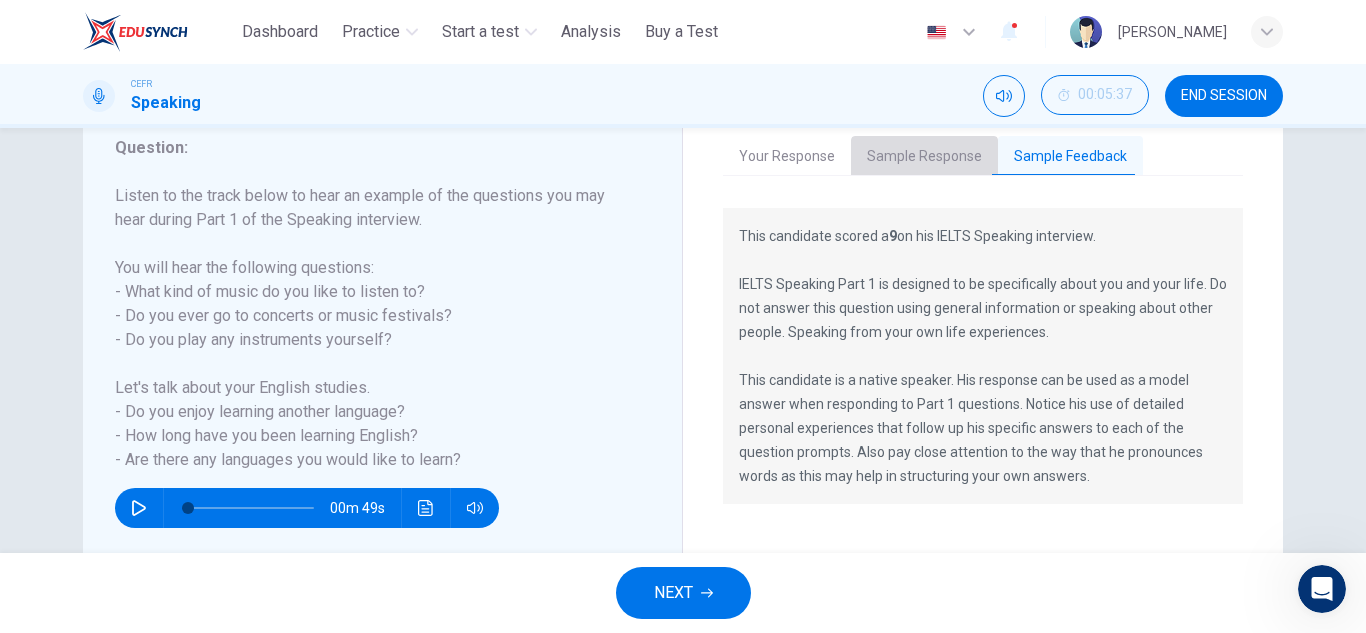 click on "Sample Response" at bounding box center [924, 157] 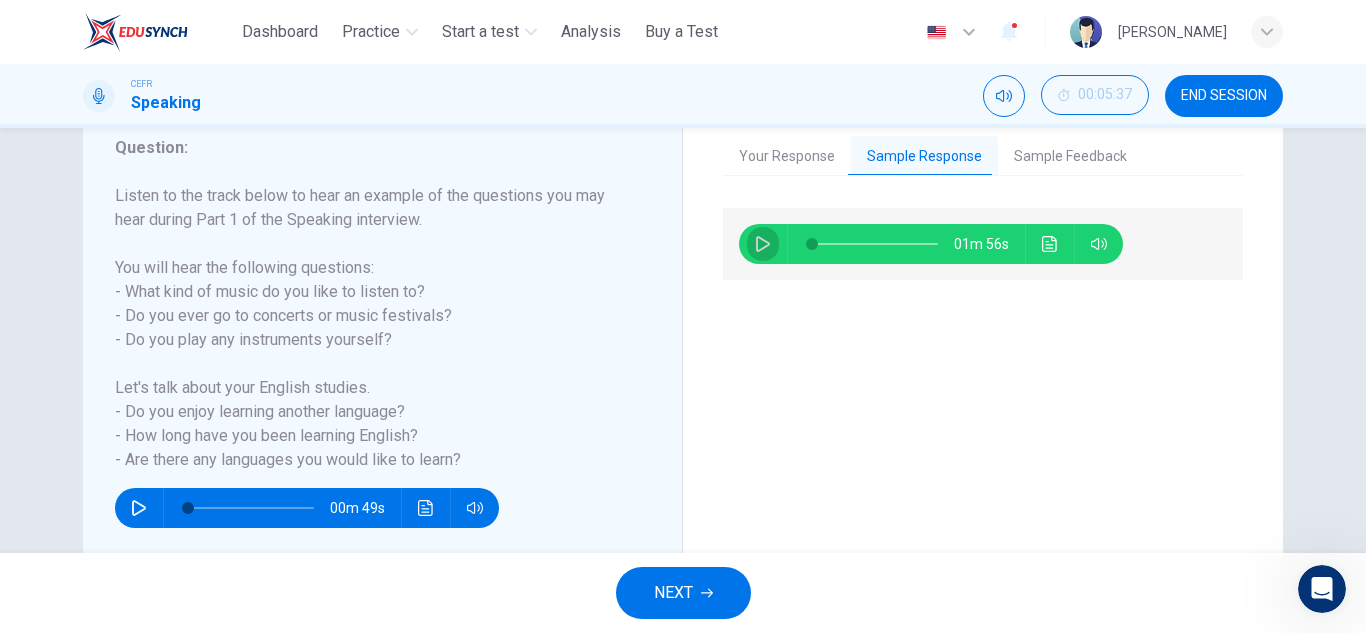 click at bounding box center [763, 244] 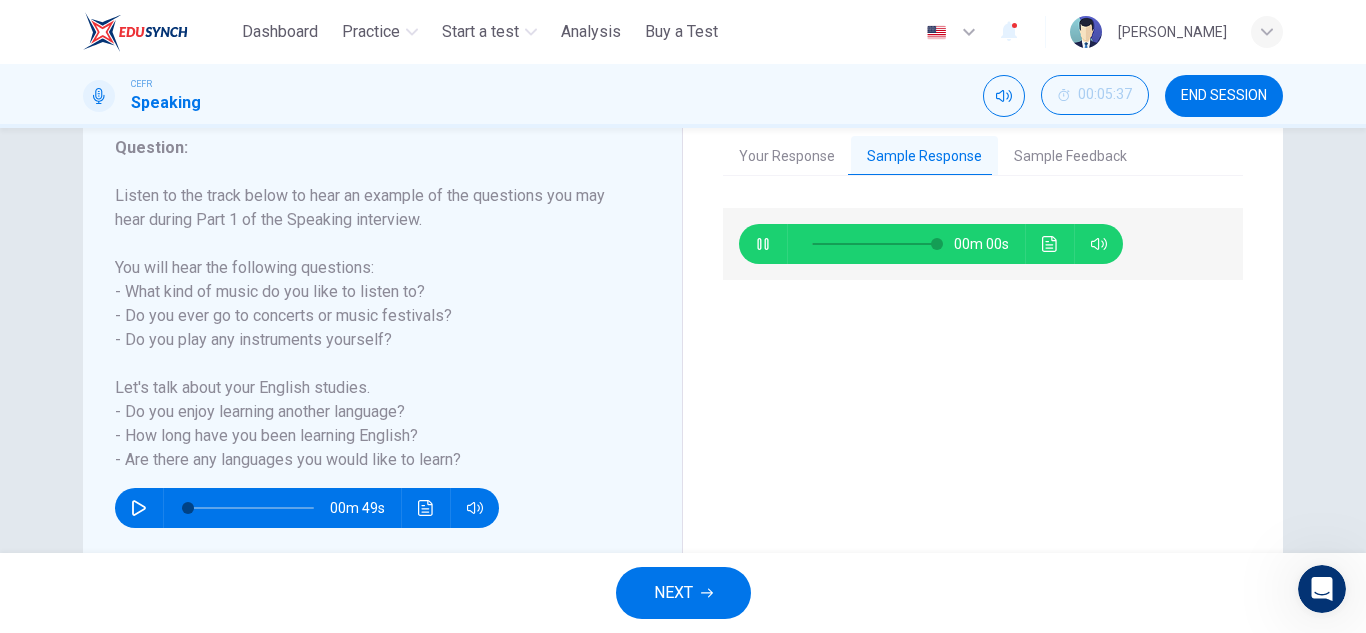 type on "*" 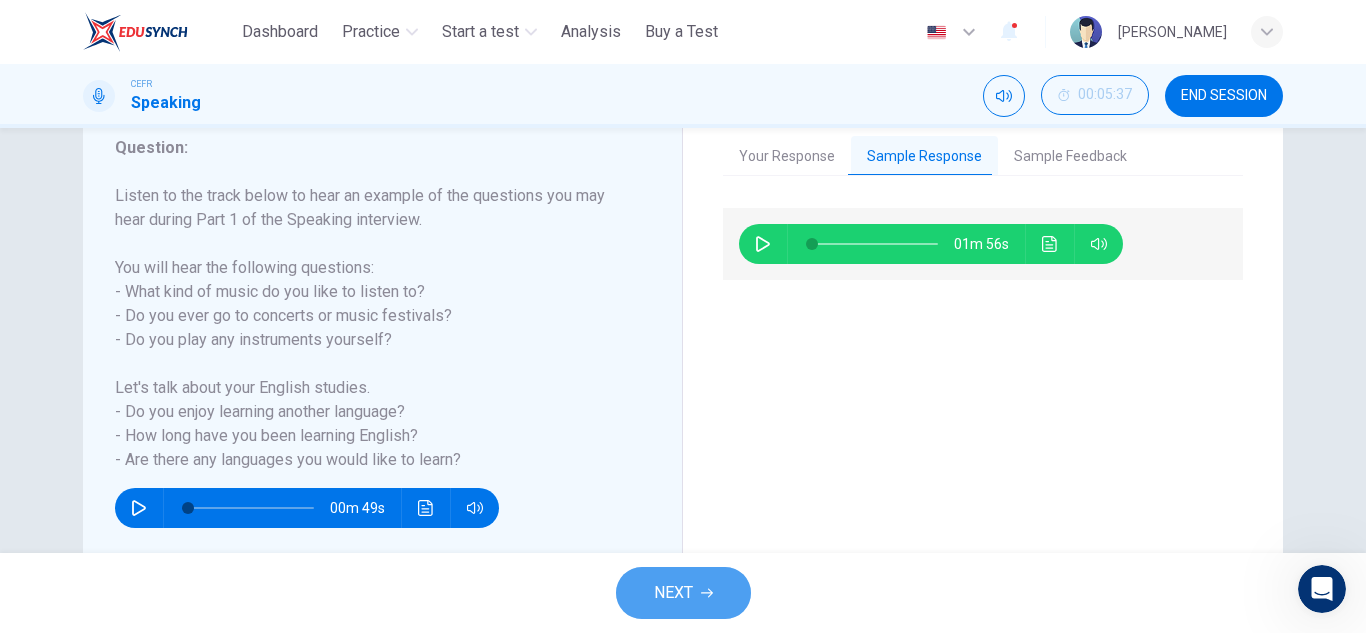 click on "NEXT" at bounding box center (673, 593) 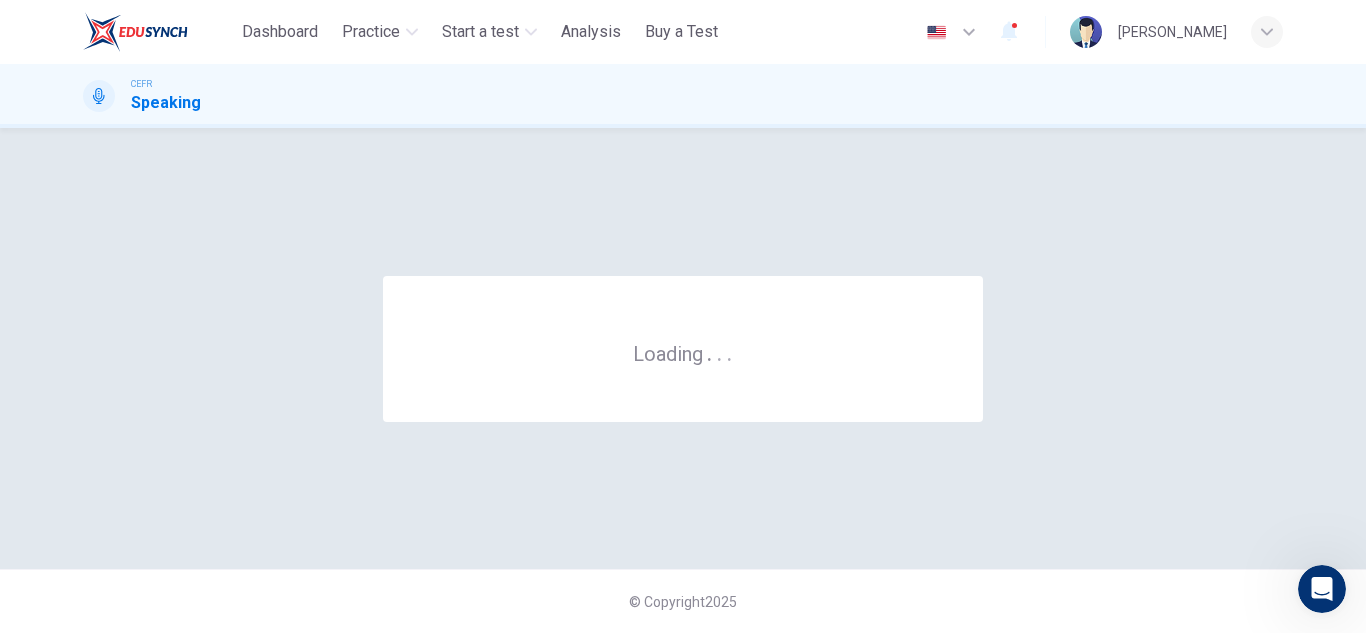 scroll, scrollTop: 0, scrollLeft: 0, axis: both 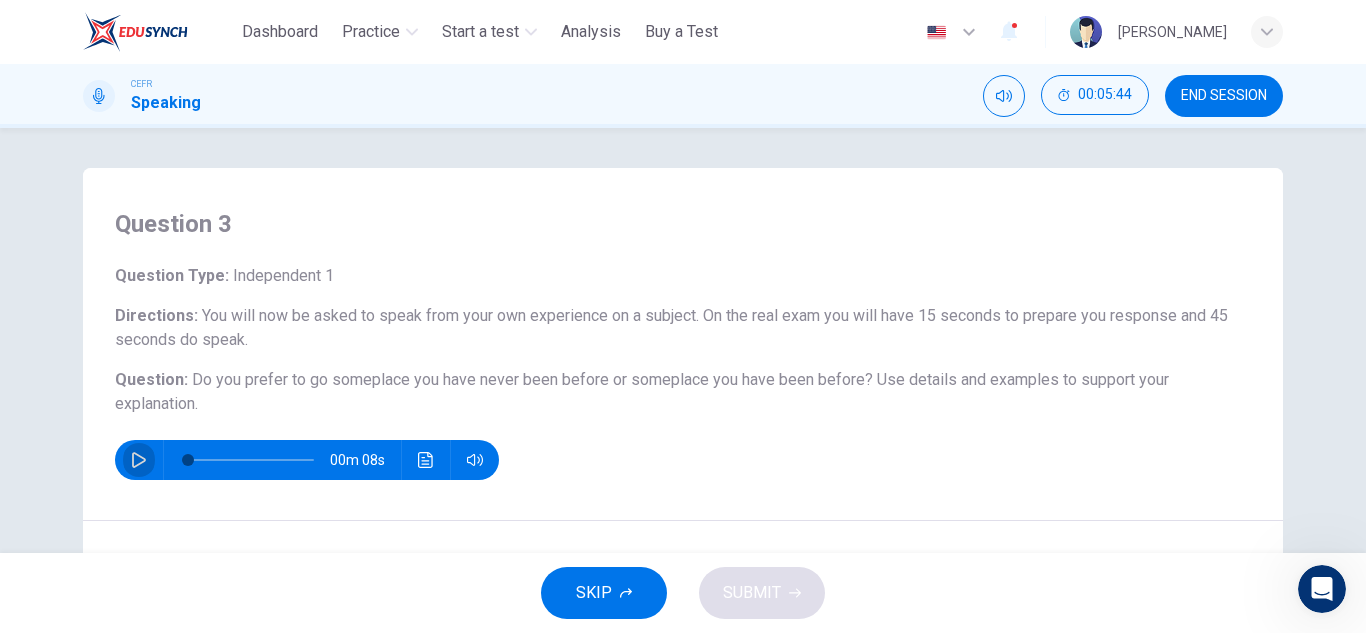 click 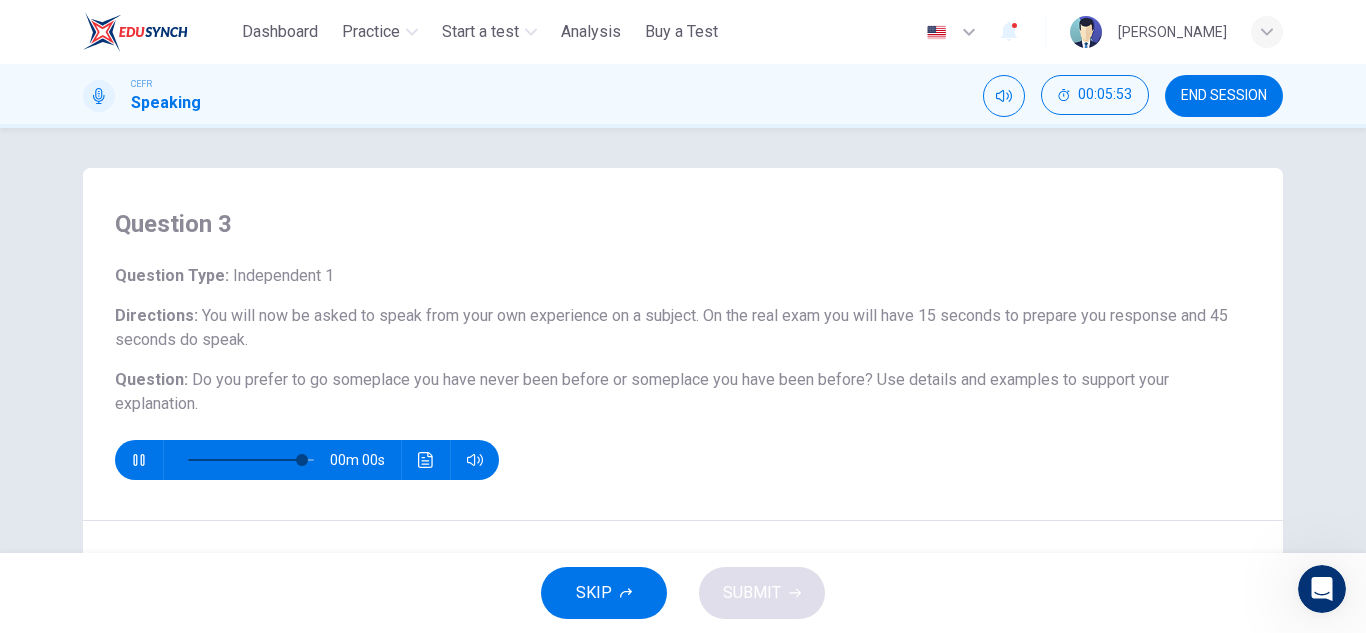 type on "*" 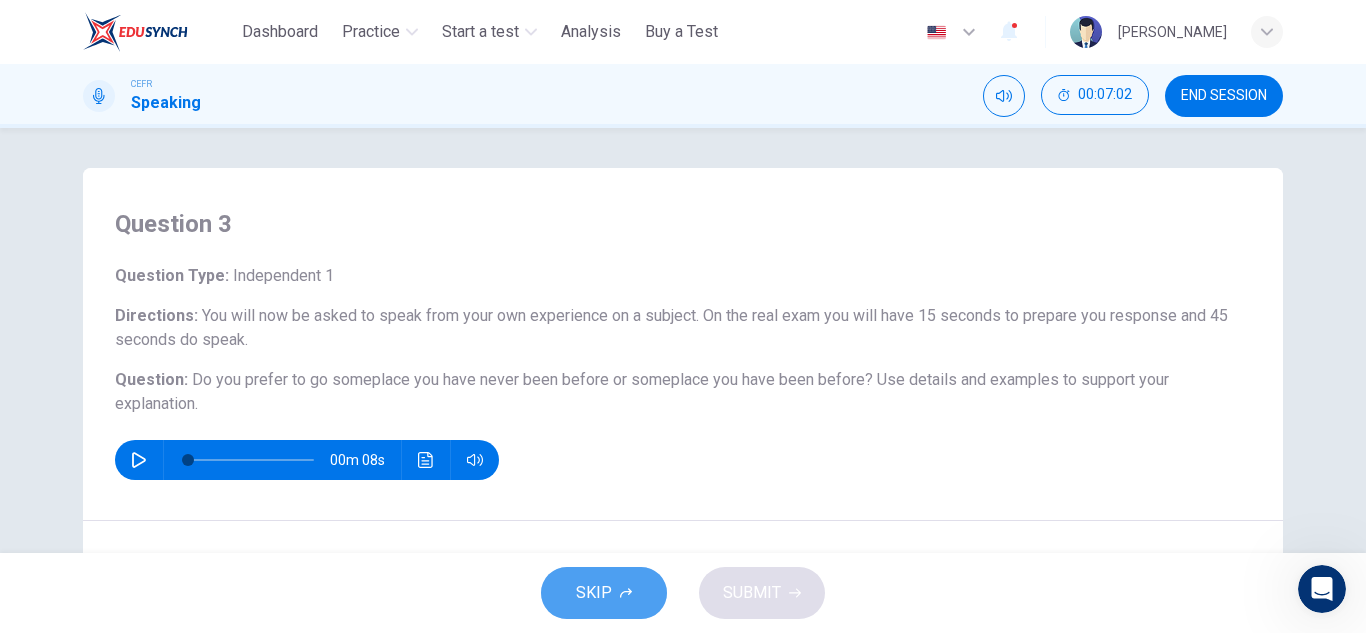 click on "SKIP" at bounding box center [594, 593] 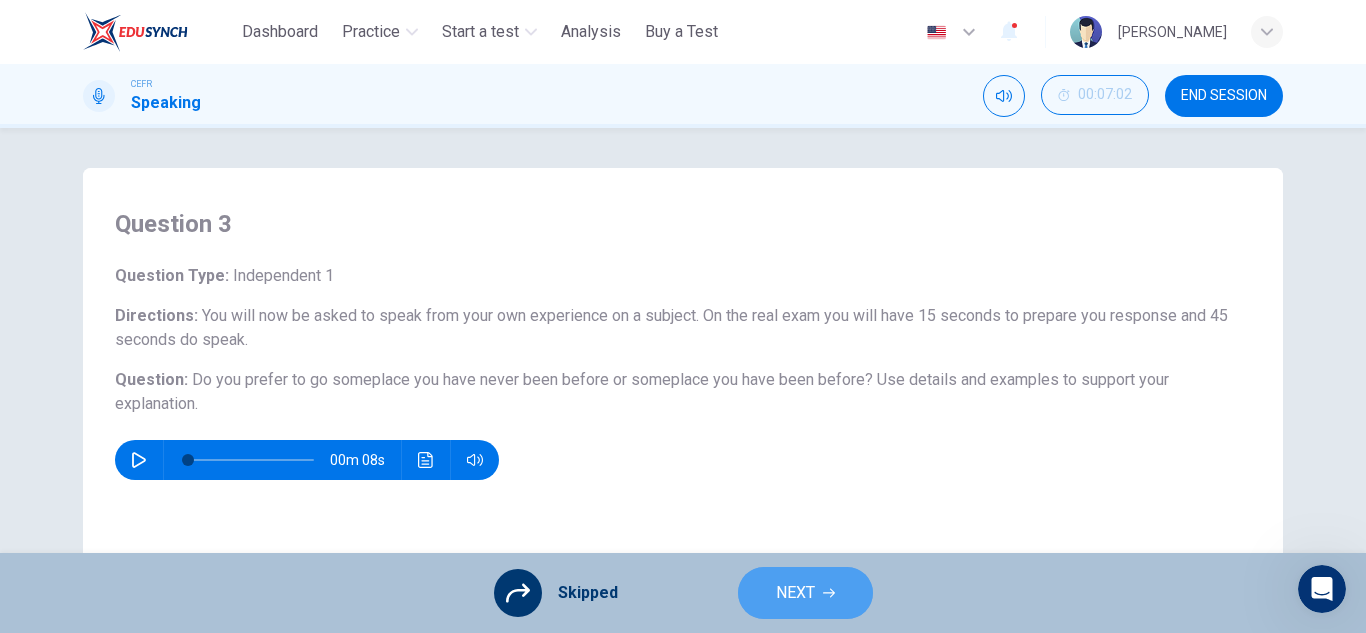 click on "NEXT" at bounding box center (805, 593) 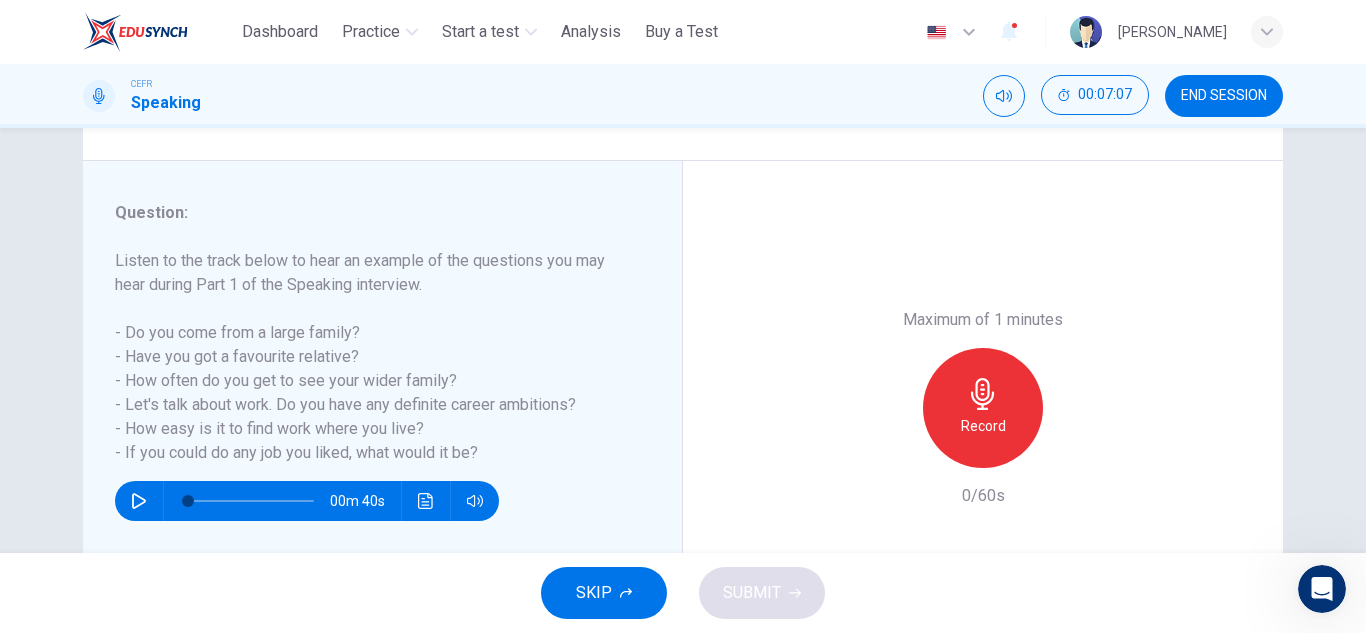 scroll, scrollTop: 209, scrollLeft: 0, axis: vertical 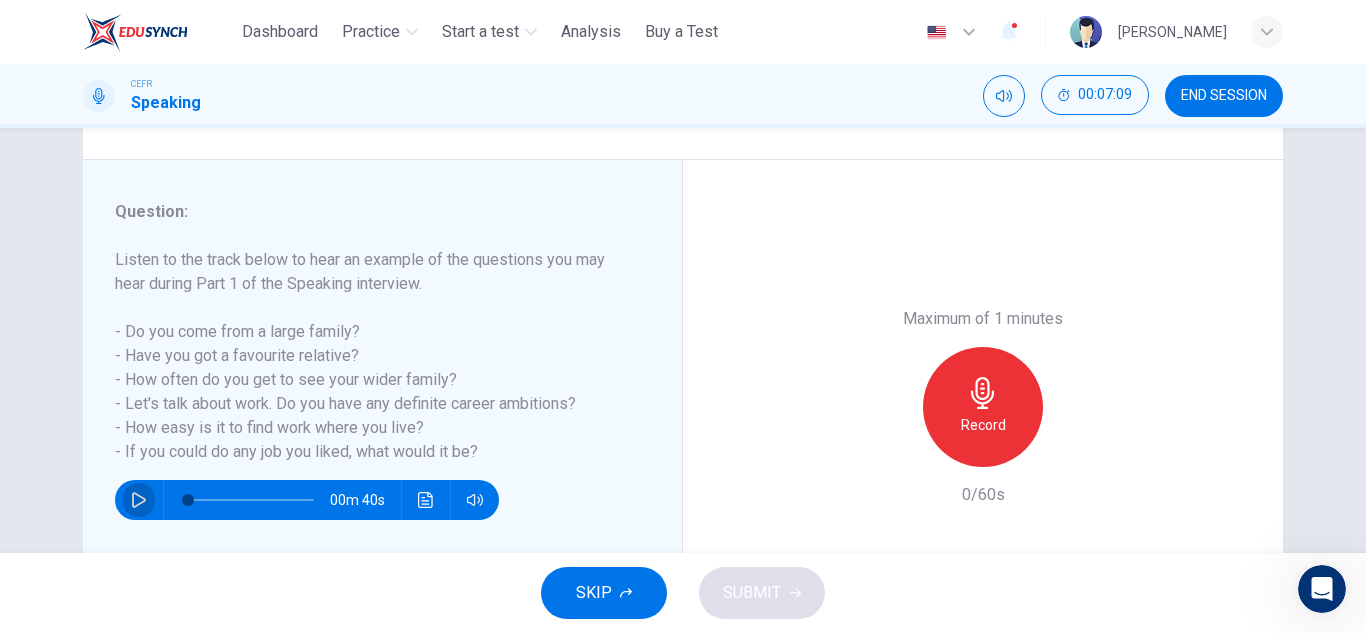 click 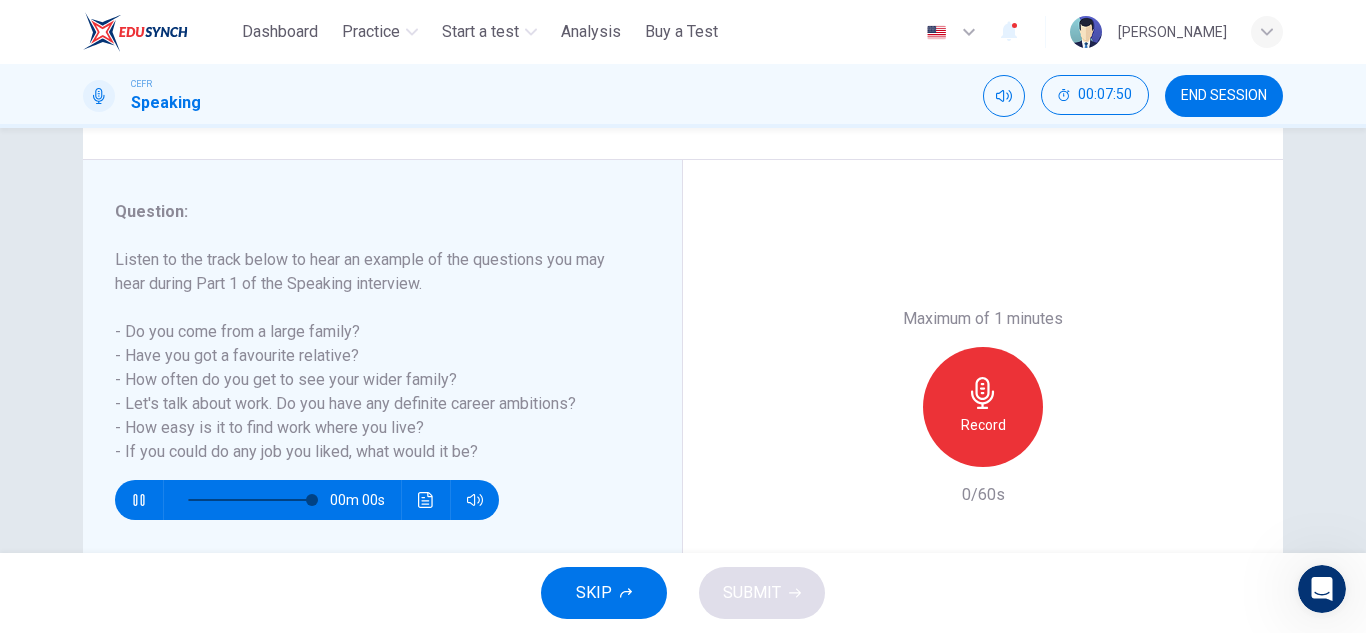 type on "*" 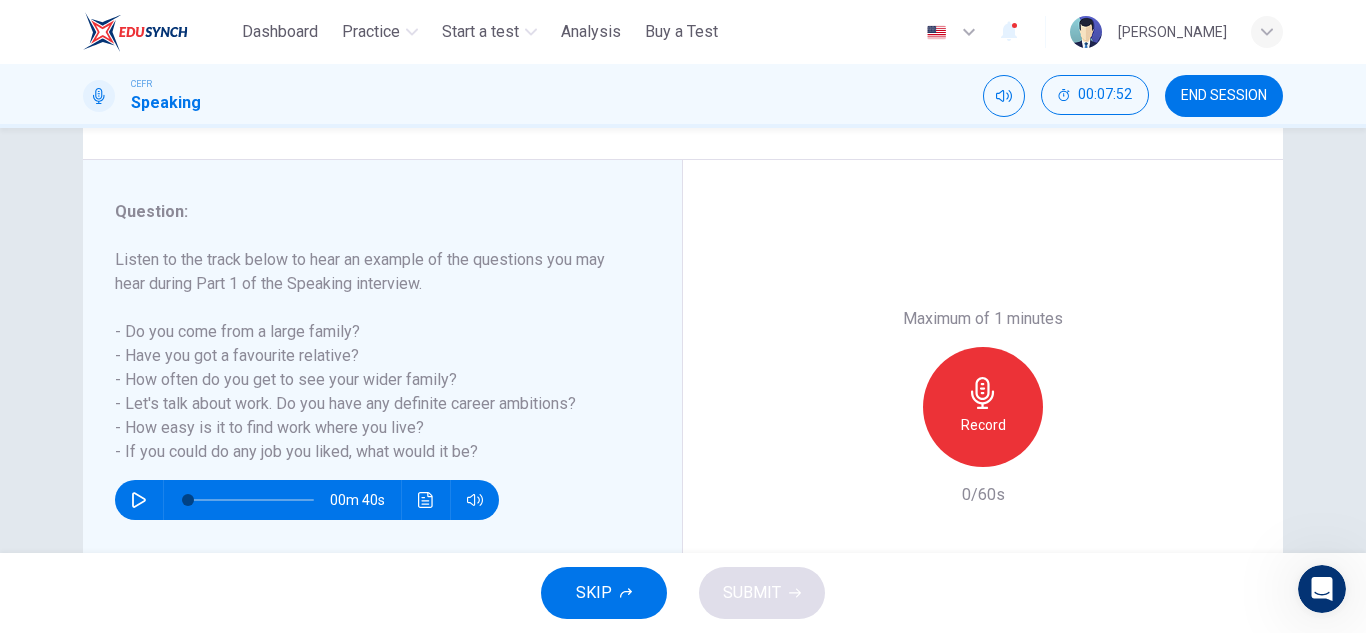 click 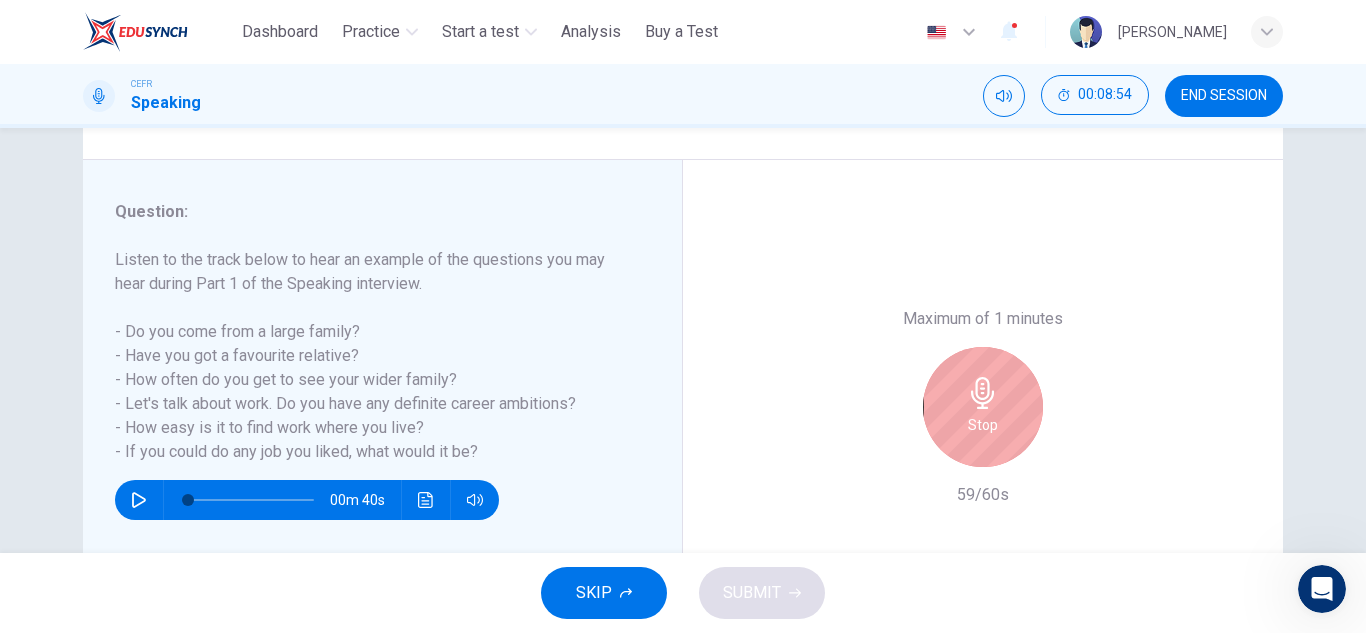 click 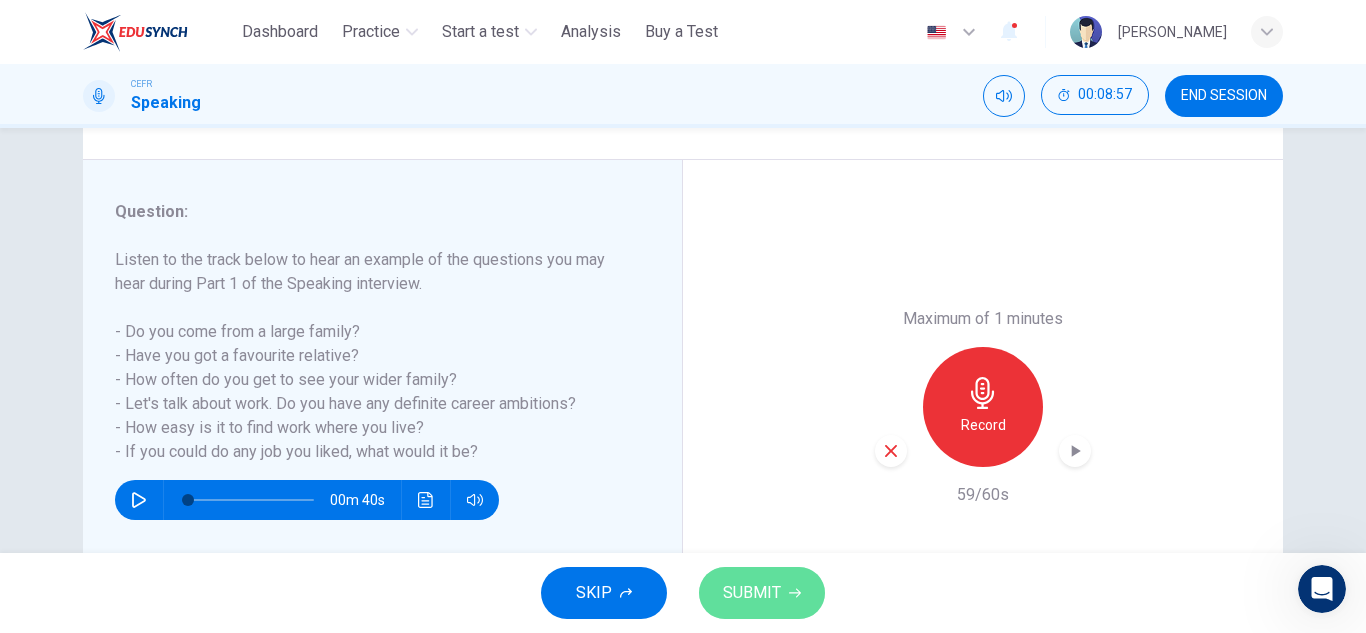 click on "SUBMIT" at bounding box center [752, 593] 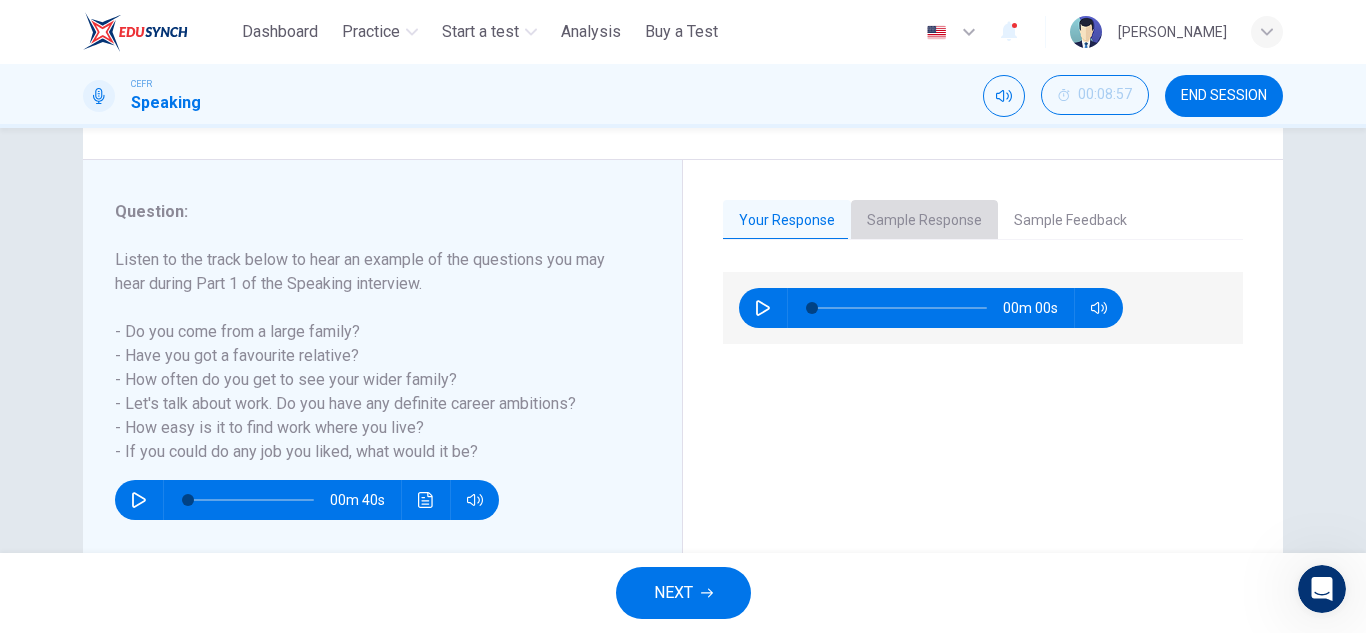 click on "Sample Response" at bounding box center (924, 221) 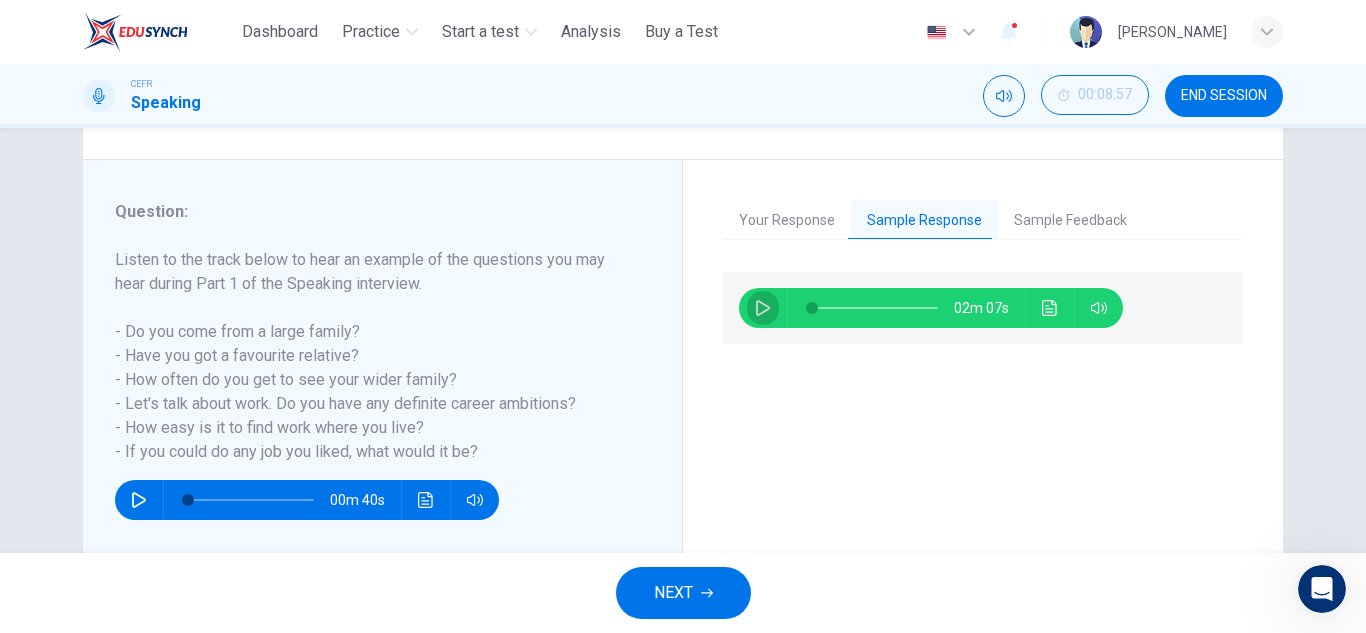 click at bounding box center [763, 308] 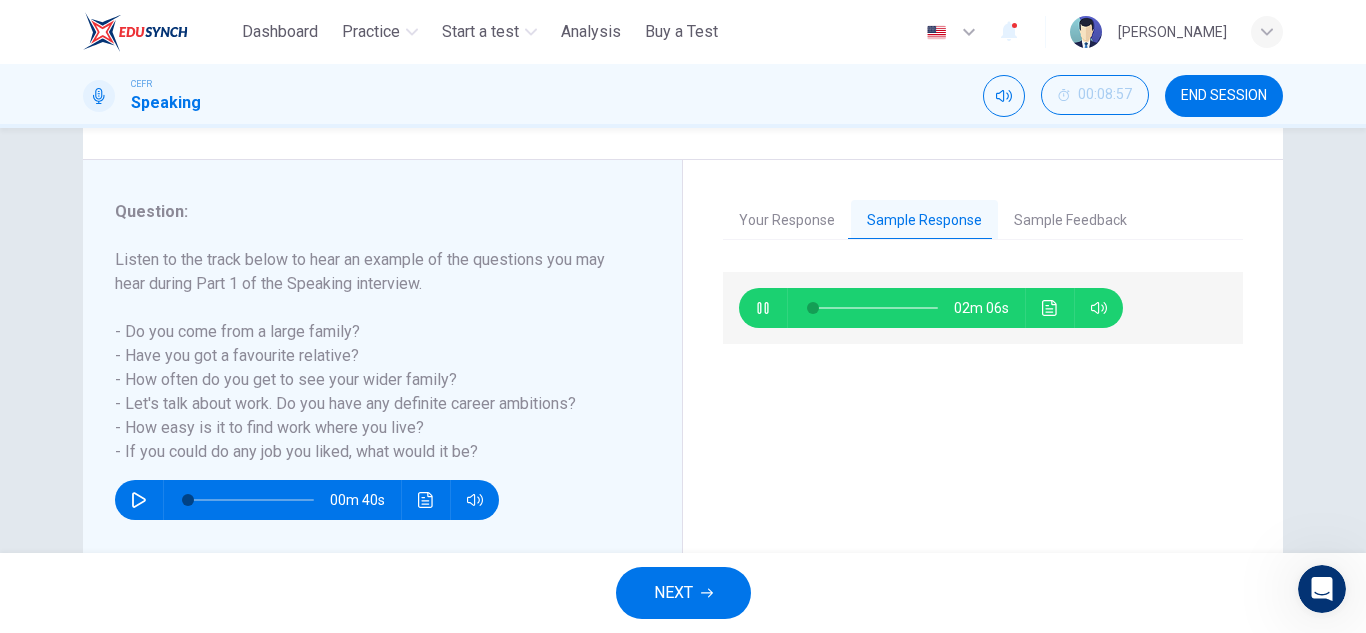 type on "*" 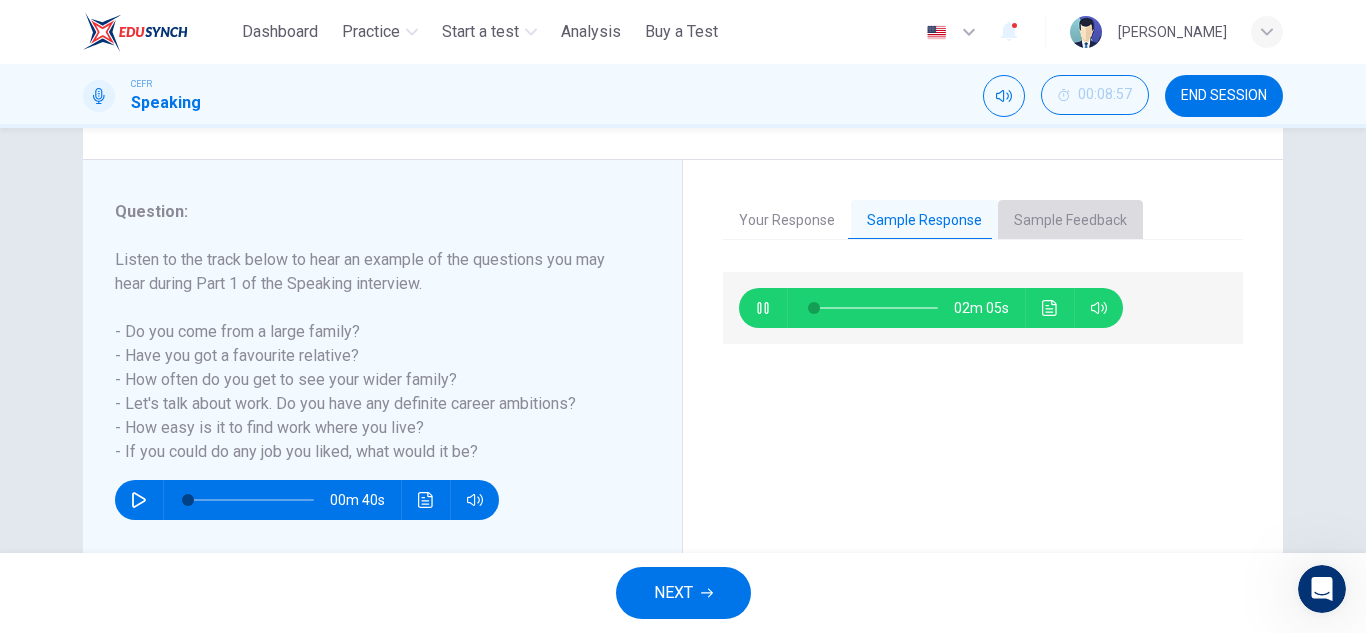 click on "Sample Feedback" at bounding box center (1070, 221) 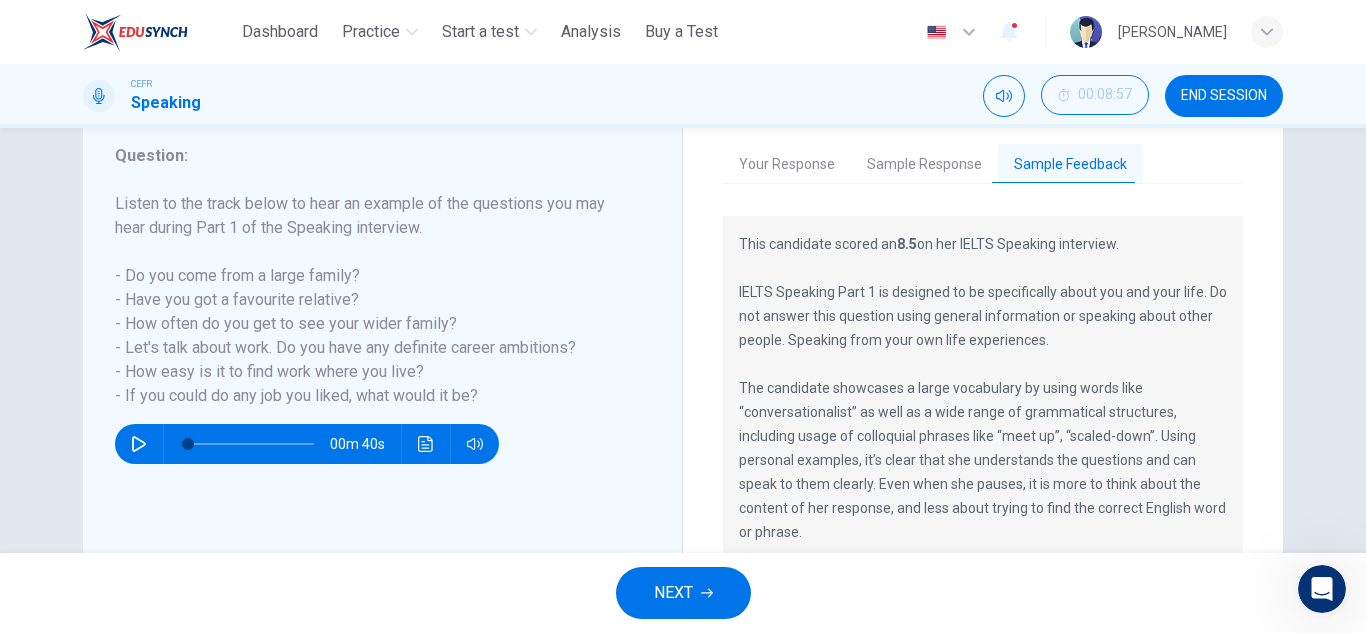 scroll, scrollTop: 267, scrollLeft: 0, axis: vertical 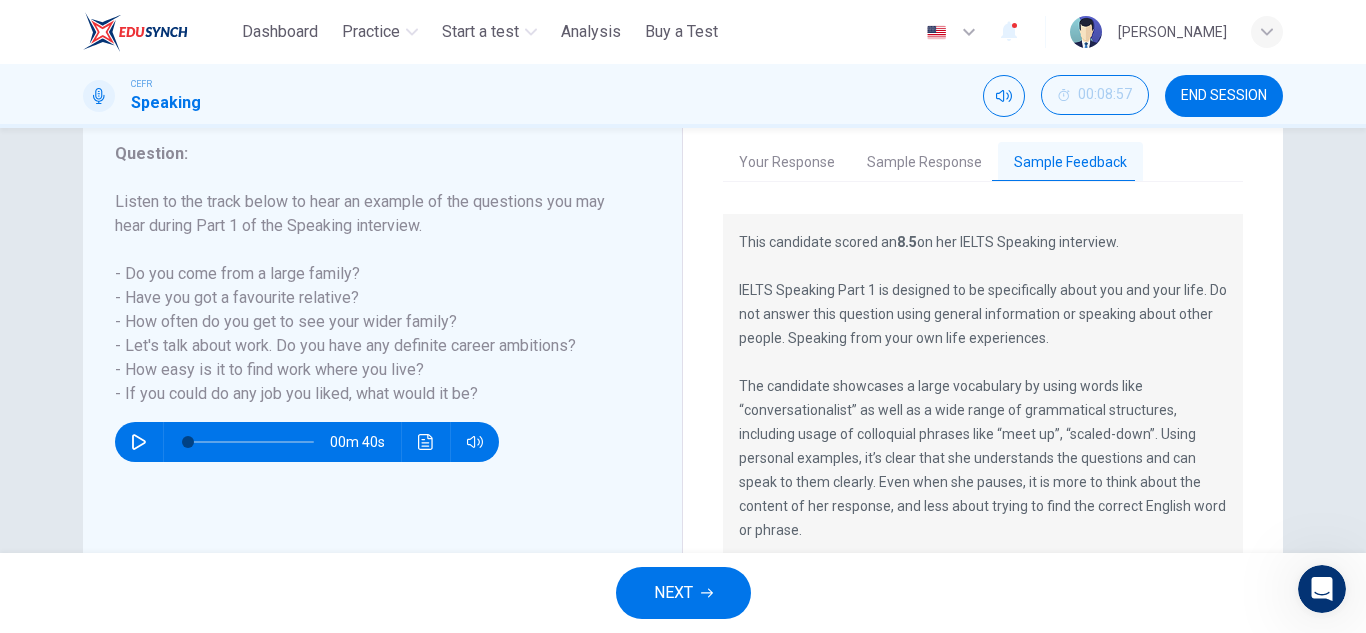 click on "This candidate scored an  8.5  on her IELTS Speaking interview.
IELTS Speaking Part 1 is designed to be specifically about you and your life. Do not answer this question using general information or speaking about other people. Speaking from your own life experiences.
The candidate showcases a large vocabulary by using words like “conversationalist” as well as a wide range of grammatical structures, including usage of colloquial phrases like “meet up”, “scaled-down”. Using personal examples, it’s clear that she understands the questions and can speak to them clearly. Even when she pauses, it is more to think about the content of her response, and less about trying to find the correct English word or phrase." at bounding box center [983, 386] 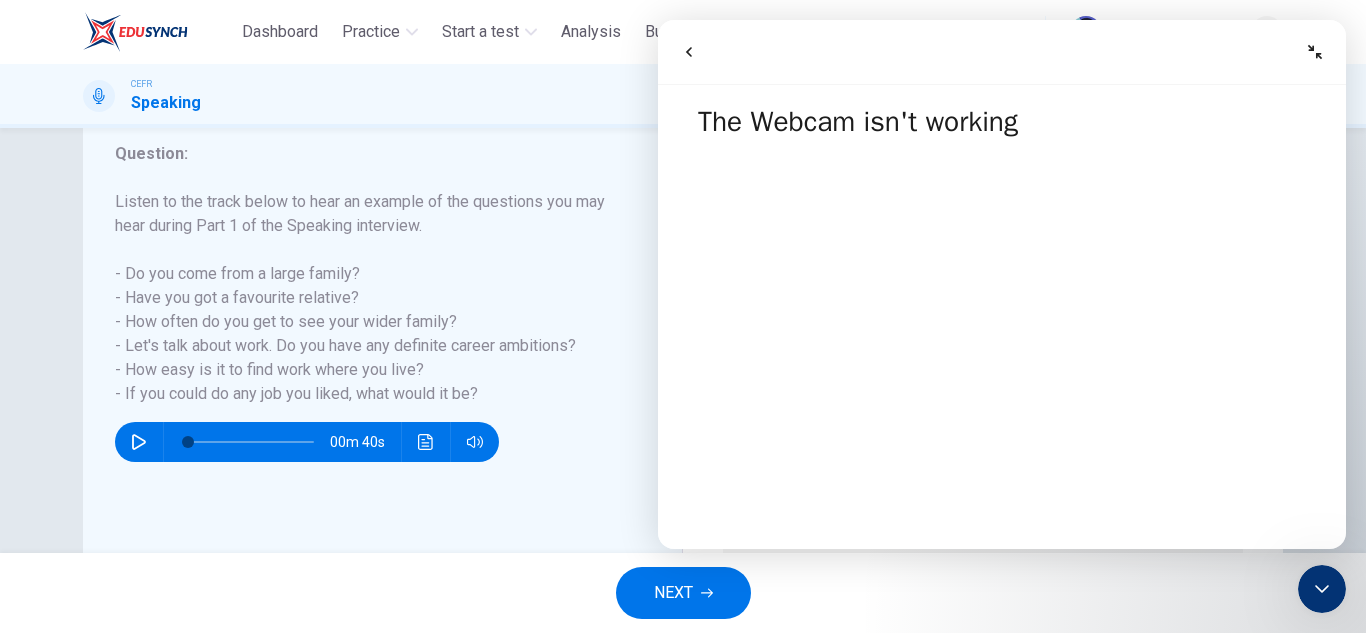 click at bounding box center (689, 52) 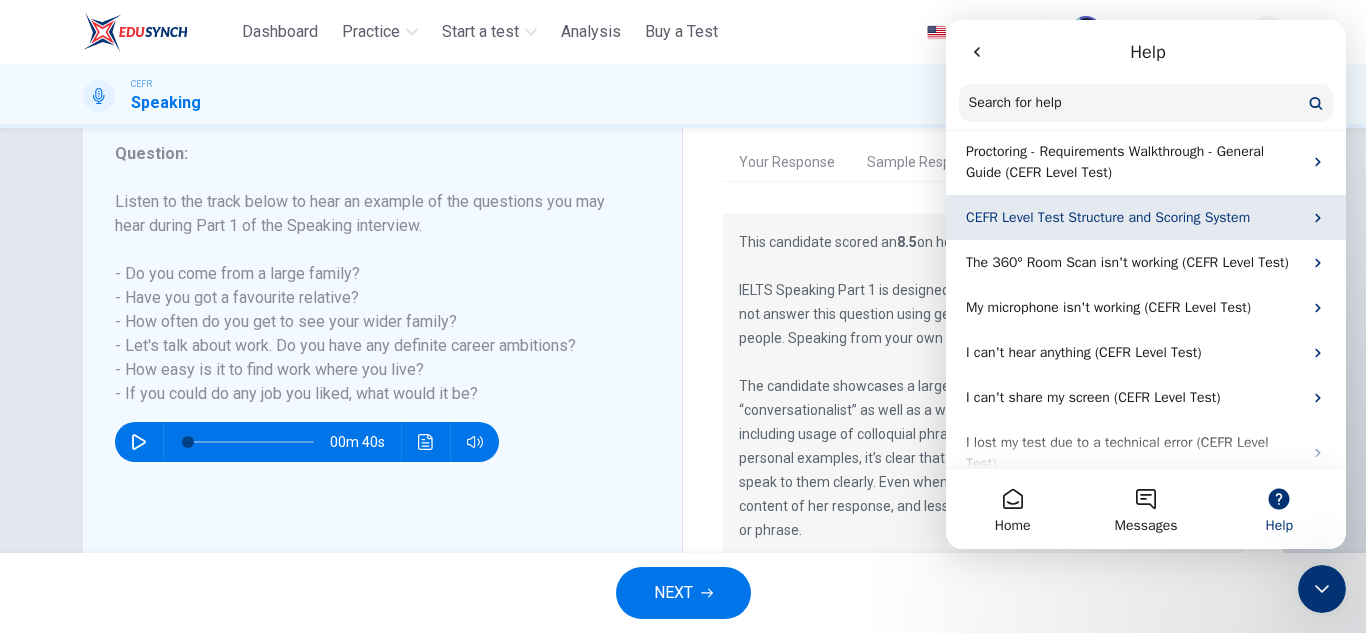 scroll, scrollTop: 168, scrollLeft: 0, axis: vertical 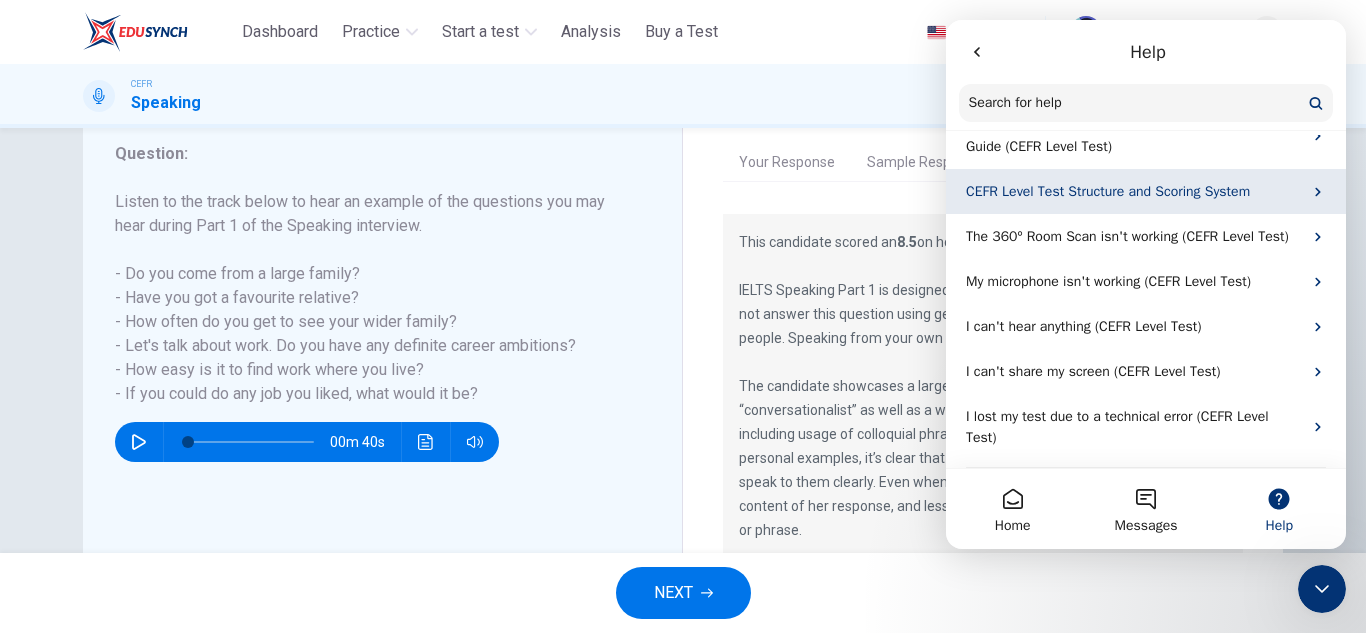 click on "I can't share my screen (CEFR Level Test)" at bounding box center (1134, 371) 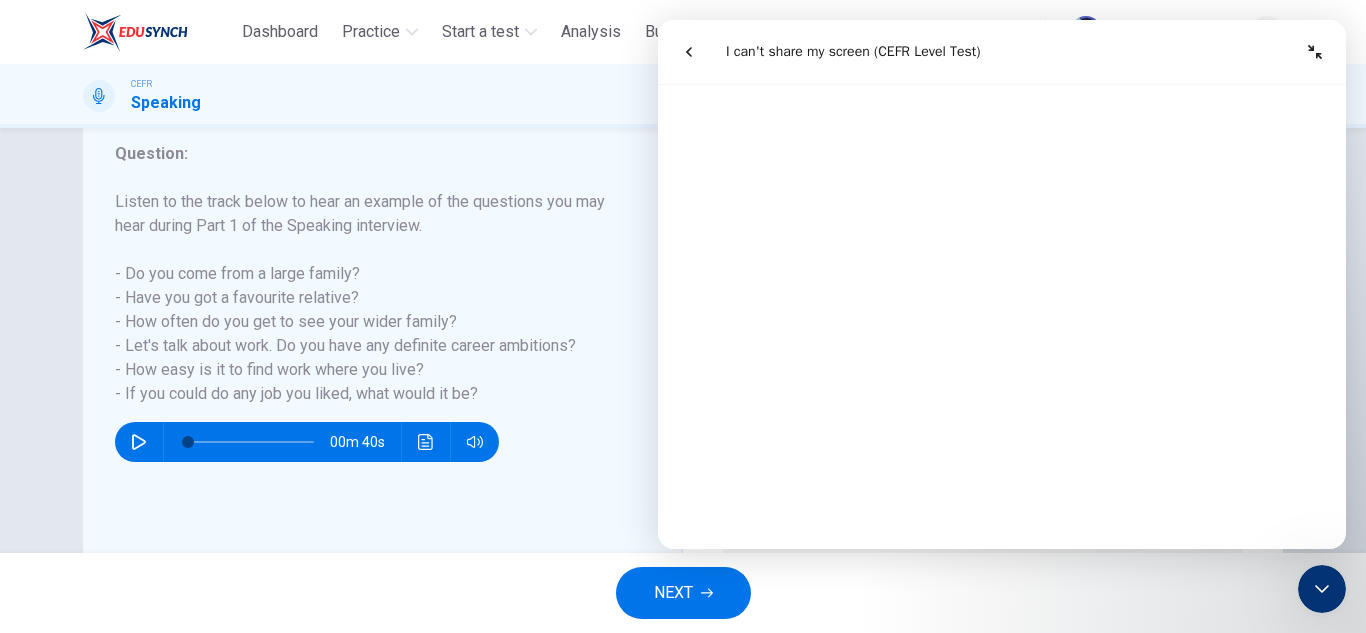 scroll, scrollTop: 2038, scrollLeft: 0, axis: vertical 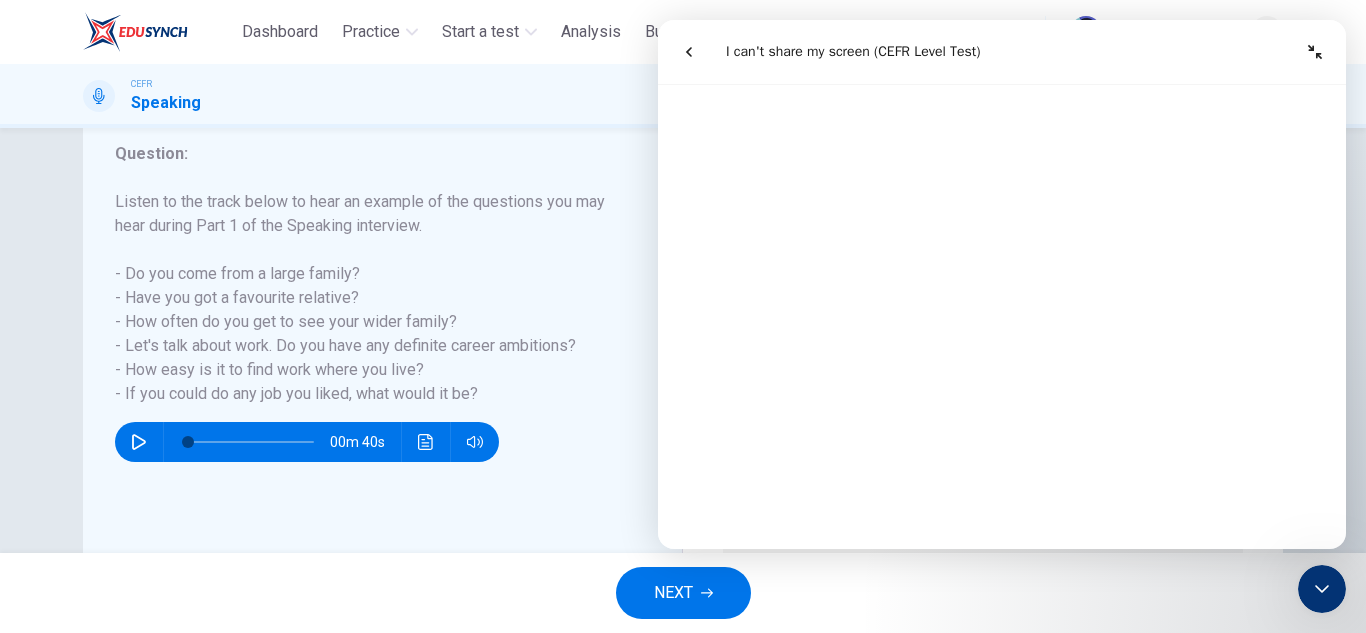 click 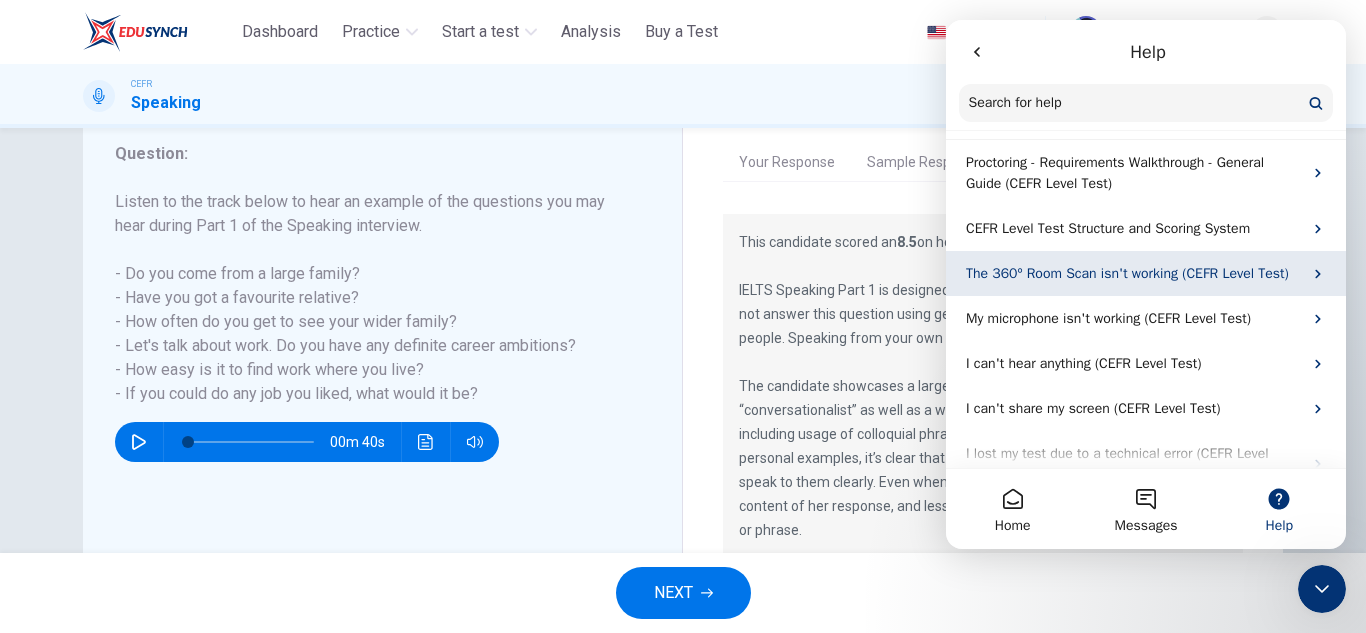 scroll, scrollTop: 168, scrollLeft: 0, axis: vertical 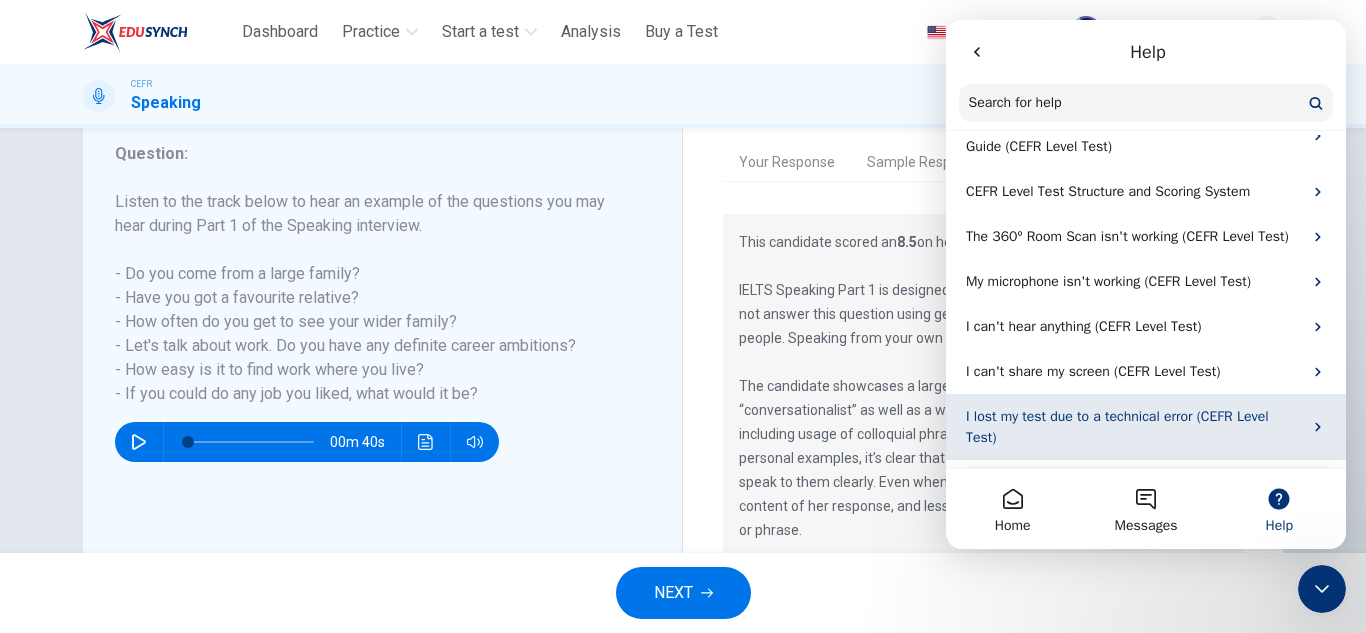click on "I lost my test due to a technical error (CEFR Level Test)" at bounding box center (1134, 427) 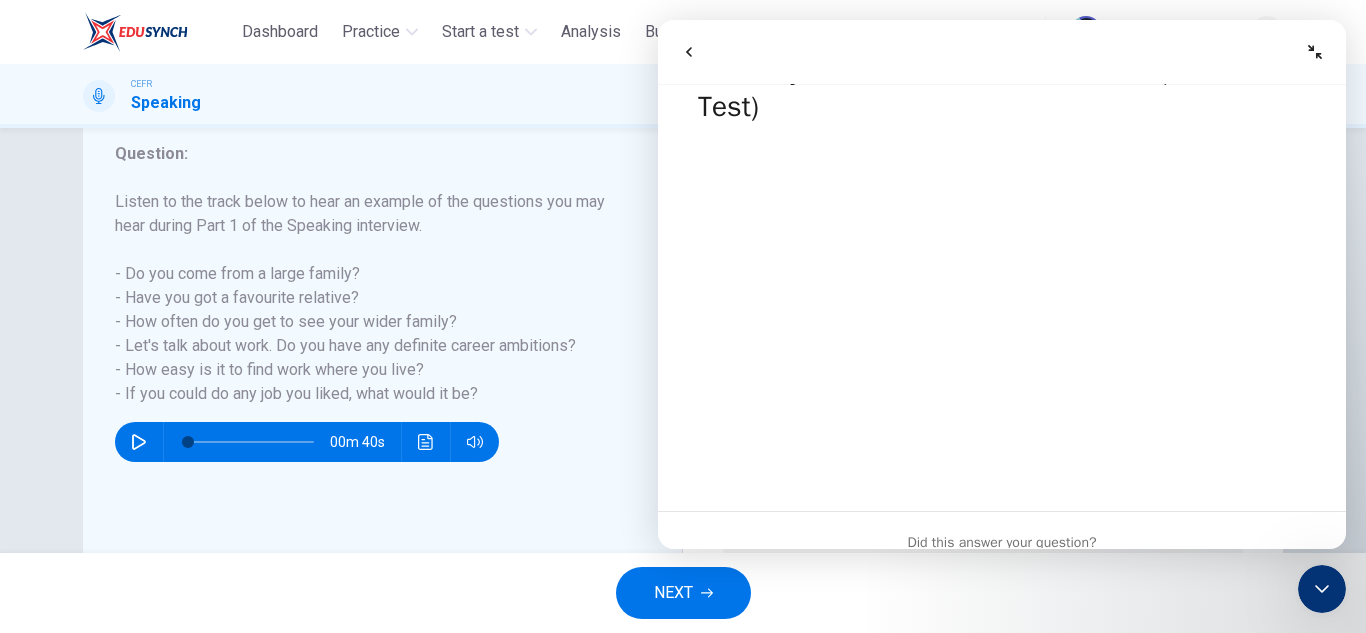 scroll, scrollTop: 52, scrollLeft: 0, axis: vertical 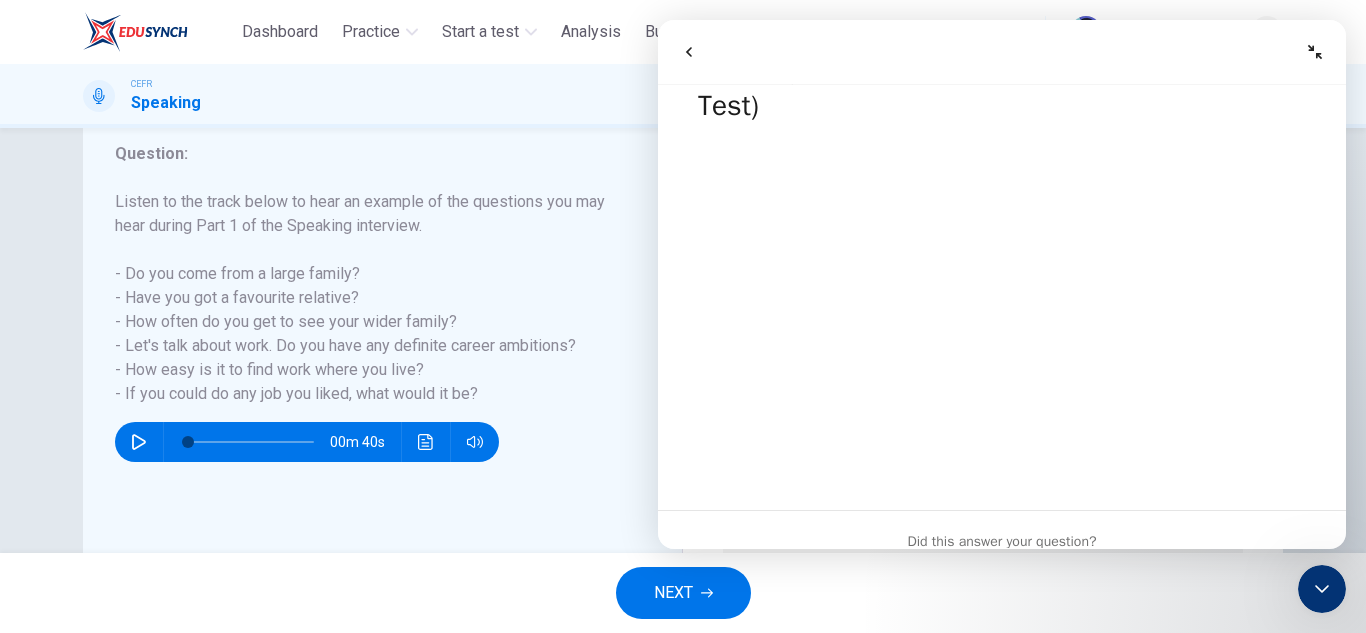 click 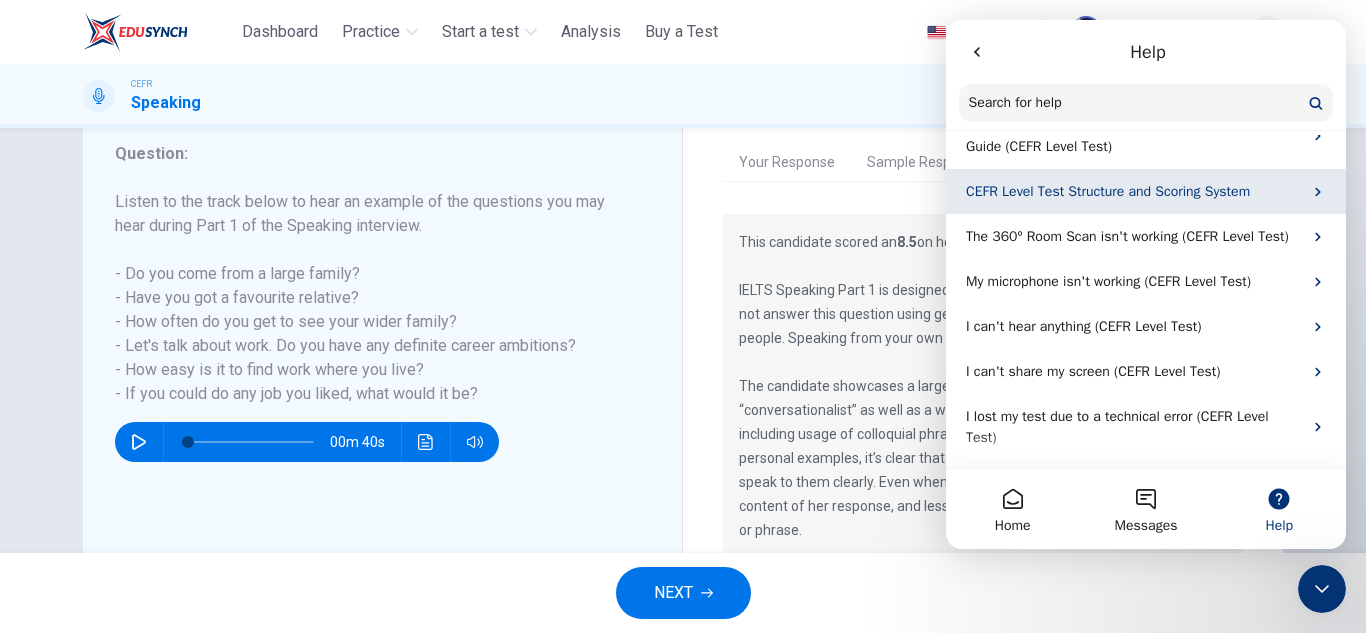 scroll, scrollTop: 0, scrollLeft: 0, axis: both 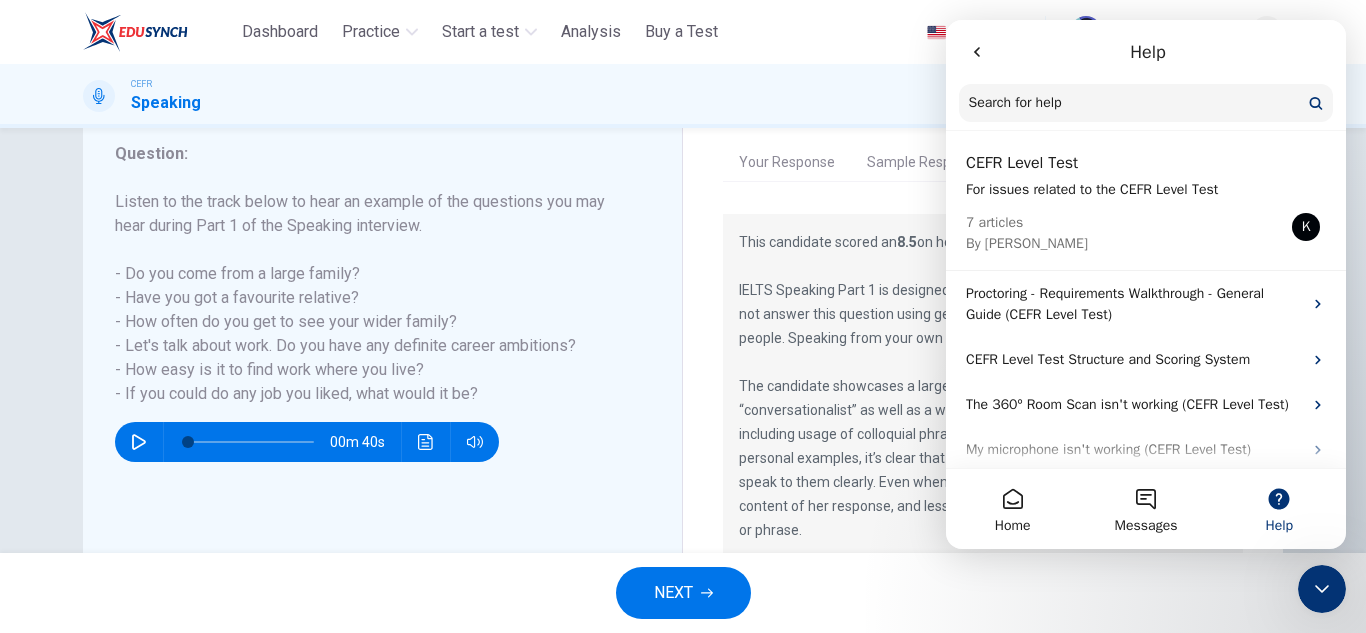 click on "Search for help" at bounding box center (1146, 103) 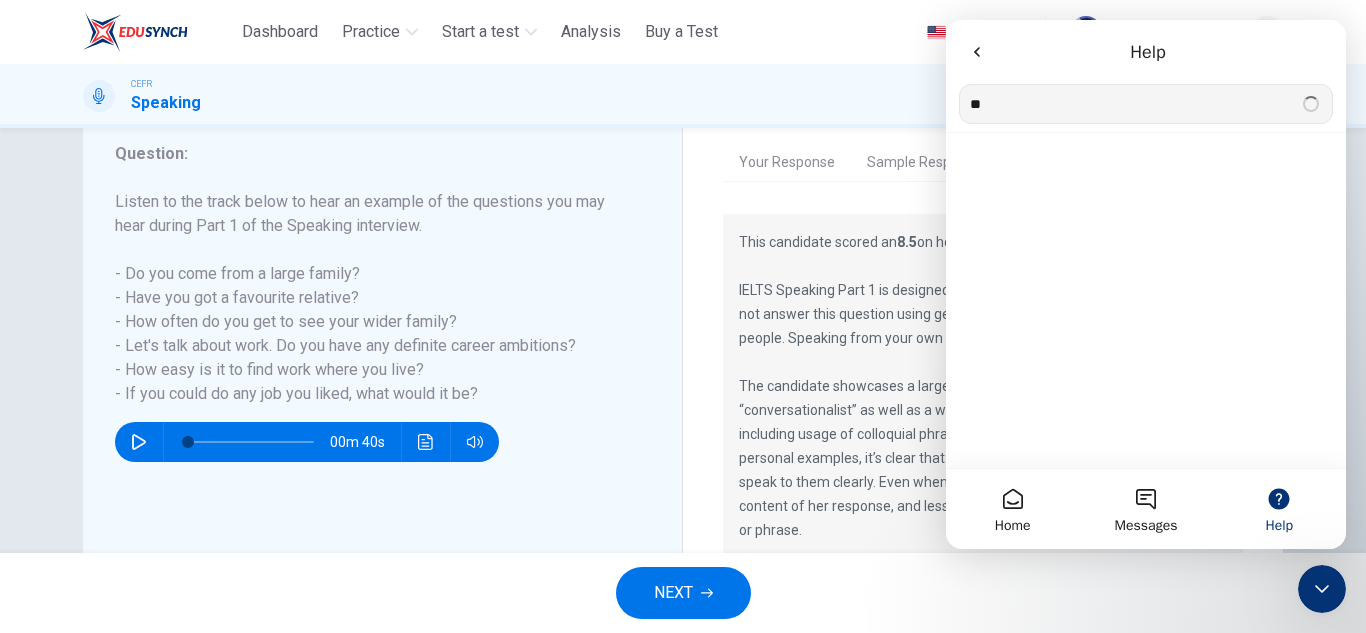 type on "*" 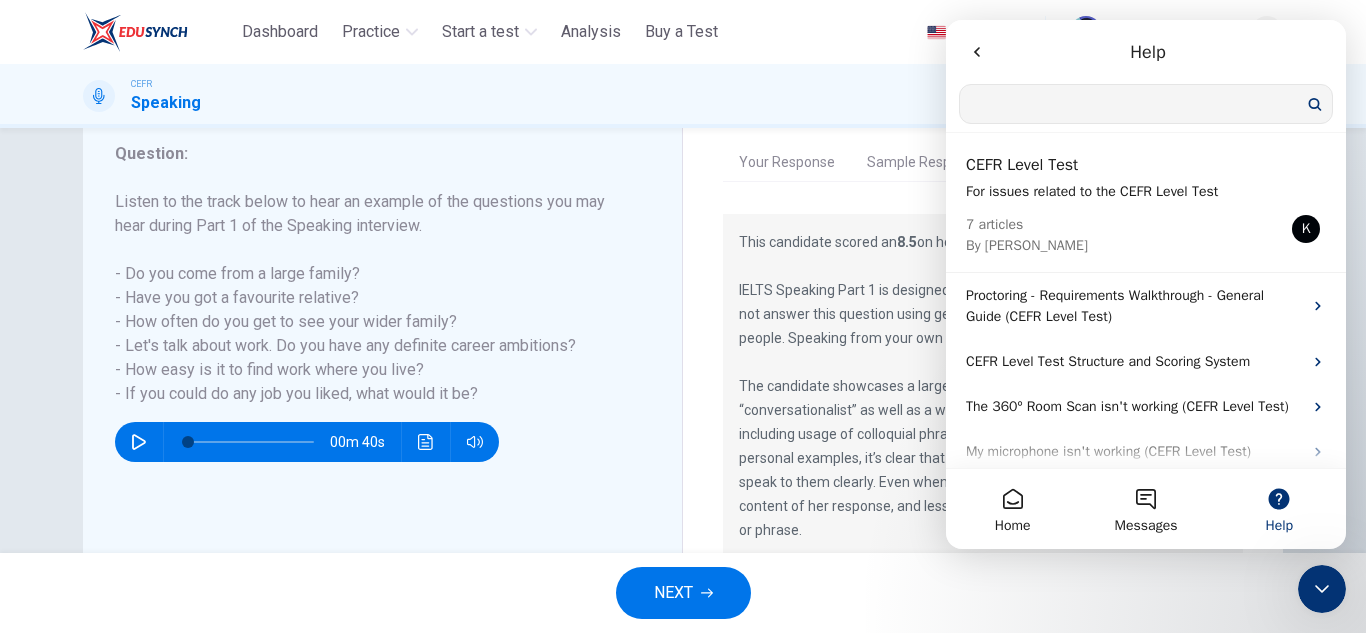 type on "*" 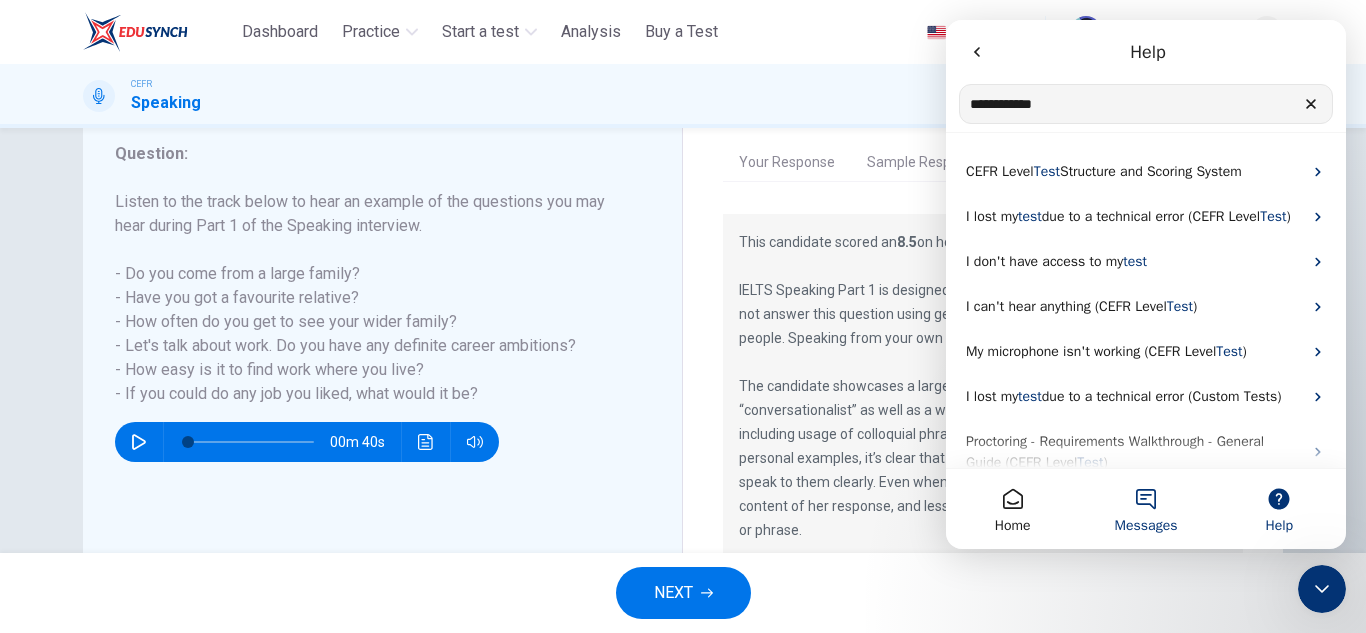type on "**********" 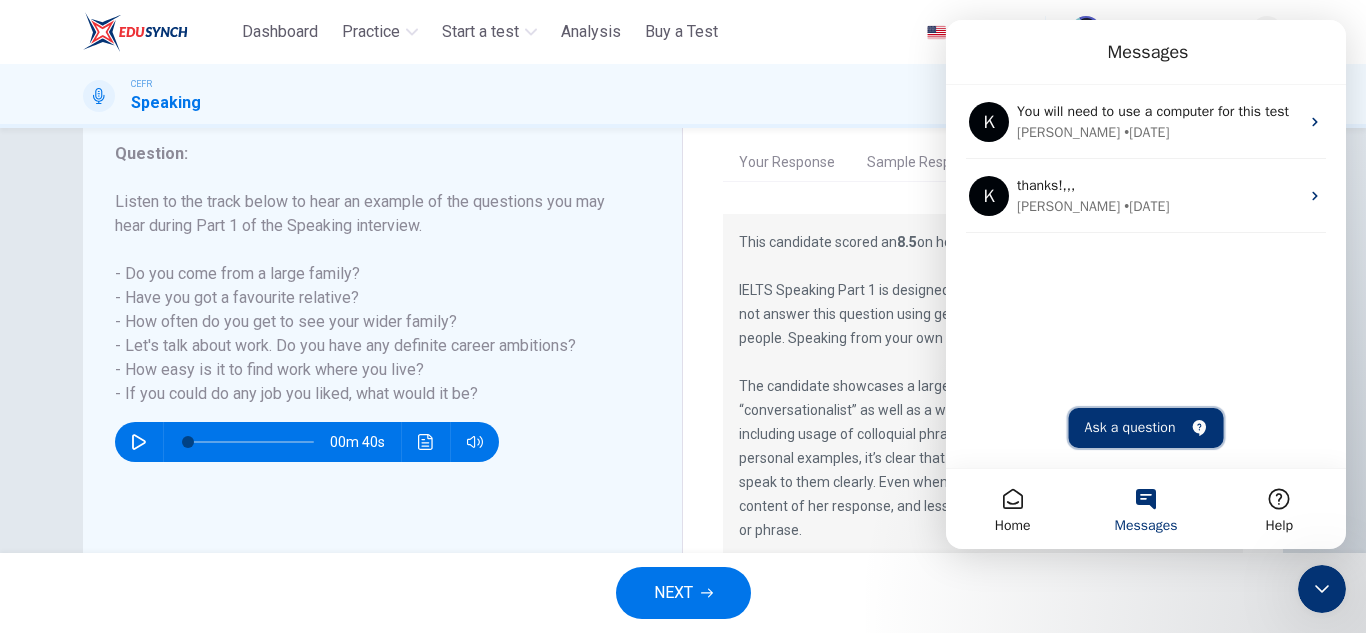 click on "Ask a question" at bounding box center [1146, 428] 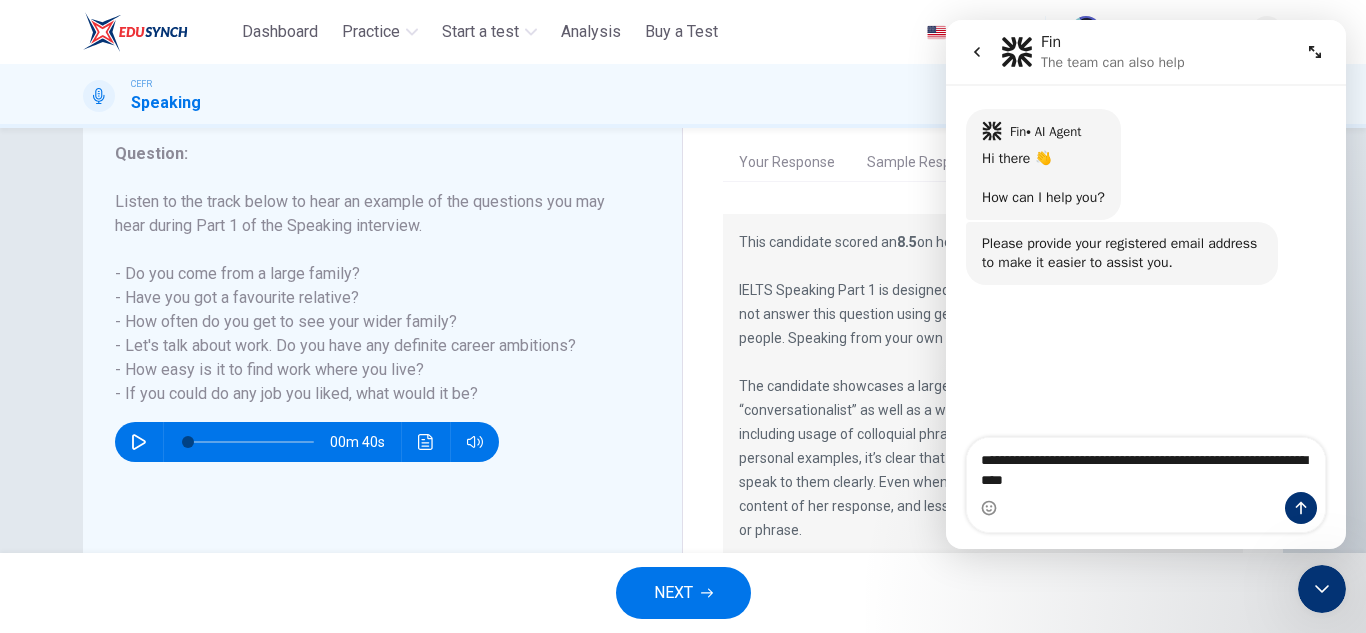 click on "**********" at bounding box center [1146, 465] 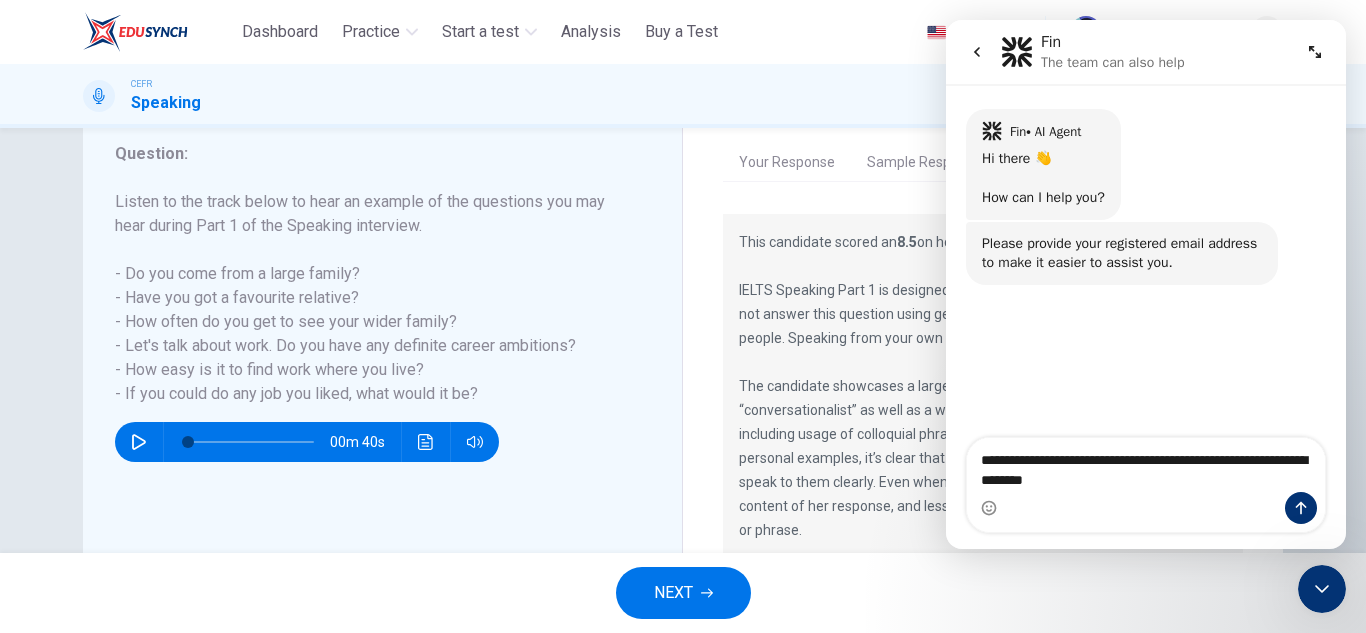 click on "**********" at bounding box center [1146, 465] 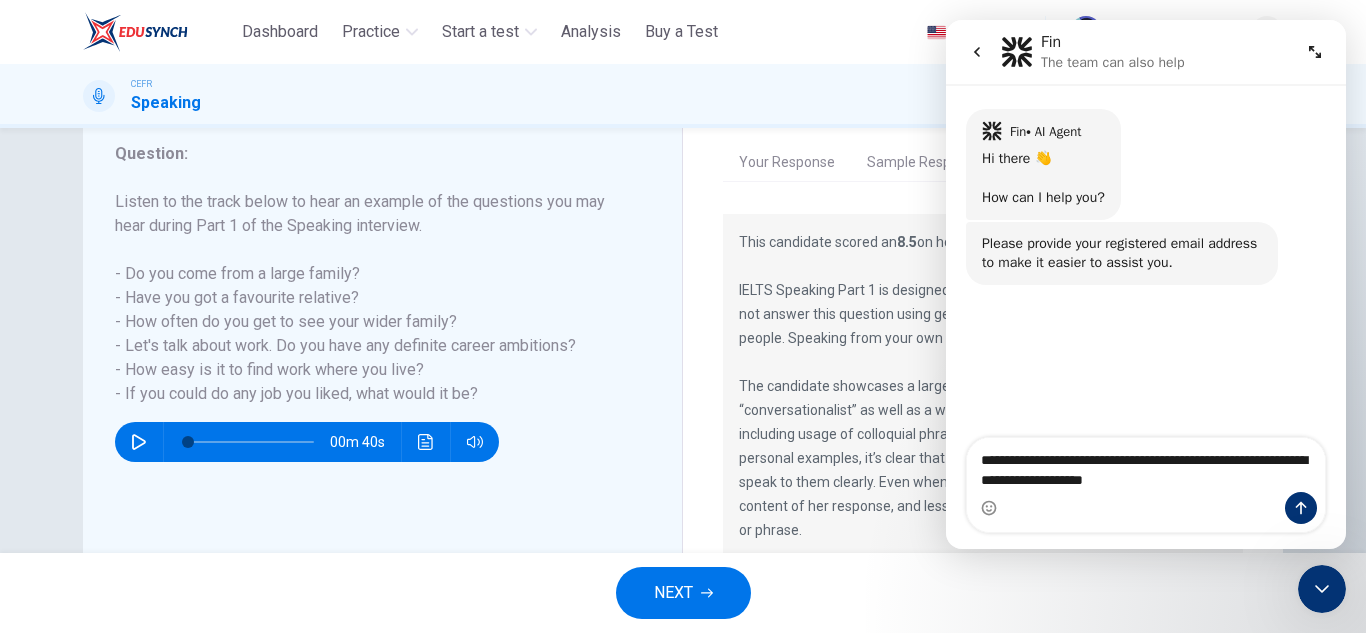 click on "**********" at bounding box center (1146, 465) 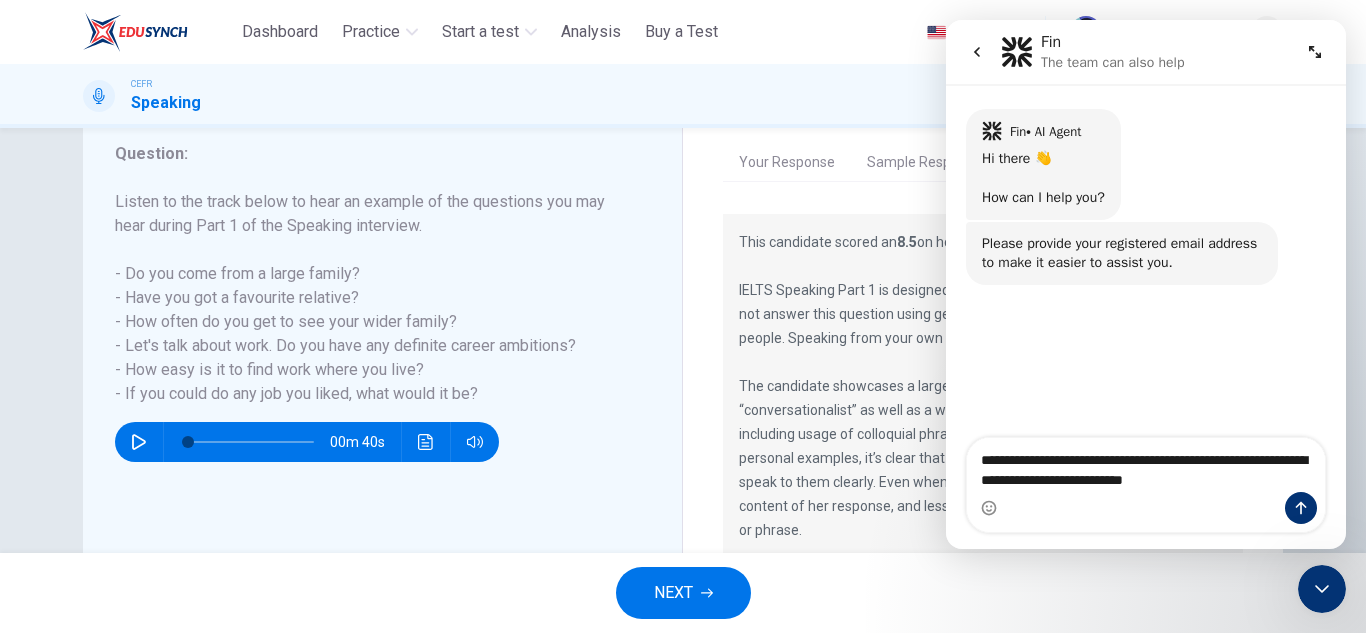 type on "**********" 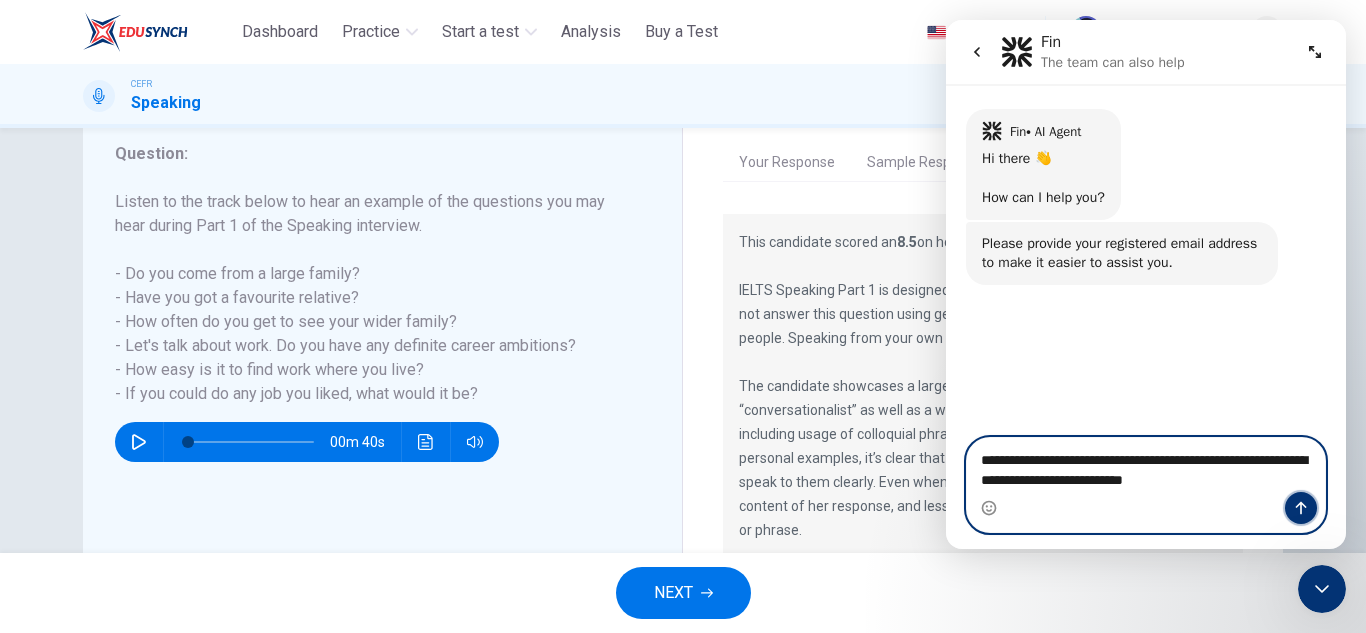 click 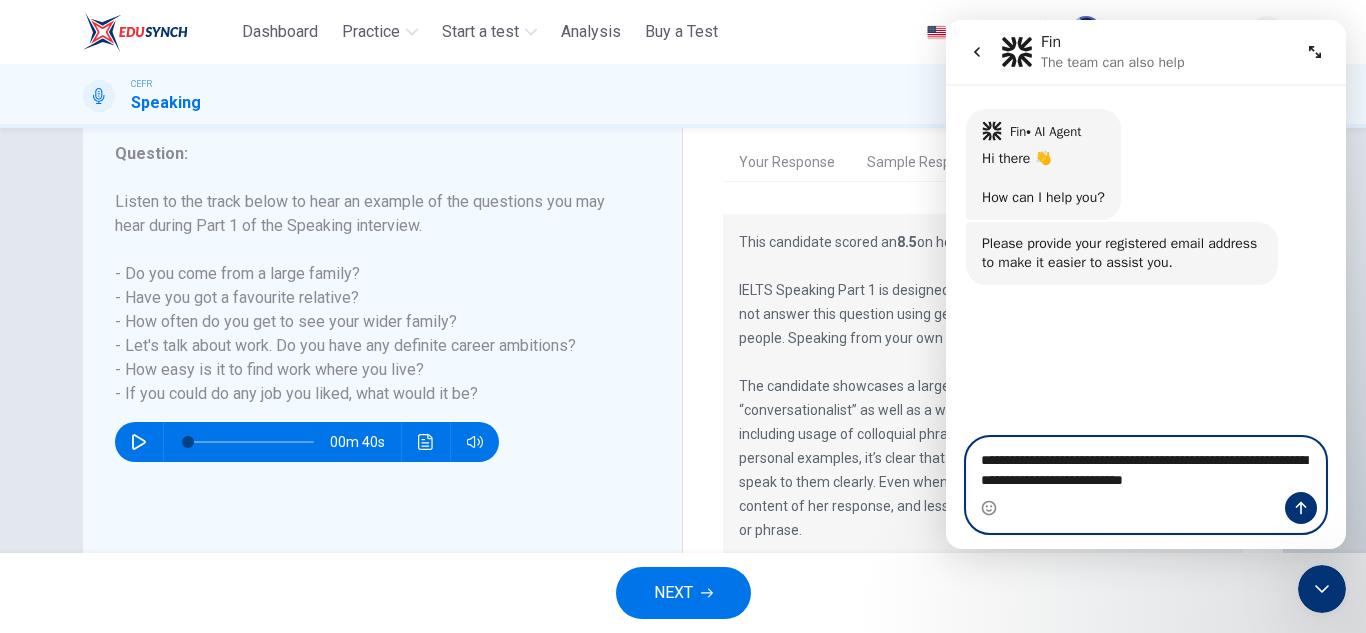 type 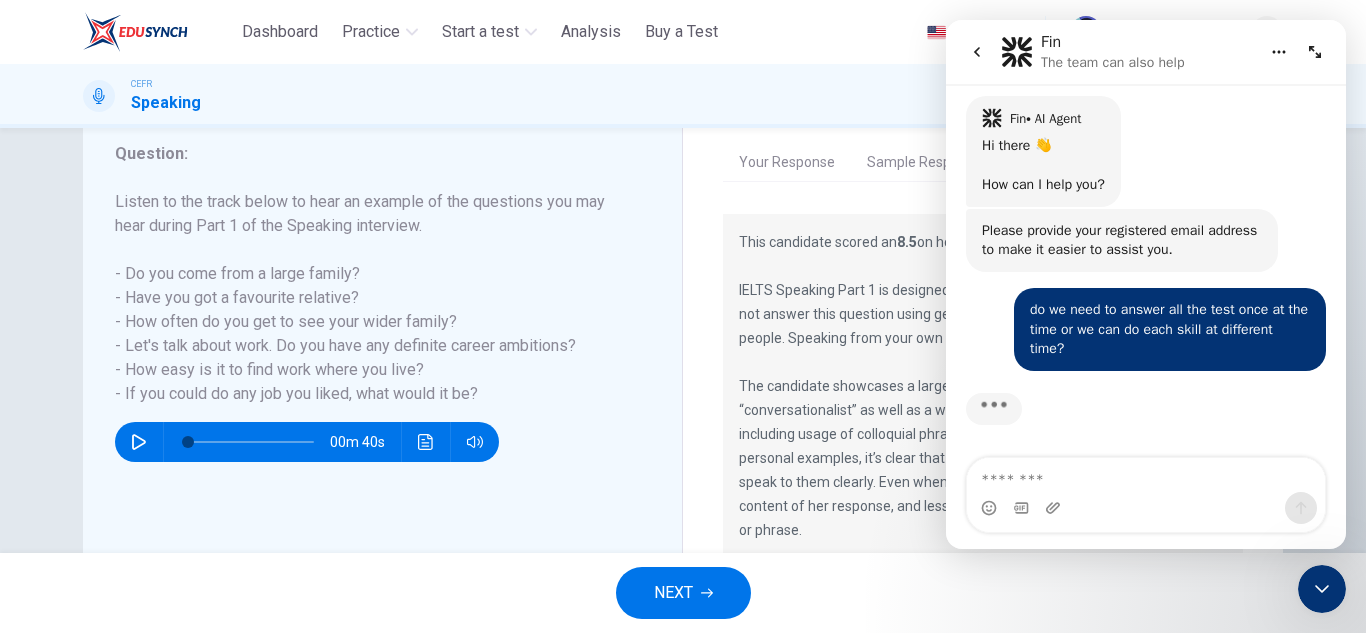 scroll, scrollTop: 0, scrollLeft: 0, axis: both 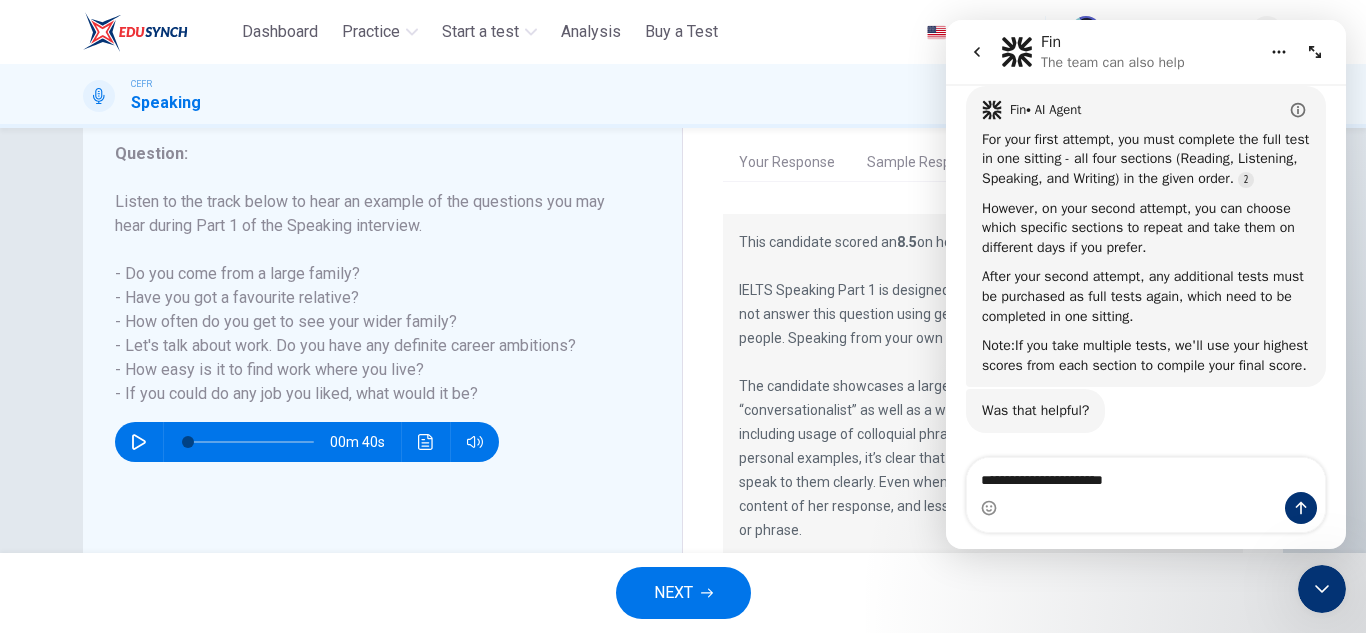 type on "**********" 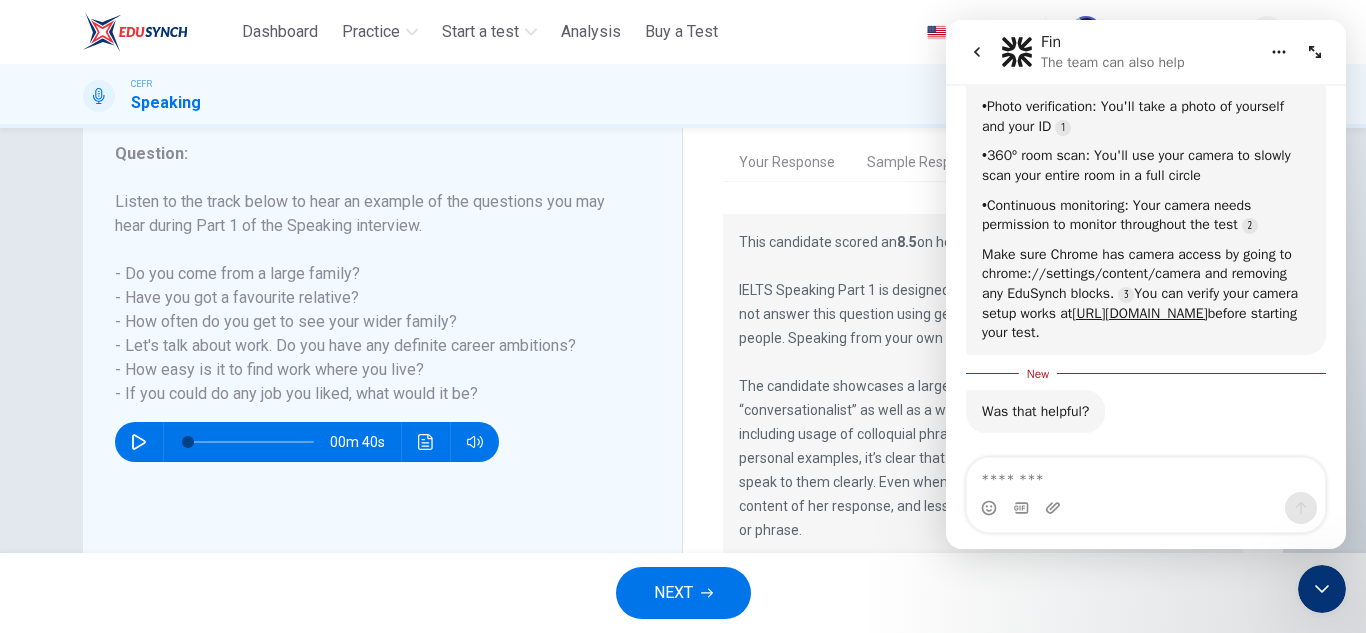 scroll, scrollTop: 894, scrollLeft: 0, axis: vertical 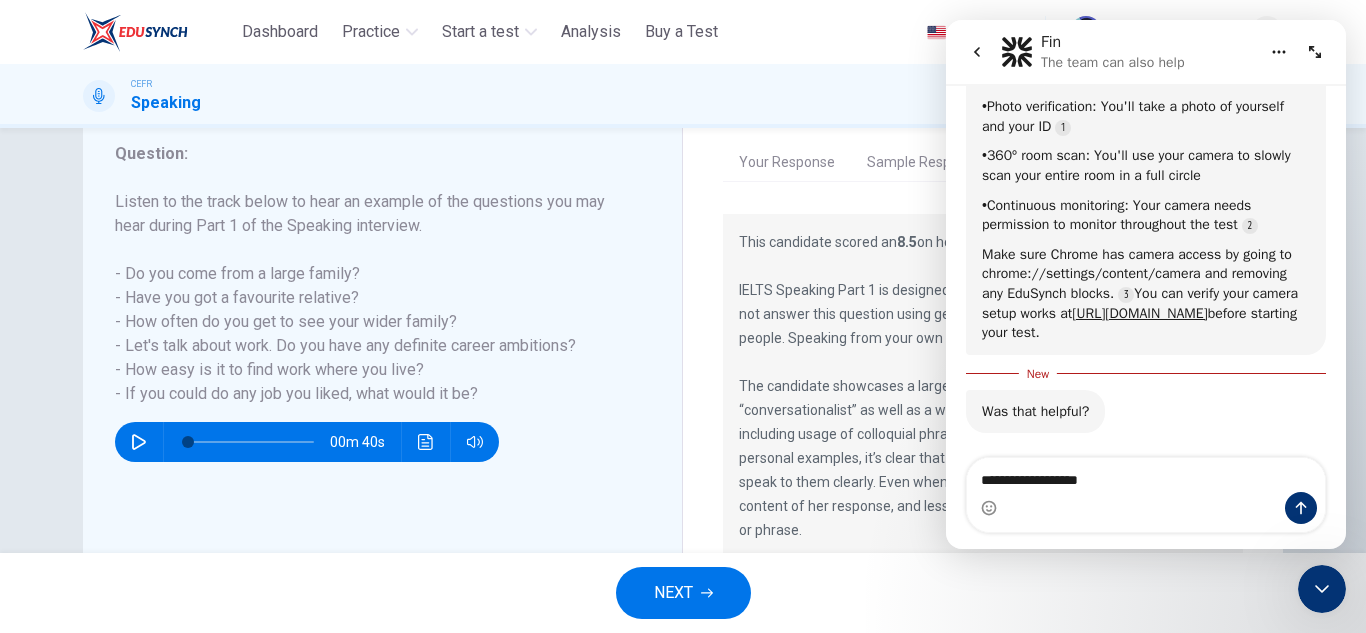 type on "**********" 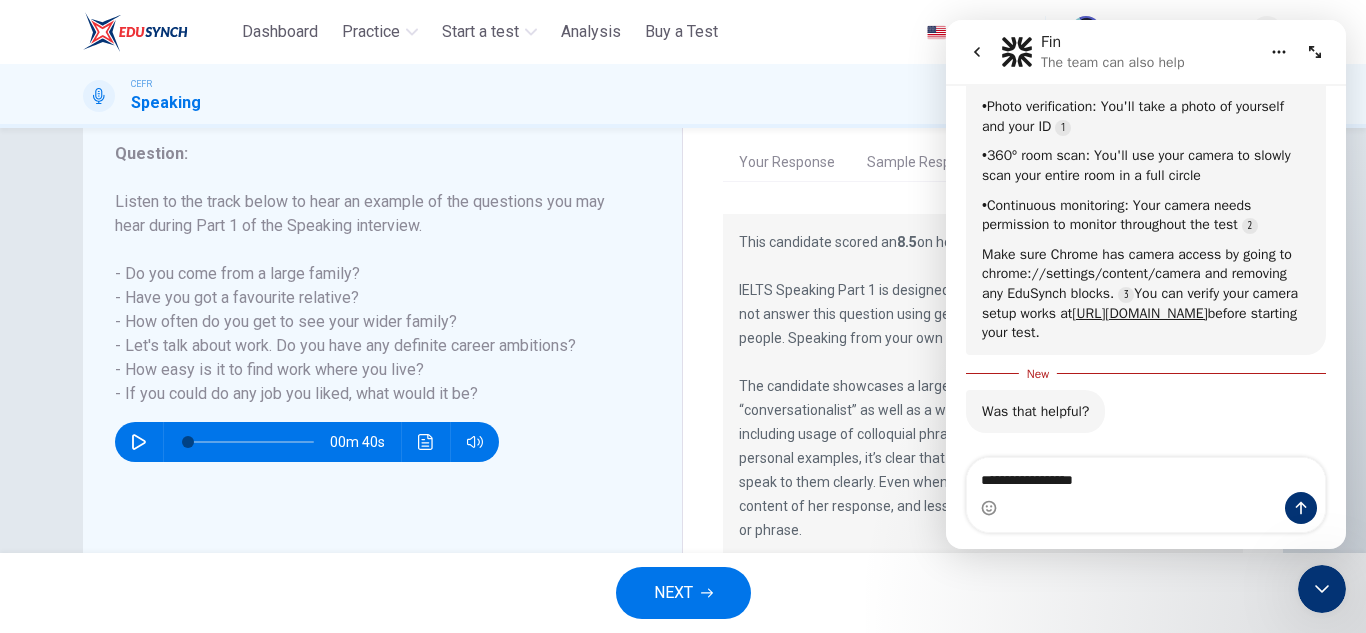 type 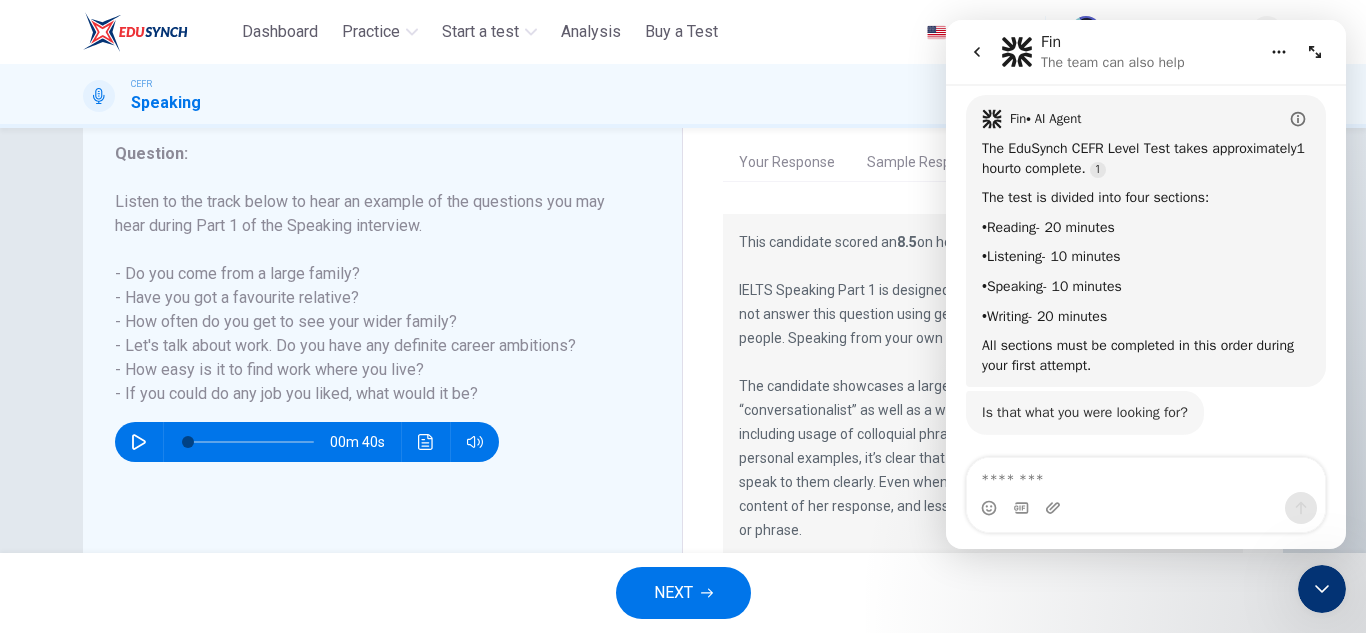 scroll, scrollTop: 1275, scrollLeft: 0, axis: vertical 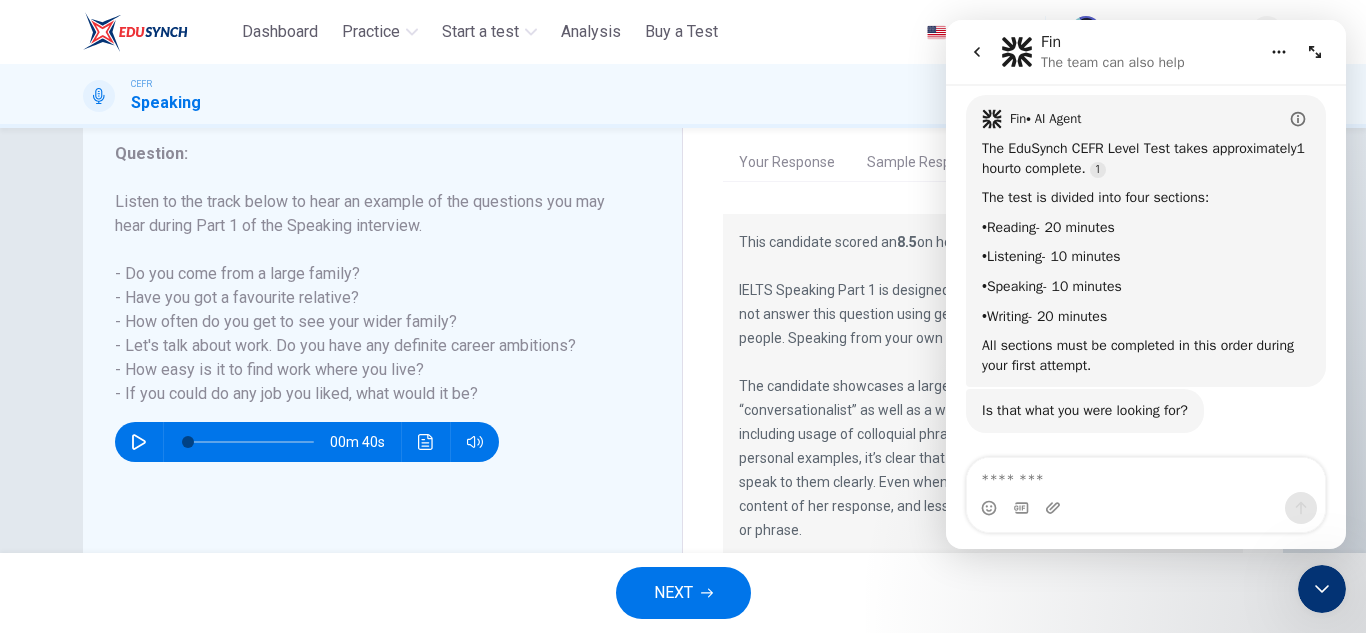 click on "NEXT" at bounding box center [683, 593] 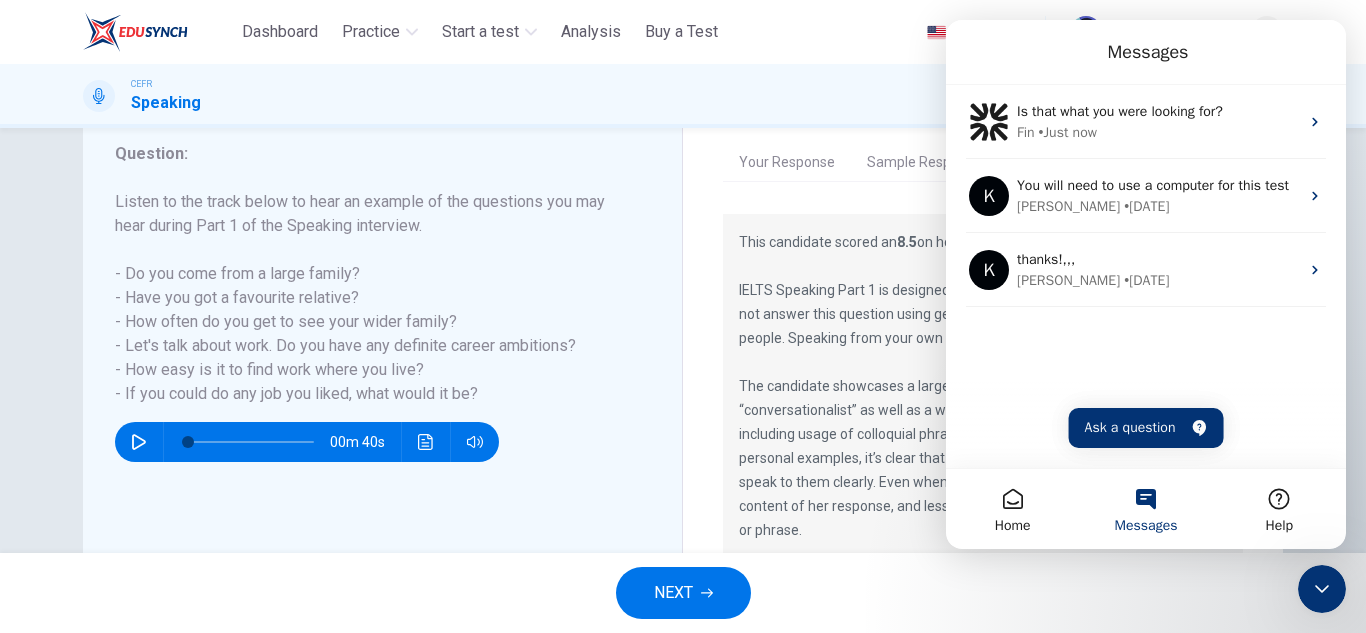 scroll, scrollTop: 1275, scrollLeft: 0, axis: vertical 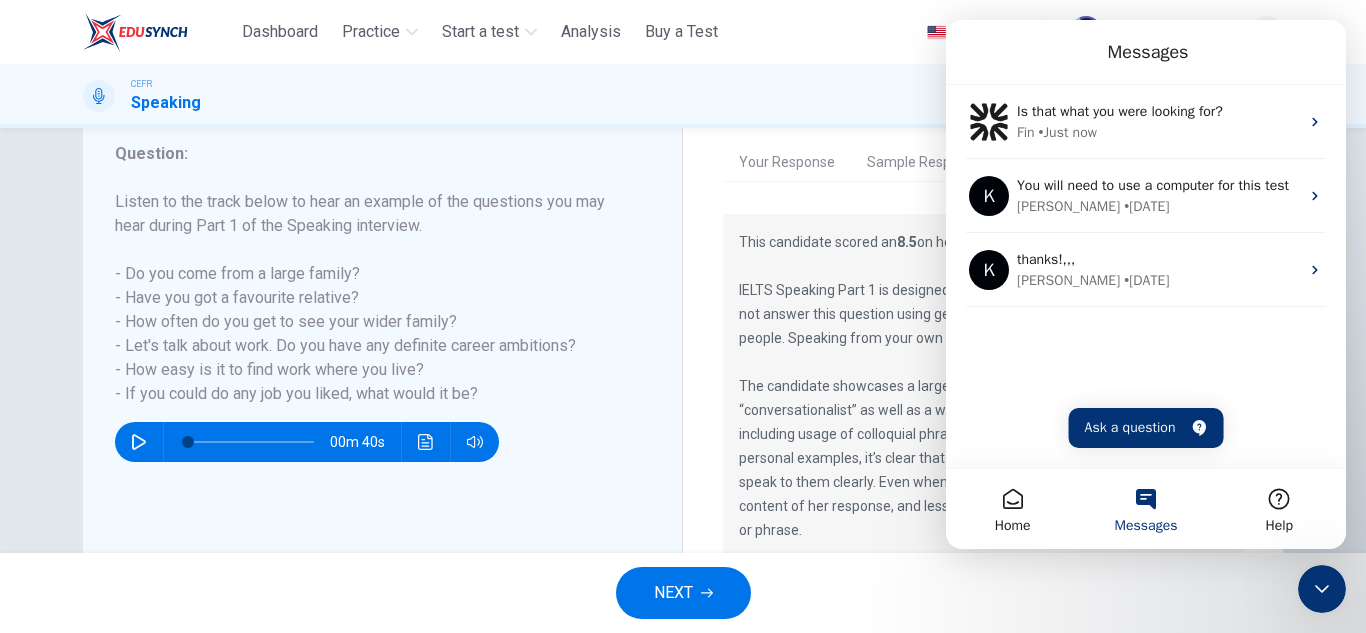 click 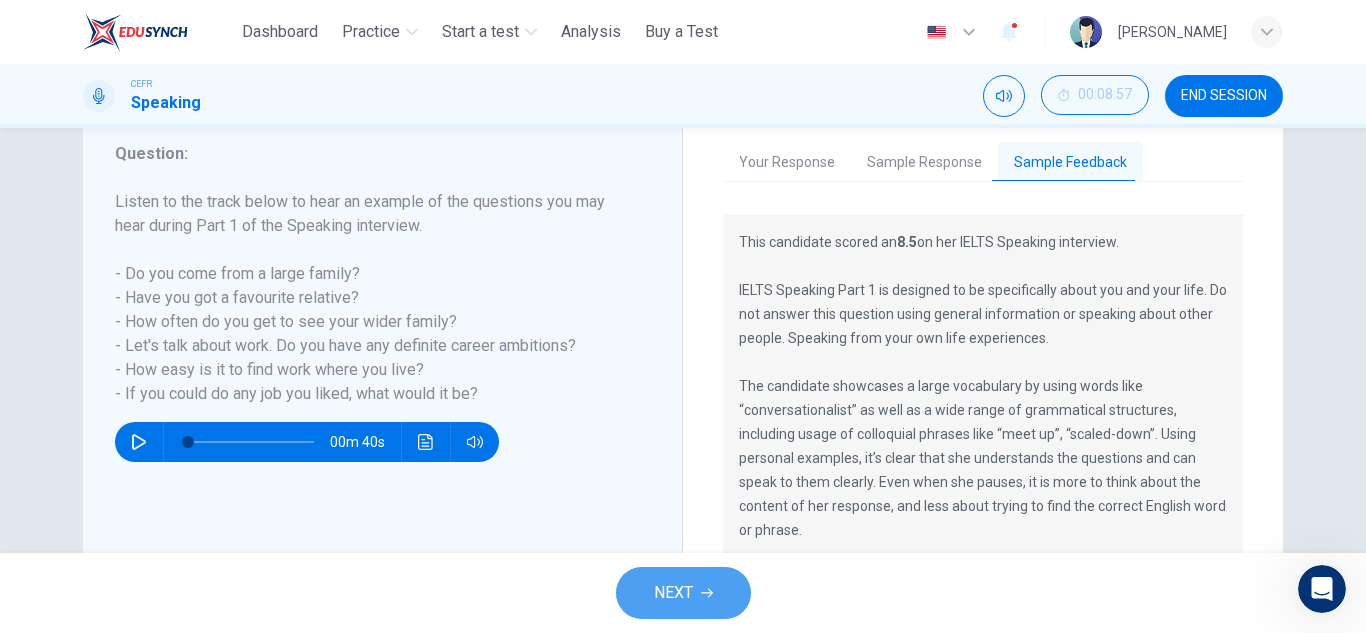 click on "NEXT" at bounding box center [673, 593] 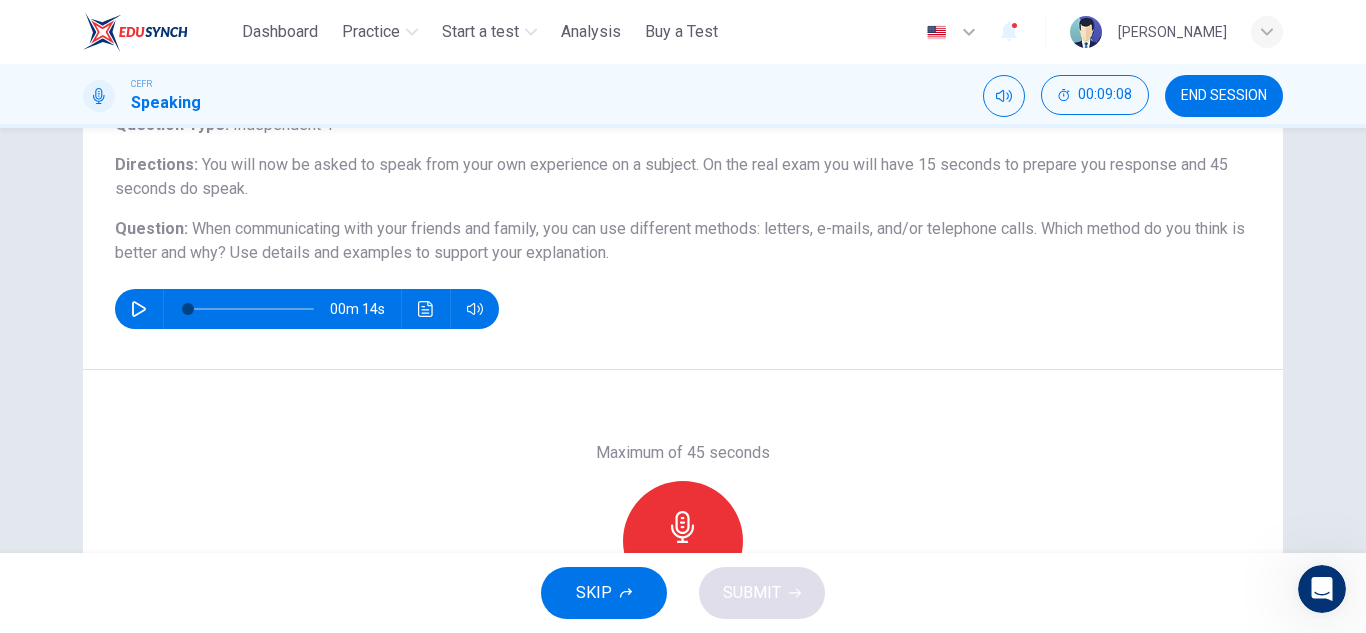 scroll, scrollTop: 149, scrollLeft: 0, axis: vertical 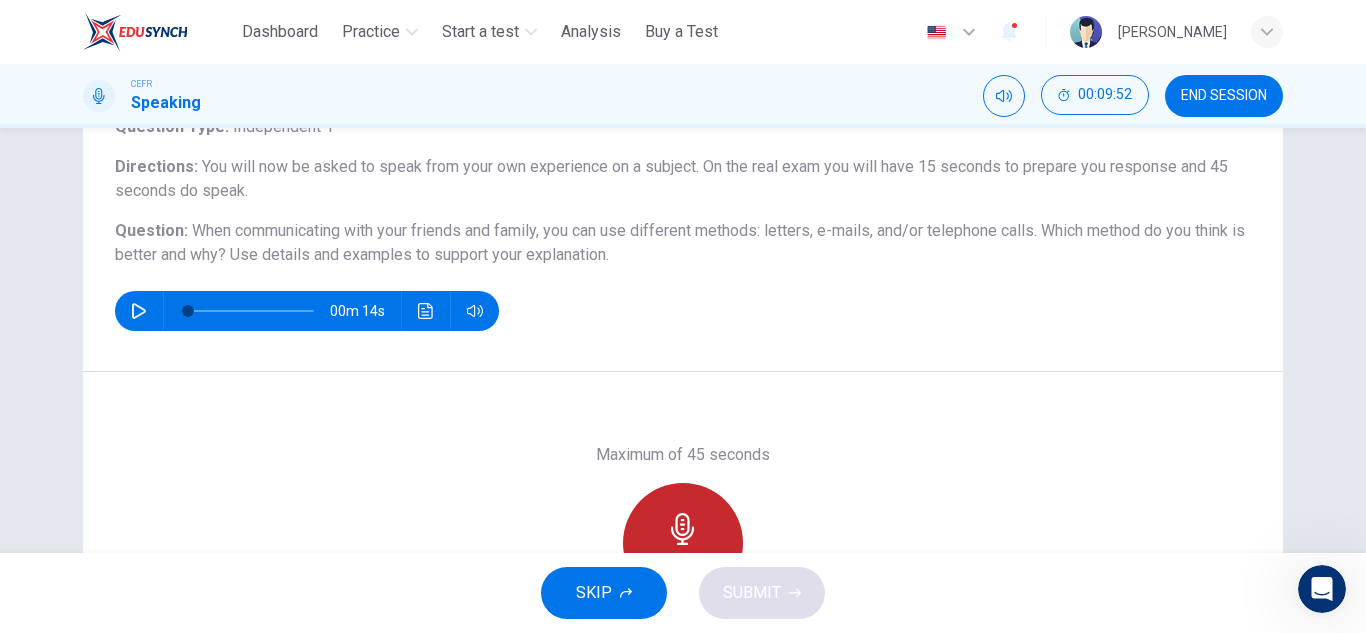 click on "Record" at bounding box center [683, 543] 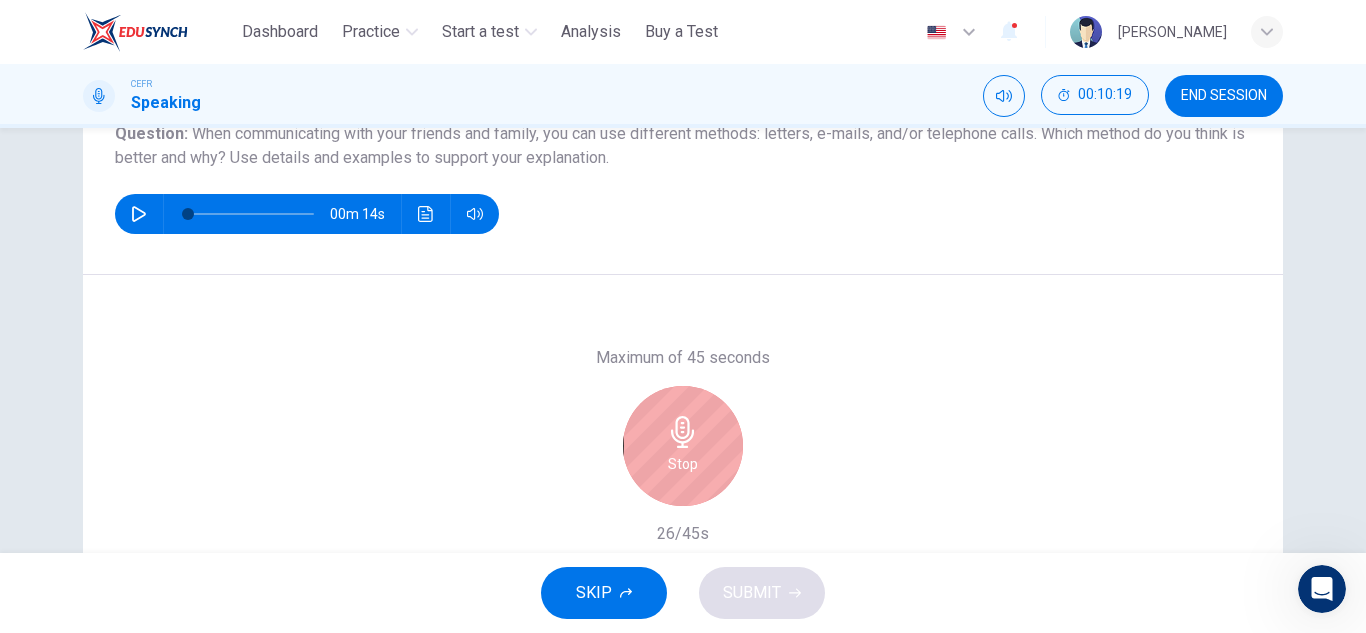 scroll, scrollTop: 244, scrollLeft: 0, axis: vertical 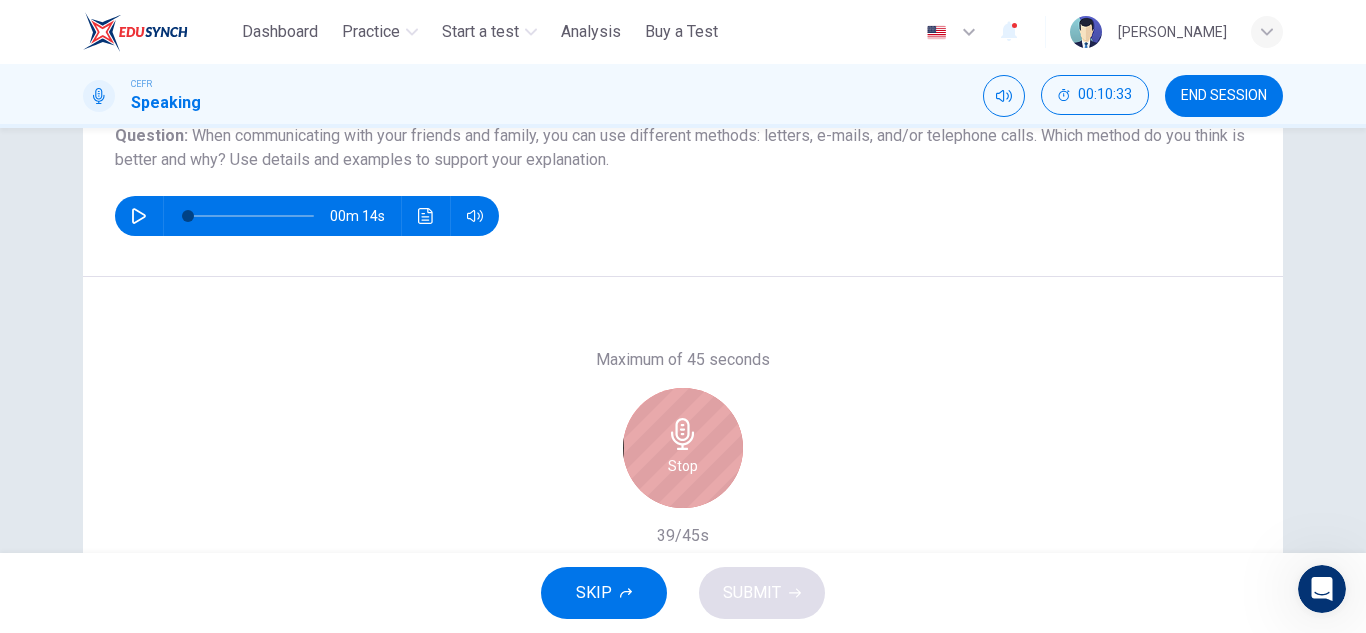 click 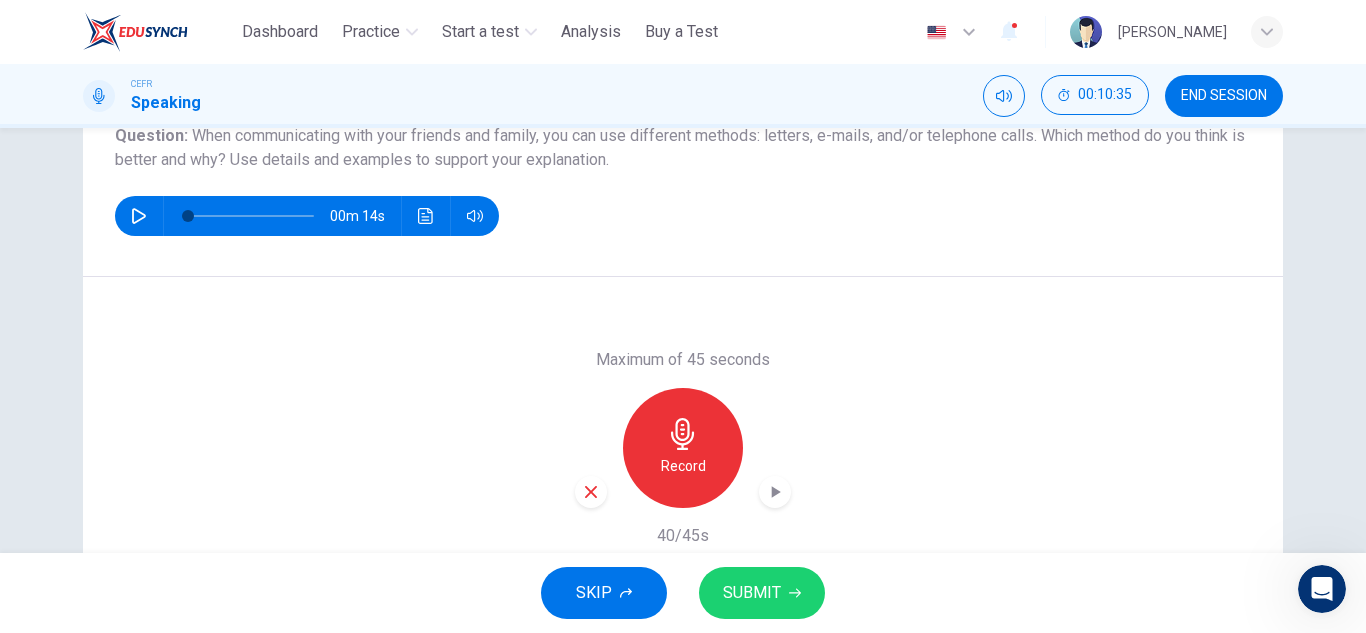 click on "SUBMIT" at bounding box center (752, 593) 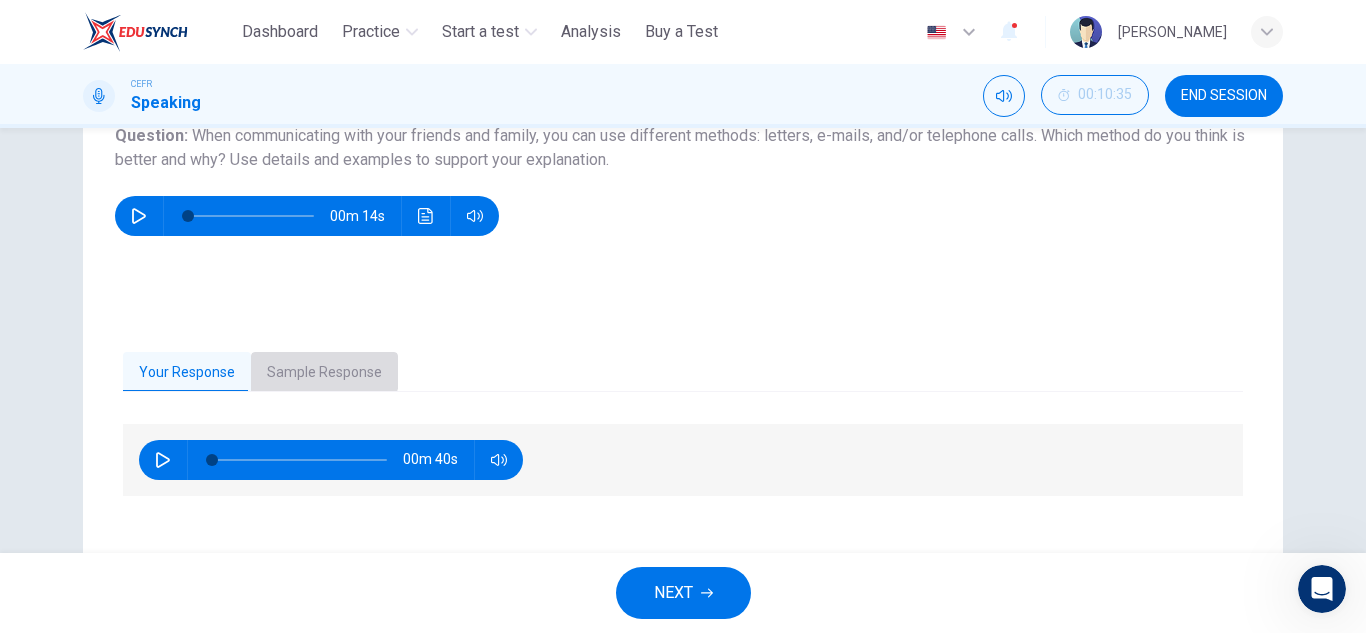 click on "Sample Response" at bounding box center (324, 373) 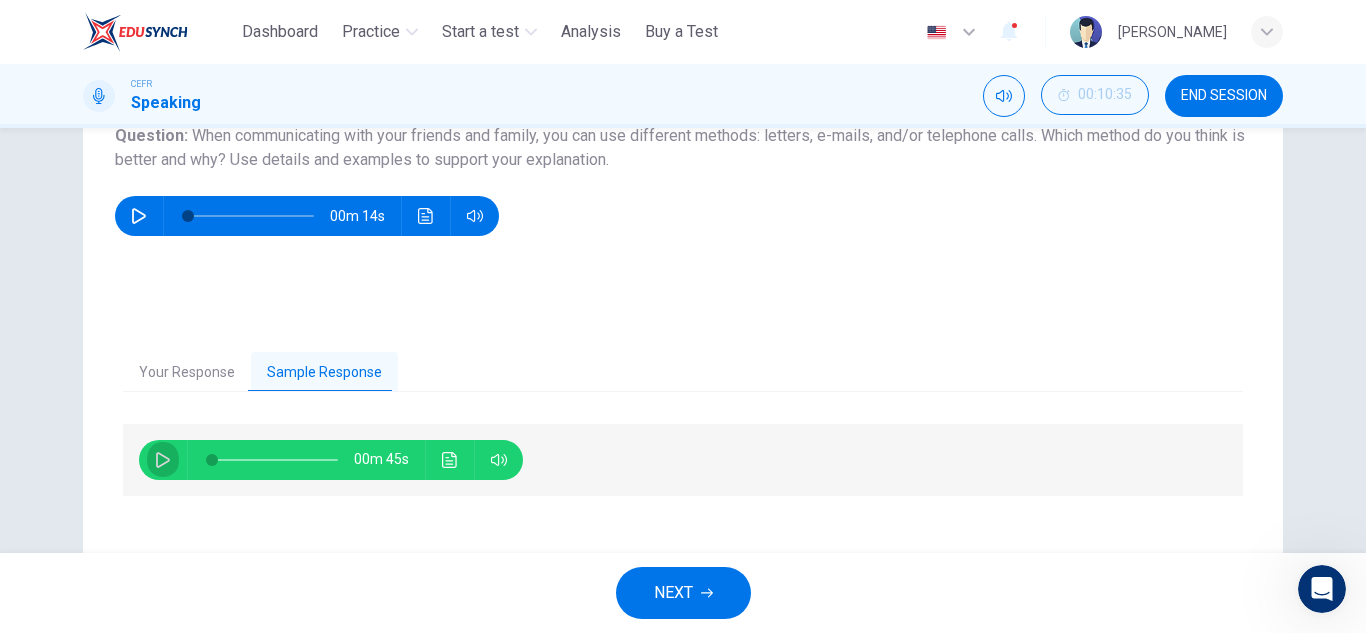click 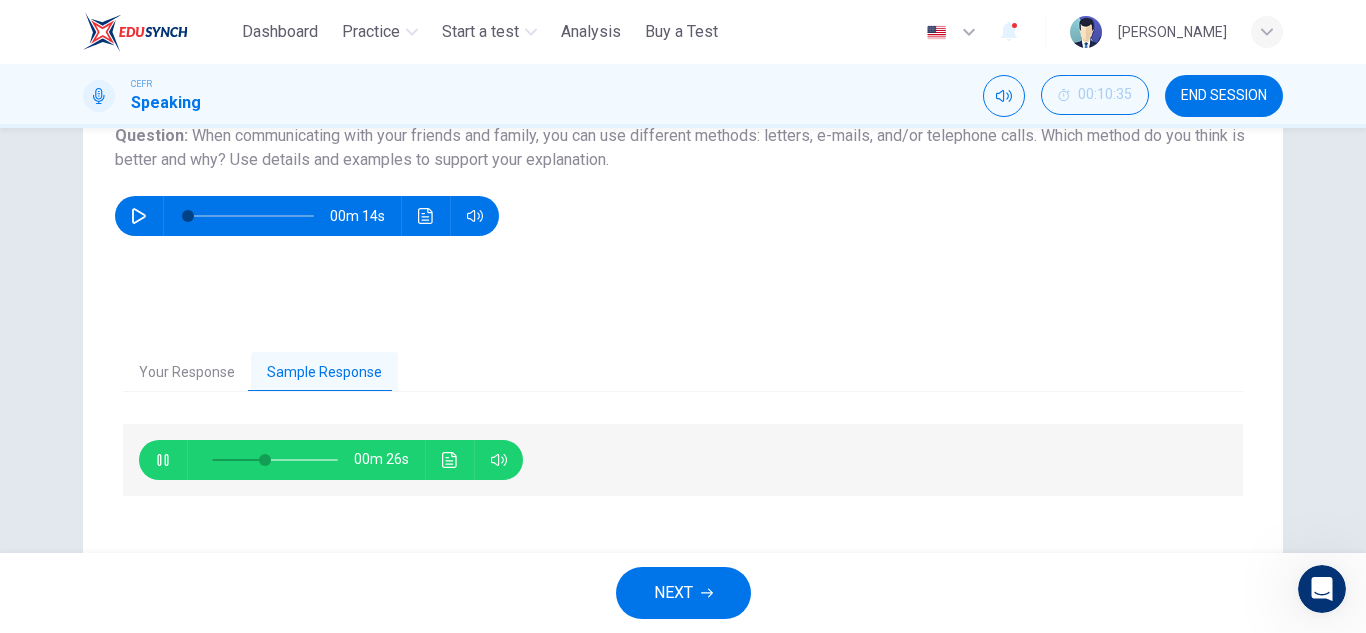 click 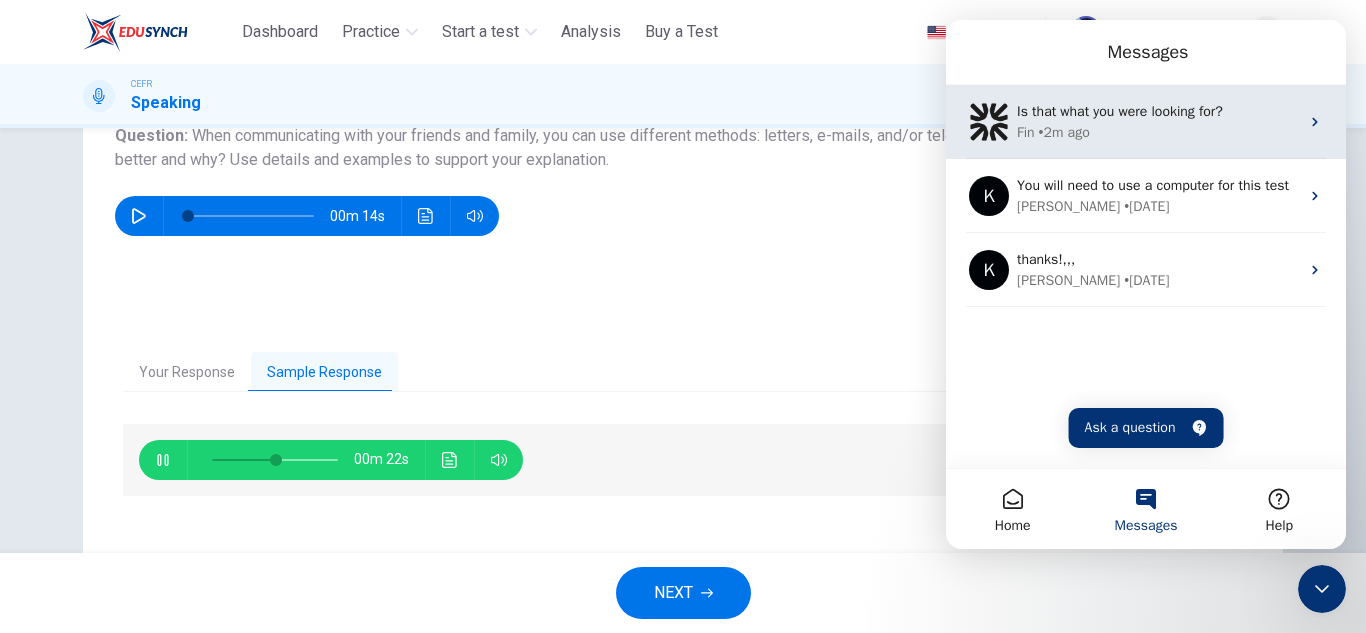 click on "Fin •  2m ago" at bounding box center [1158, 132] 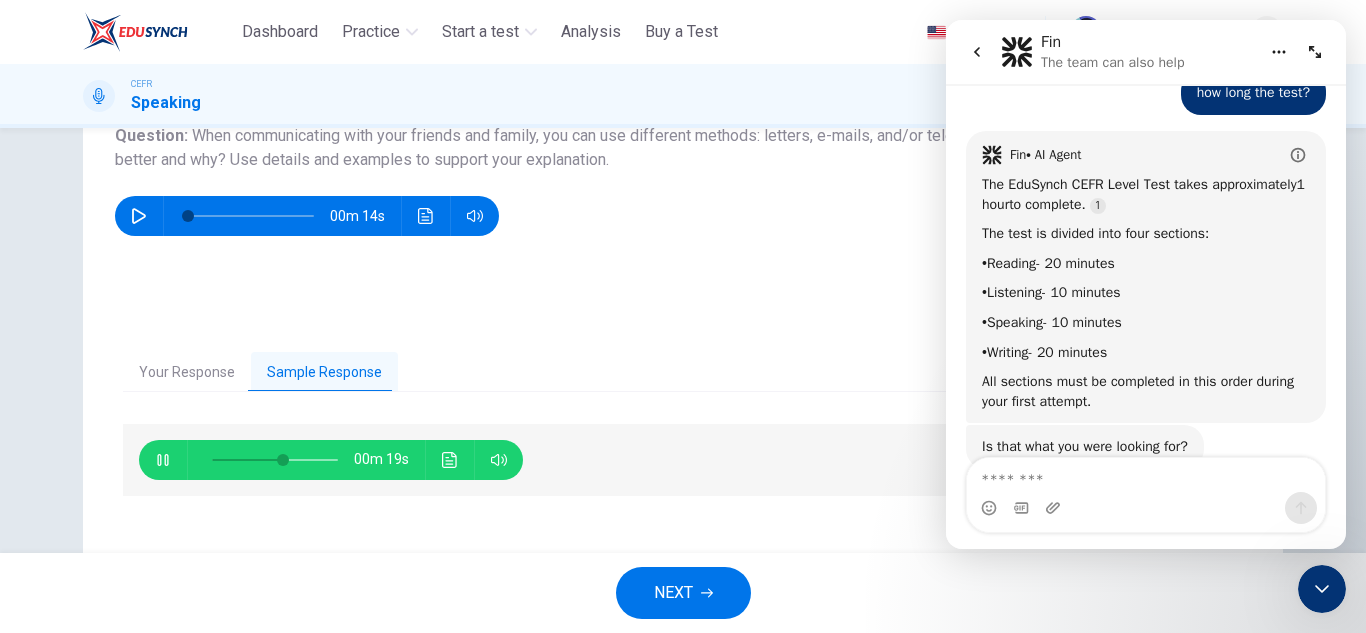 scroll, scrollTop: 1275, scrollLeft: 0, axis: vertical 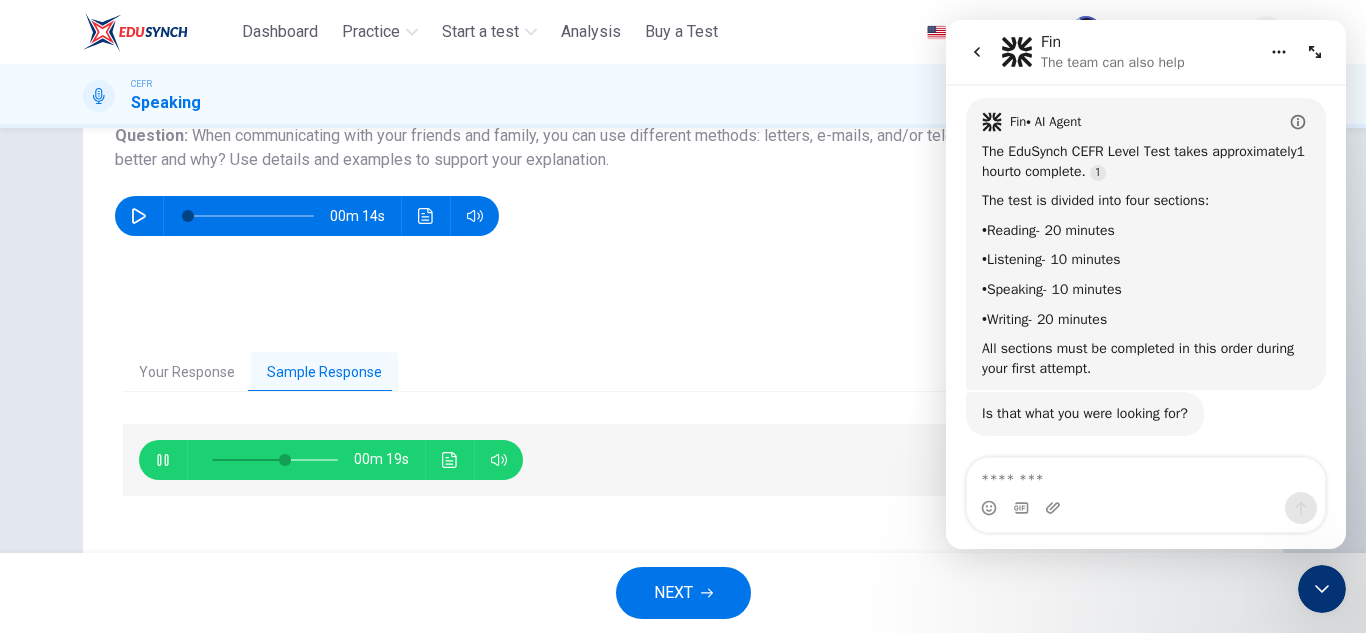 type on "**" 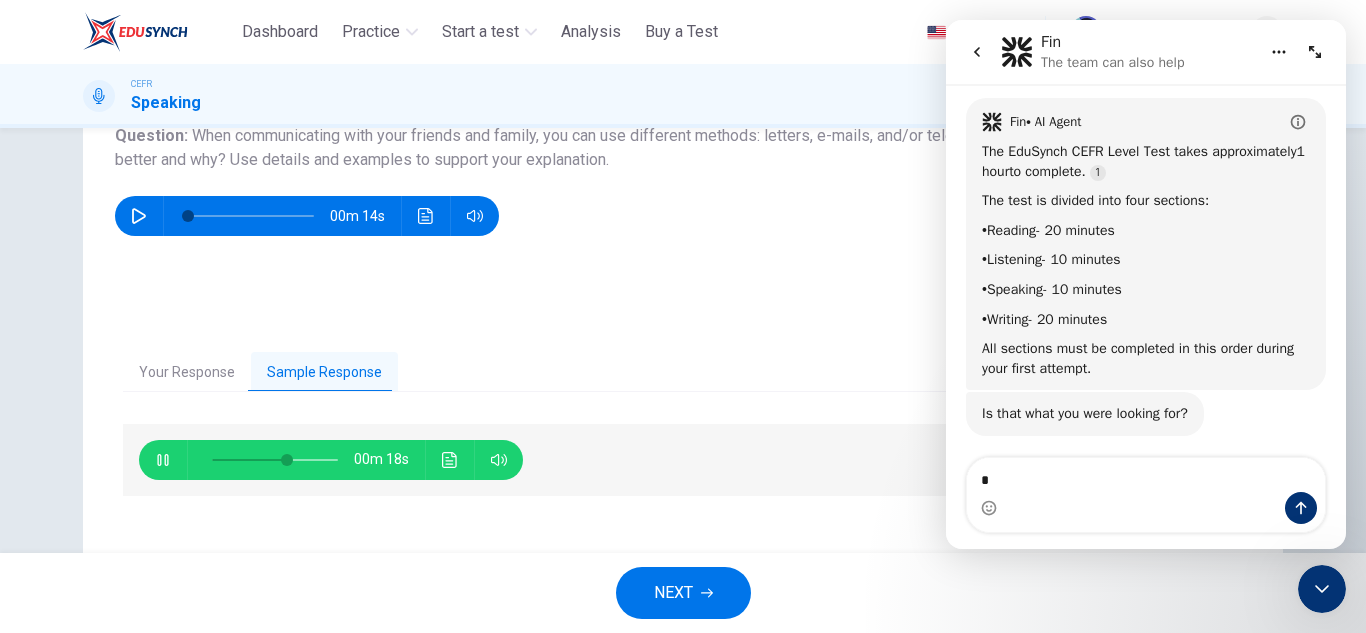 type on "**" 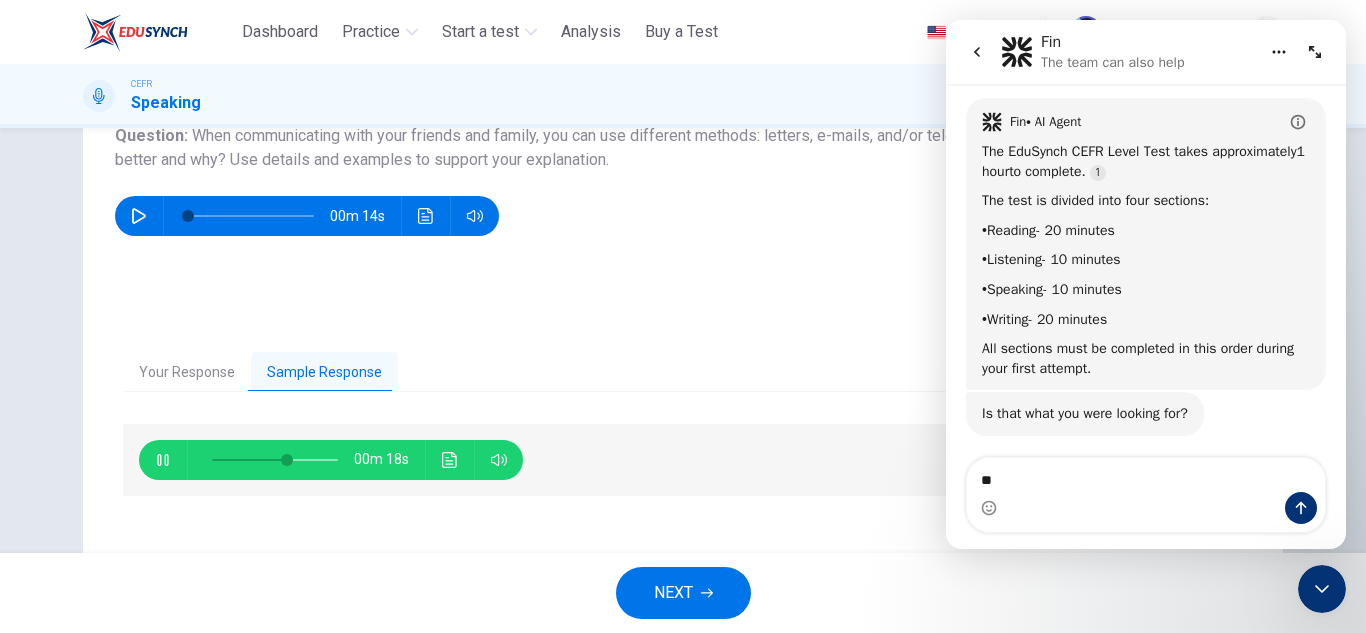 type on "**" 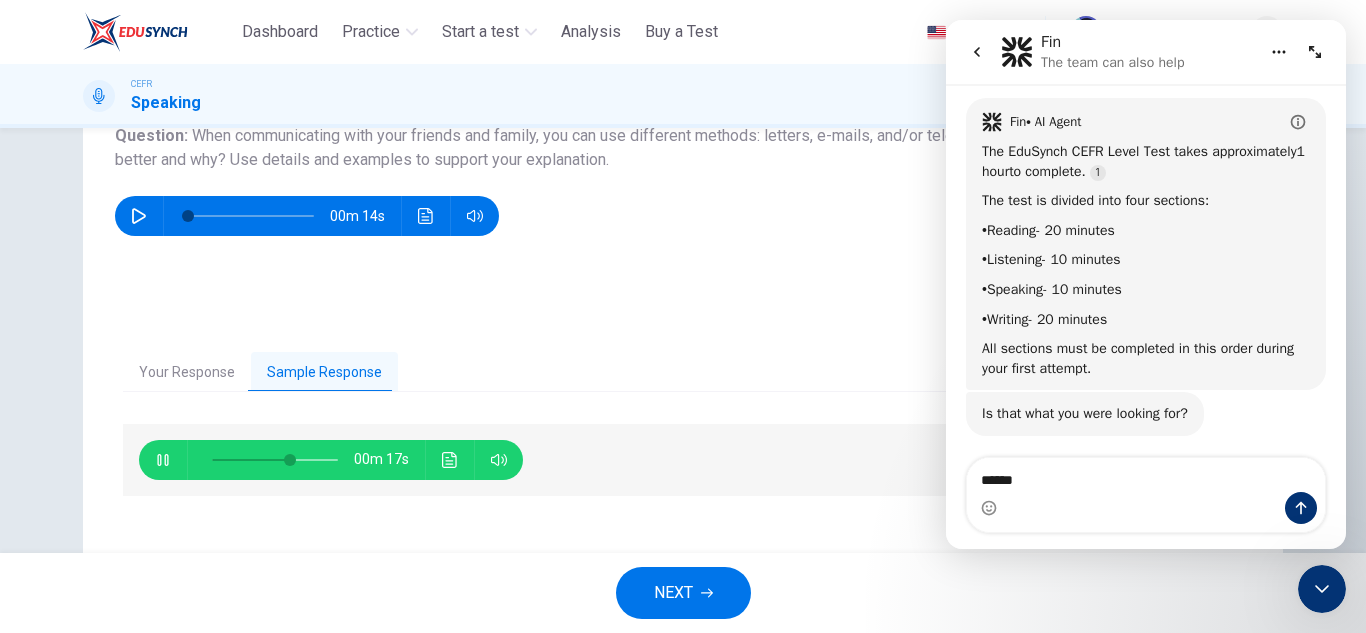 type on "*******" 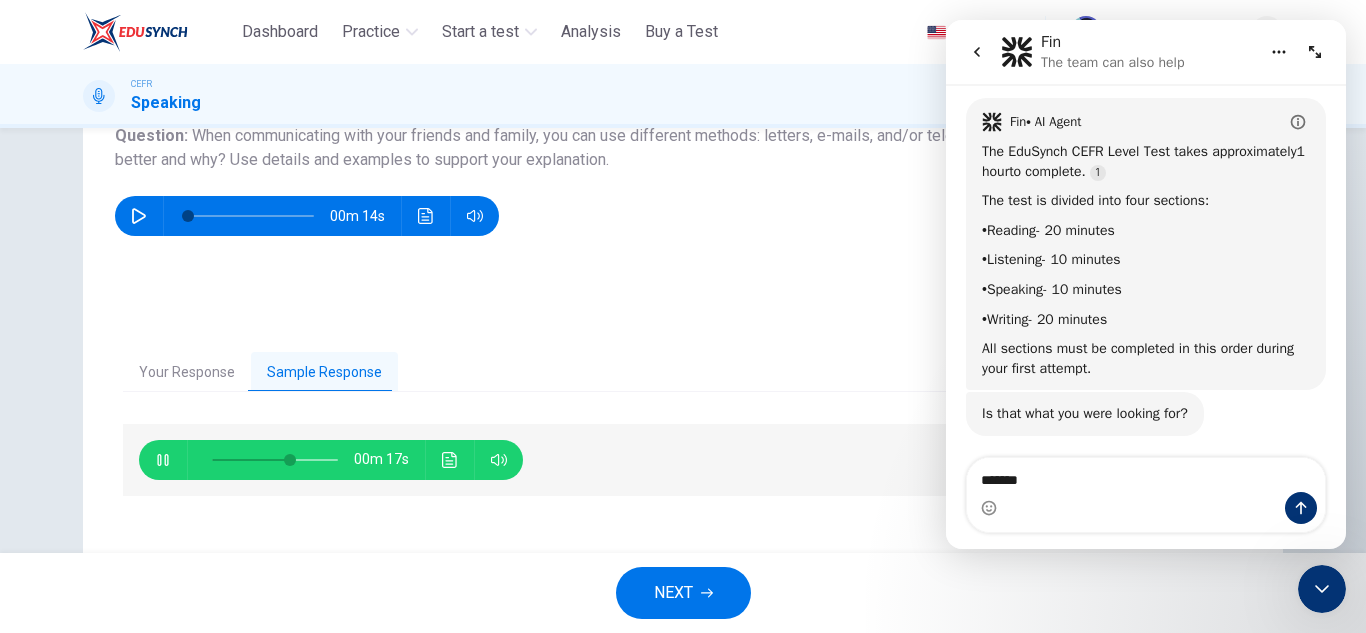 type on "**" 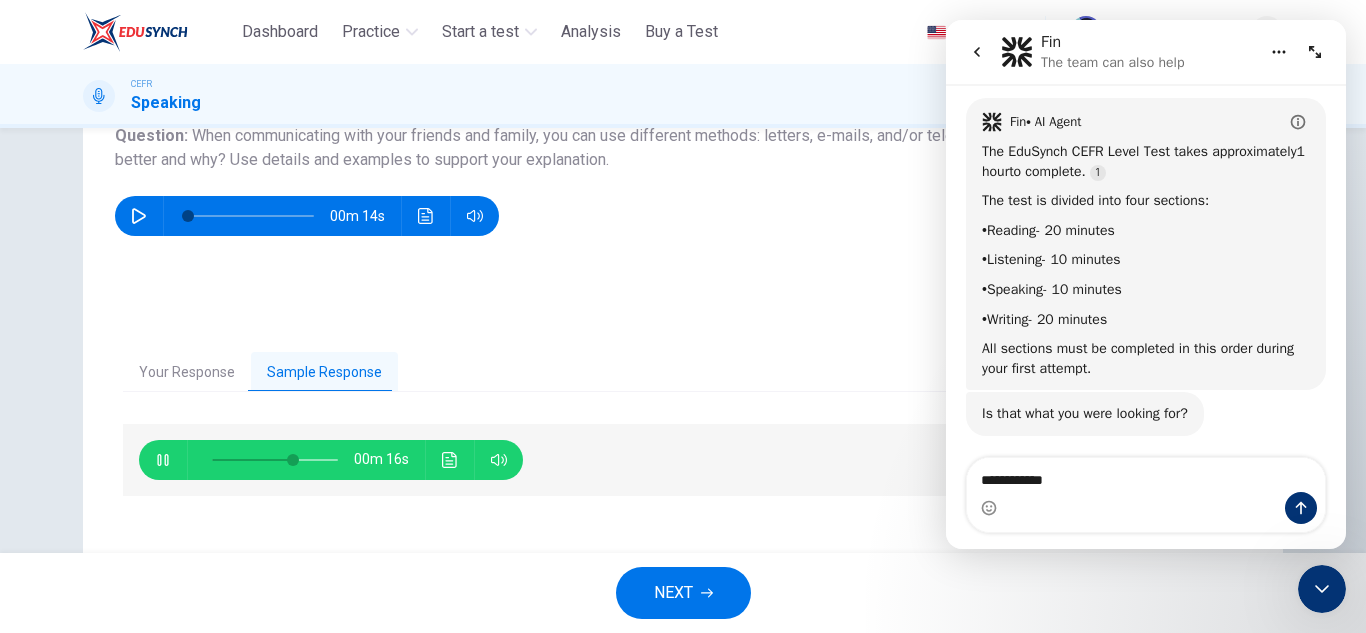 type on "**" 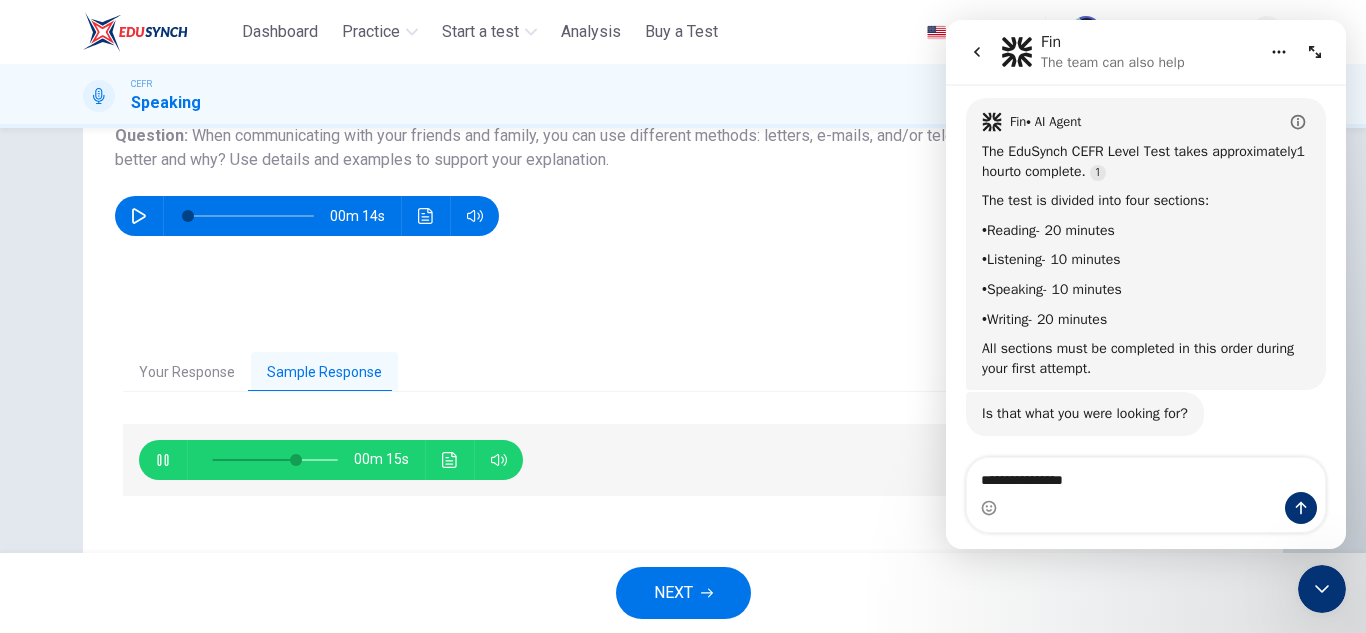 type on "**********" 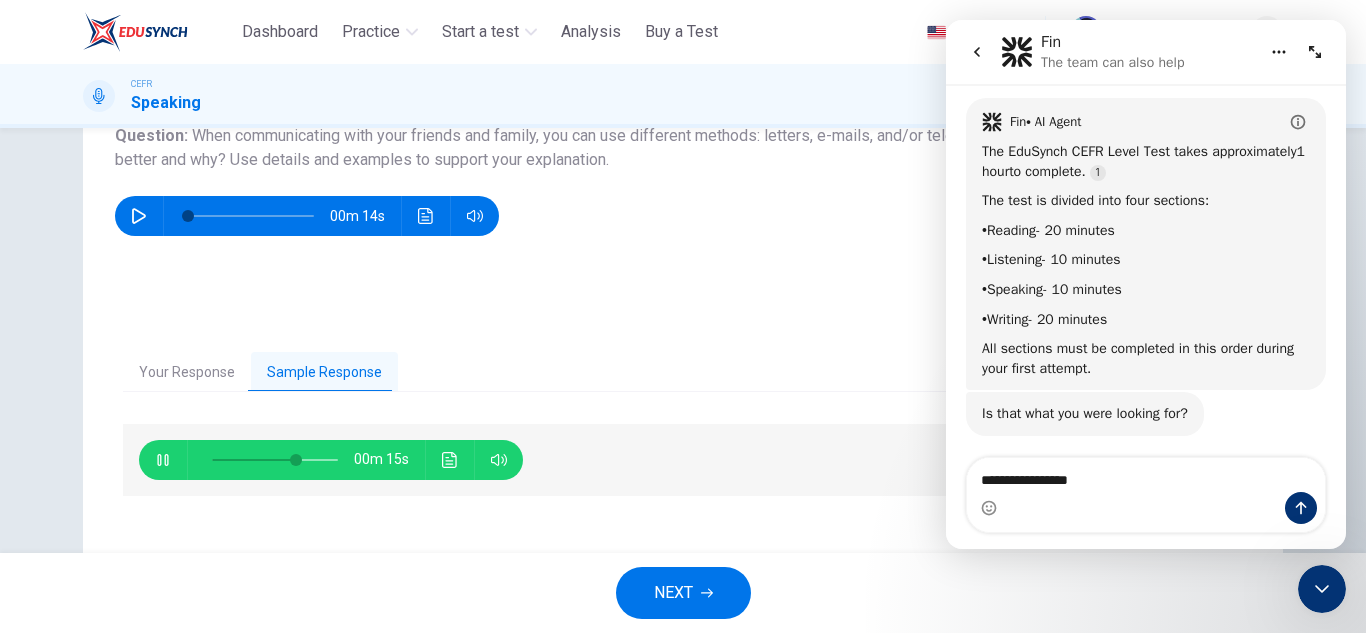 type on "**" 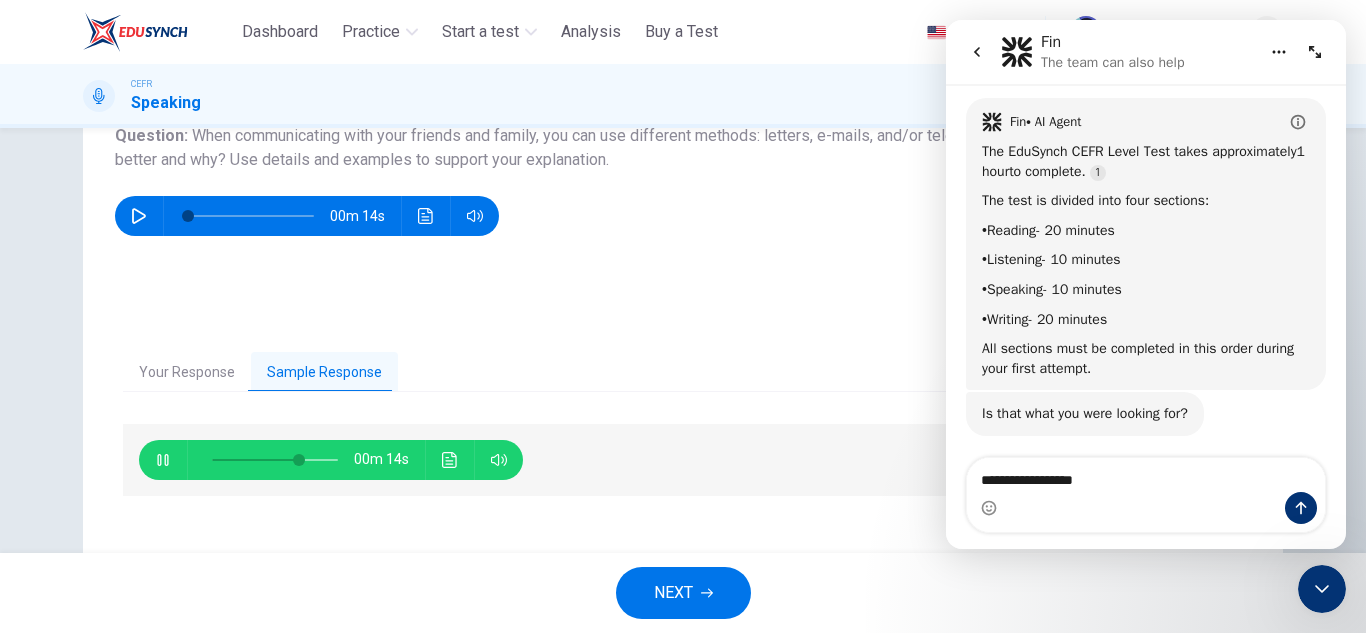 type on "**********" 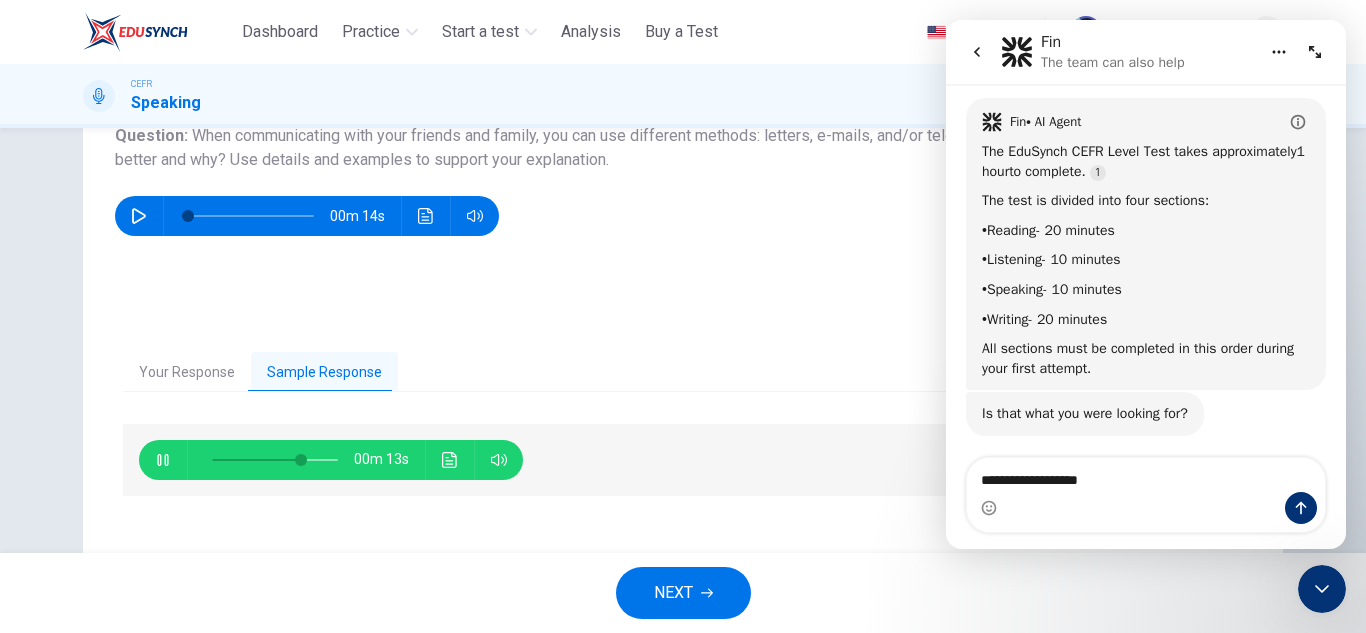 type on "**" 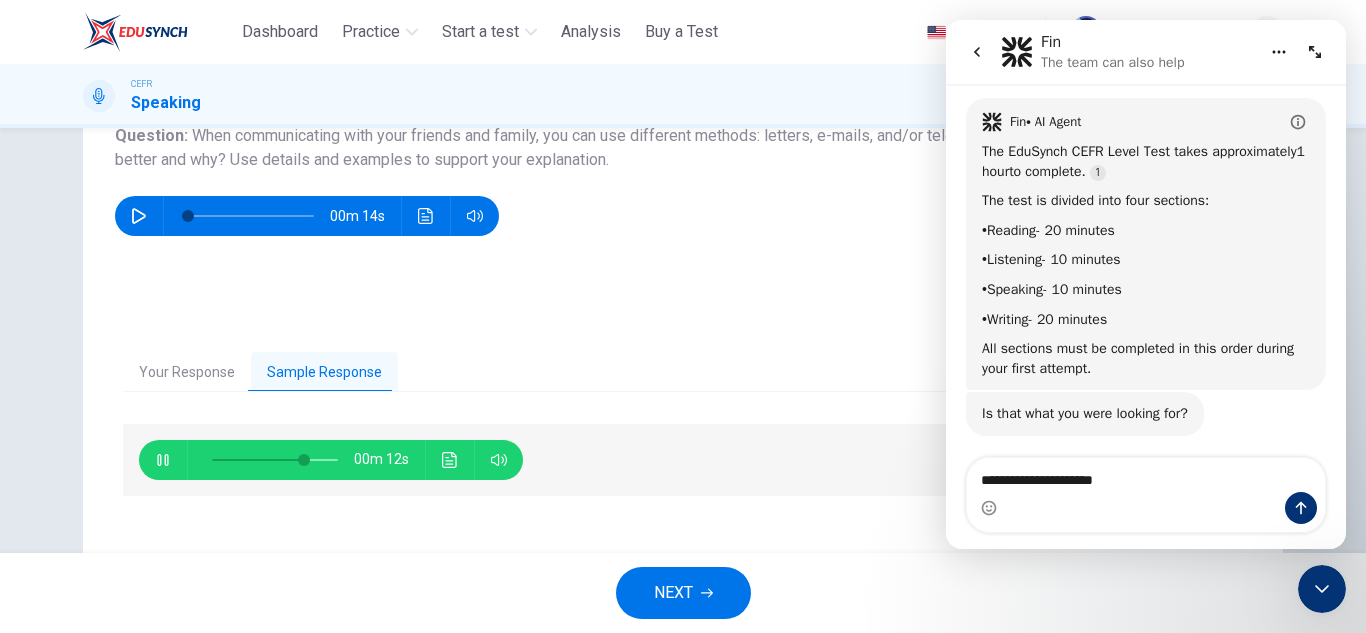 type on "**********" 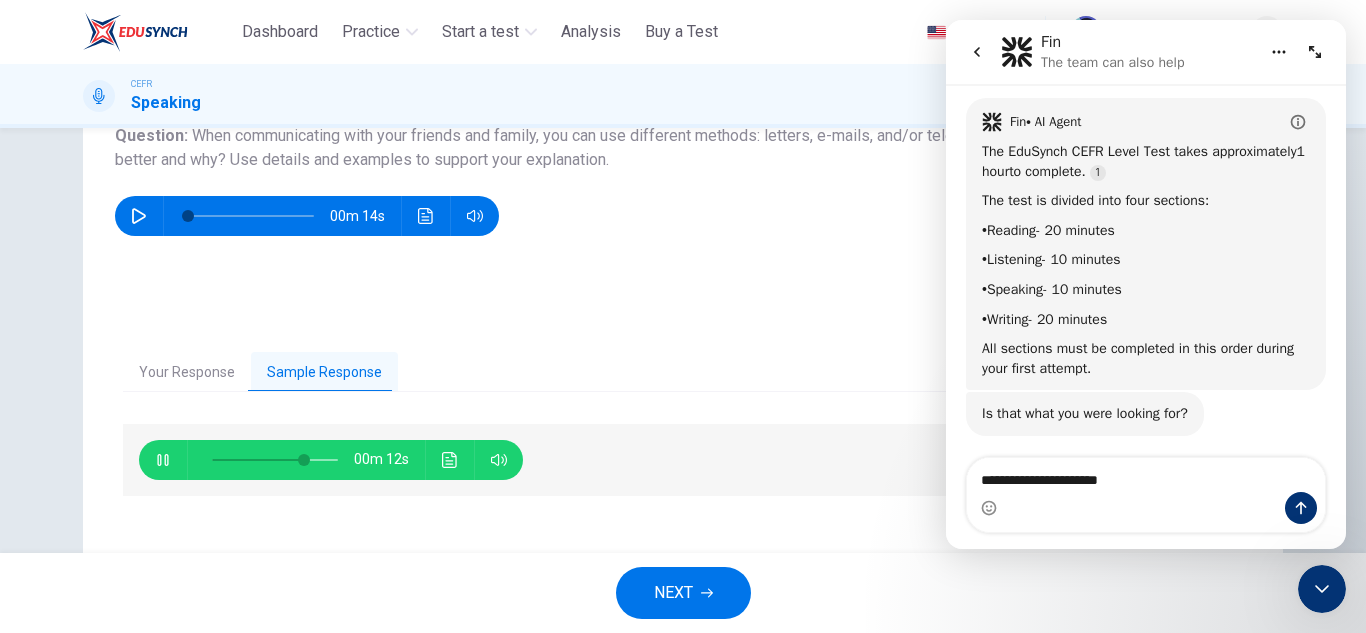 type on "**" 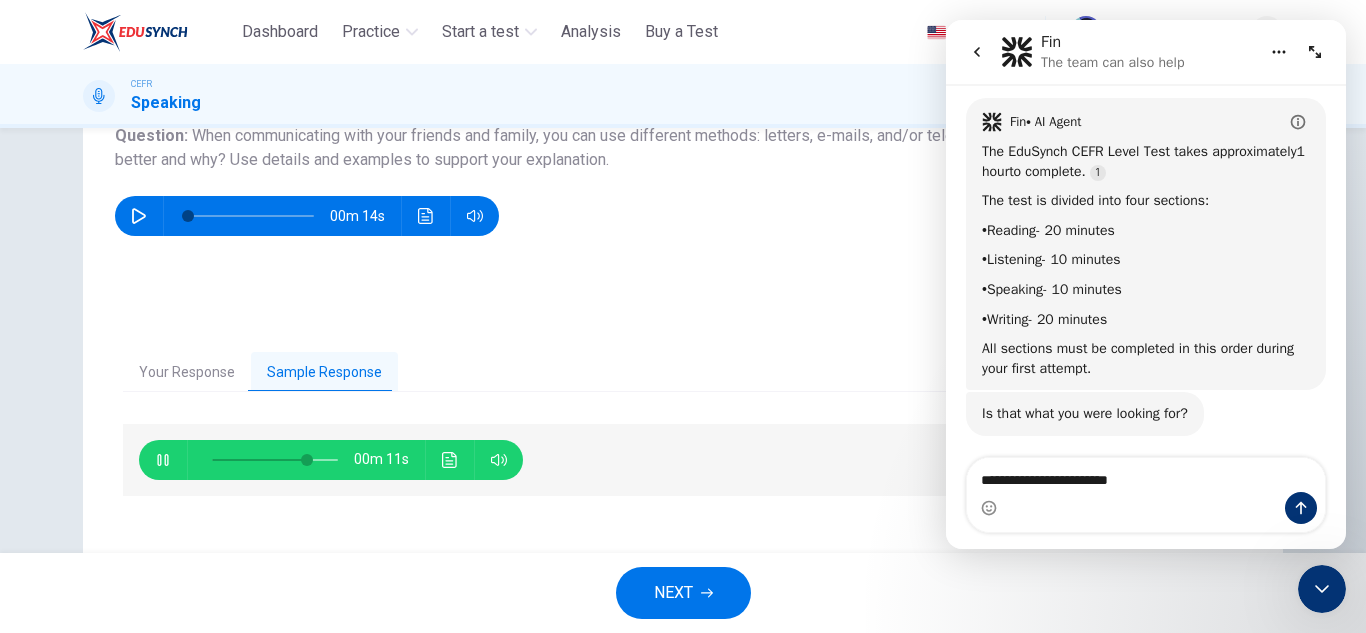 type on "**********" 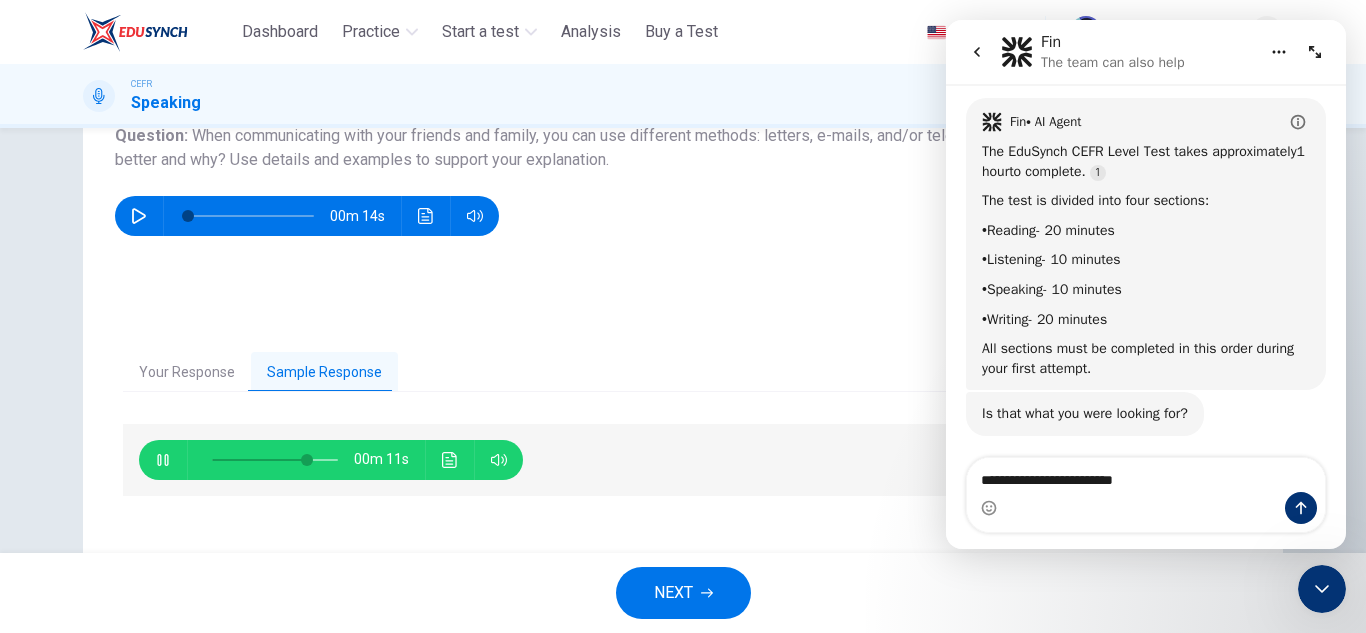 type on "**" 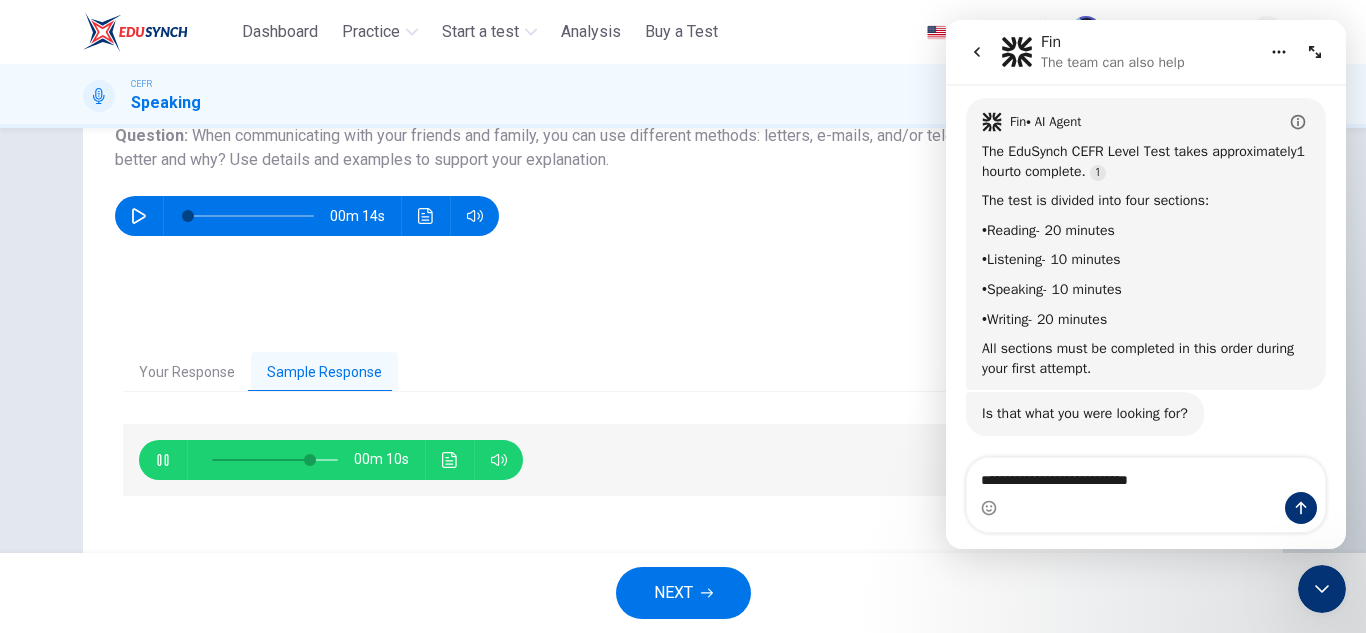 type on "**********" 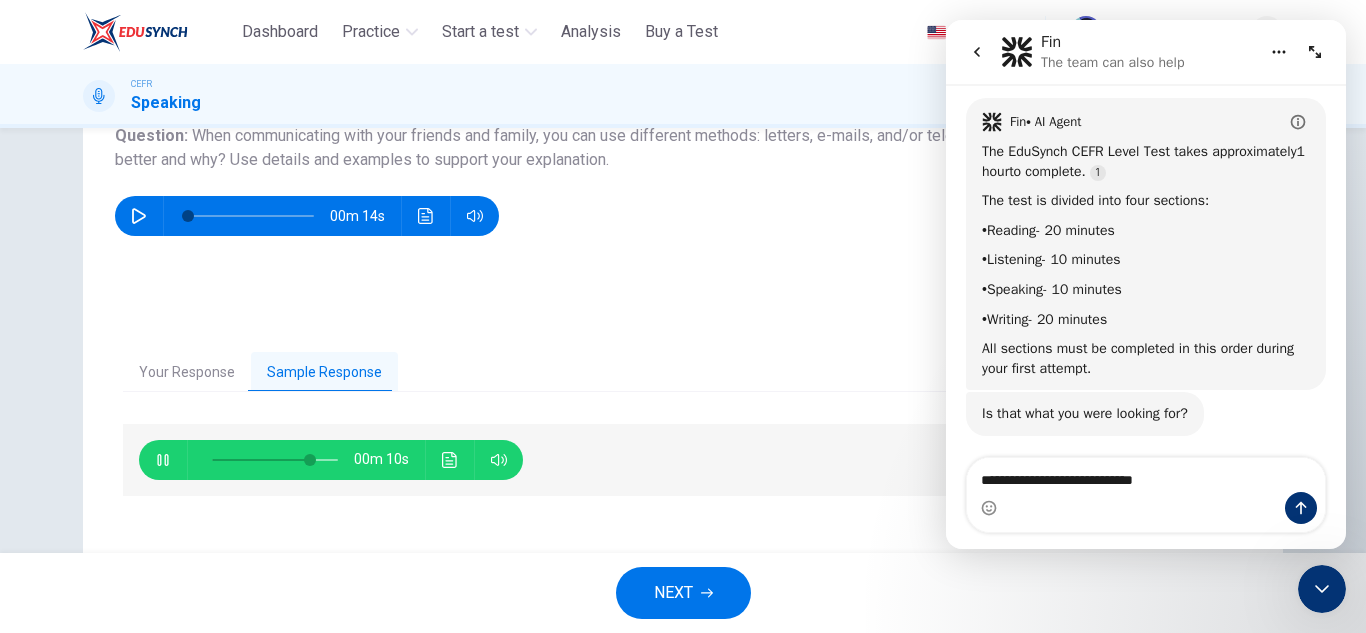 type on "**" 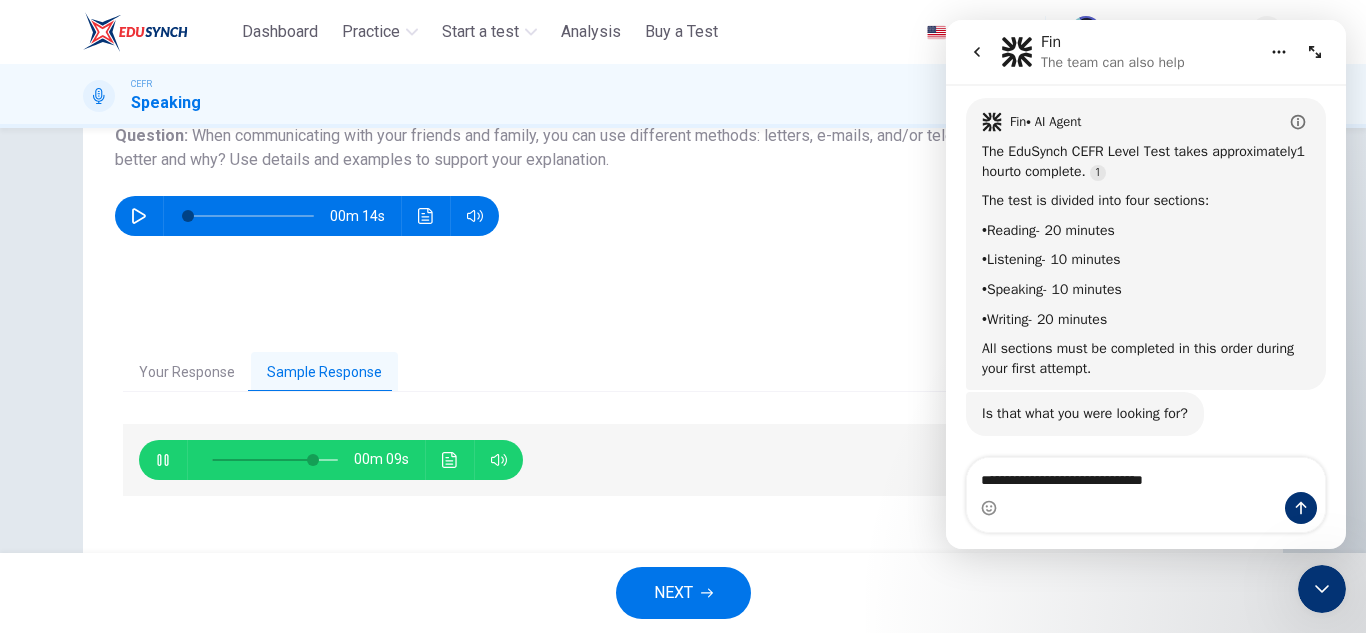 type on "**********" 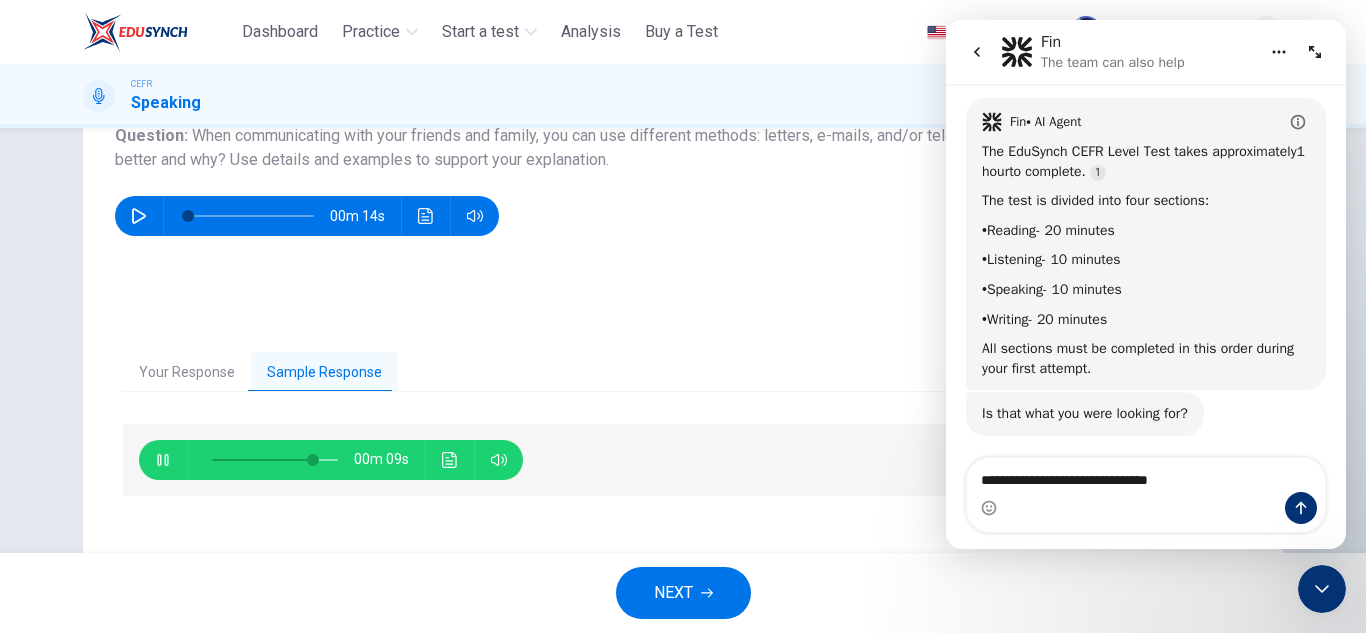 type on "**" 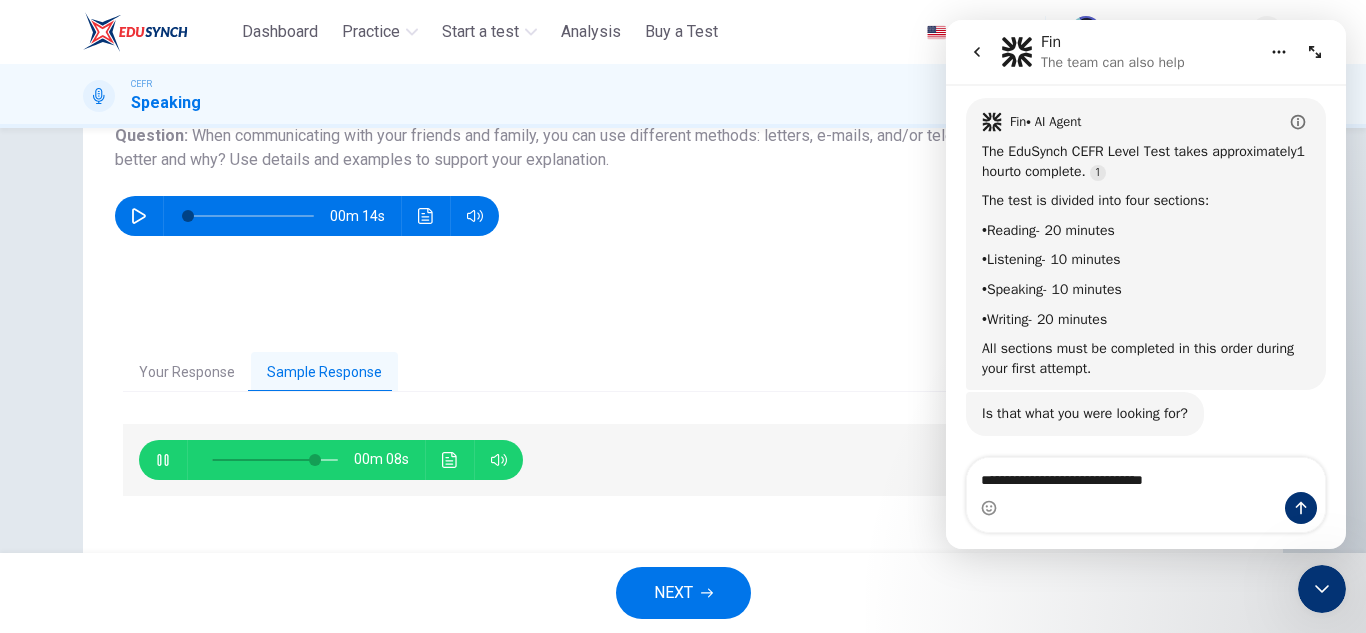 type on "**********" 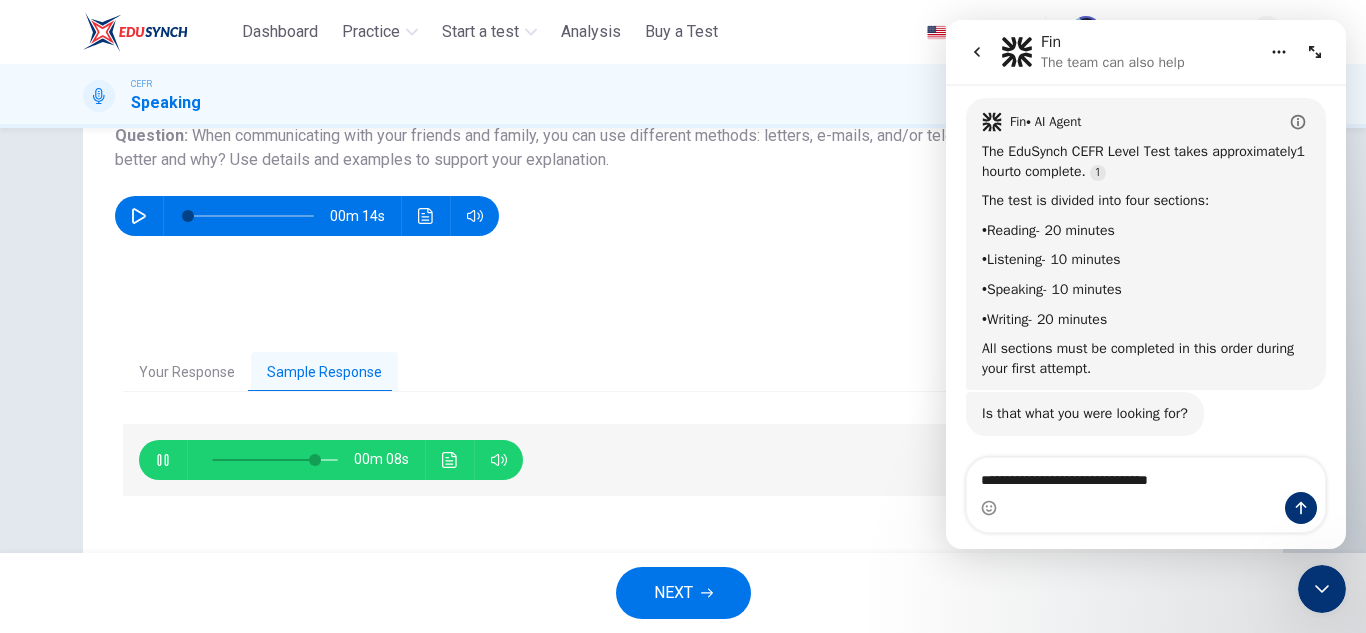 type on "**" 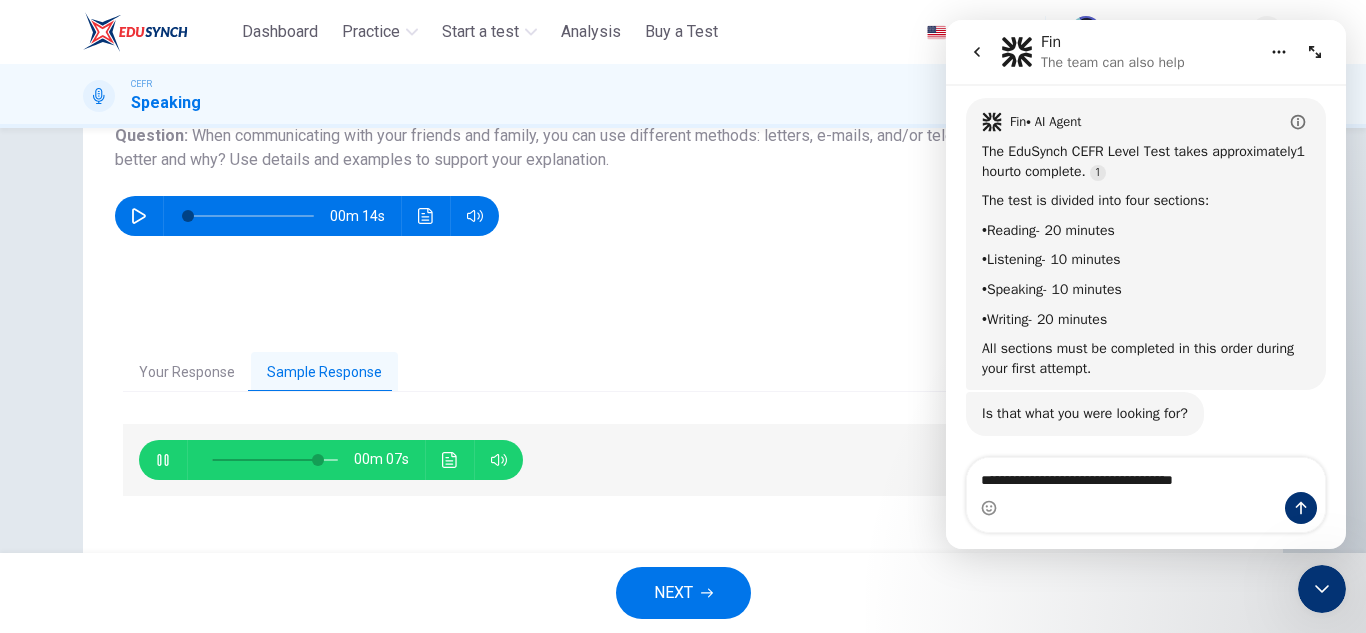 type on "**********" 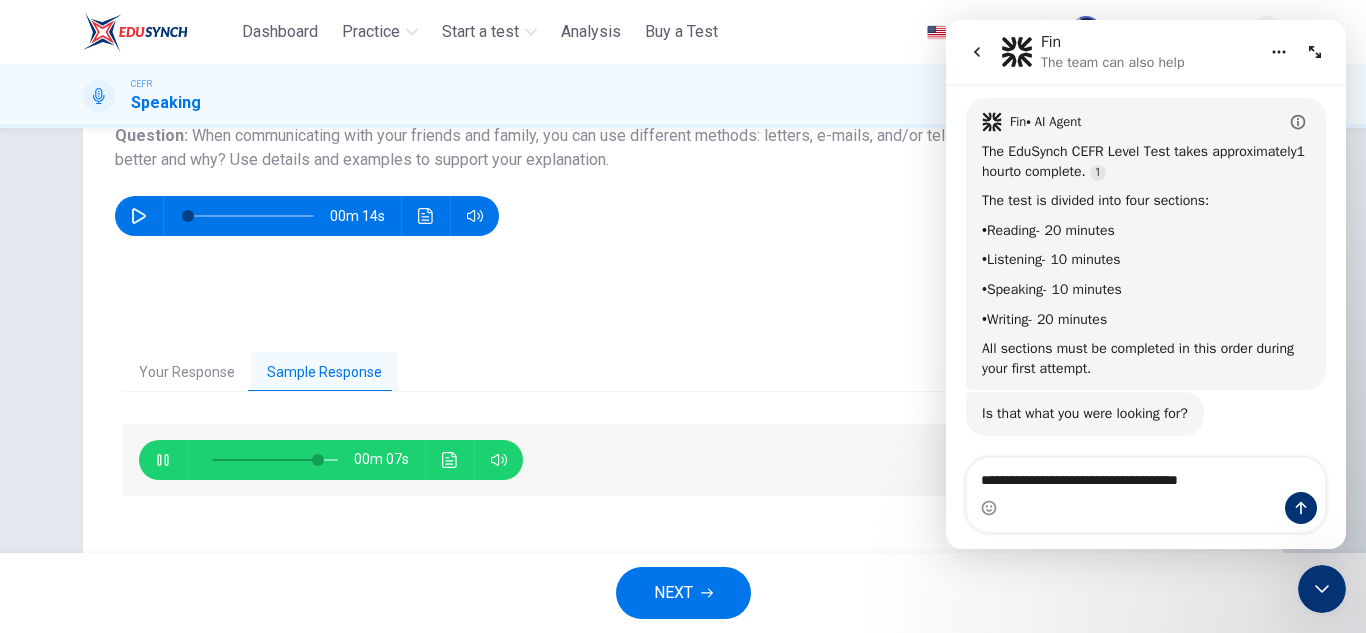 type on "**" 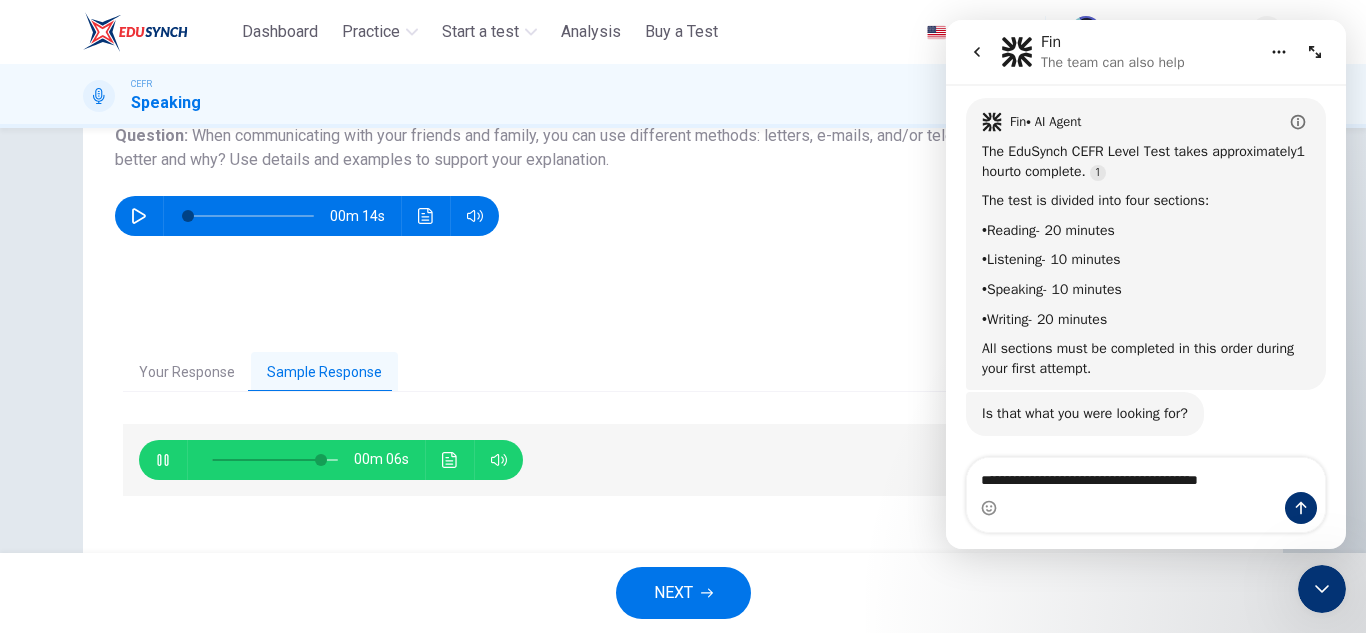 type on "**********" 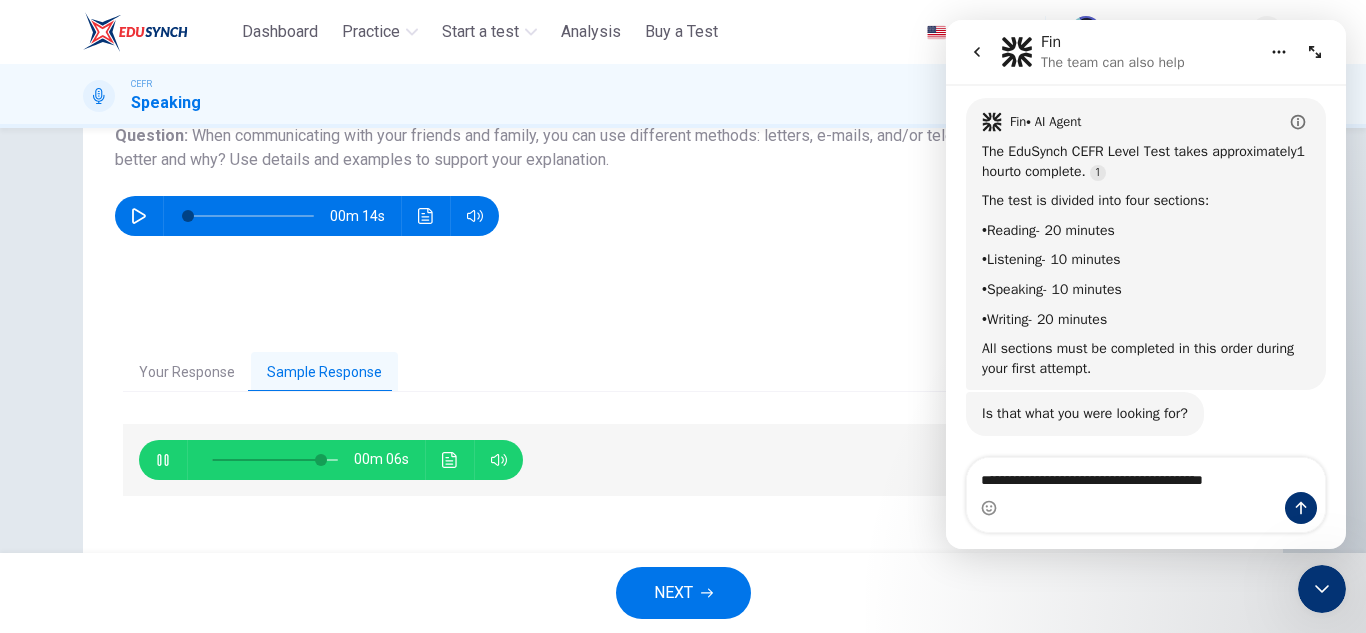 type on "**" 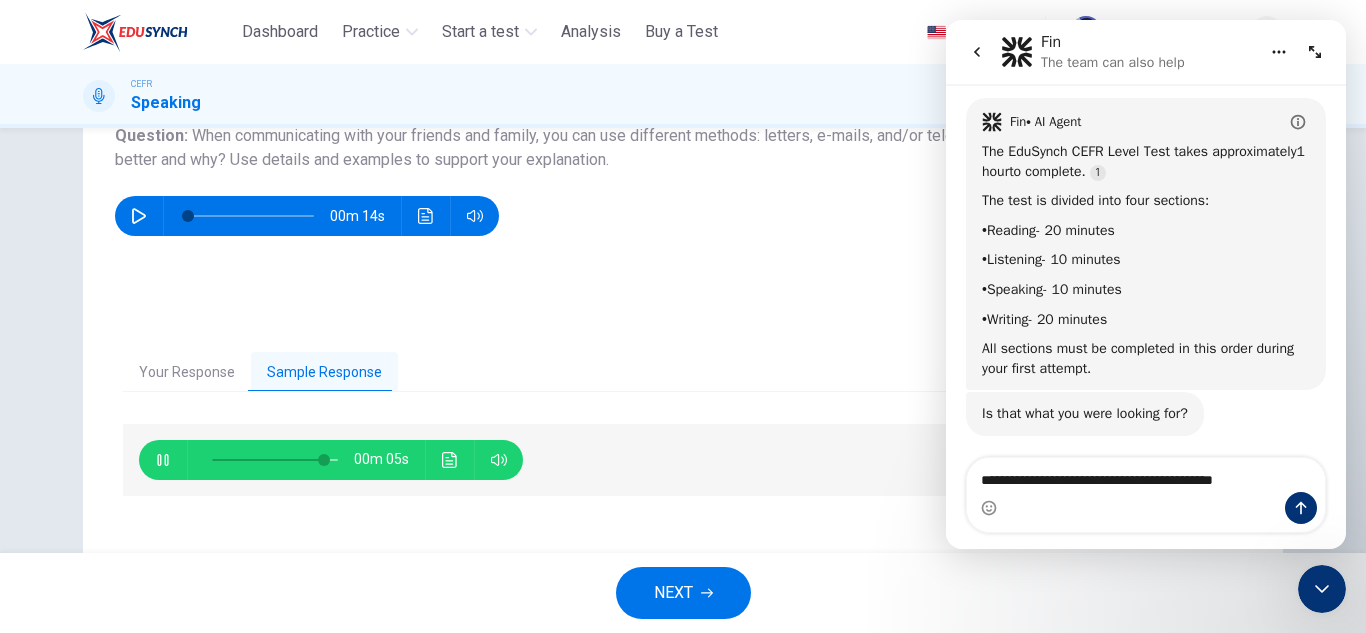 type on "**********" 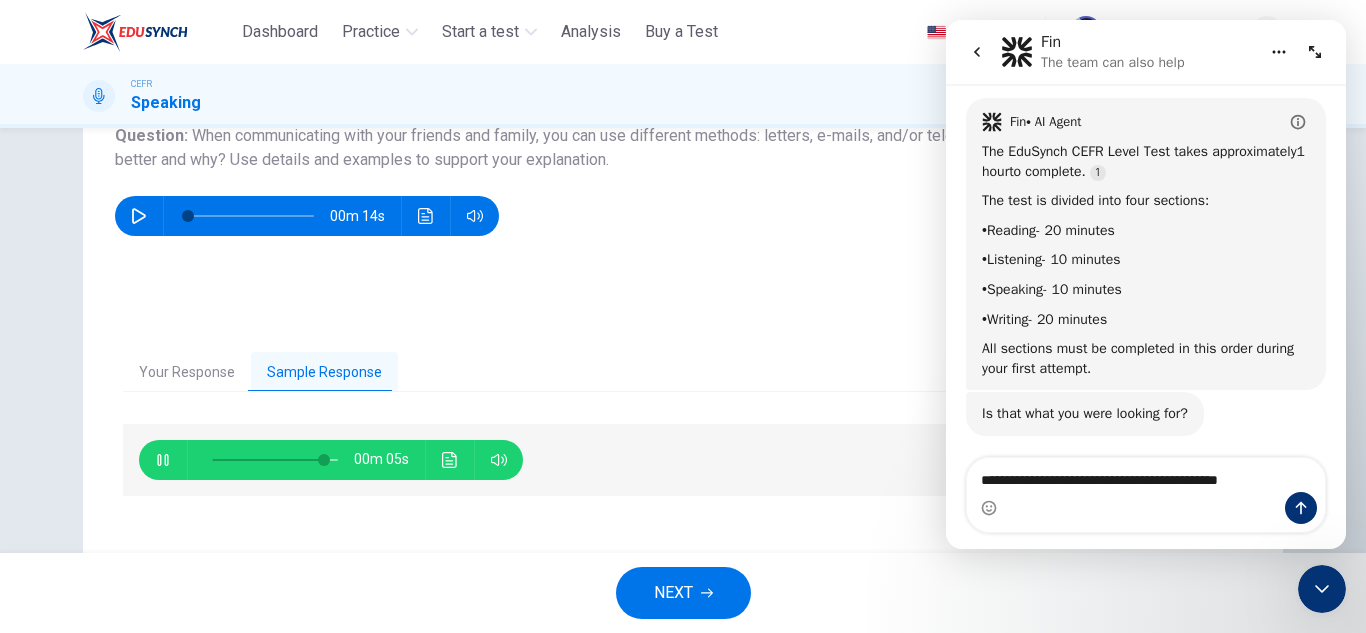 type 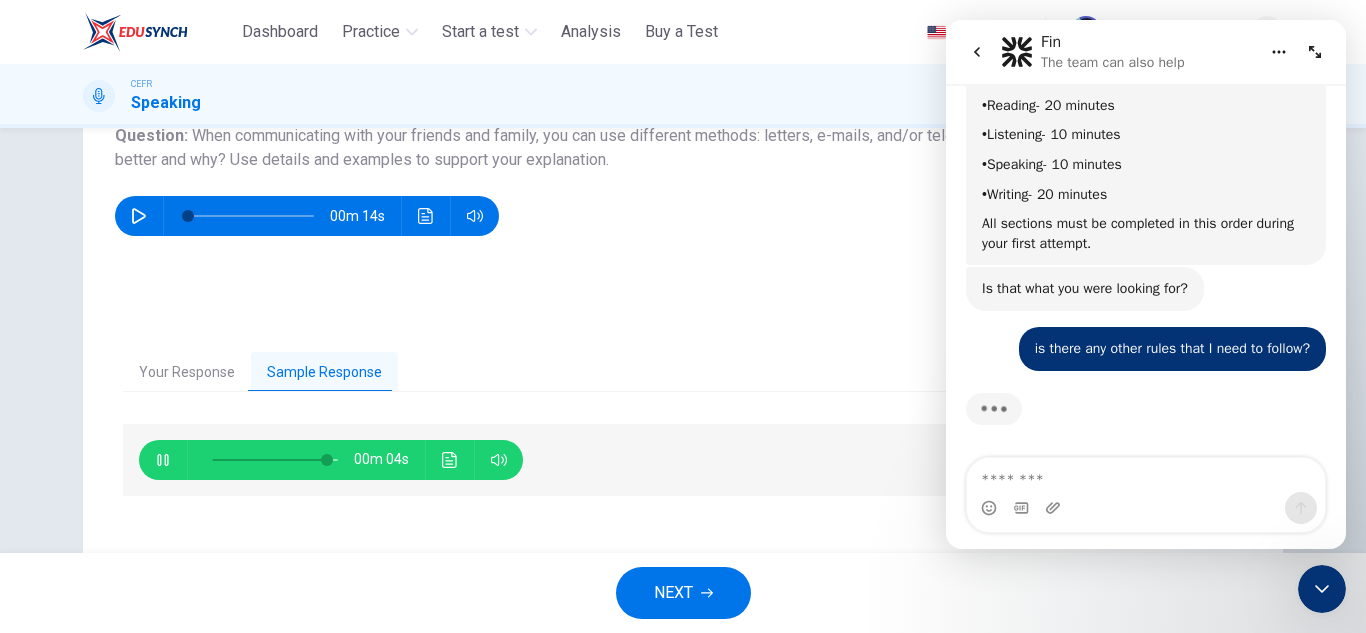 scroll, scrollTop: 1399, scrollLeft: 0, axis: vertical 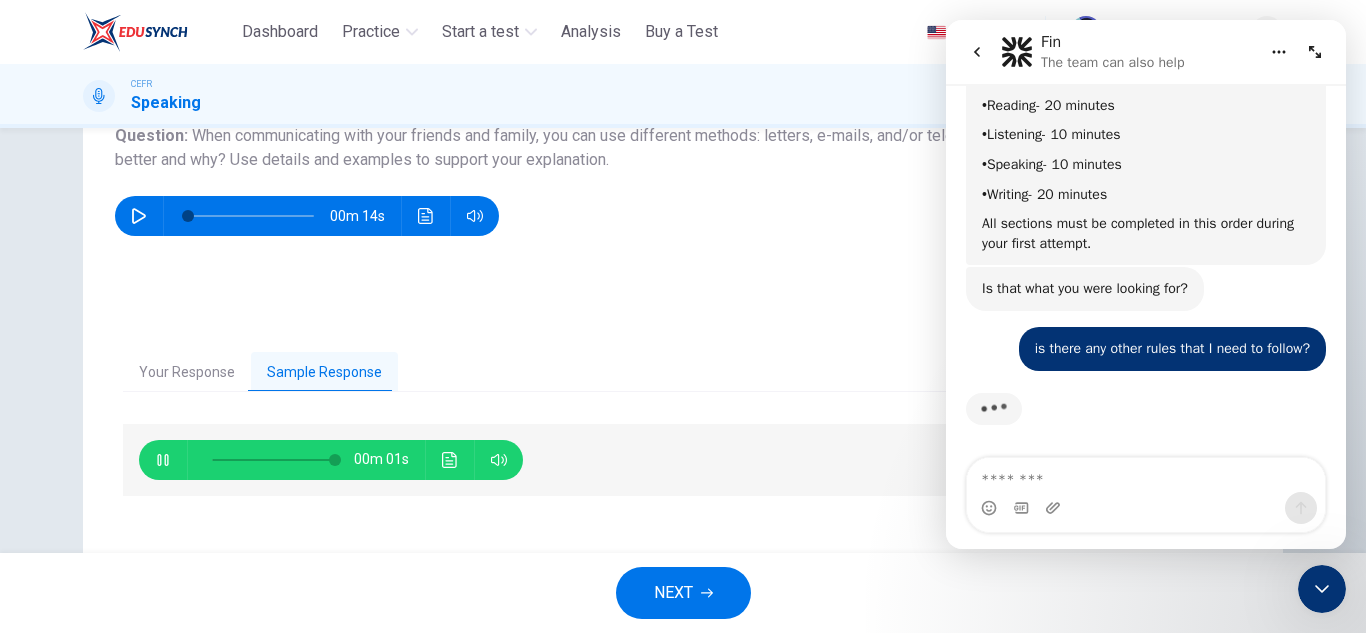 type on "*" 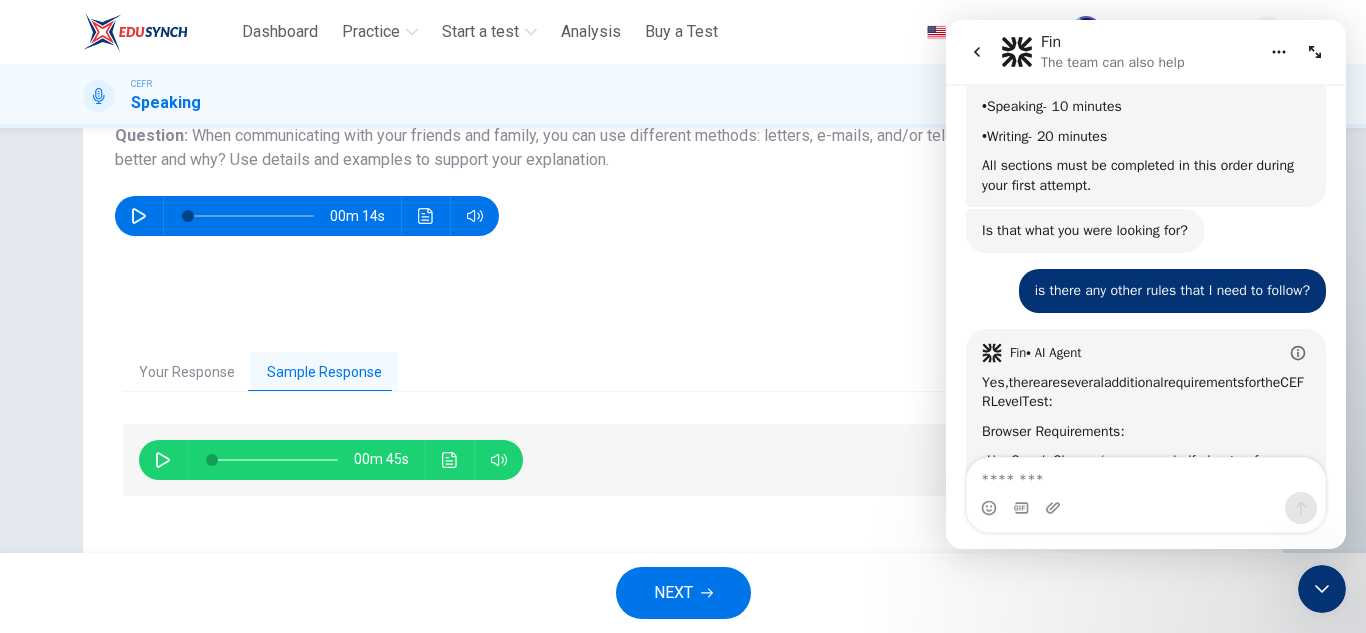 scroll, scrollTop: 1627, scrollLeft: 0, axis: vertical 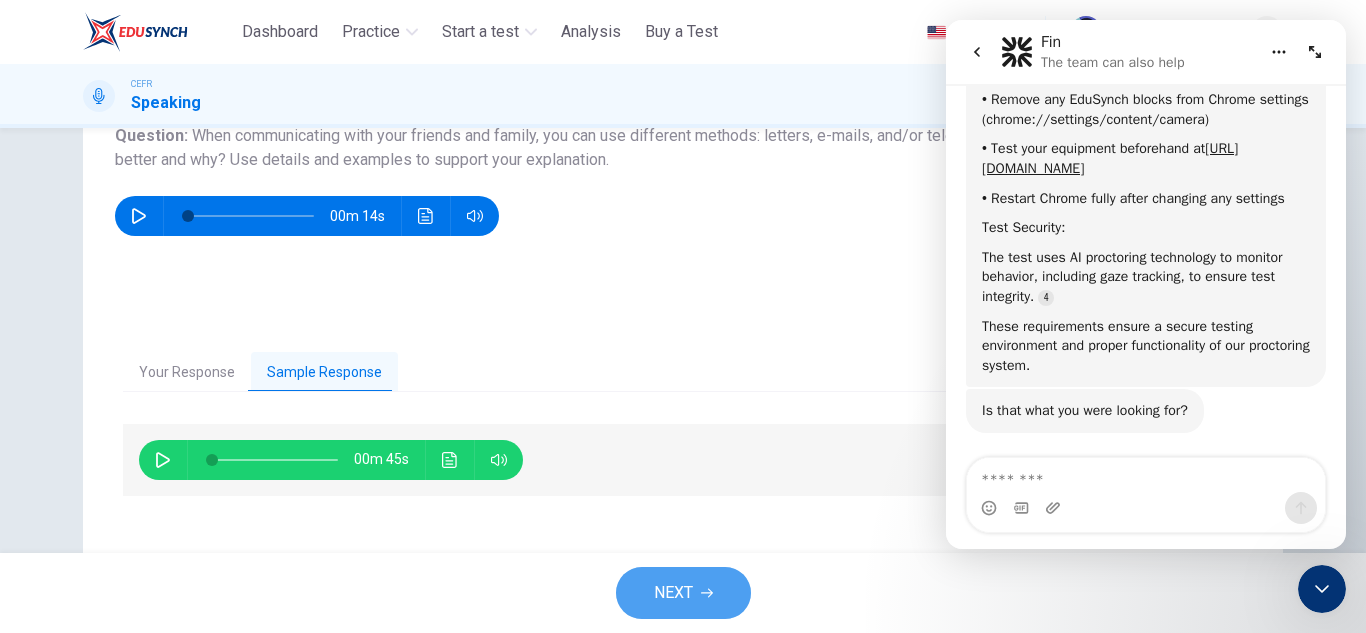 click on "NEXT" at bounding box center [673, 593] 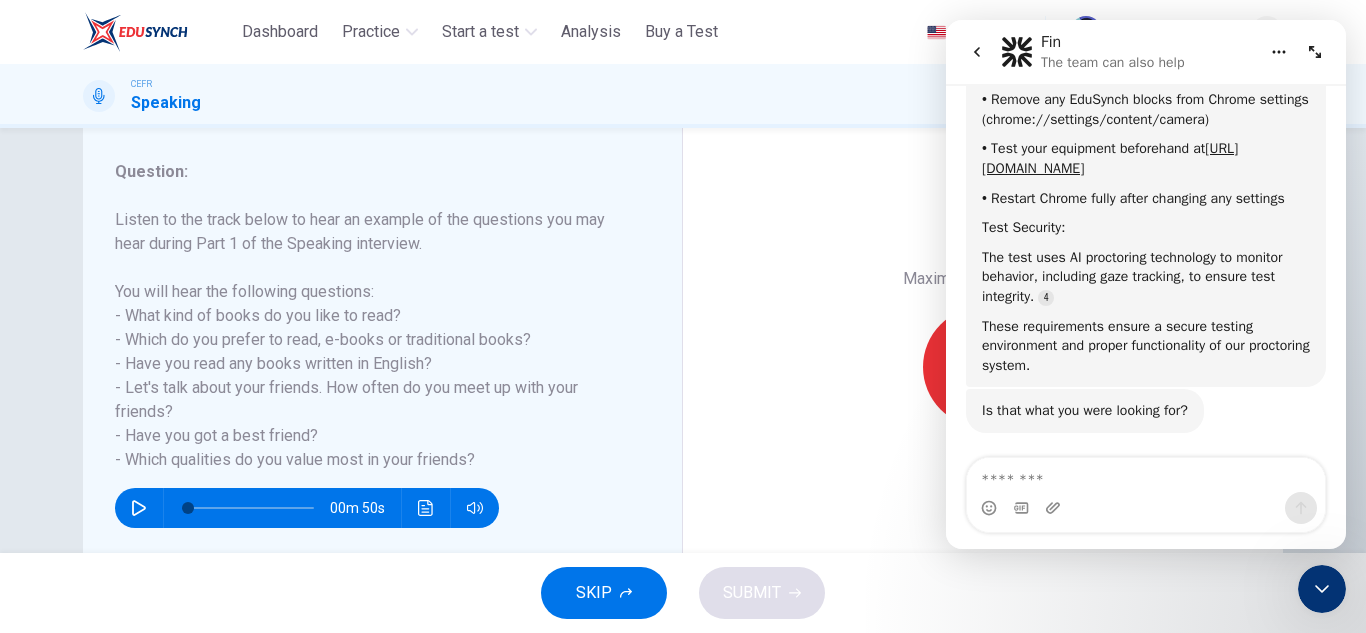 scroll, scrollTop: 248, scrollLeft: 0, axis: vertical 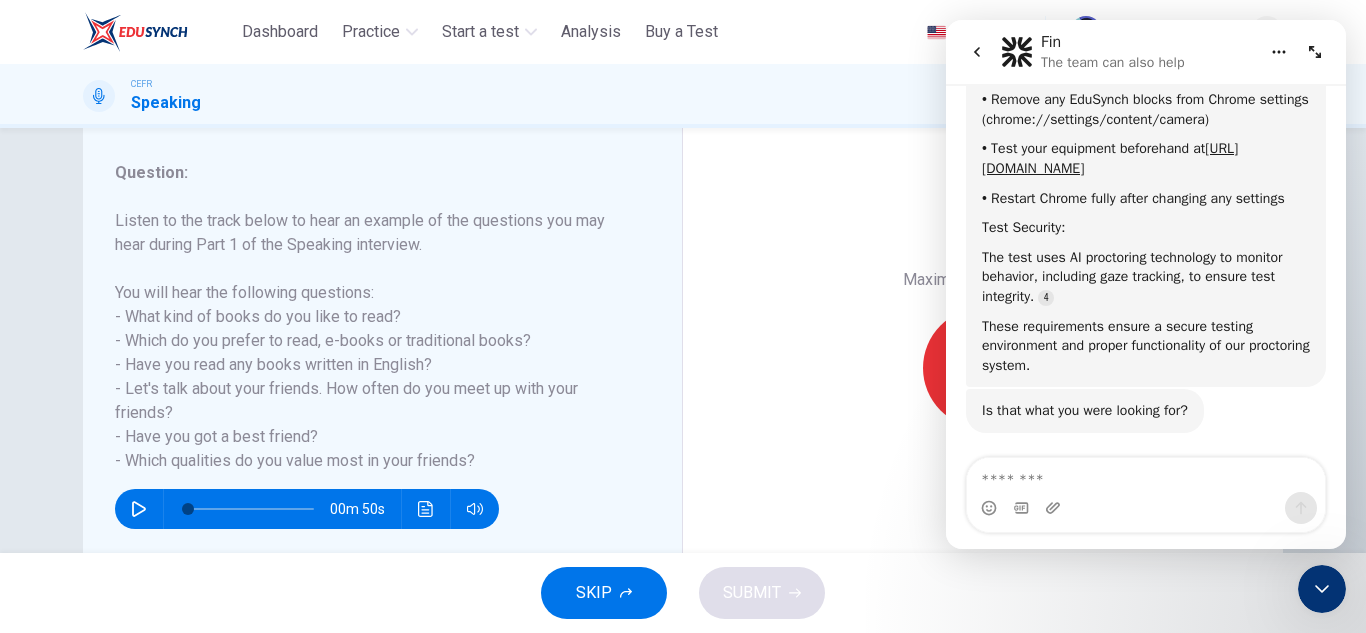 click 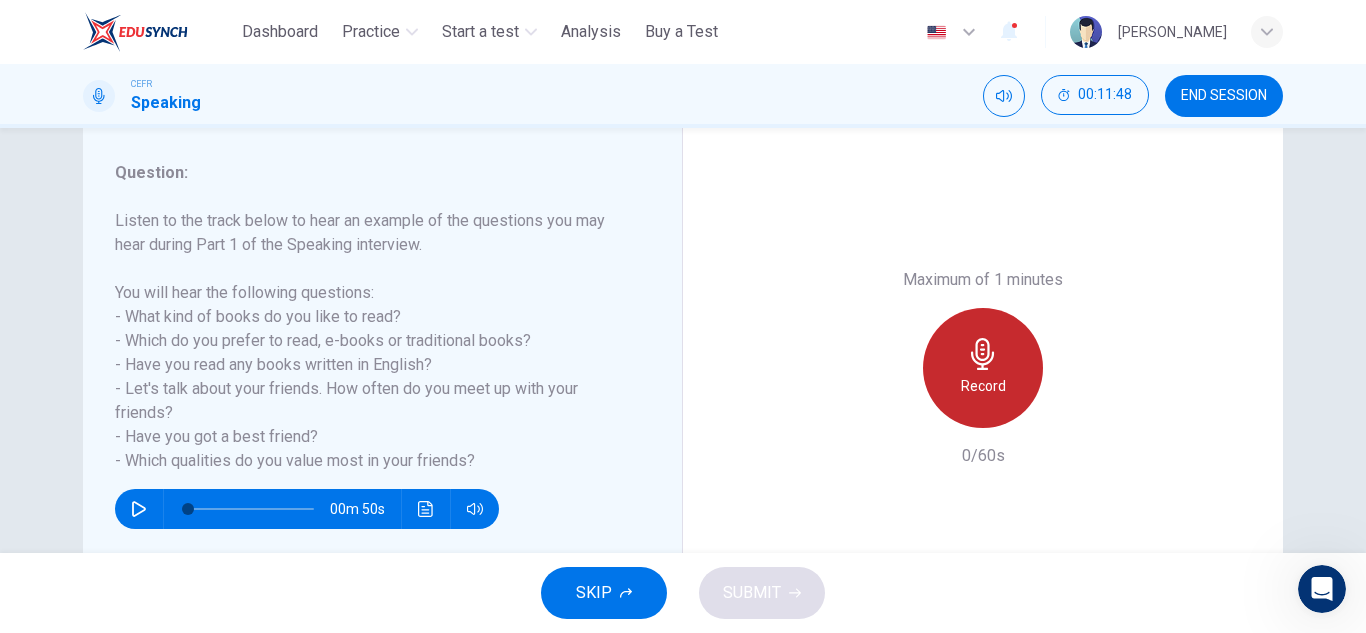 click on "Record" at bounding box center (983, 368) 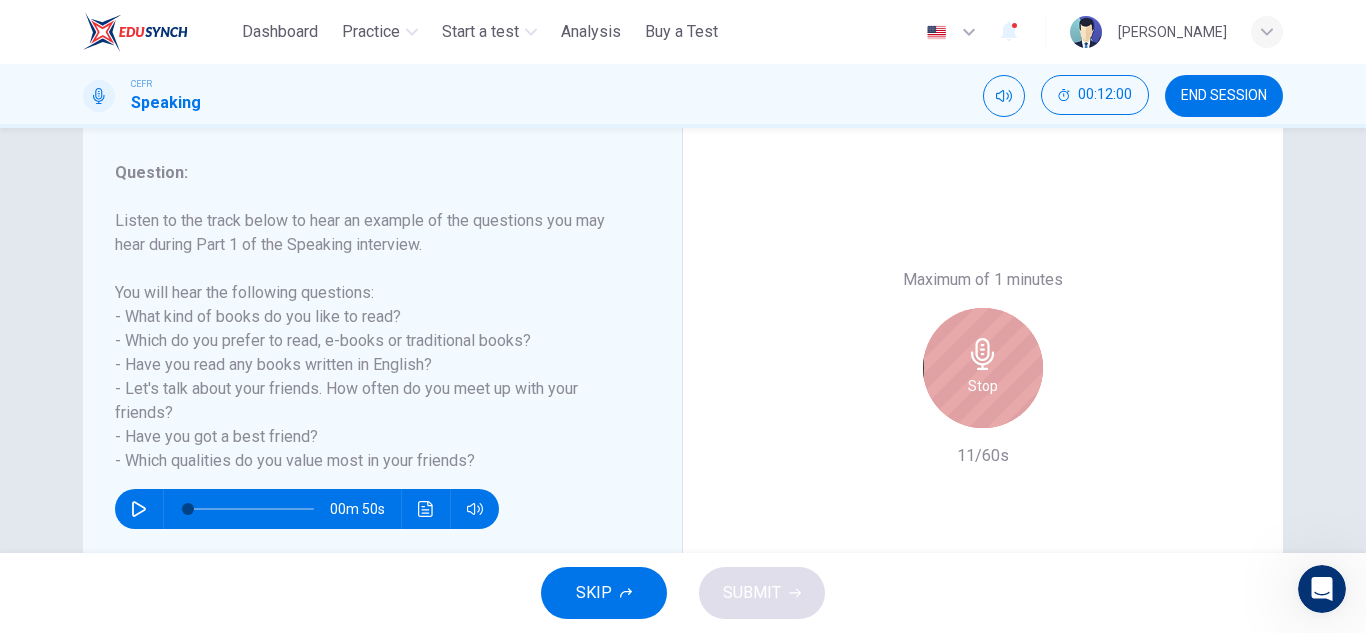 click on "Stop" at bounding box center (983, 368) 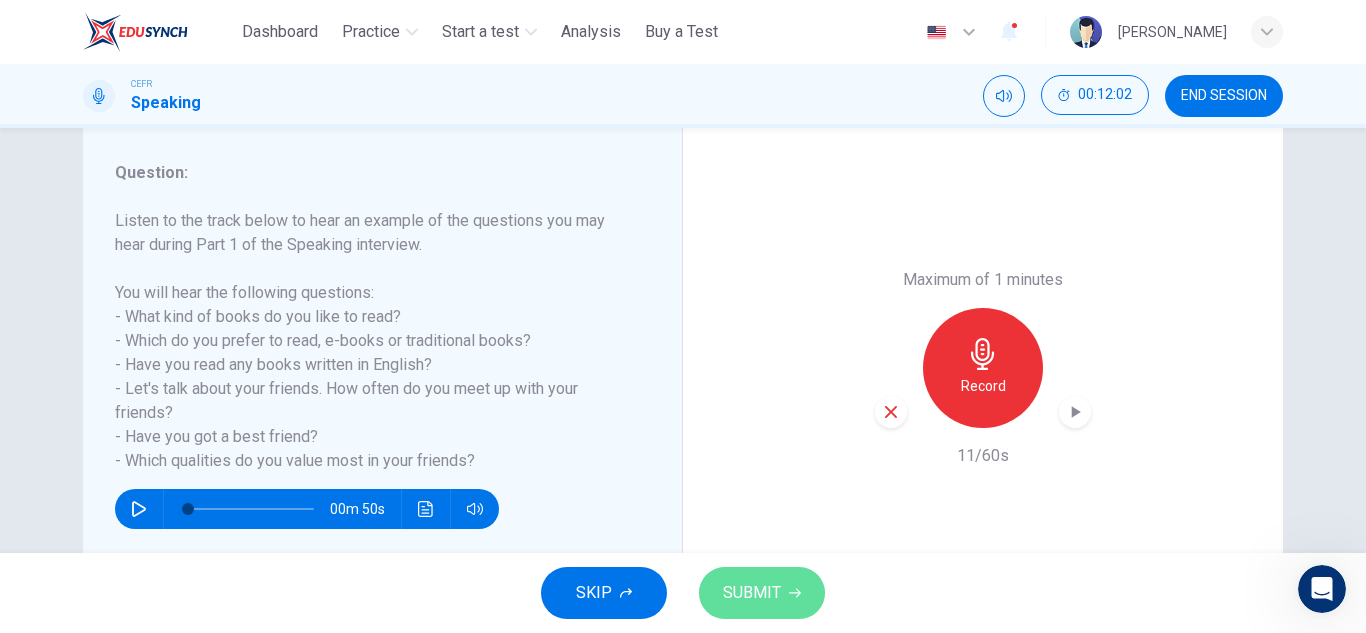 click on "SUBMIT" at bounding box center [762, 593] 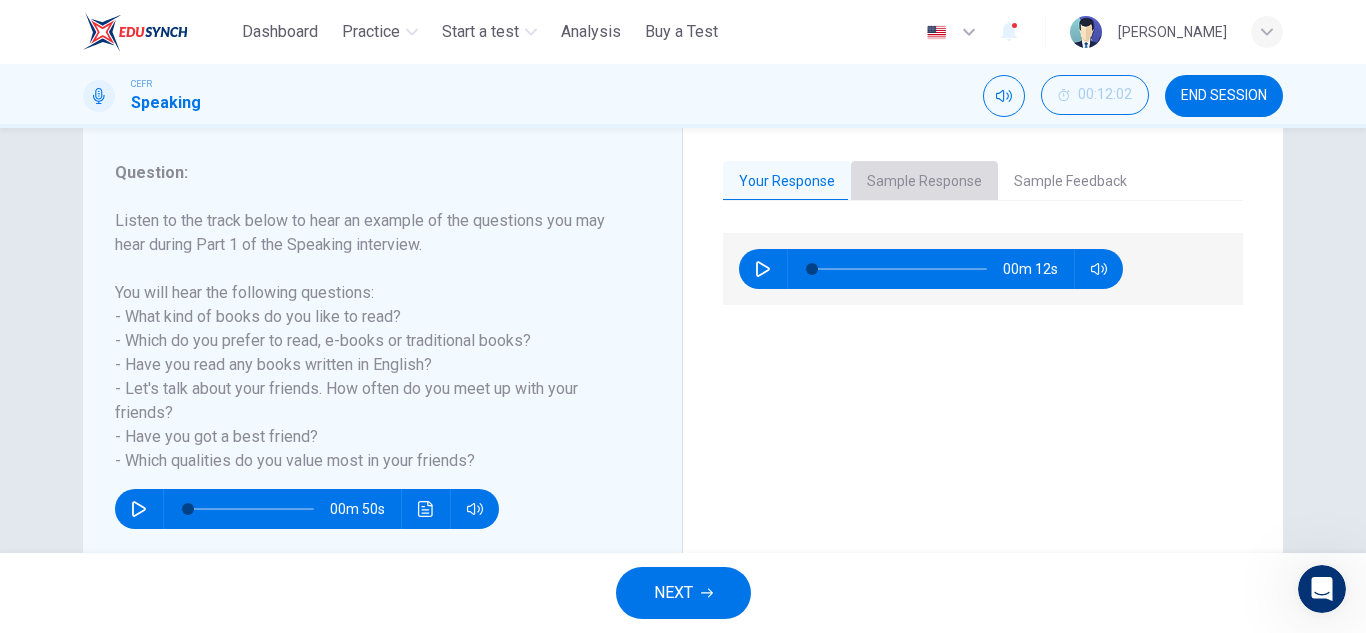 click on "Sample Response" at bounding box center (924, 182) 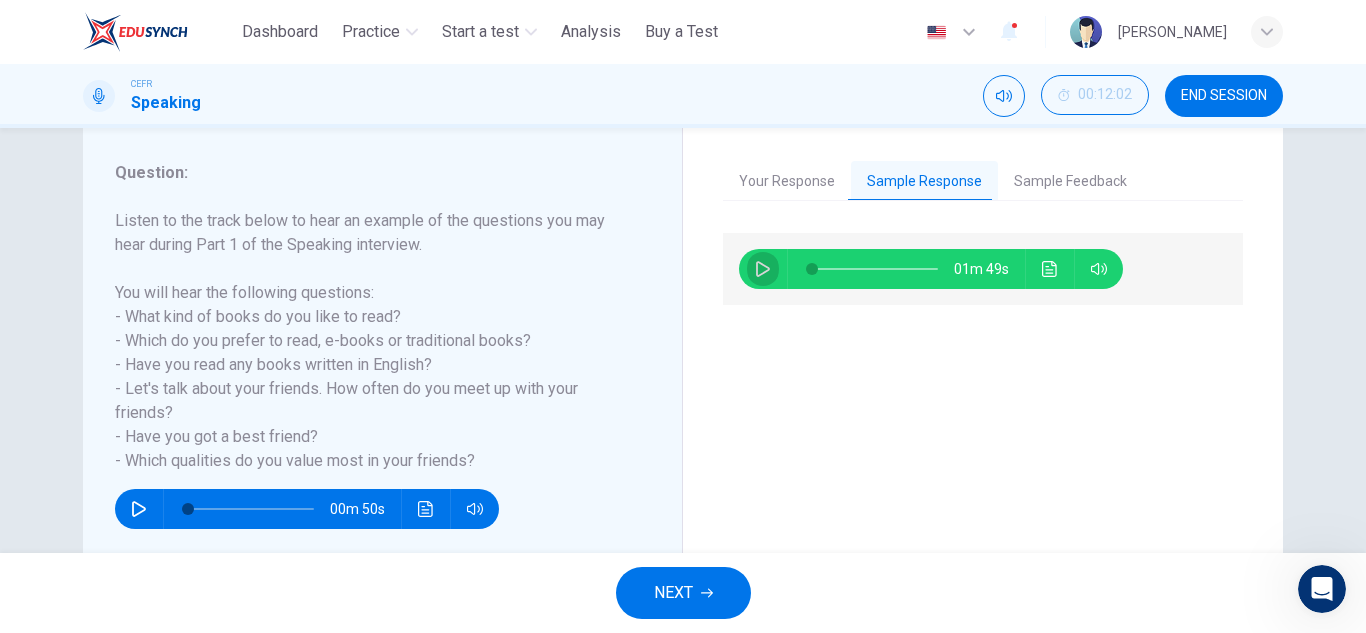 click 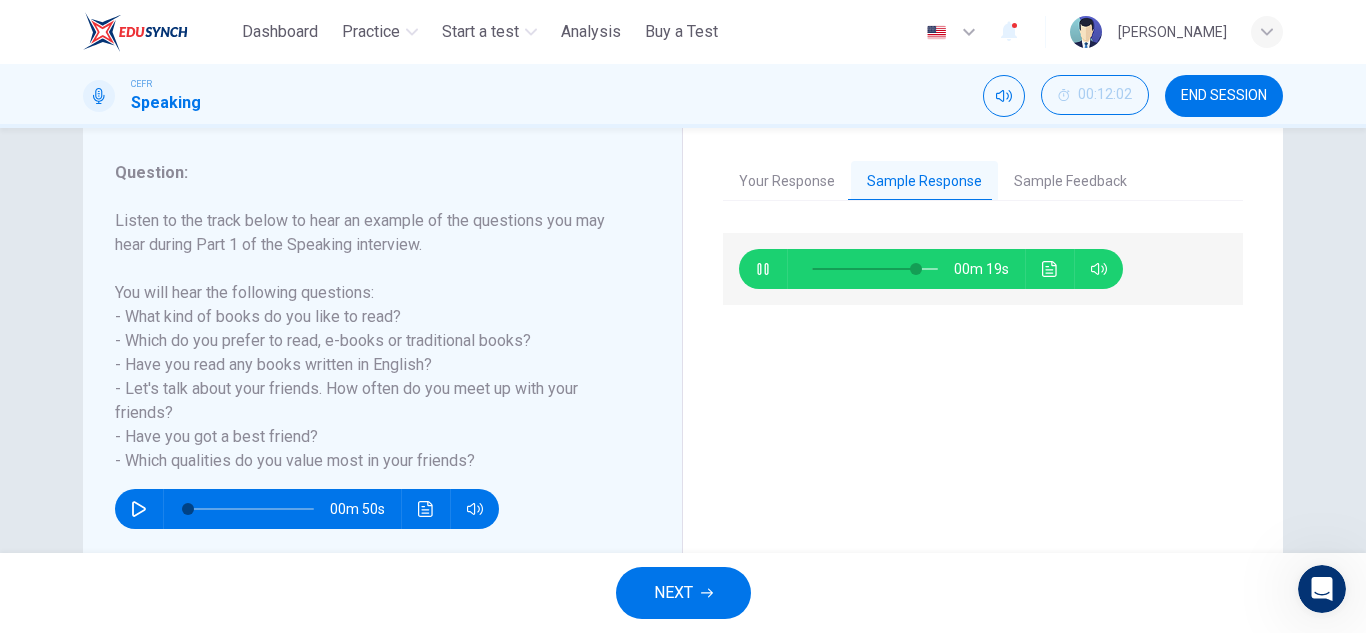 type on "**" 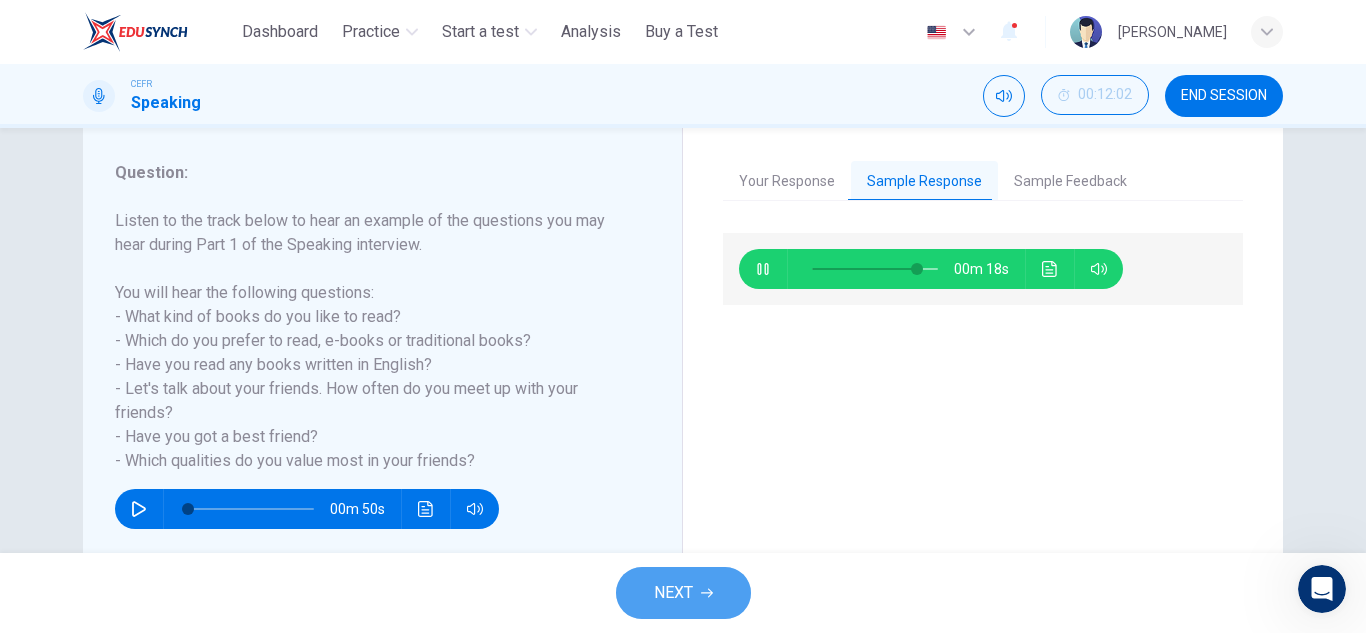 click on "NEXT" at bounding box center [673, 593] 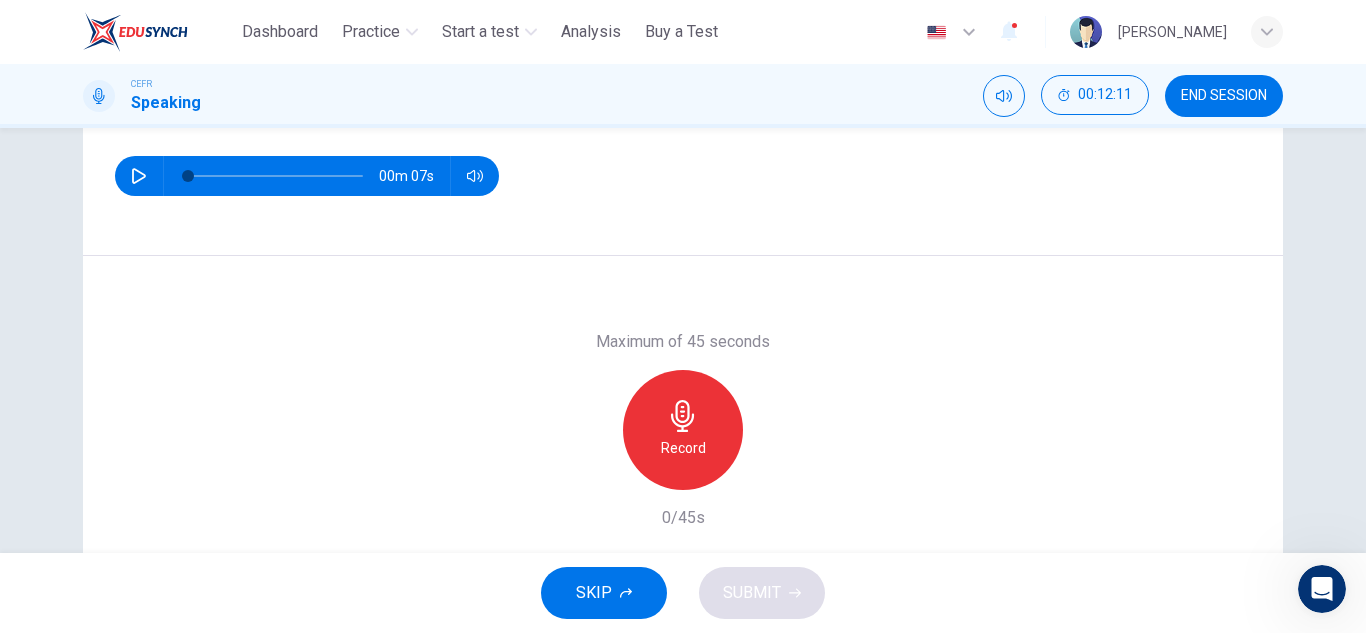 scroll, scrollTop: 261, scrollLeft: 0, axis: vertical 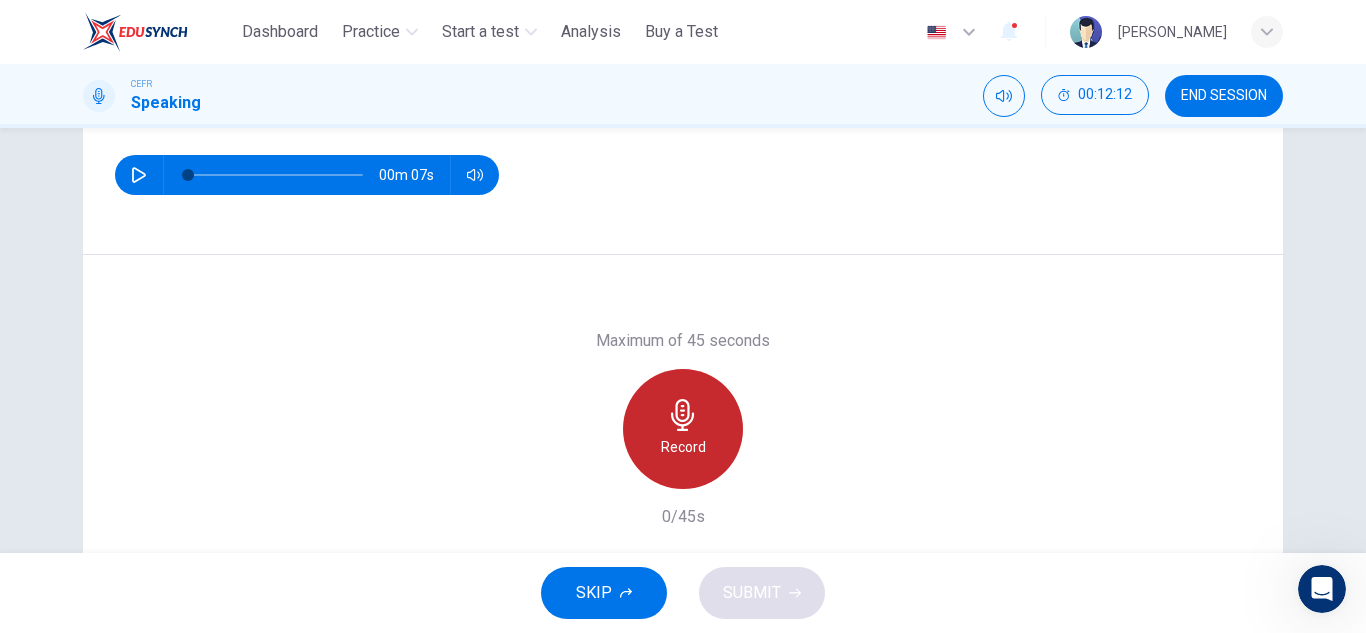 click on "Record" at bounding box center [683, 447] 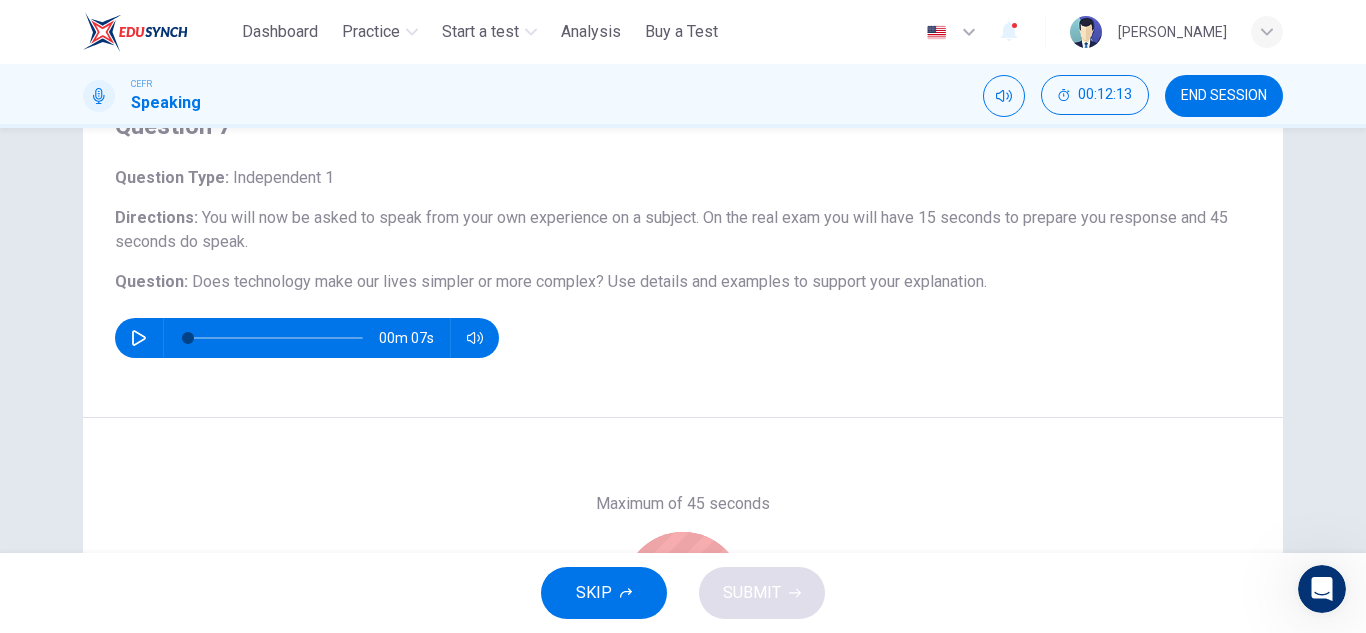 scroll, scrollTop: 94, scrollLeft: 0, axis: vertical 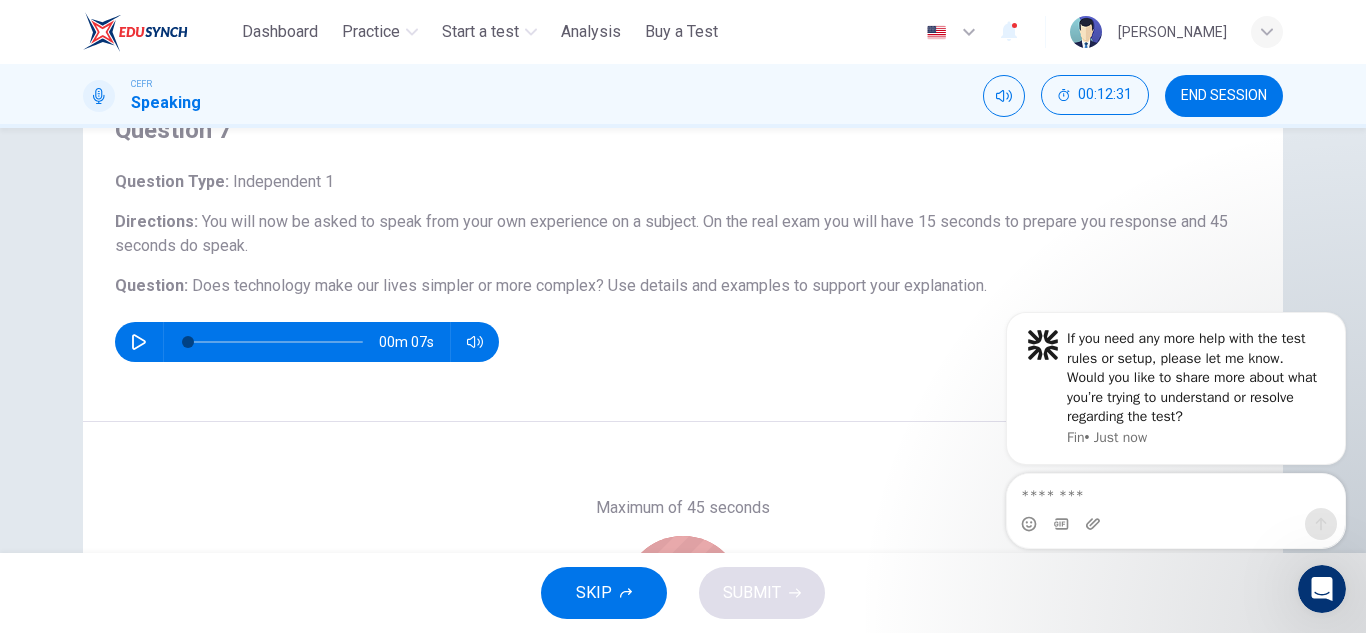 click on "Stop" at bounding box center [683, 596] 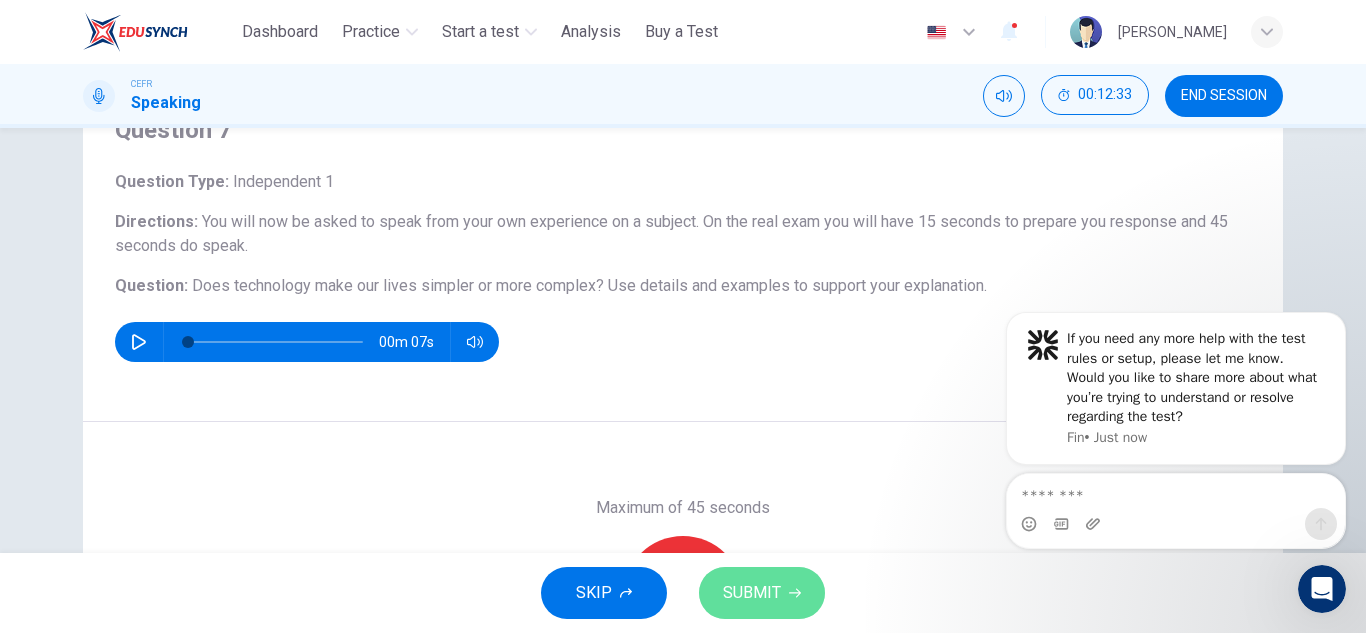 click on "SUBMIT" at bounding box center [752, 593] 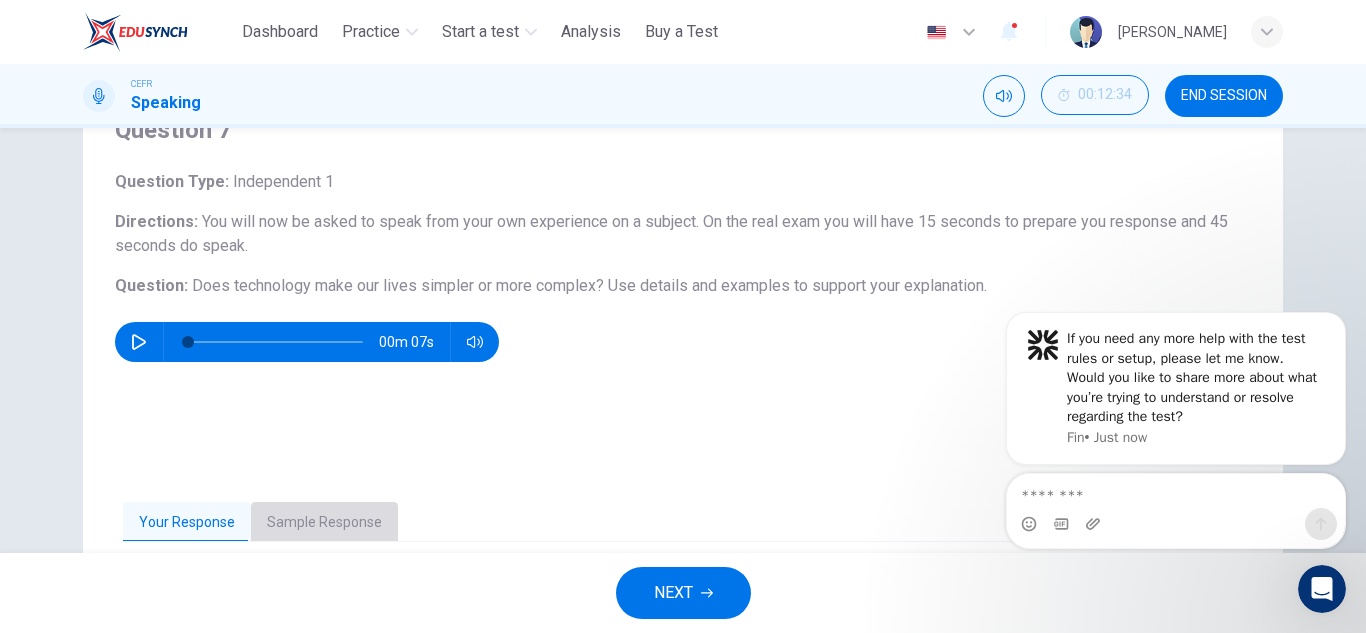 click on "Sample Response" at bounding box center [324, 523] 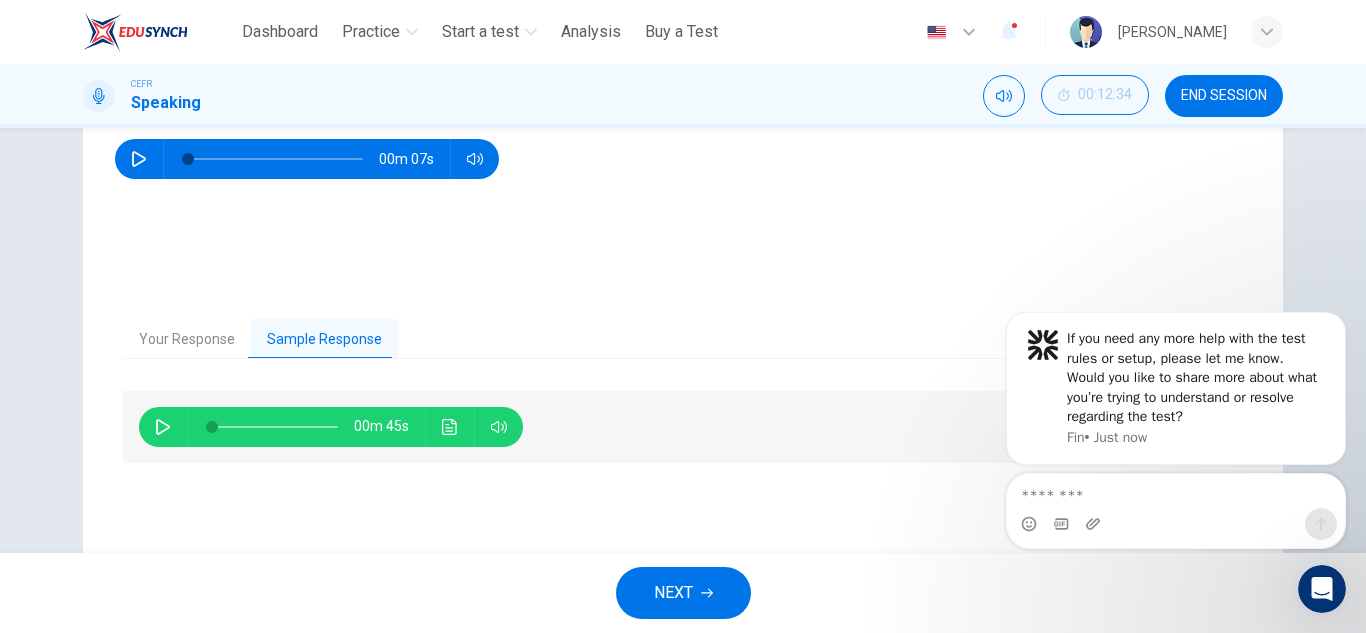 scroll, scrollTop: 278, scrollLeft: 0, axis: vertical 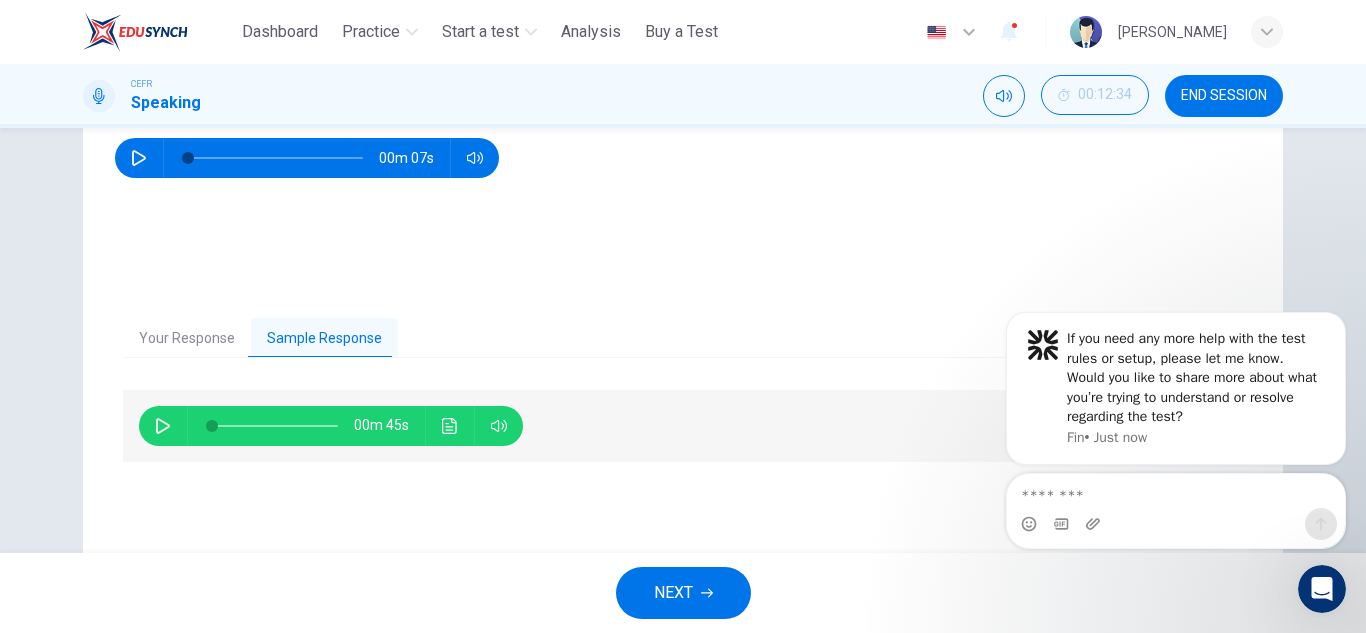 click 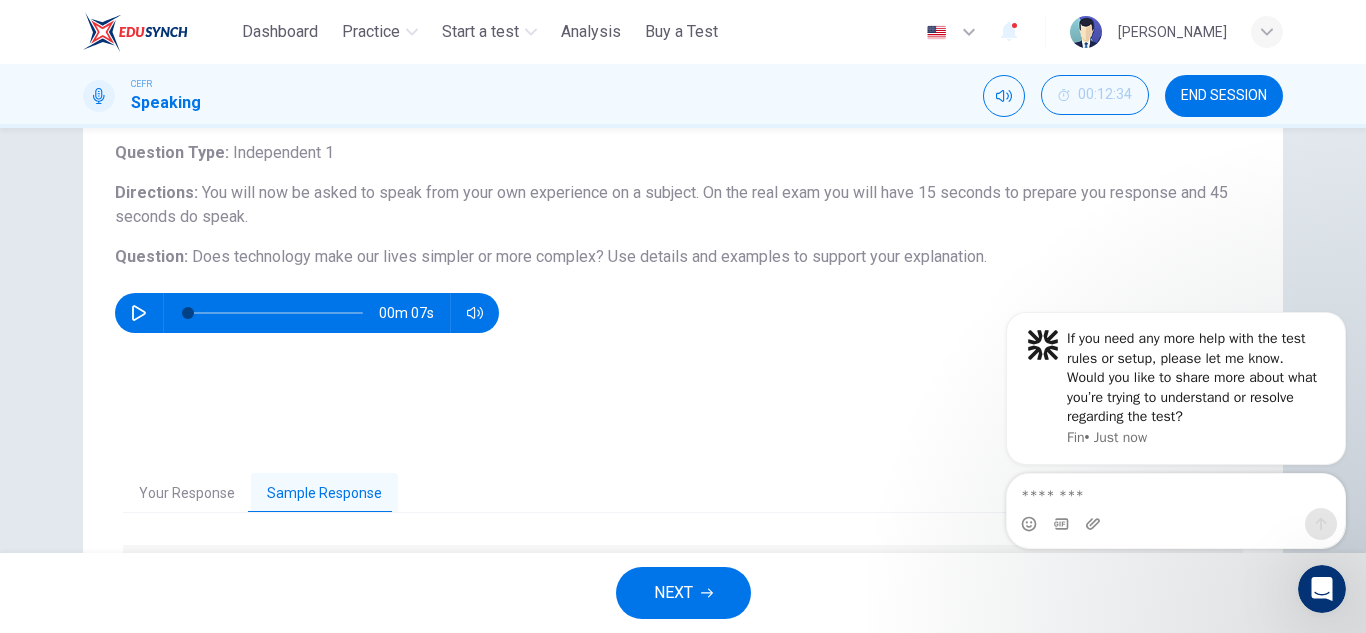 scroll, scrollTop: 122, scrollLeft: 0, axis: vertical 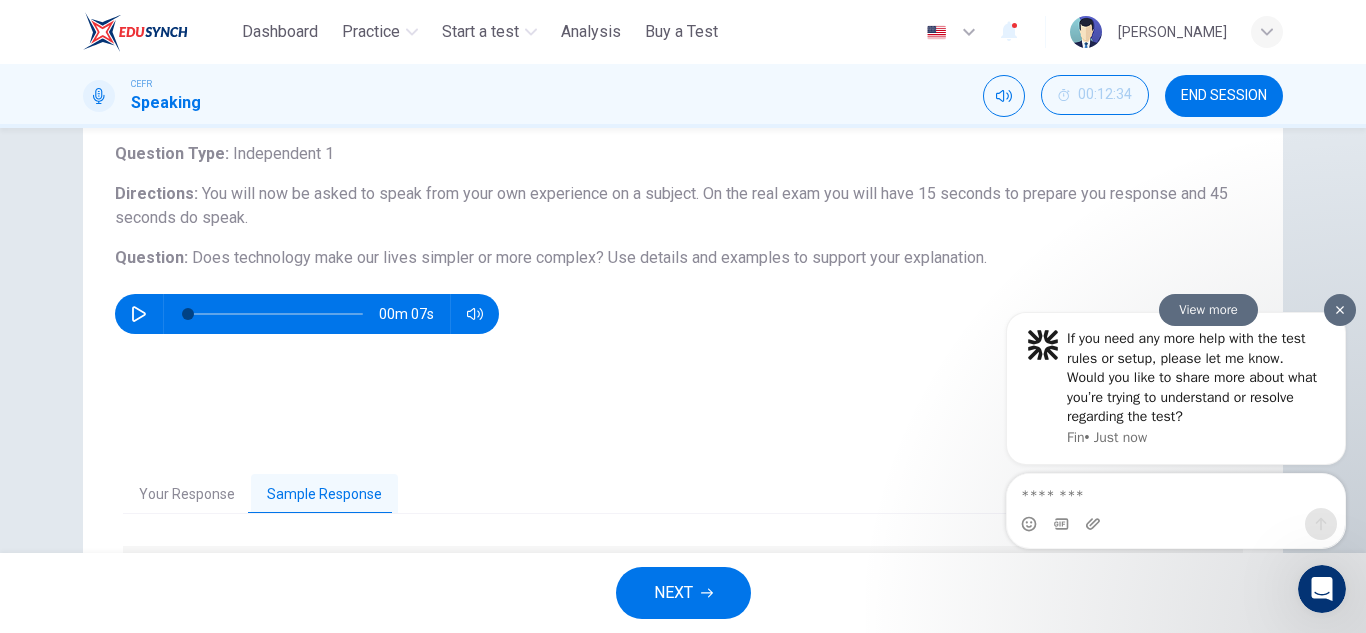 click on "If you need any more help with the test rules or setup, please let me know. Would you like to share more about what you’re trying to understand or resolve regarding the test?" at bounding box center [1196, 378] 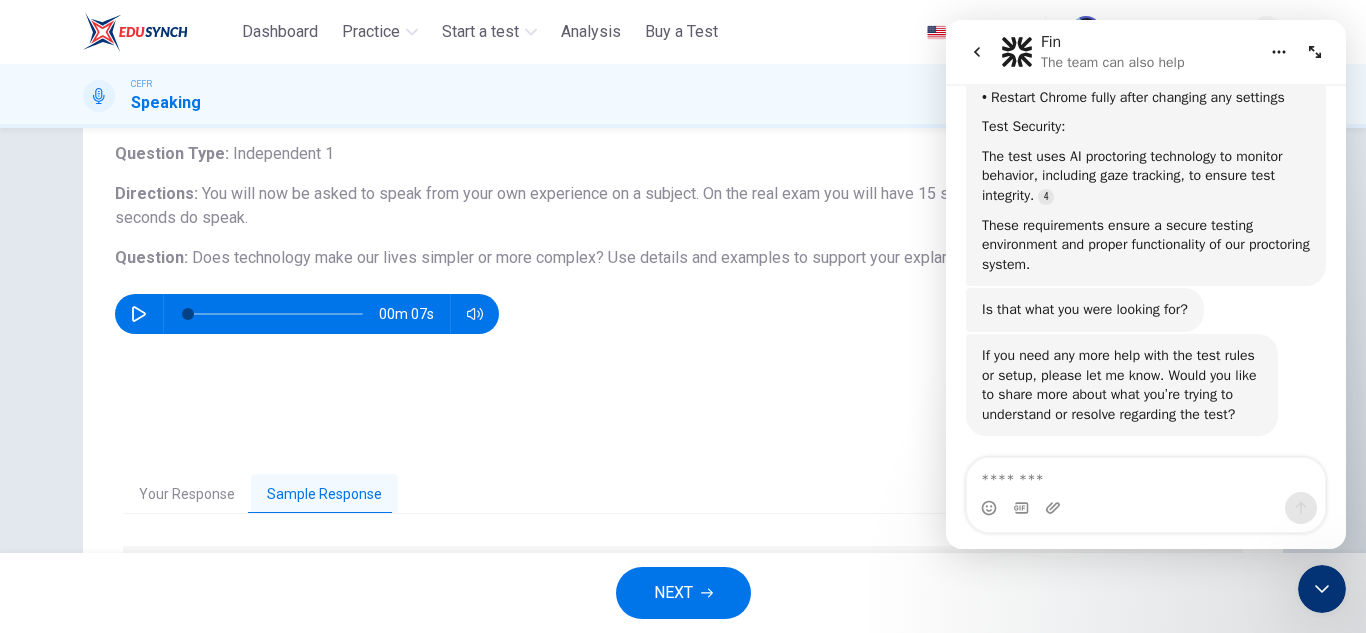 scroll, scrollTop: 2203, scrollLeft: 0, axis: vertical 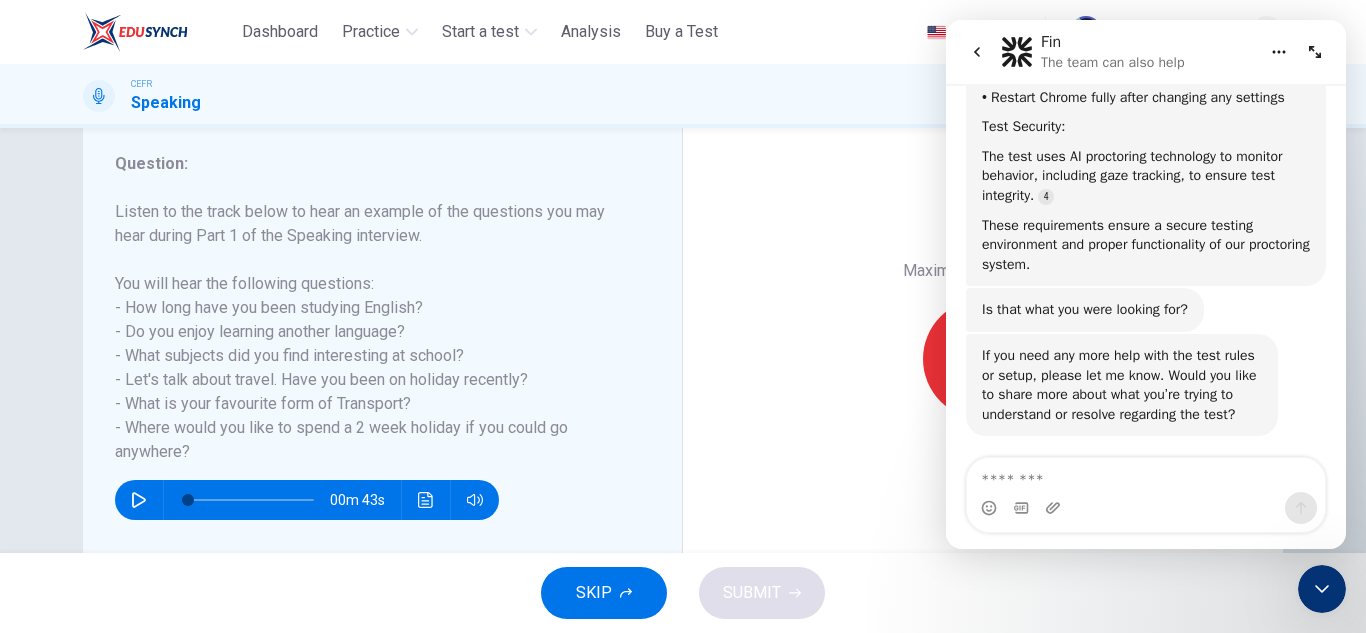 click 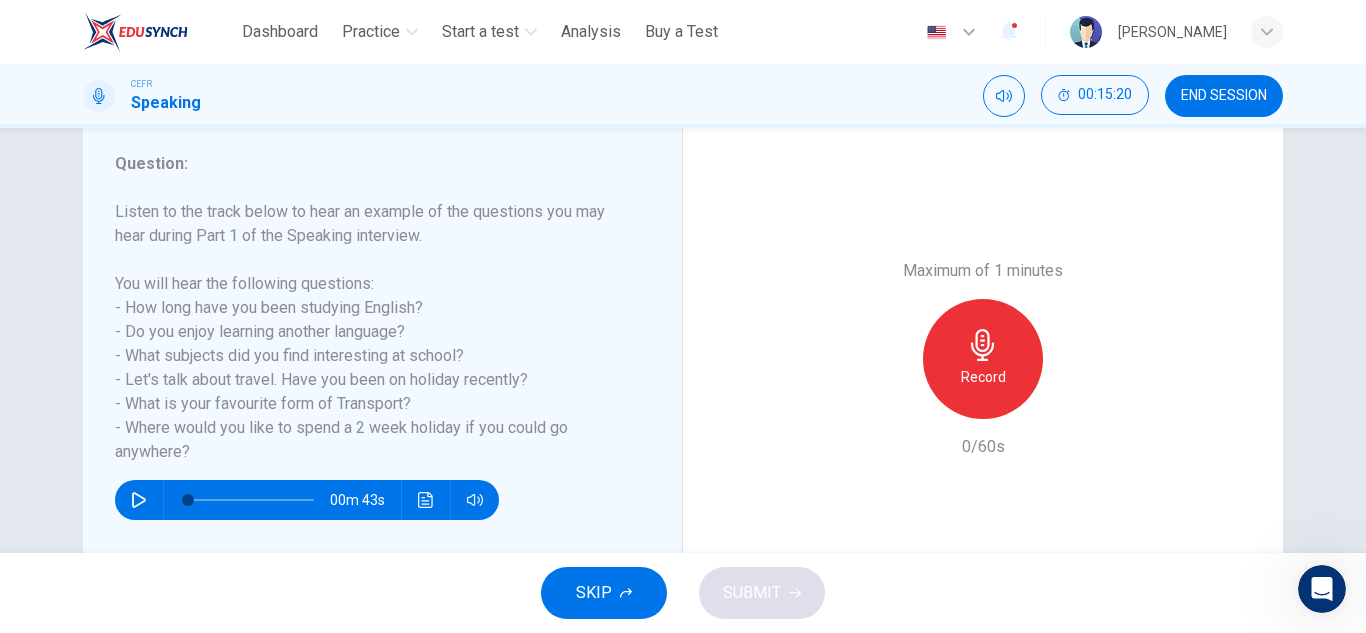 click on "Record" at bounding box center [983, 377] 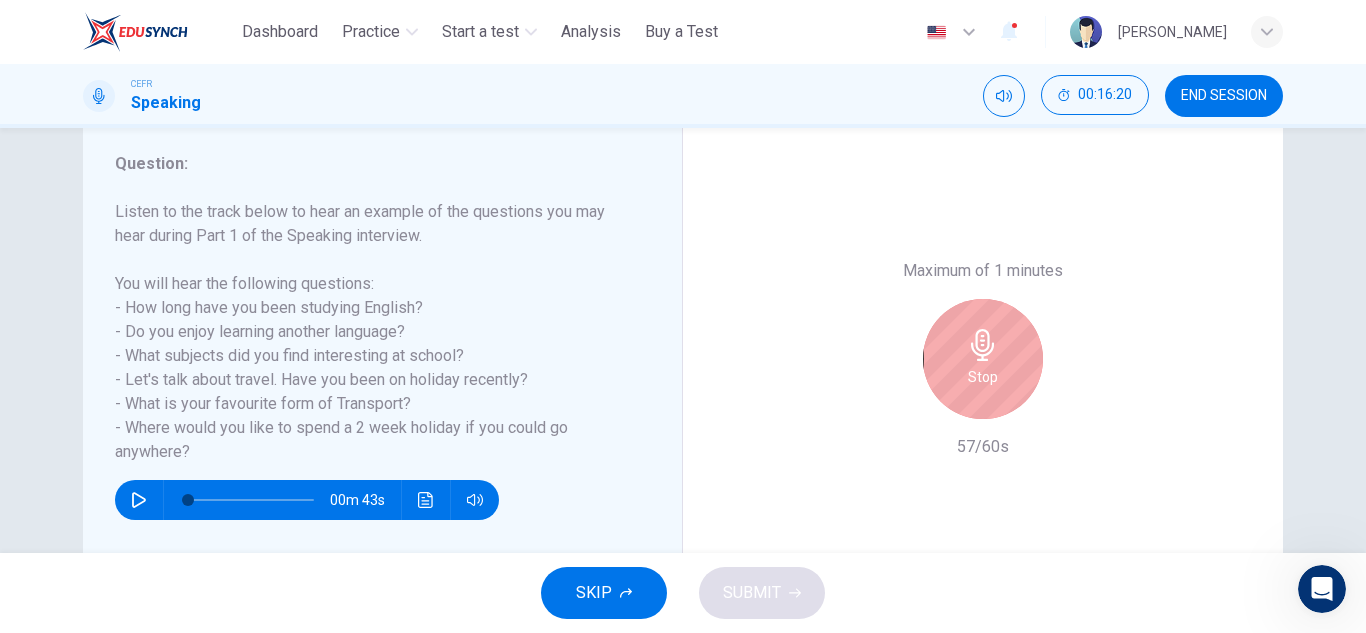 click on "Stop" at bounding box center [983, 377] 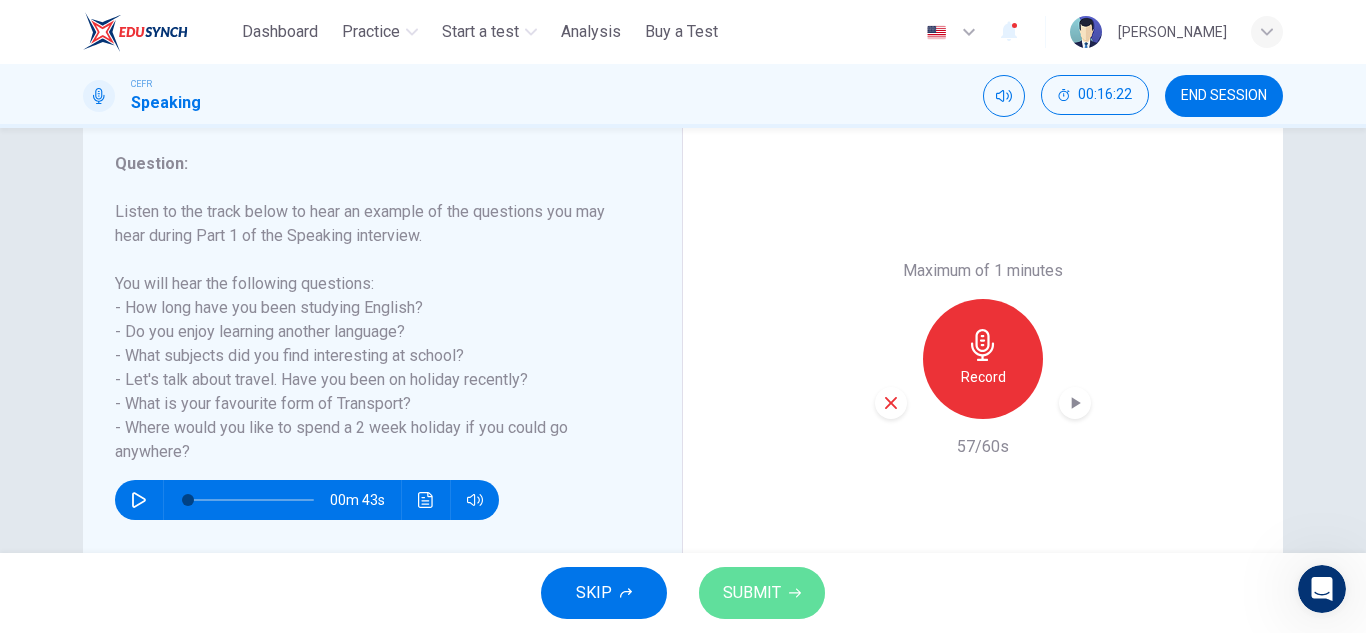click on "SUBMIT" at bounding box center (762, 593) 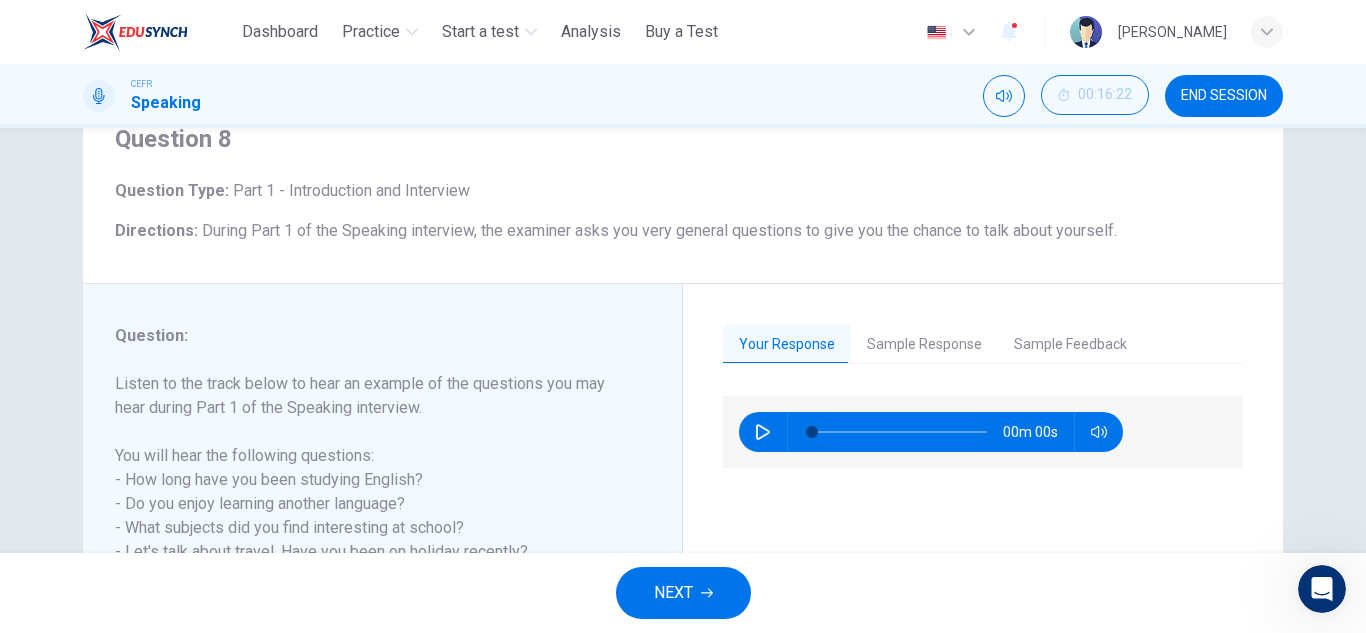 scroll, scrollTop: 86, scrollLeft: 0, axis: vertical 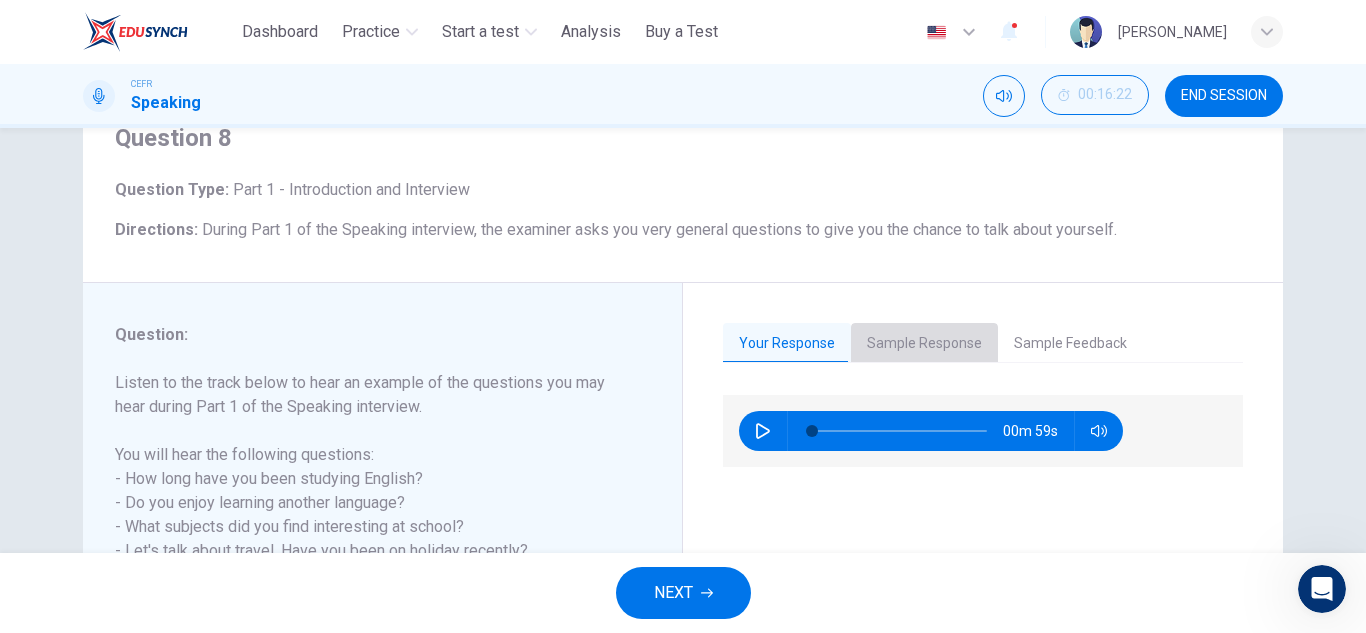 click on "Sample Response" at bounding box center [924, 344] 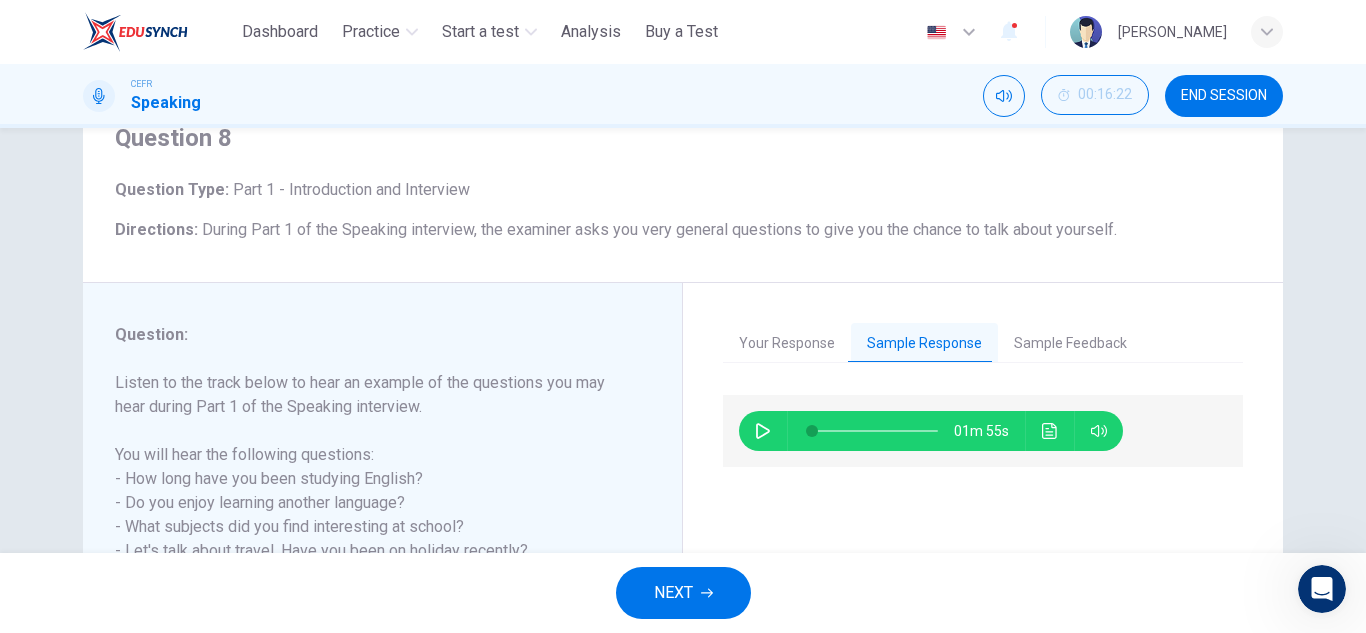 click on "01m 55s" at bounding box center [931, 431] 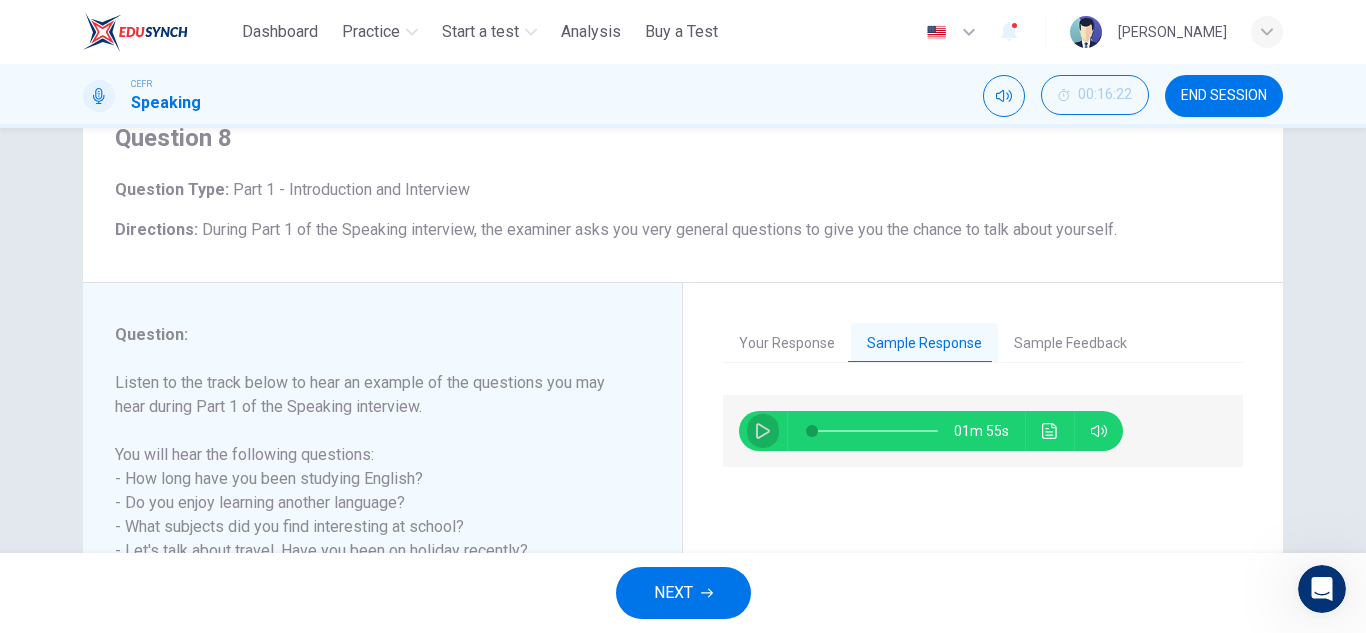 click 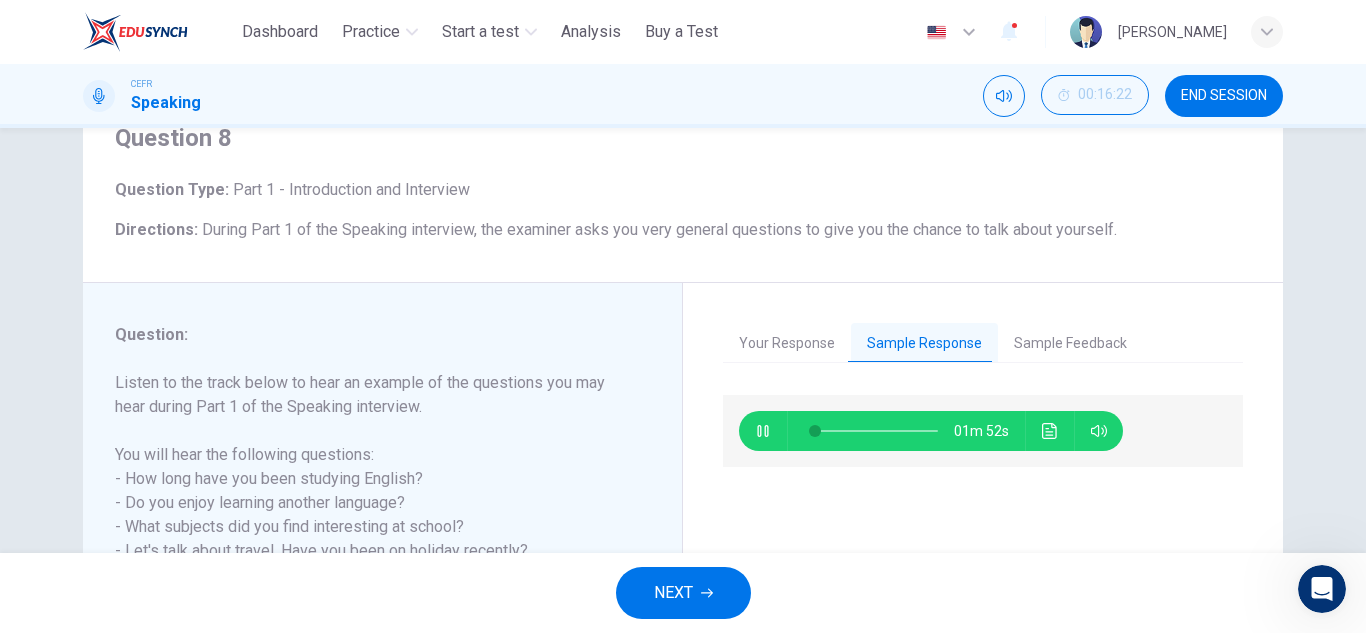 type on "*" 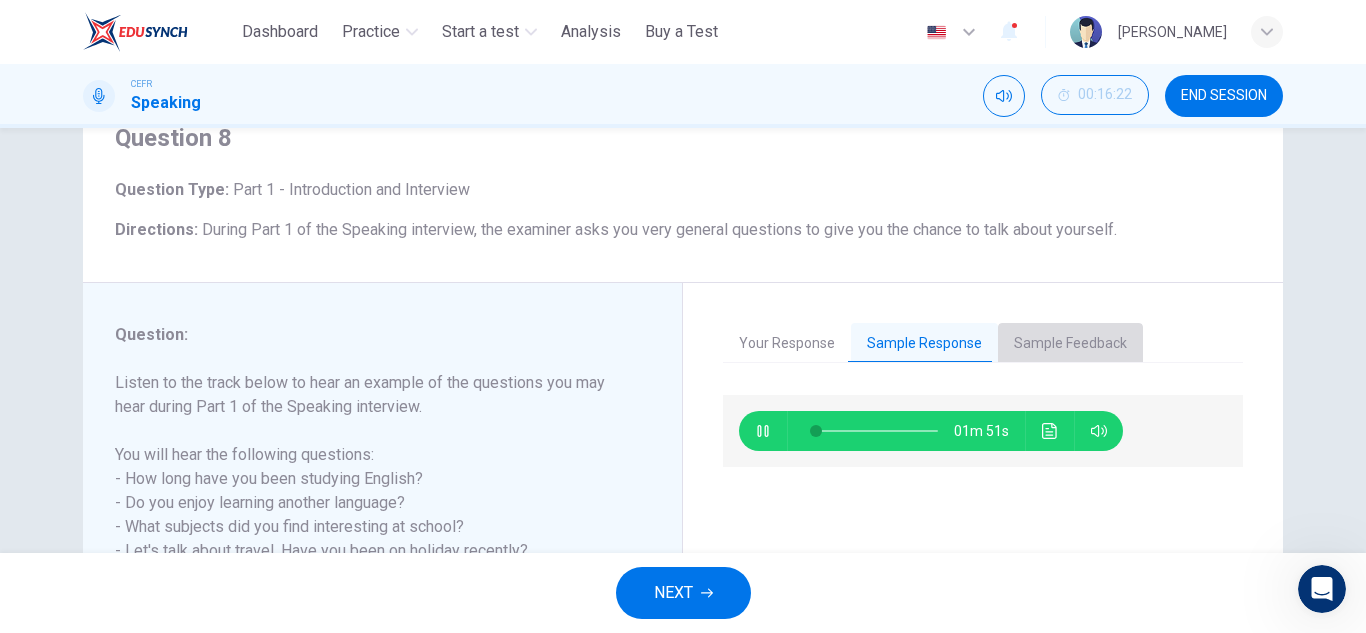 click on "Sample Feedback" at bounding box center (1070, 344) 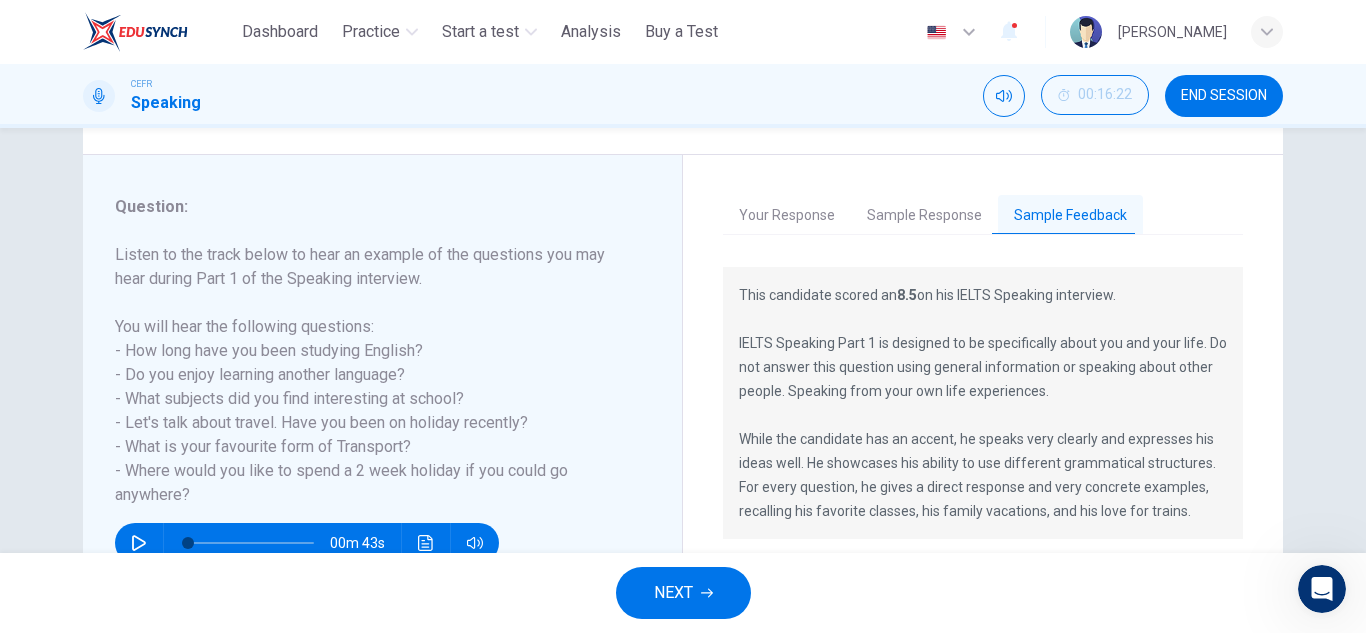 scroll, scrollTop: 214, scrollLeft: 0, axis: vertical 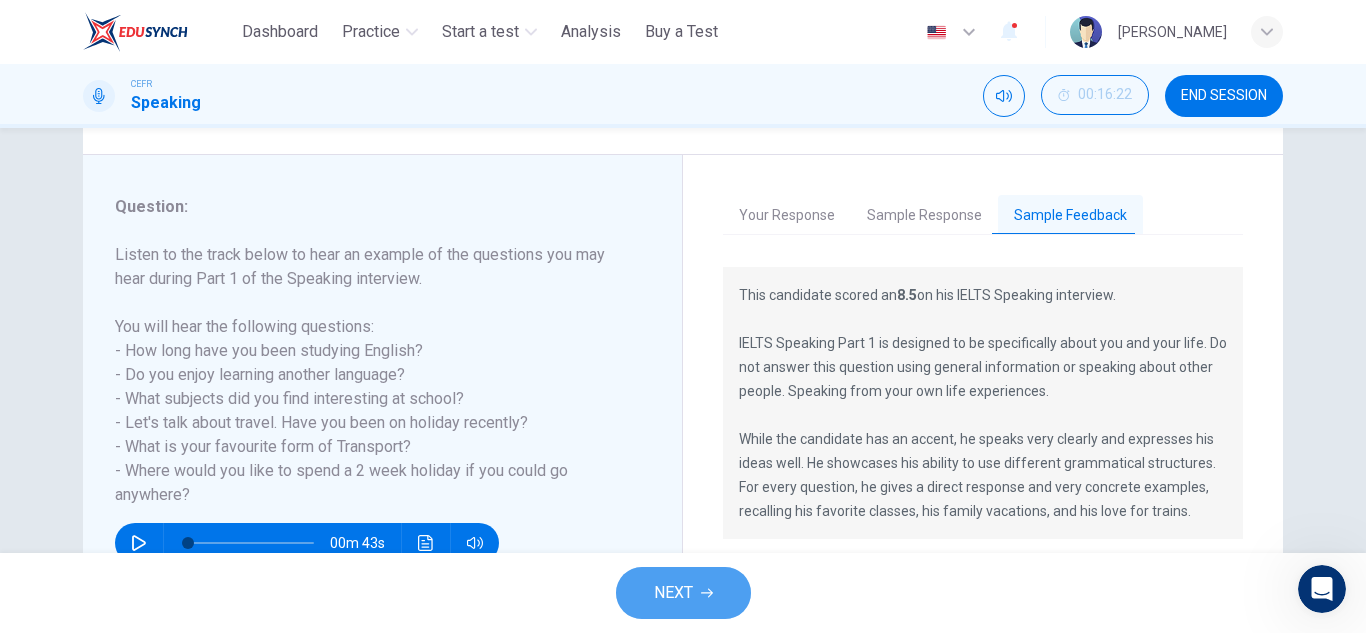 click on "NEXT" at bounding box center [673, 593] 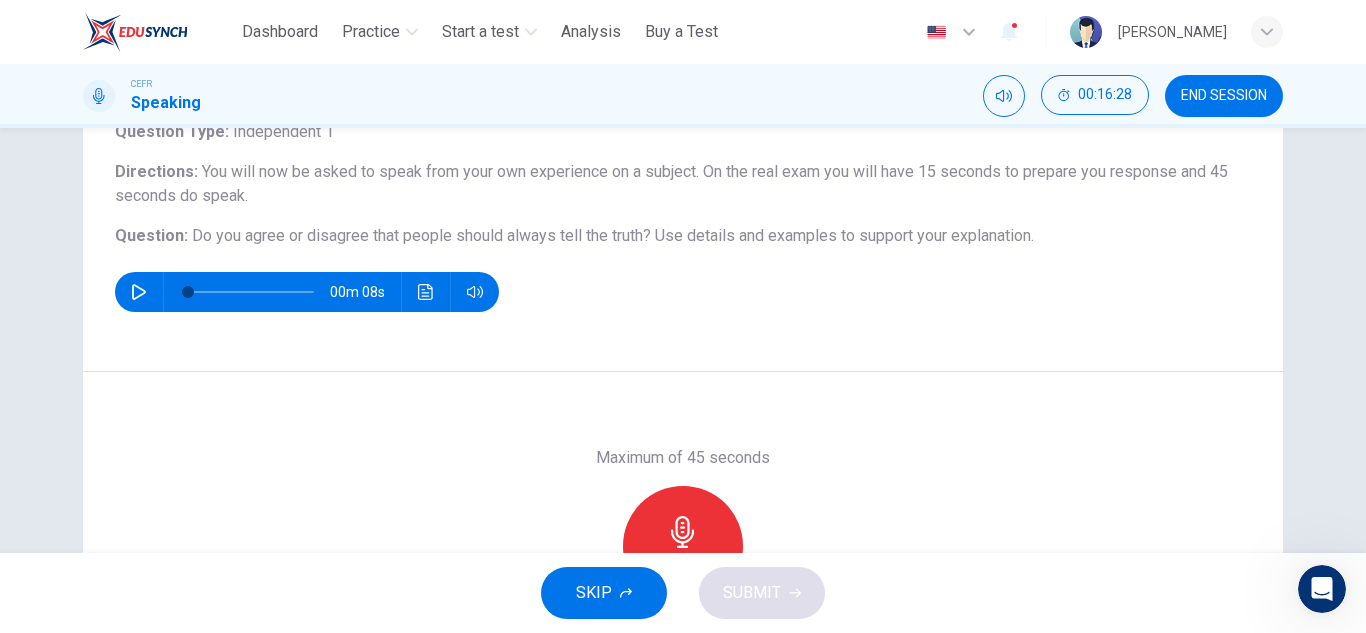 scroll, scrollTop: 150, scrollLeft: 0, axis: vertical 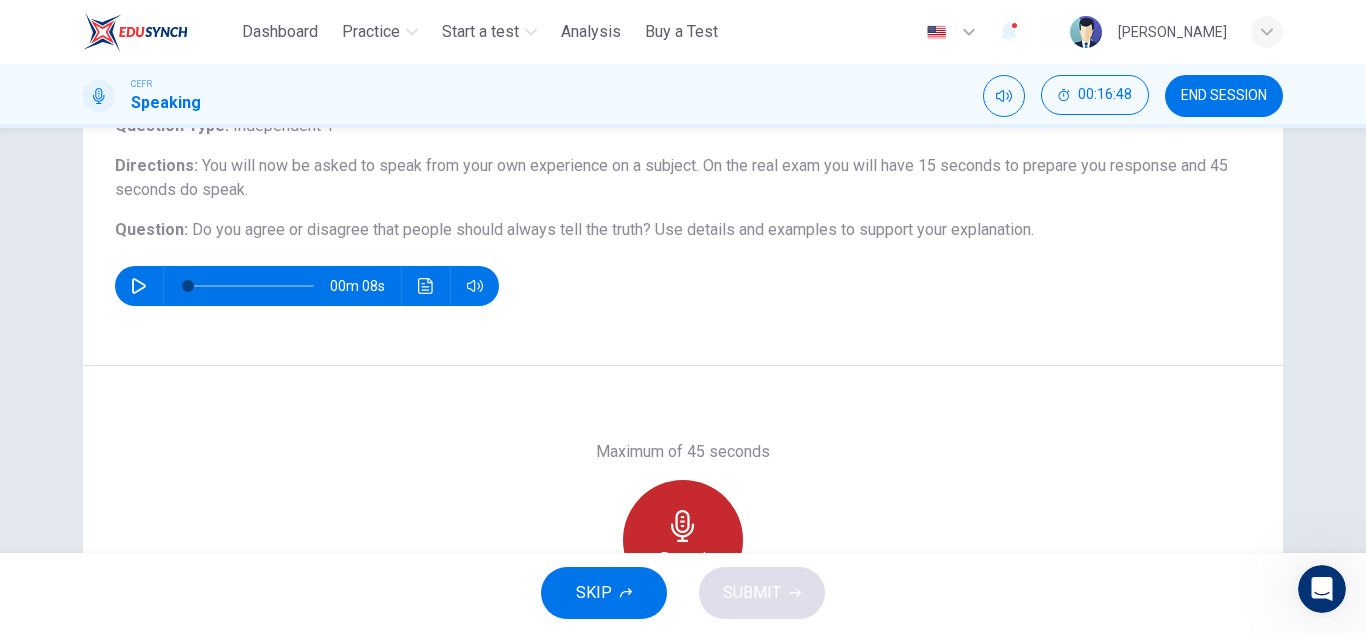 click 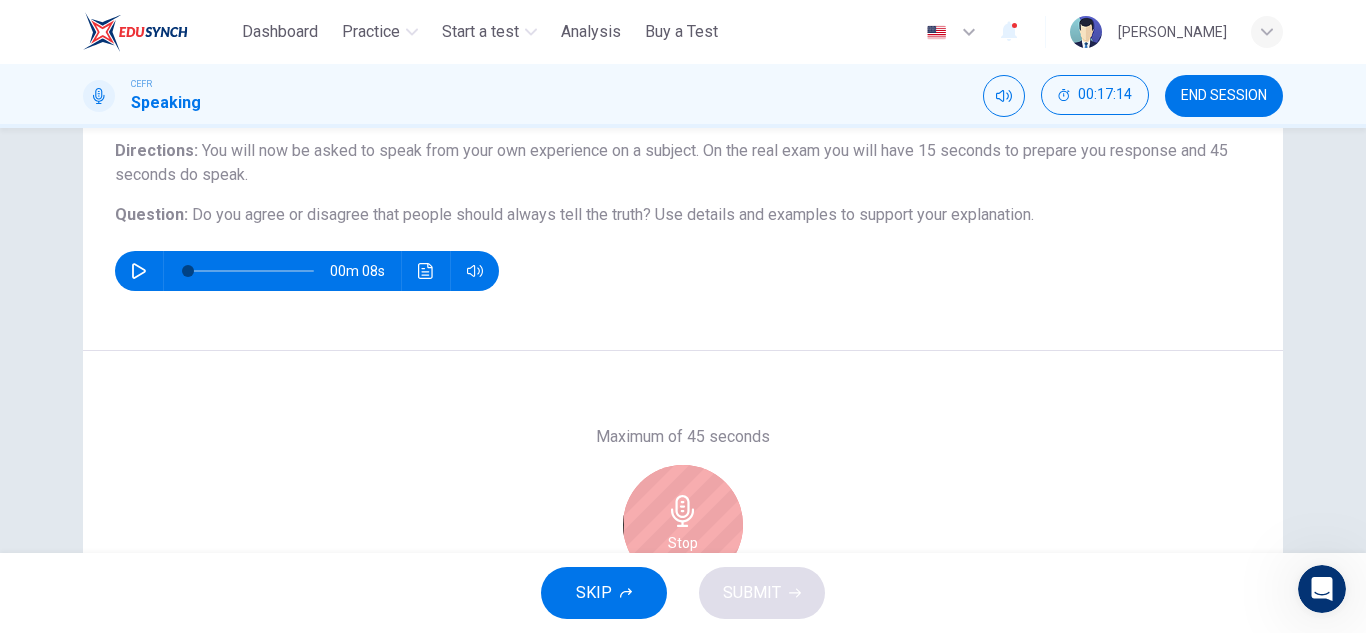 scroll, scrollTop: 166, scrollLeft: 0, axis: vertical 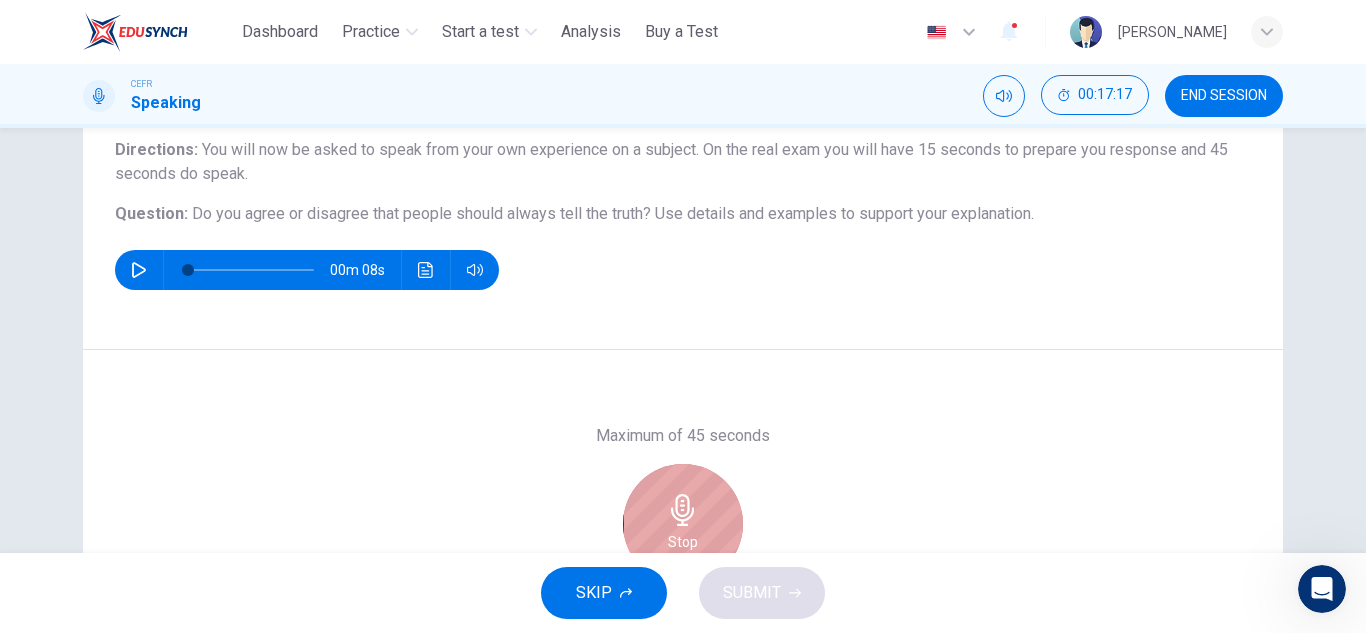 click on "Stop" at bounding box center [683, 524] 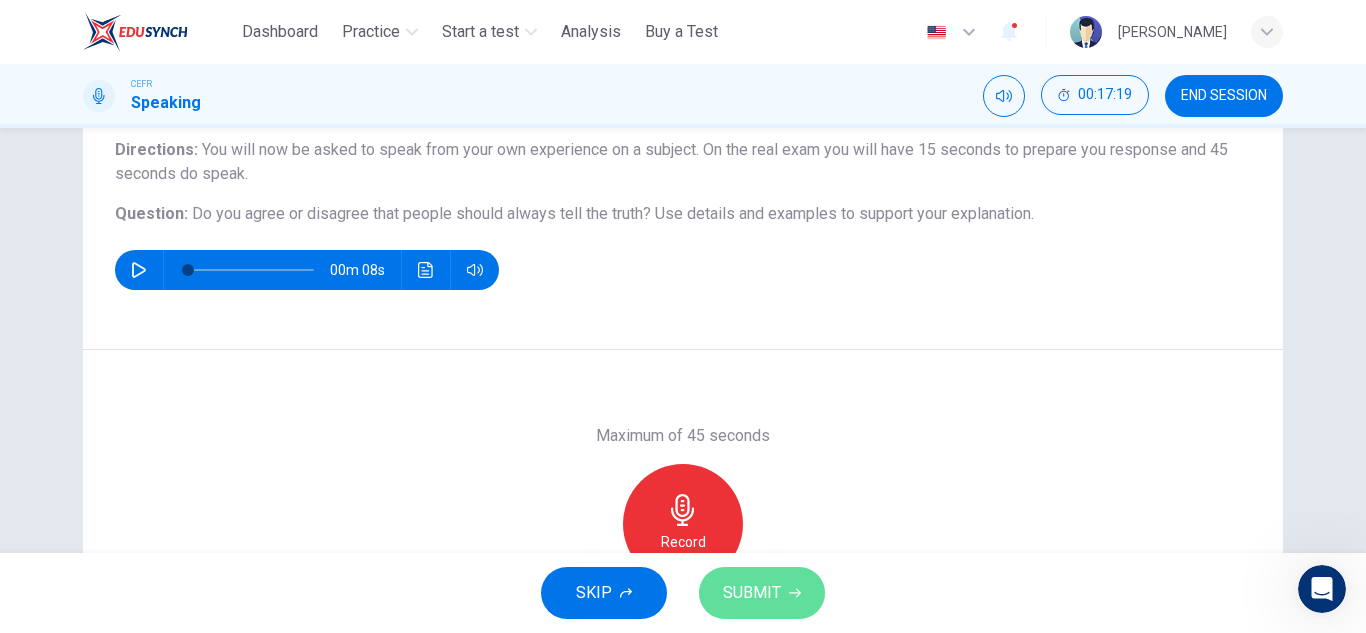 click on "SUBMIT" at bounding box center [752, 593] 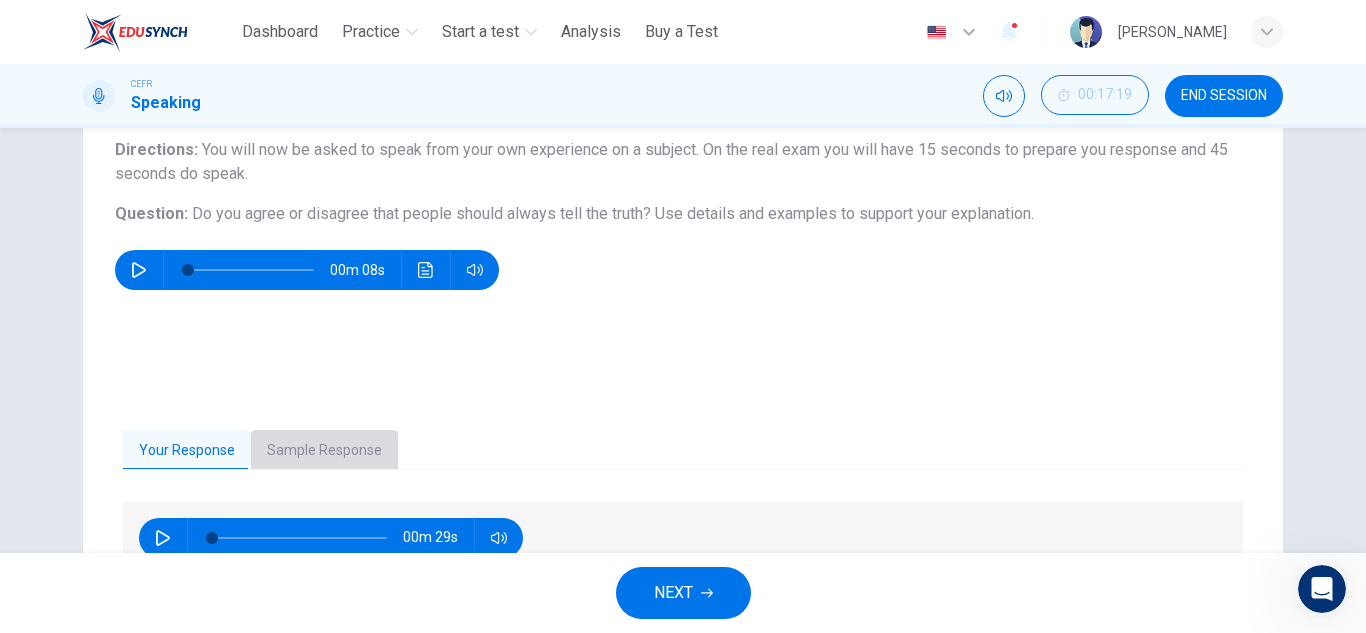 click on "Sample Response" at bounding box center (324, 451) 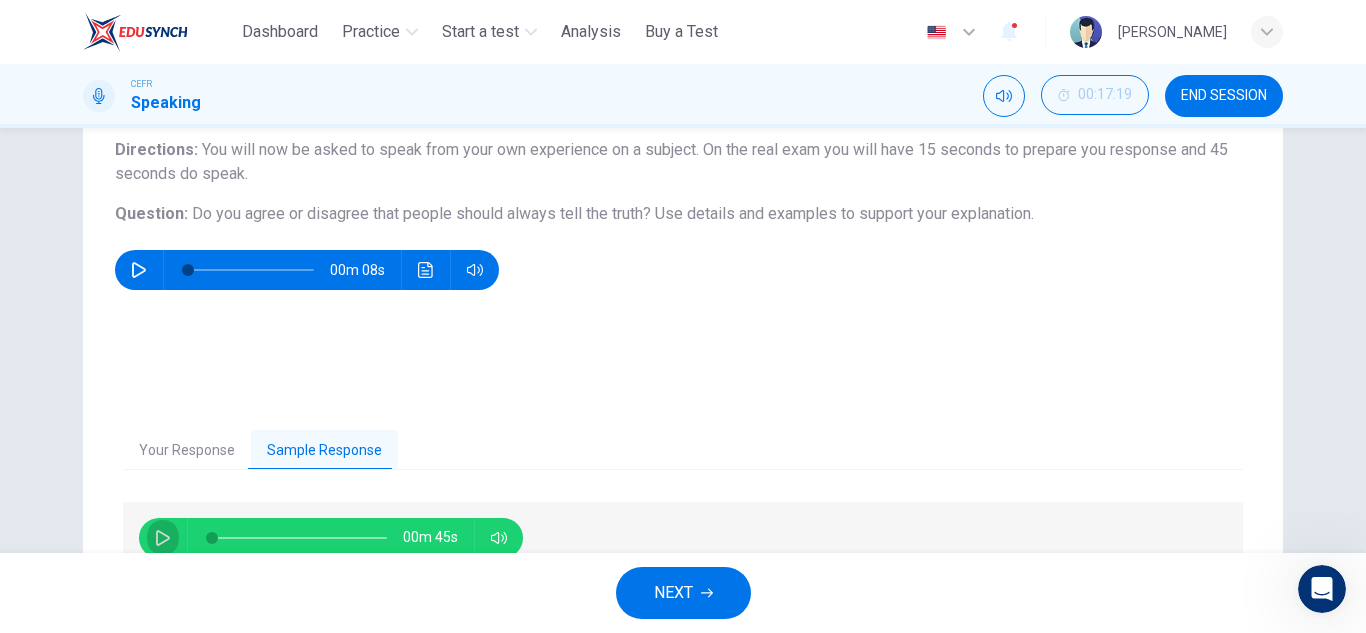 click 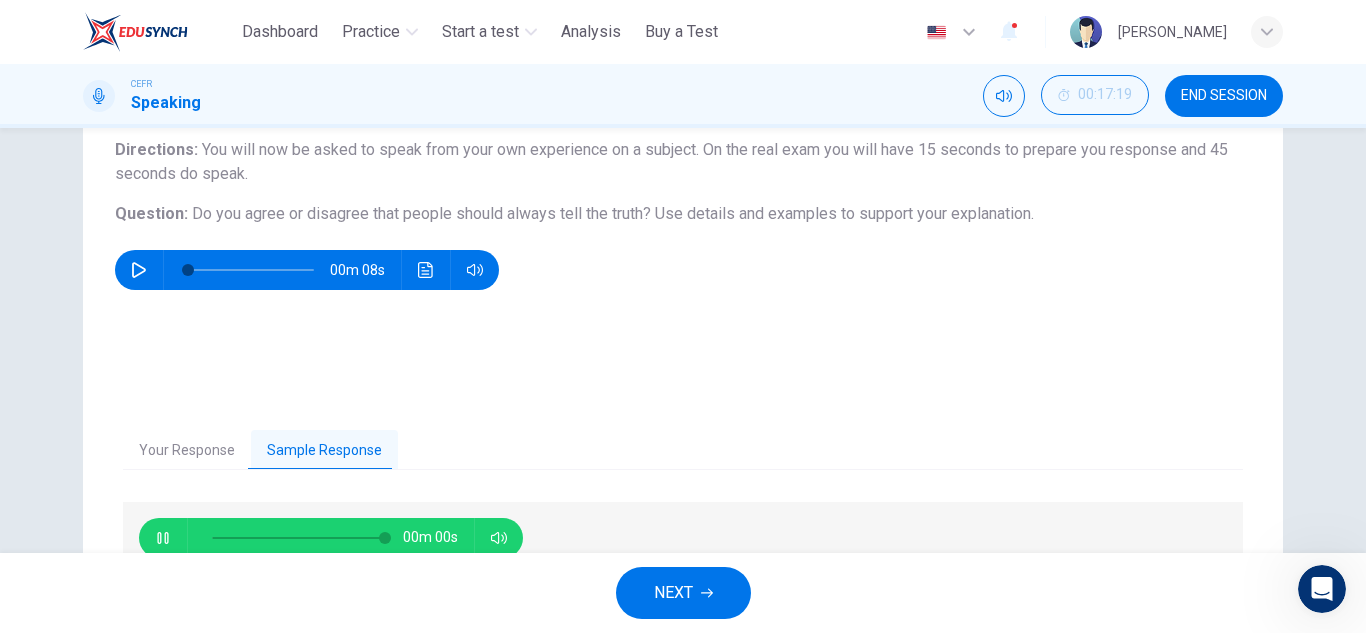 type on "*" 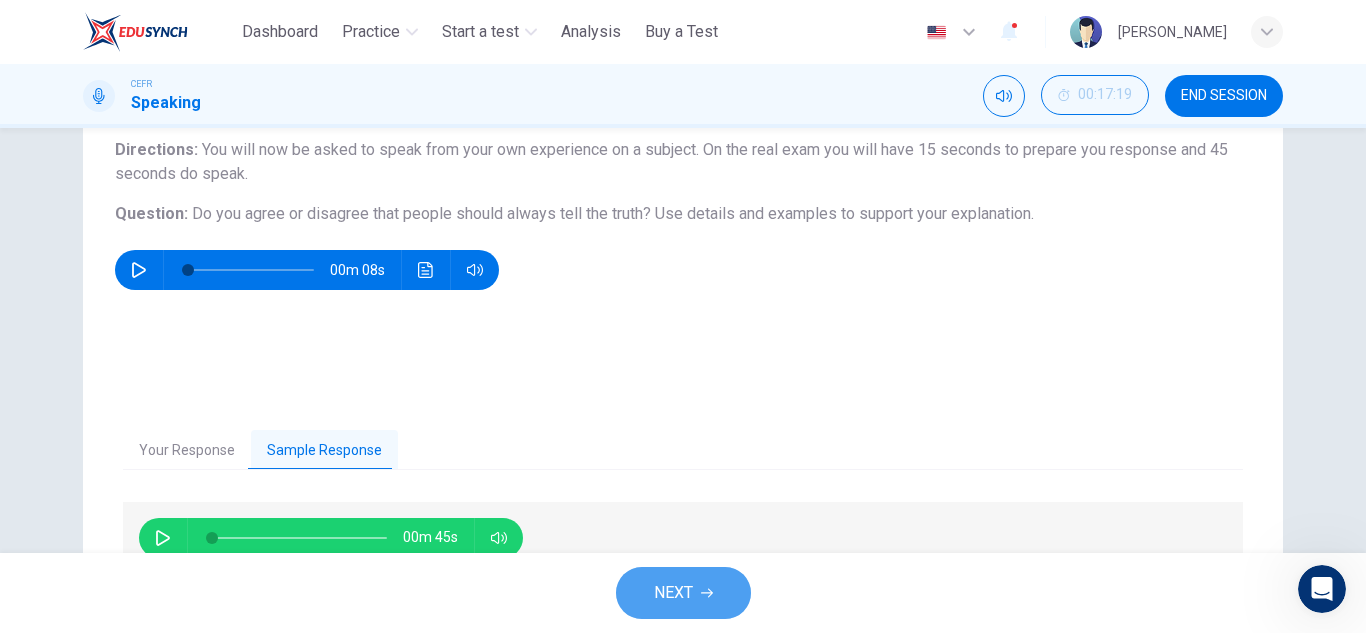 click on "NEXT" at bounding box center [673, 593] 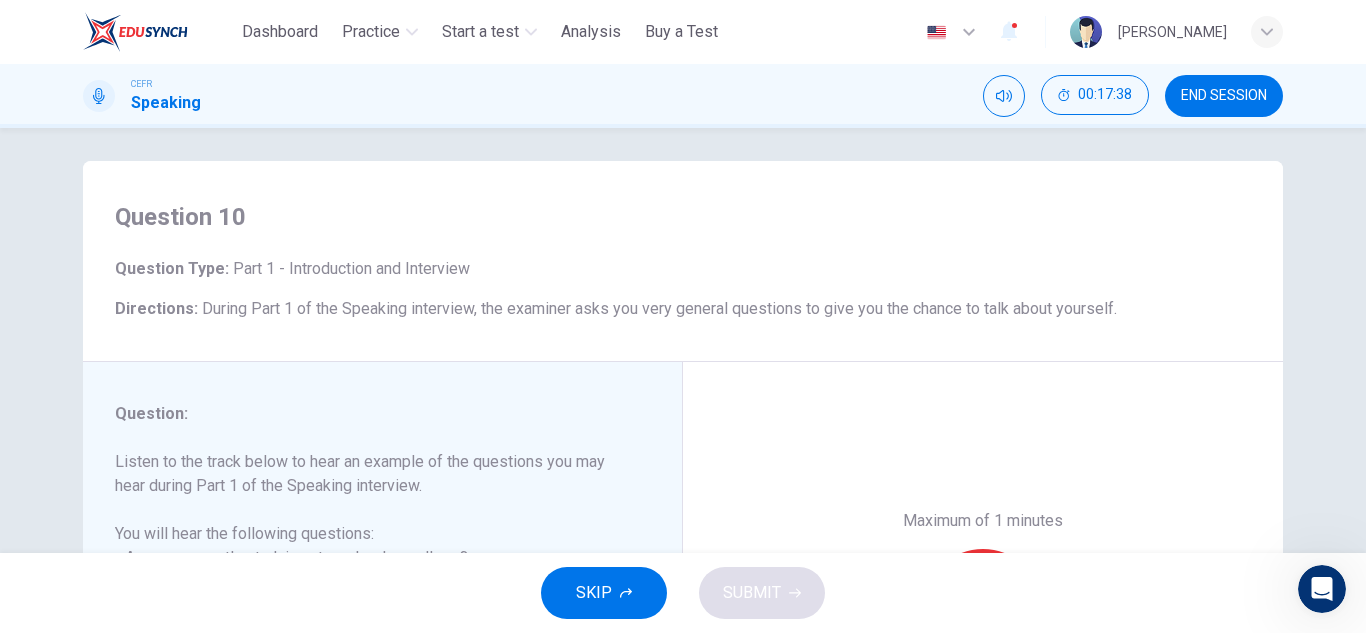 scroll, scrollTop: 5, scrollLeft: 0, axis: vertical 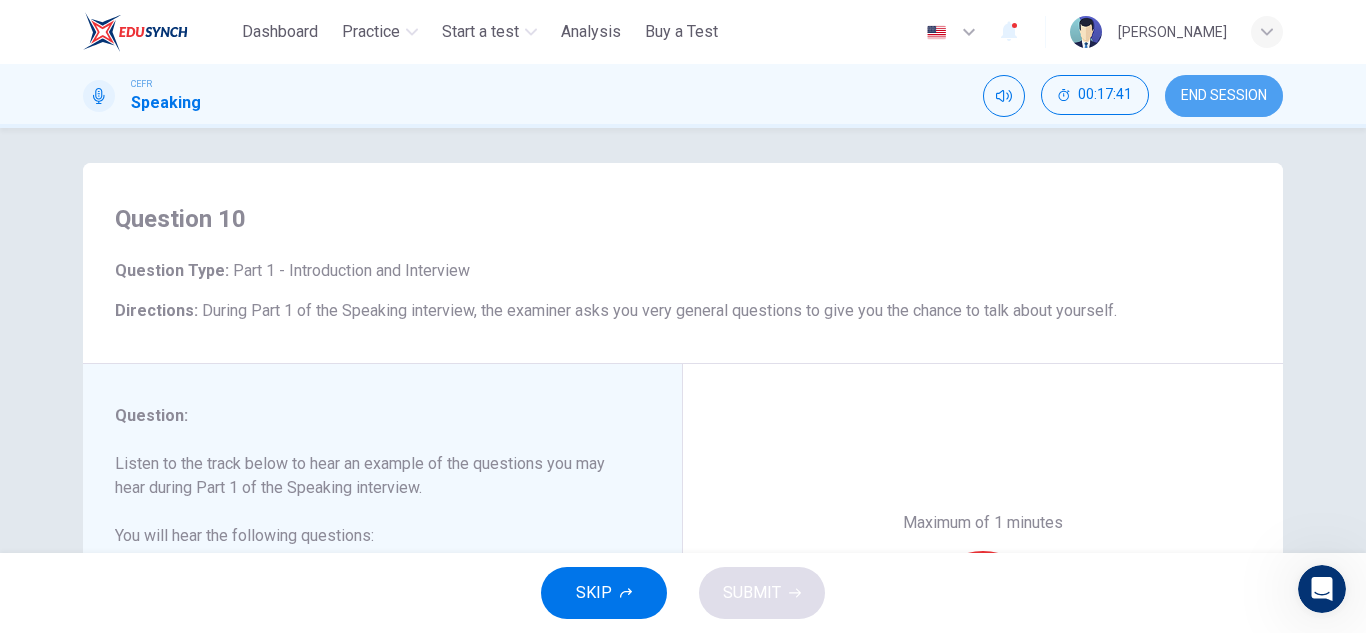 click on "END SESSION" at bounding box center [1224, 96] 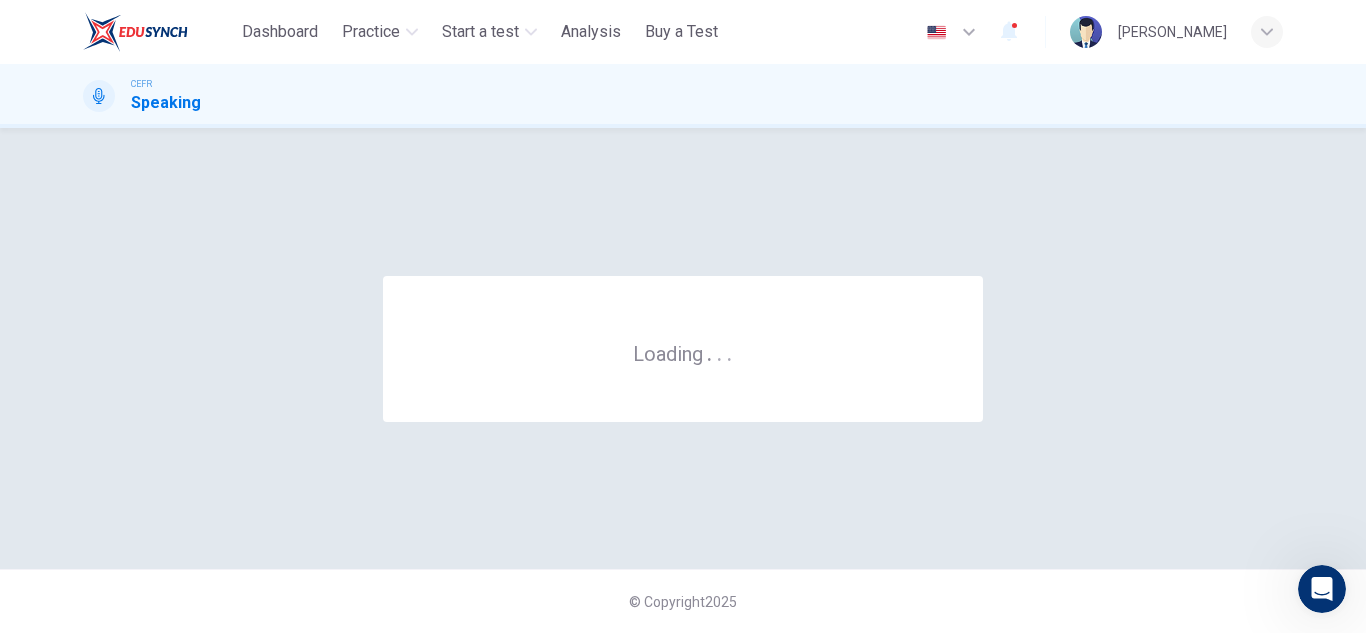scroll, scrollTop: 0, scrollLeft: 0, axis: both 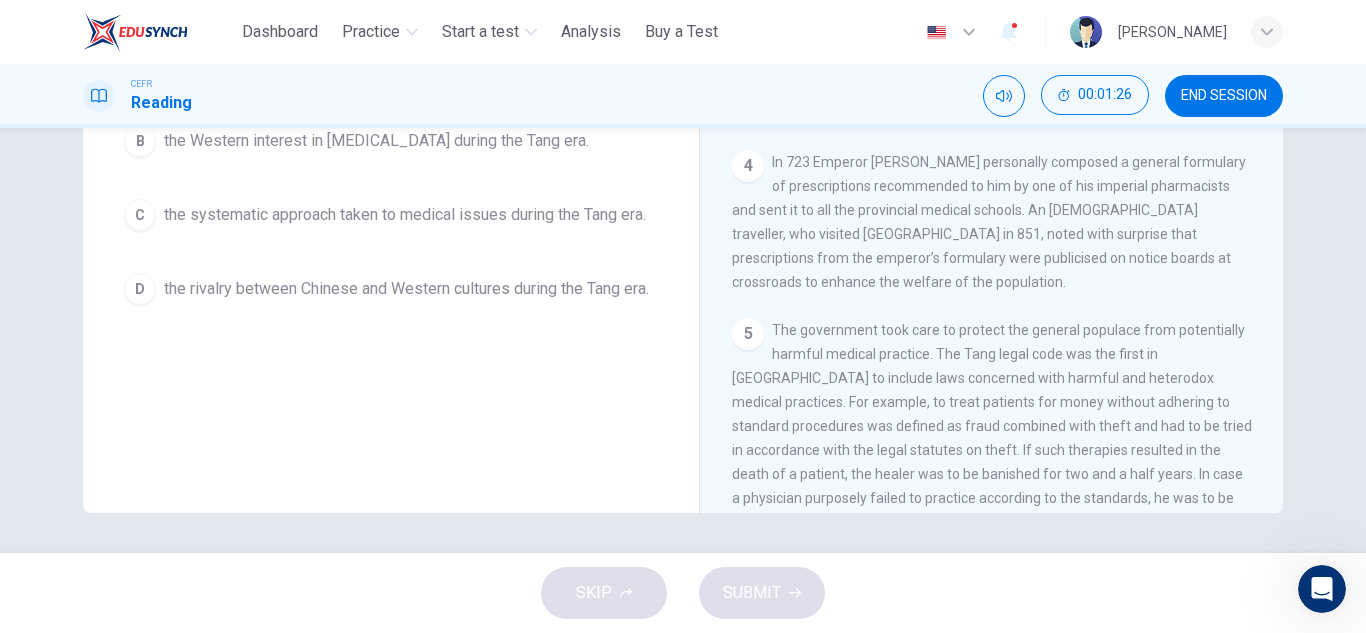 click on "A the lack of medical knowledge in China prior to the Tang era. B the Western interest in Chinese medicine during the Tang era. C the systematic approach taken to medical issues during the Tang era. D the rivalry between Chinese and Western cultures during the Tang era." at bounding box center (391, 170) 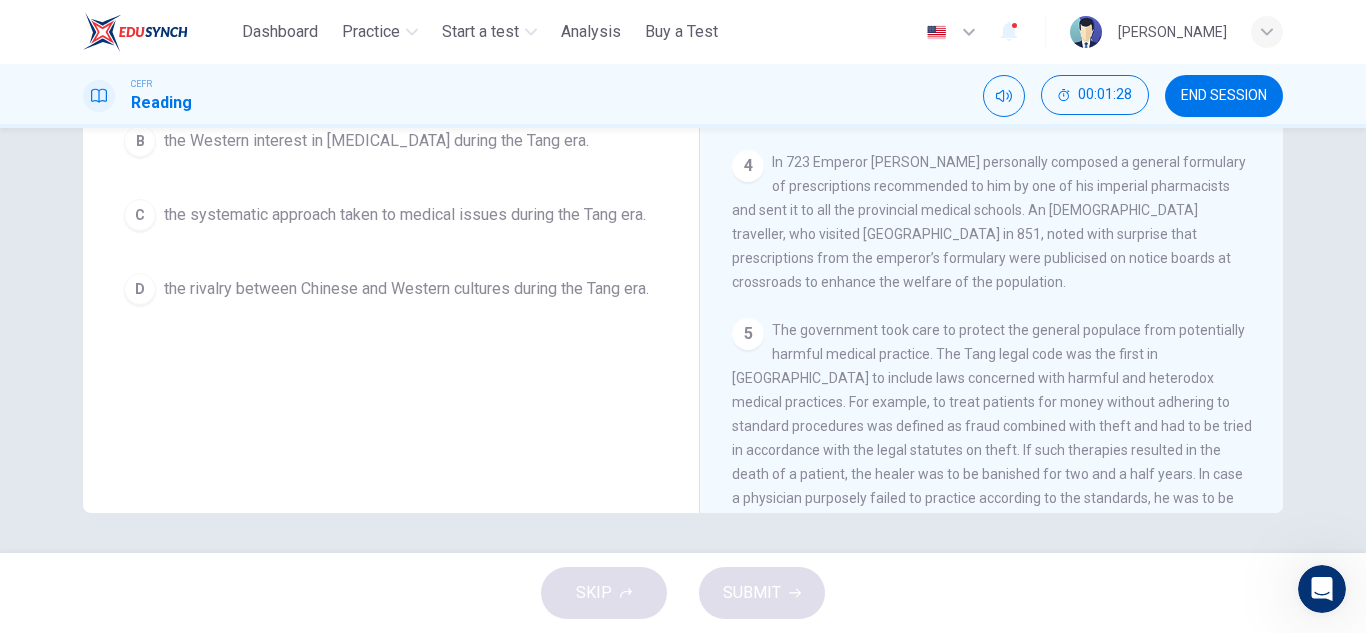 click on "C" at bounding box center [140, 215] 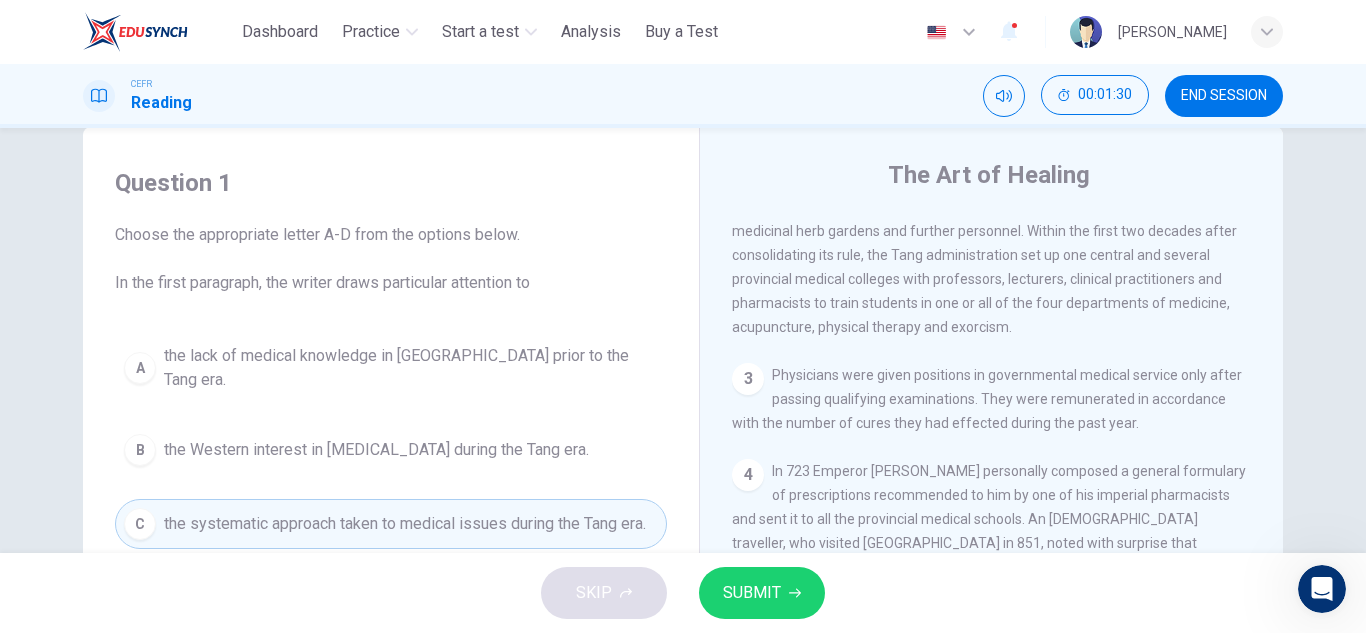 scroll, scrollTop: 31, scrollLeft: 0, axis: vertical 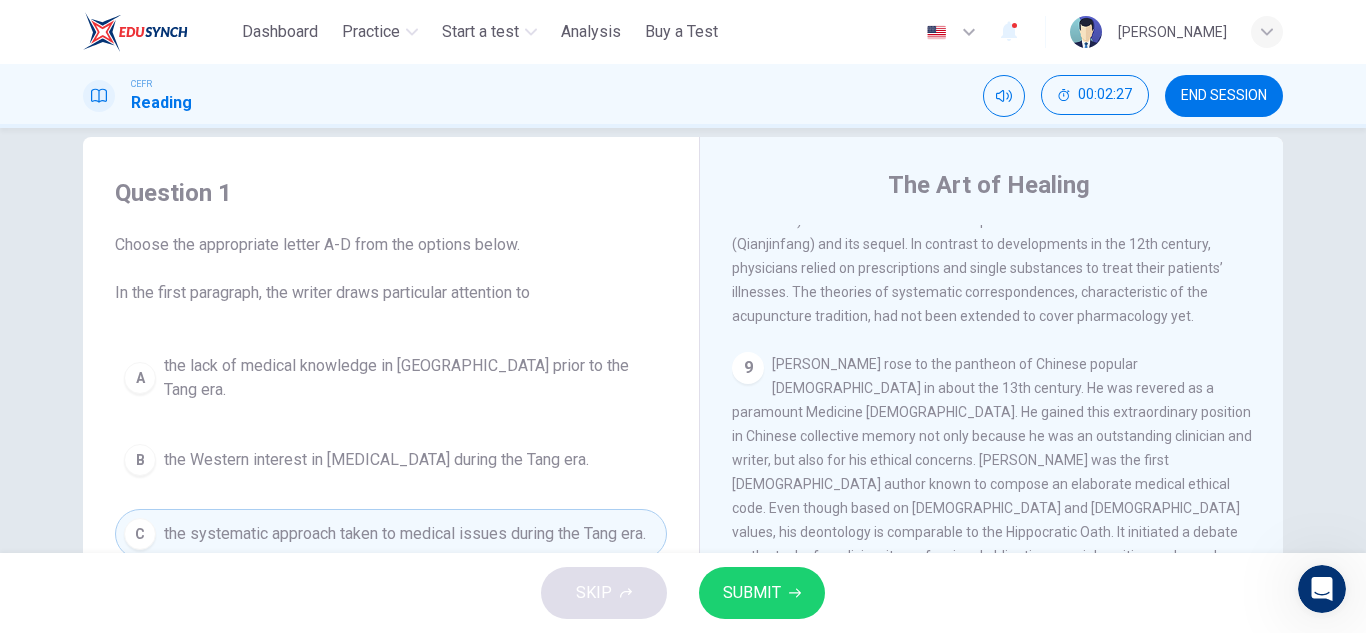 click on "Sun Simiao rose to the pantheon of Chinese popular Buddhism in about the 13th century. He was revered as a paramount Medicine God. He gained this extraordinary position in Chinese collective memory not only because he was an outstanding clinician and writer, but also for his ethical concerns. Sun Simiao was the first Chinese author known to compose an elaborate medical ethical code. Even though based on Buddhist and Confucian values, his deontology is comparable to the Hippocratic Oath. It initiated a debate on the task of medicine, its professional obligations, social position and moral justification that continued until the arrival of Western medicine in the 19th century." at bounding box center [992, 484] 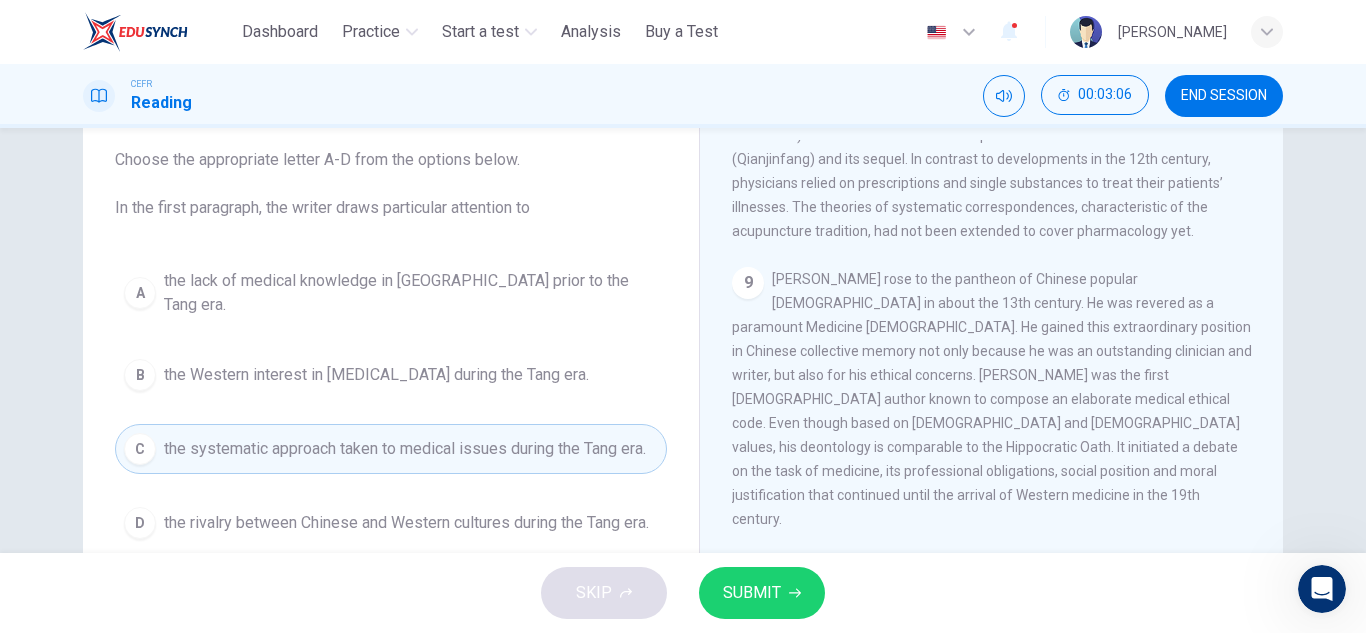 scroll, scrollTop: 116, scrollLeft: 0, axis: vertical 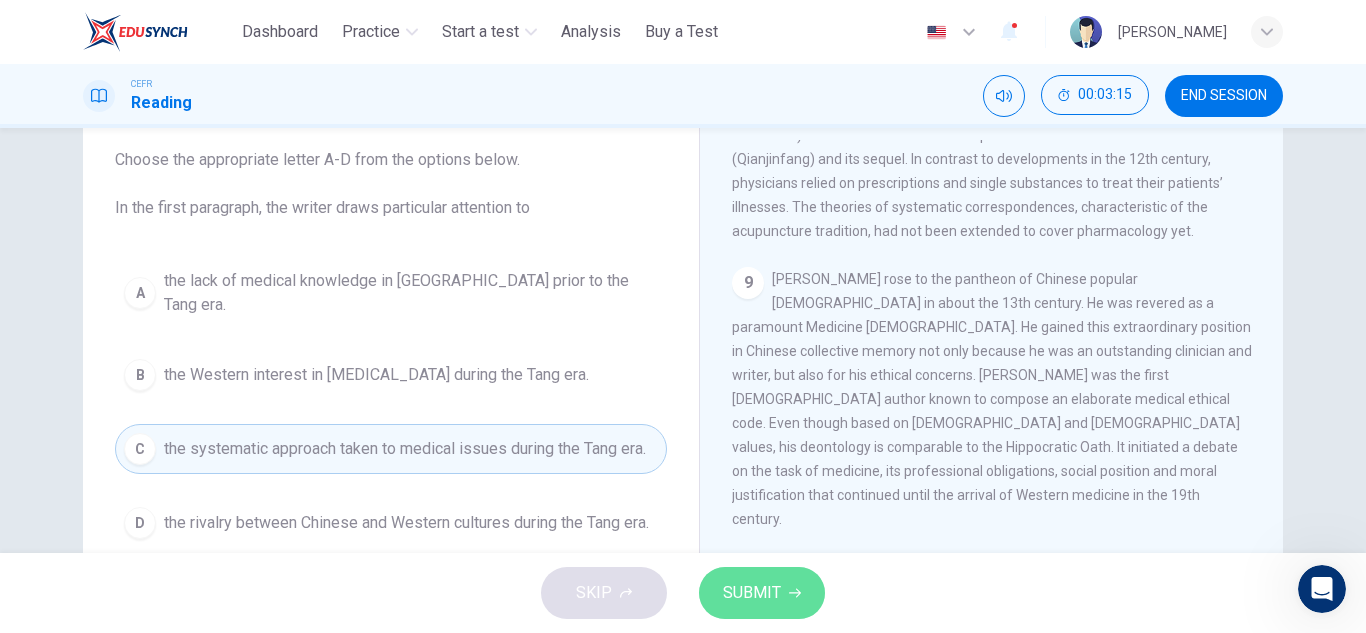 click on "SUBMIT" at bounding box center [752, 593] 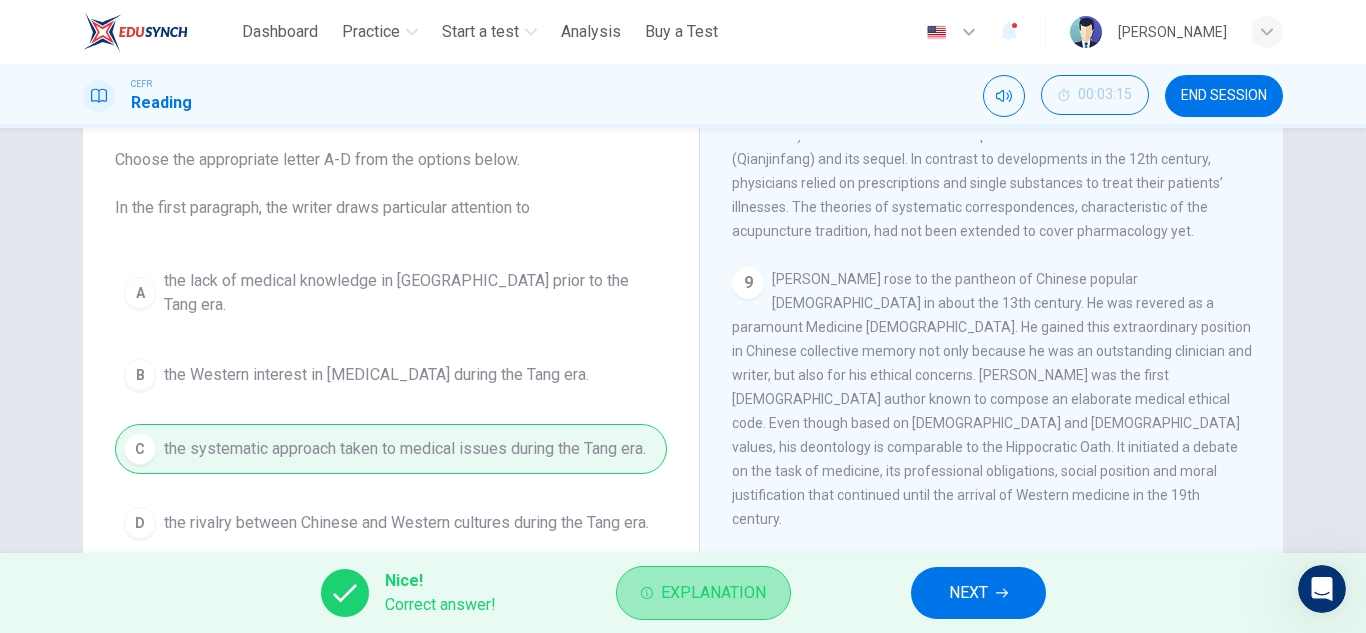 click on "Explanation" at bounding box center [713, 593] 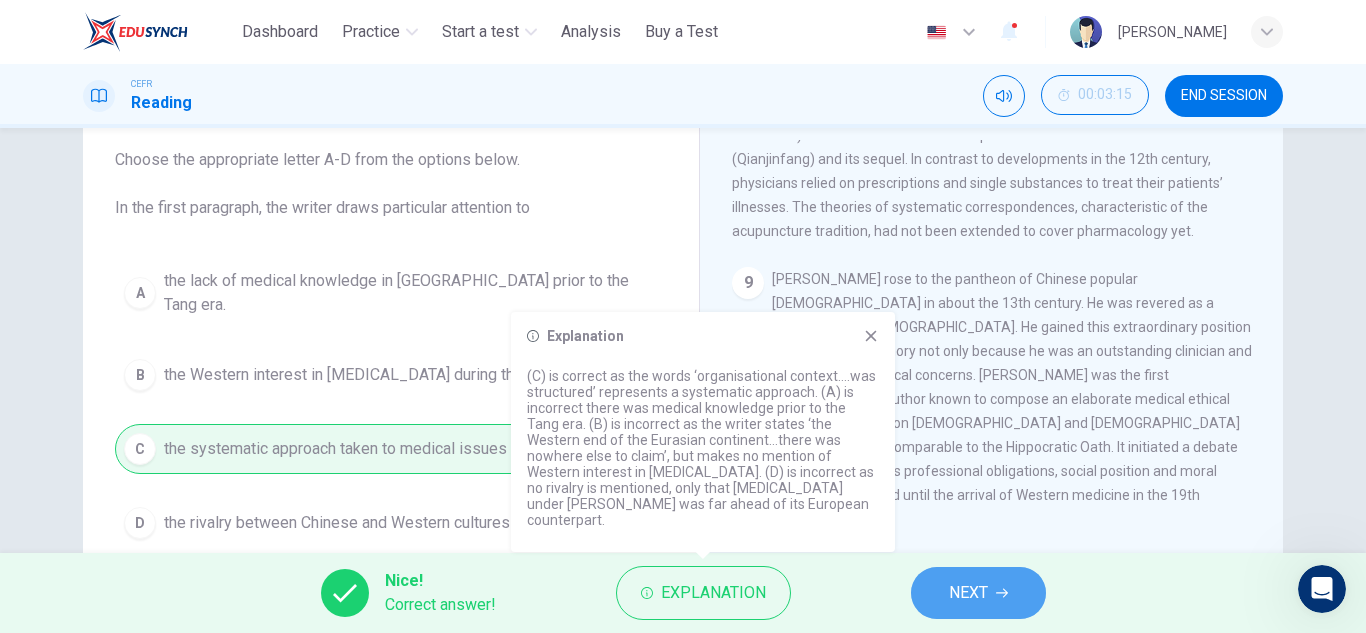 click on "NEXT" at bounding box center (968, 593) 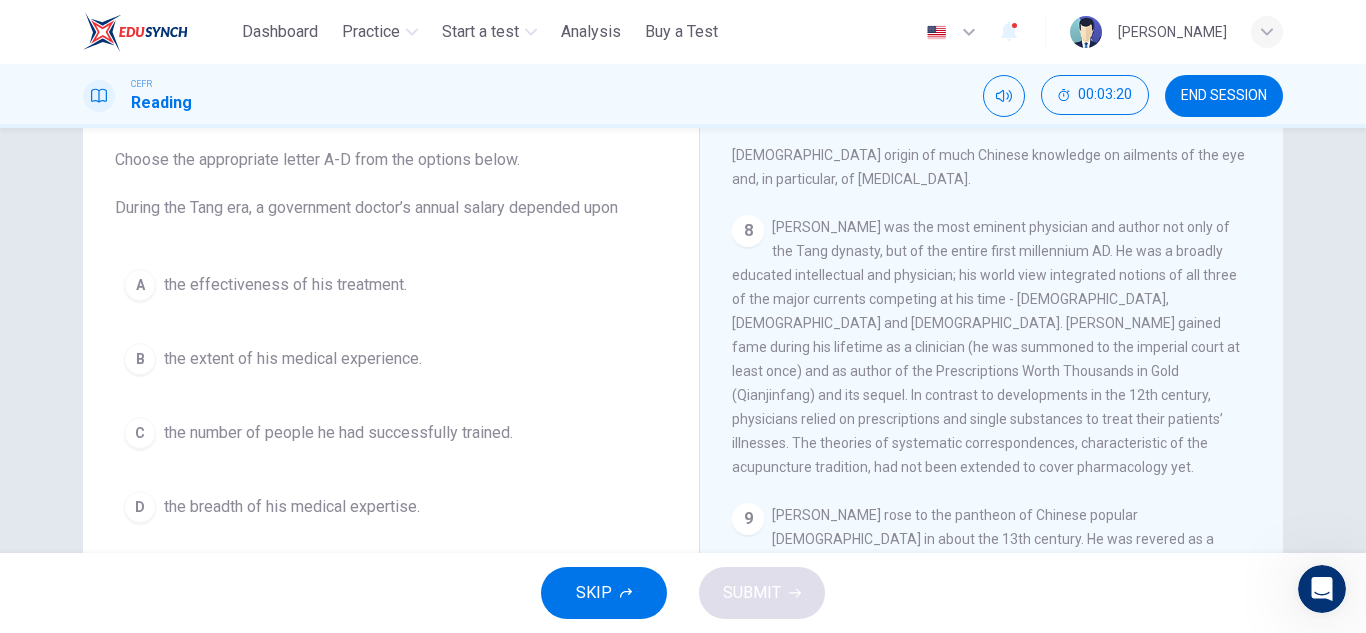 scroll, scrollTop: 1803, scrollLeft: 0, axis: vertical 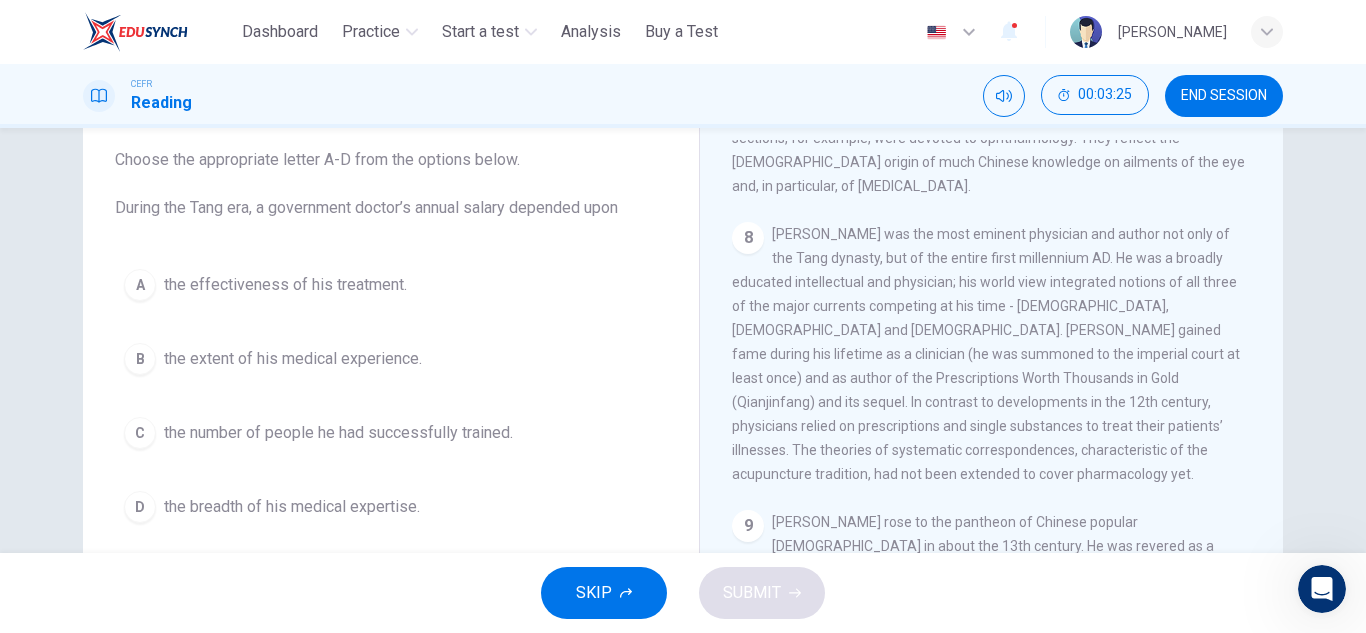 click on "8 Sun Simiao was the most eminent physician and author not only of the Tang dynasty, but of the entire first millennium AD. He was a broadly educated intellectual and physician; his world view integrated notions of all three of the major currents competing at his time - Confucianism, Daoism and Buddhism. Sun Simiao gained fame during his lifetime as a clinician (he was summoned to the imperial court at least once) and as author of the Prescriptions Worth Thousands in Gold (Qianjinfang) and its sequel. In contrast to developments in the 12th century, physicians relied on prescriptions and single substances to treat their patients’ illnesses. The theories of systematic correspondences, characteristic of the acupuncture tradition, had not been extended to cover pharmacology yet." at bounding box center (992, 354) 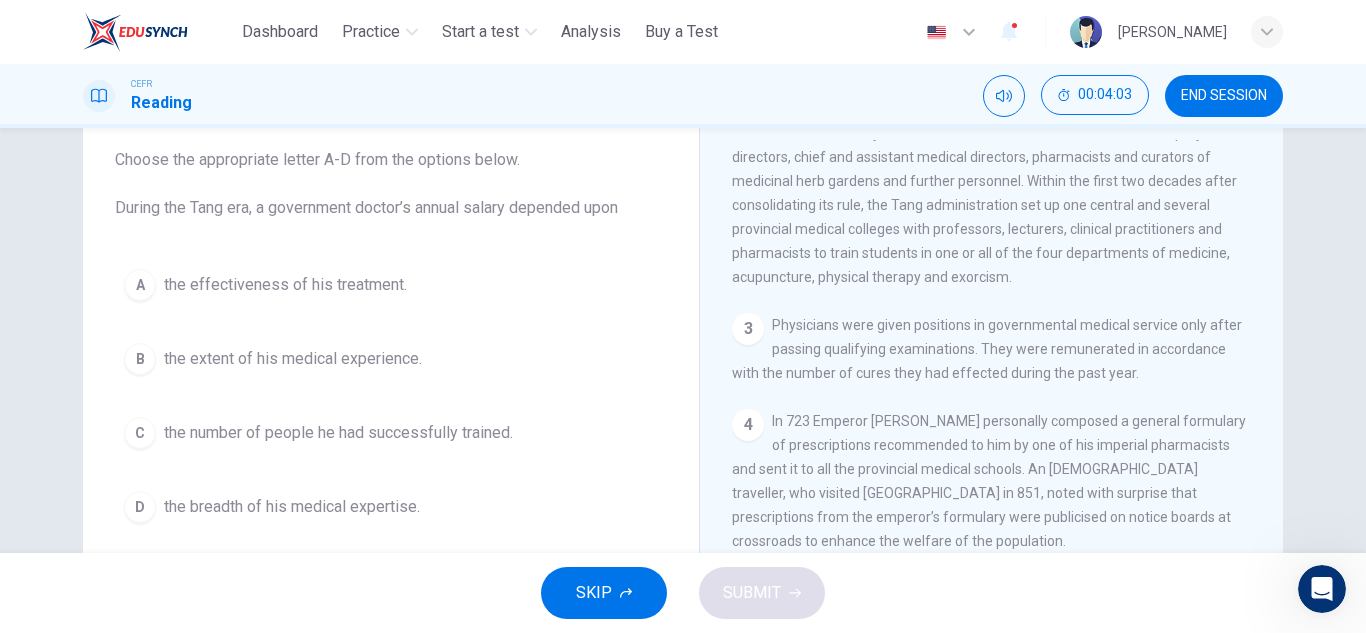 scroll, scrollTop: 752, scrollLeft: 0, axis: vertical 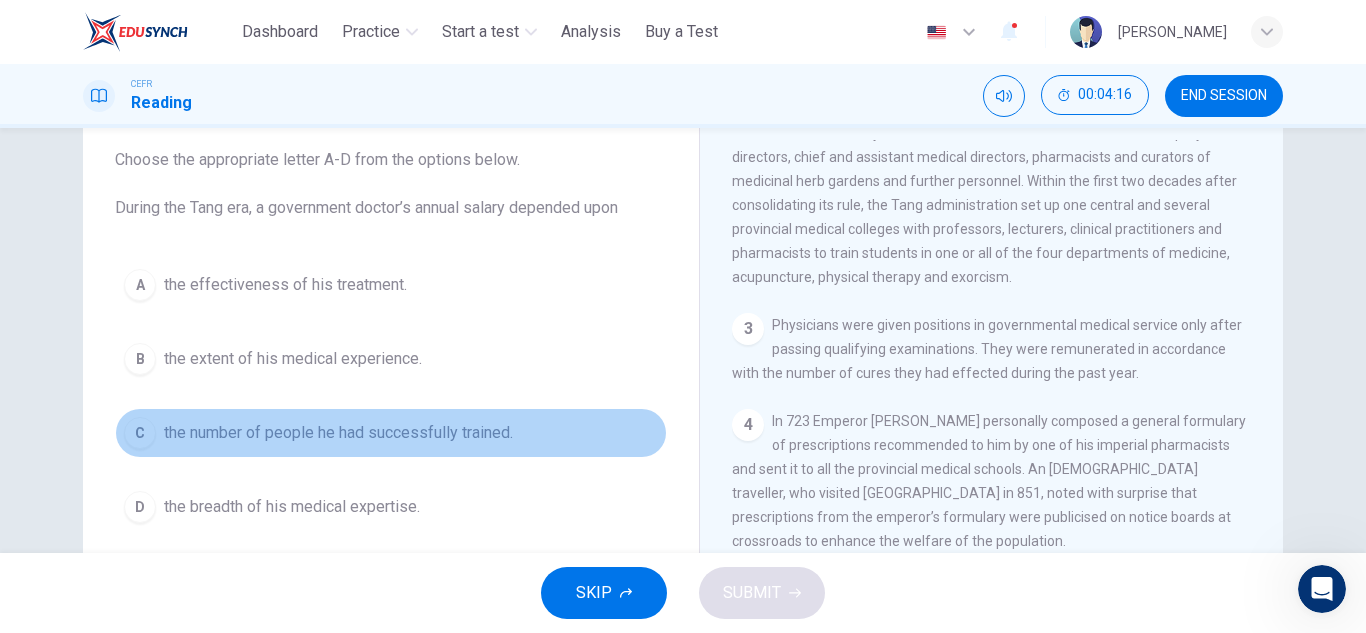 click on "the number of people he had successfully trained." at bounding box center (338, 433) 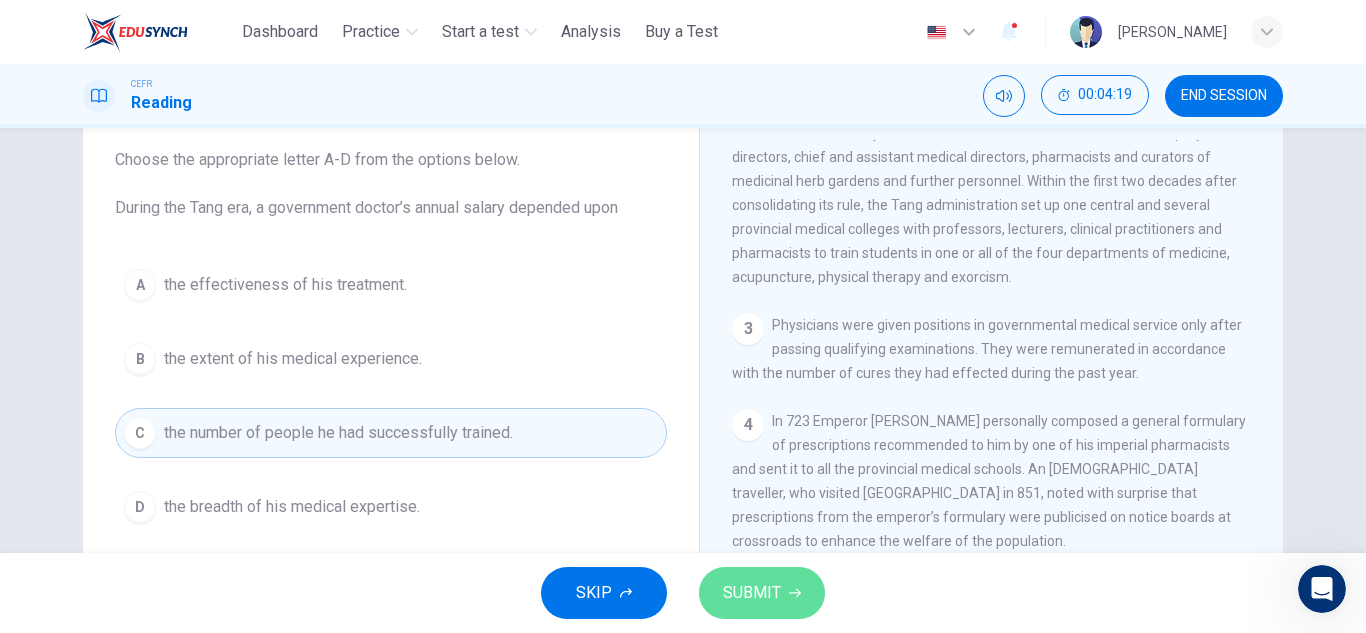 click on "SUBMIT" at bounding box center (762, 593) 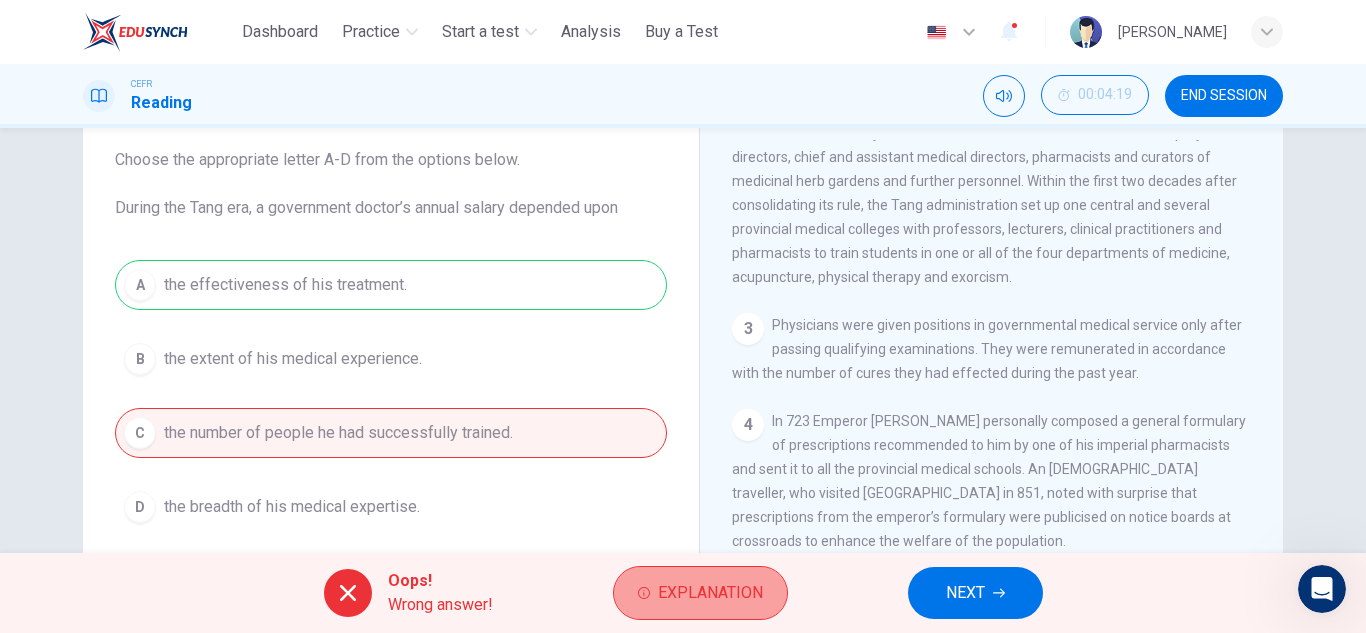 click on "Explanation" at bounding box center [710, 593] 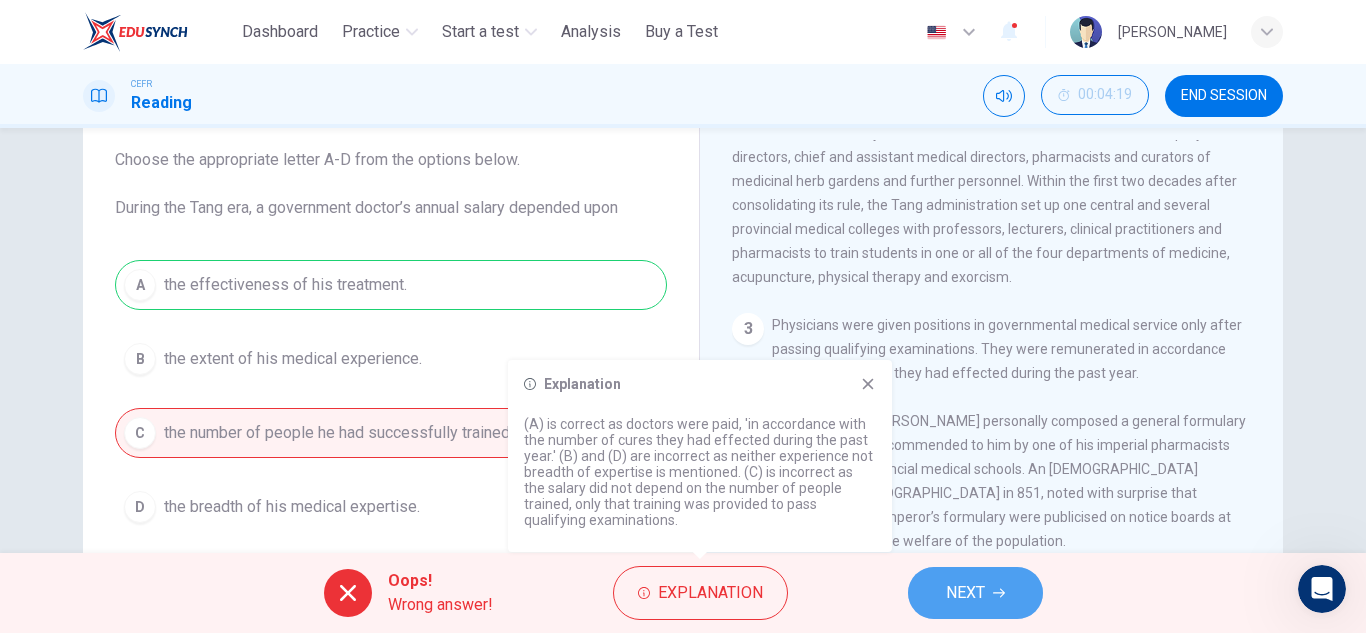 click on "NEXT" at bounding box center [975, 593] 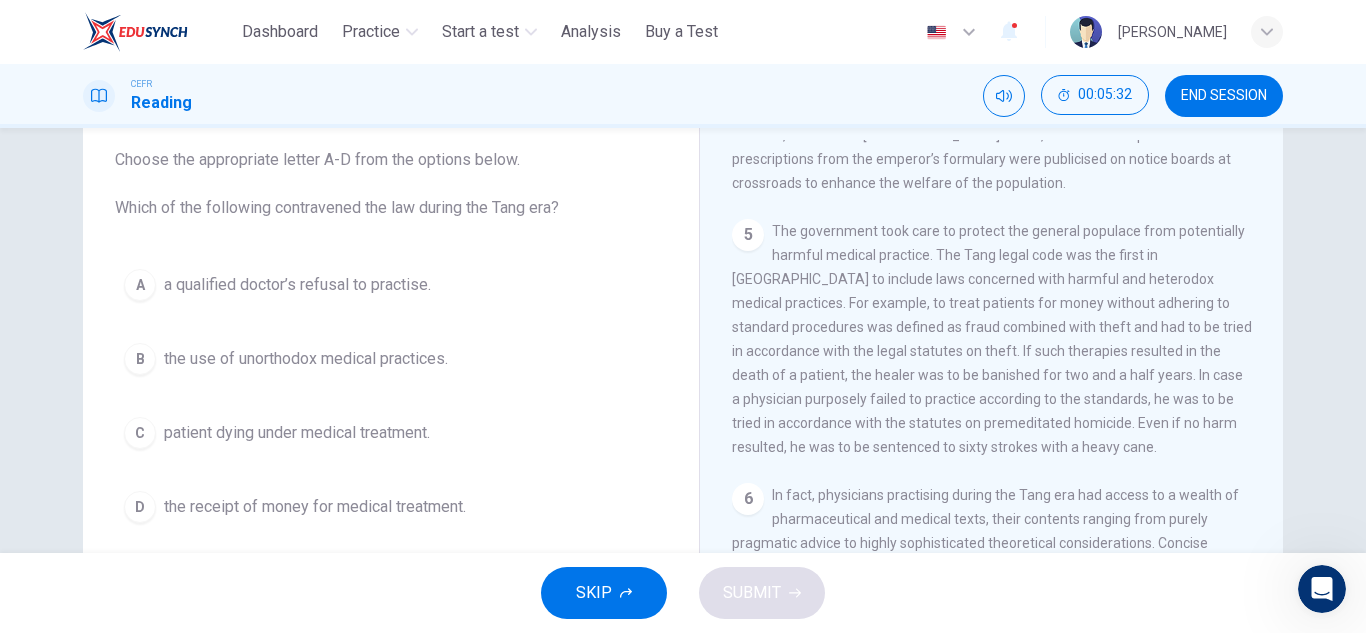 scroll, scrollTop: 1111, scrollLeft: 0, axis: vertical 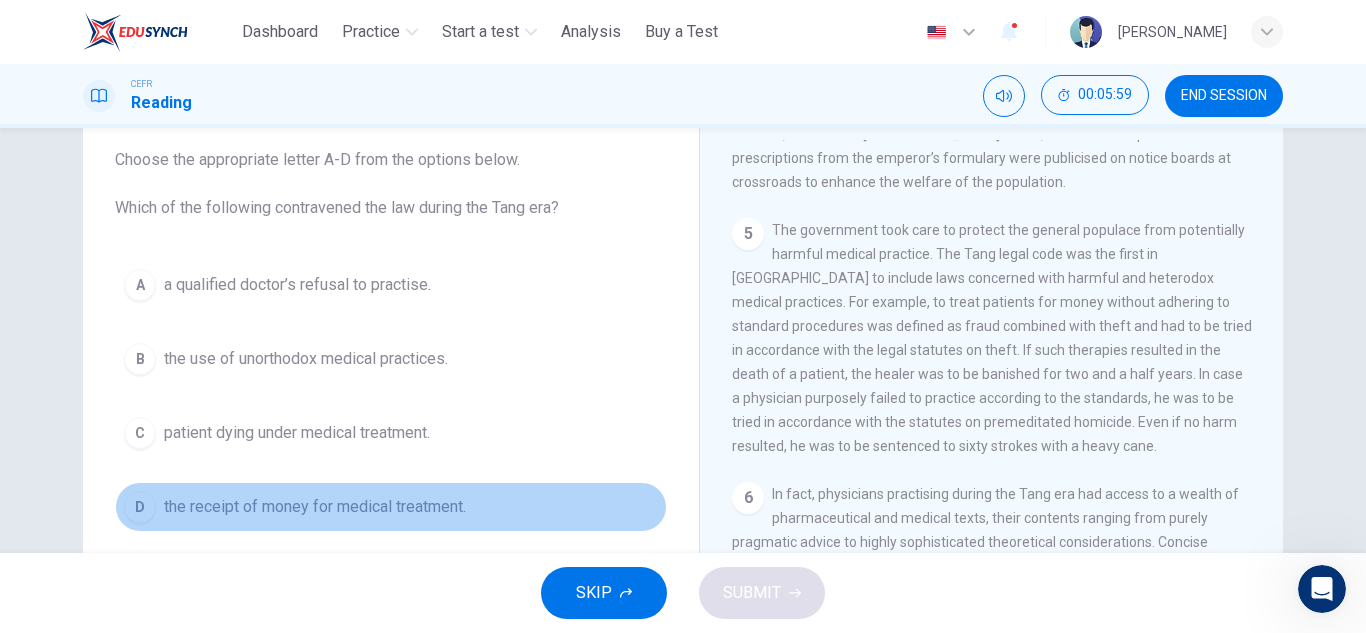 click on "the receipt of money for medical treatment." at bounding box center [315, 507] 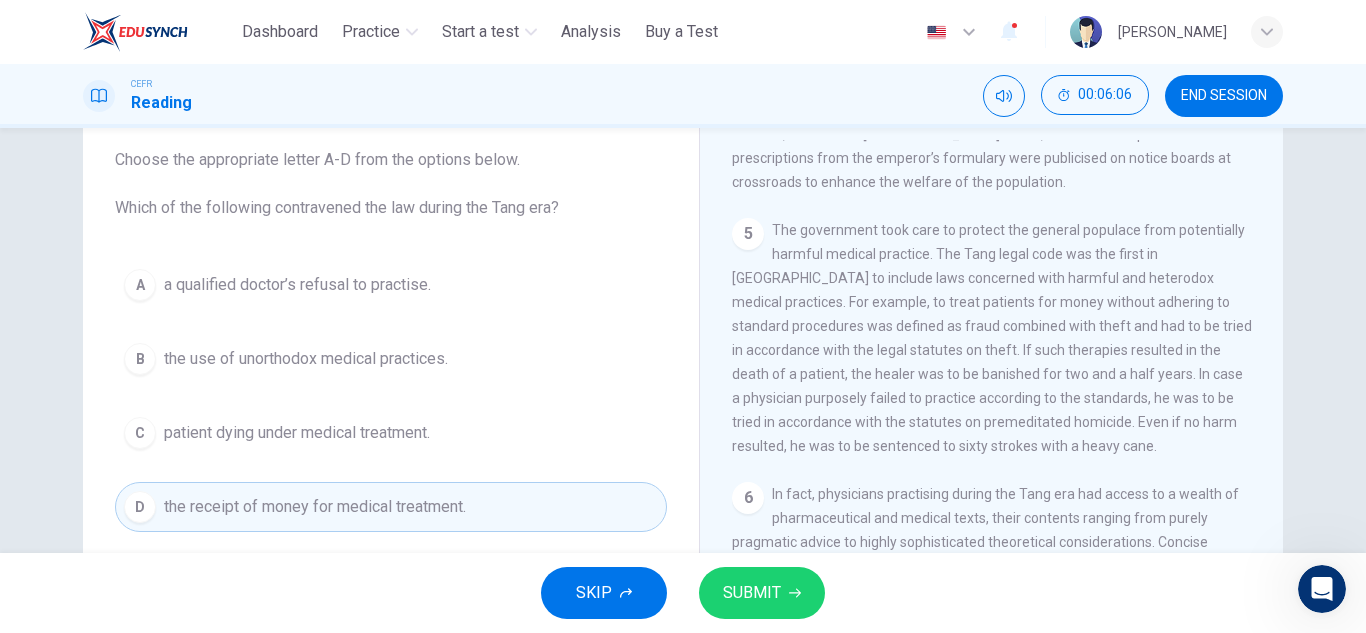 click on "SUBMIT" at bounding box center [752, 593] 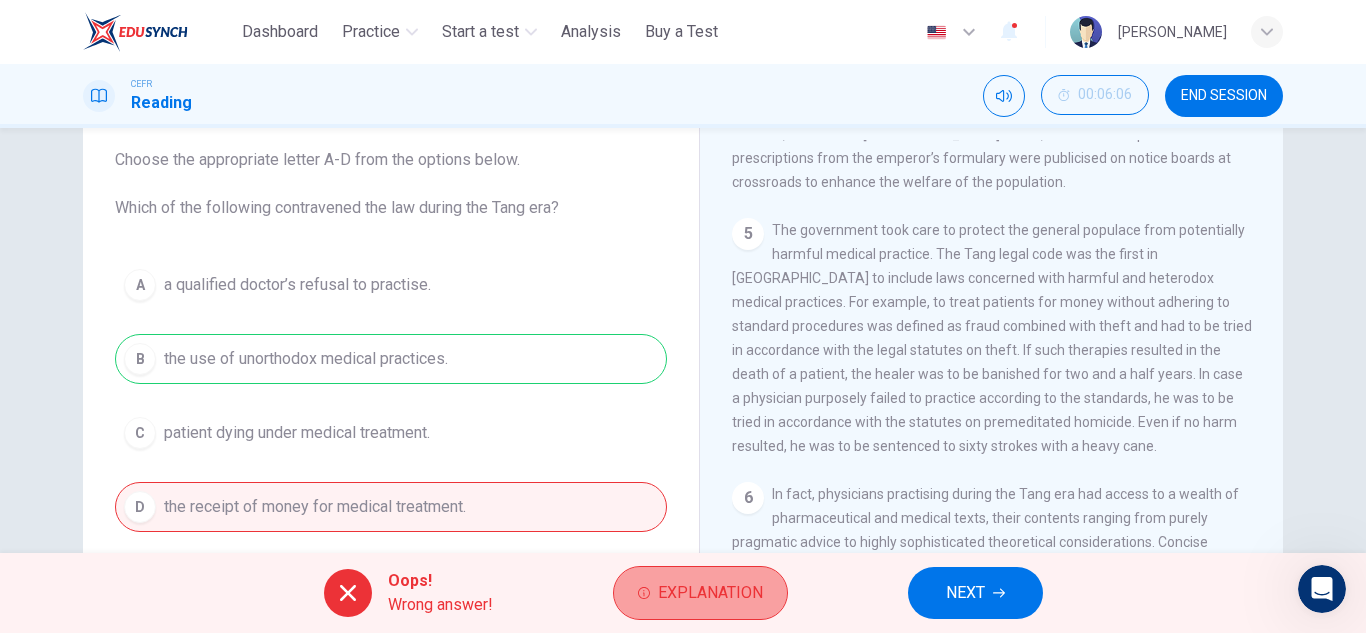 click on "Explanation" at bounding box center (710, 593) 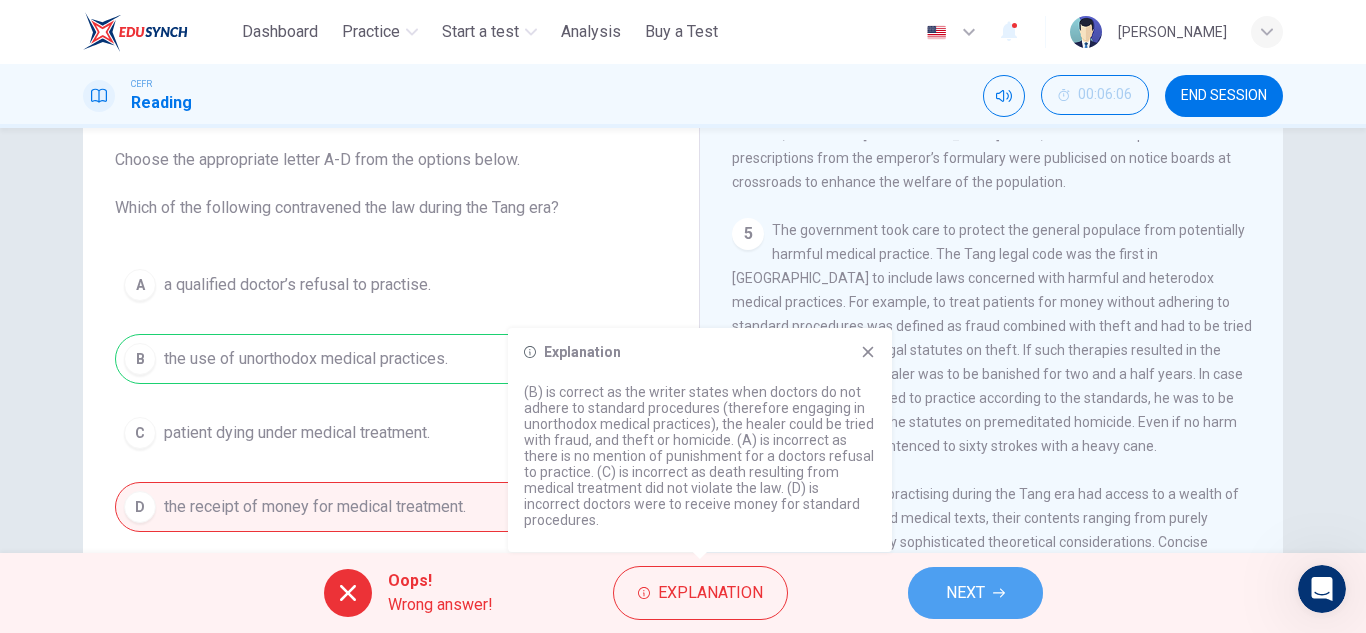 click on "NEXT" at bounding box center [975, 593] 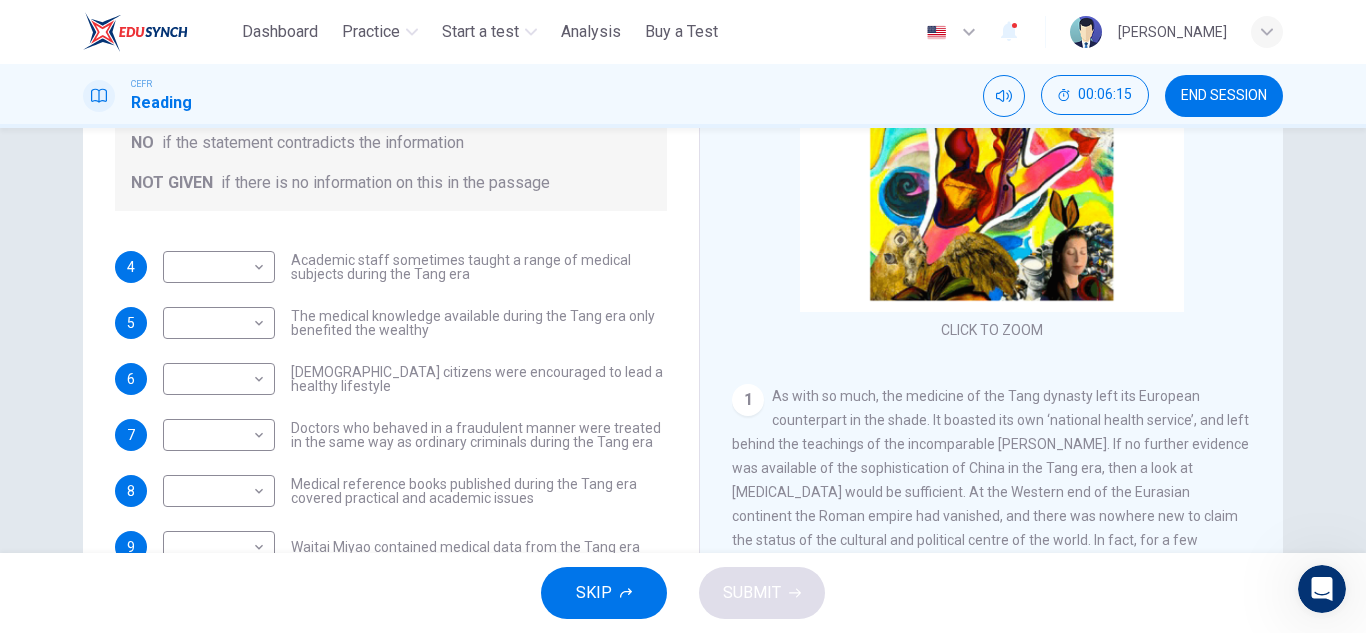 scroll, scrollTop: 294, scrollLeft: 0, axis: vertical 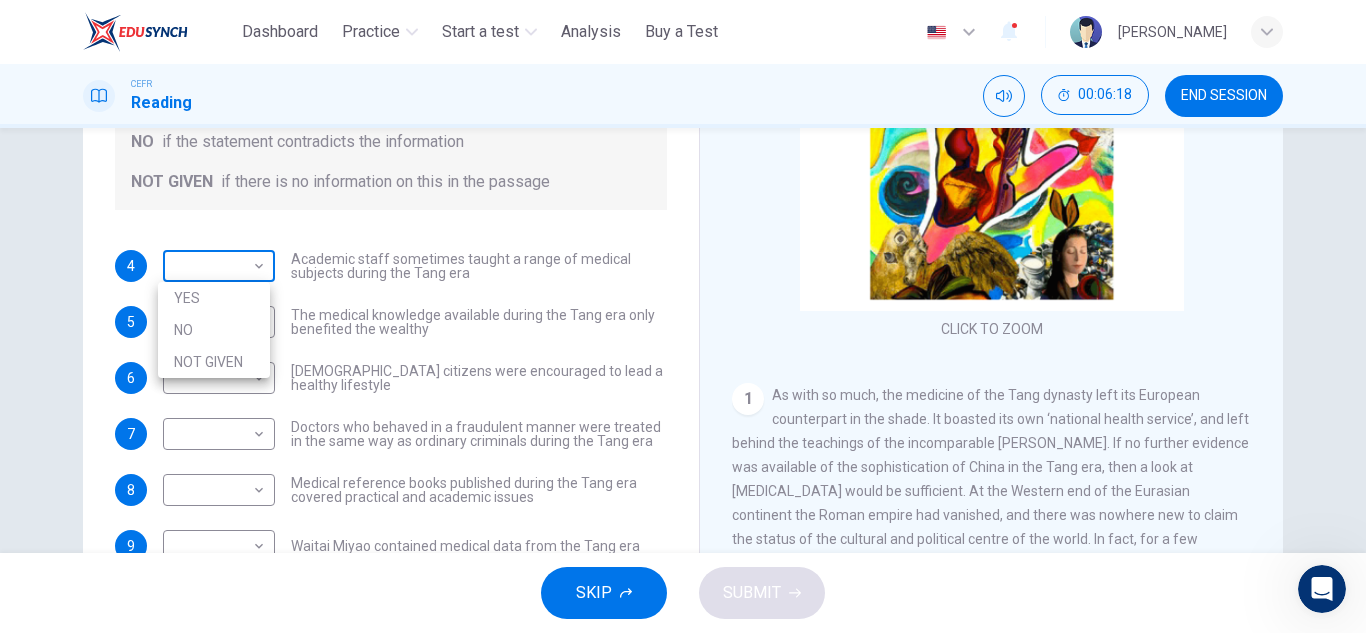 click on "This site uses cookies, as explained in our  Privacy Policy . If you agree to the use of cookies, please click the Accept button and continue to browse our site.   Privacy Policy Accept Dashboard Practice Start a test Analysis Buy a Test English ** ​ Ainuzzakiah binti Mohd Nooh CEFR Reading 00:06:18 END SESSION Questions 4 - 10 Do the following statements agree with the information given in the Reading Passage?
In the boxes below on your answer sheet write: YES if the statement agrees with the information NO if the statement contradicts the information NOT GIVEN if there is no information on this in the passage 4 ​ ​ Academic staff sometimes taught a range of medical subjects during the Tang era 5 ​ ​ The medical knowledge available during the Tang era only benefited the wealthy 6 ​ ​ Tang citizens were encouraged to lead a healthy lifestyle 7 ​ ​ Doctors who behaved in a fraudulent manner were treated in the same way as ordinary criminals during the Tang era 8 ​ ​ 9 ​ ​ 10 ​ ​" at bounding box center (683, 316) 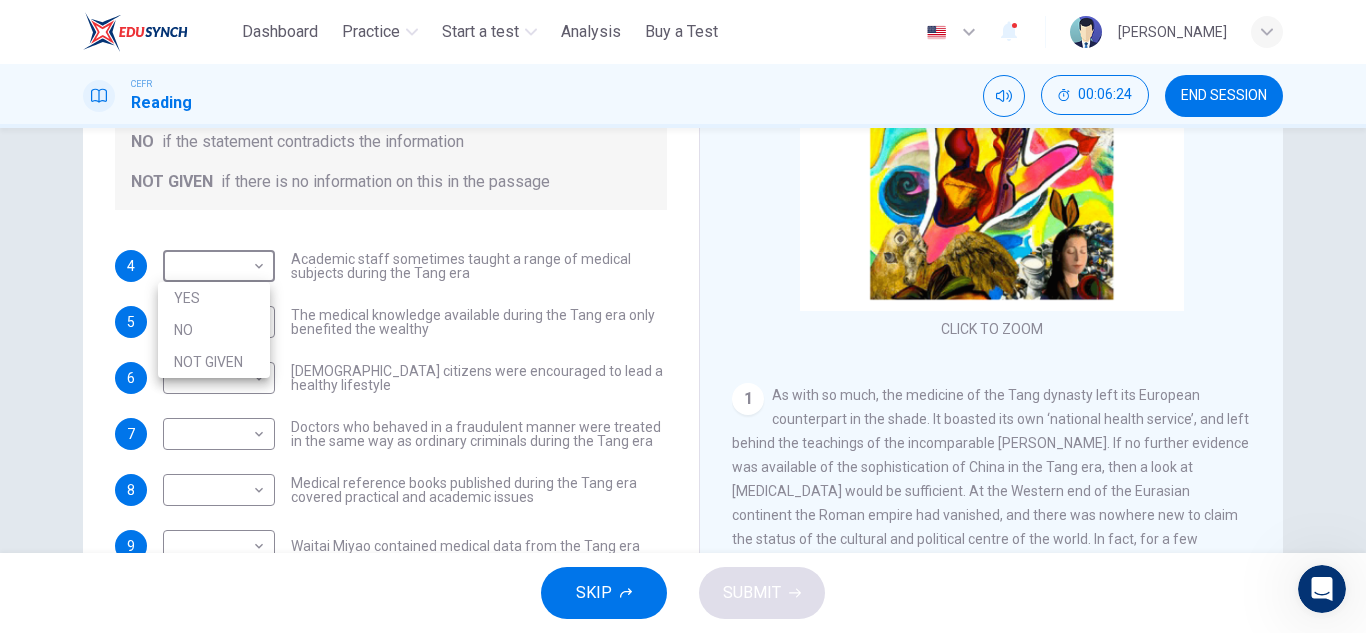 click at bounding box center [683, 316] 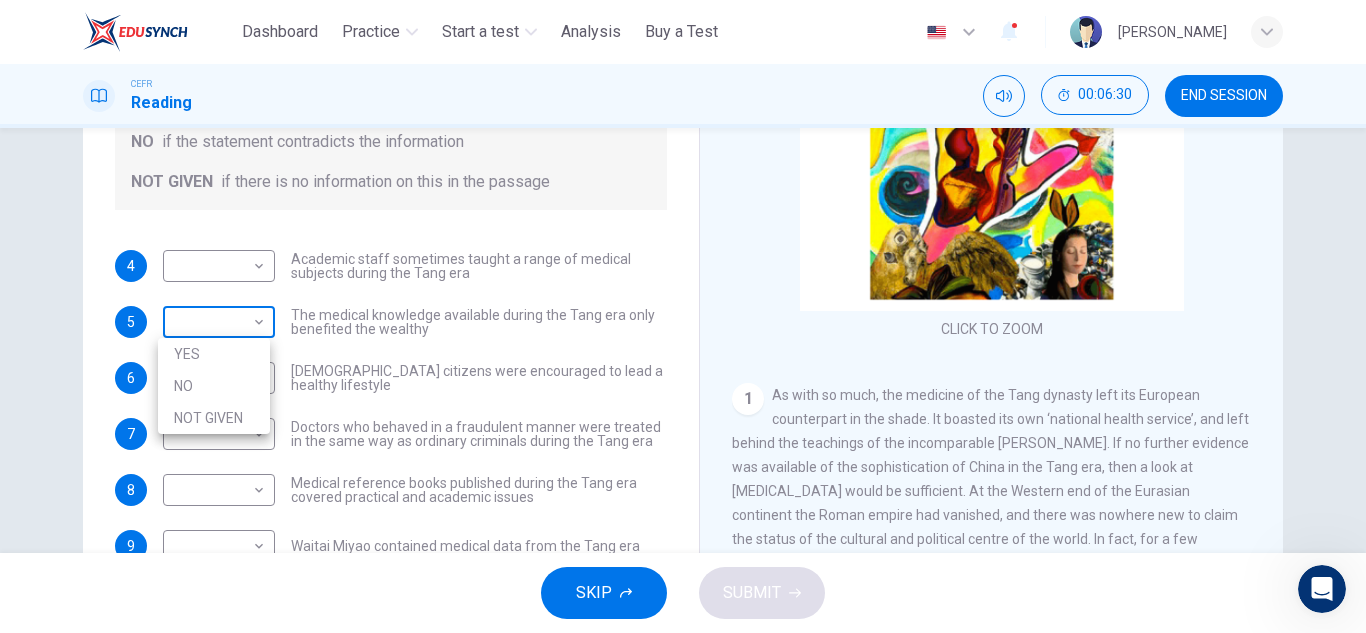 click on "This site uses cookies, as explained in our  Privacy Policy . If you agree to the use of cookies, please click the Accept button and continue to browse our site.   Privacy Policy Accept Dashboard Practice Start a test Analysis Buy a Test English ** ​ Ainuzzakiah binti Mohd Nooh CEFR Reading 00:06:30 END SESSION Questions 4 - 10 Do the following statements agree with the information given in the Reading Passage?
In the boxes below on your answer sheet write: YES if the statement agrees with the information NO if the statement contradicts the information NOT GIVEN if there is no information on this in the passage 4 ​ ​ Academic staff sometimes taught a range of medical subjects during the Tang era 5 ​ ​ The medical knowledge available during the Tang era only benefited the wealthy 6 ​ ​ Tang citizens were encouraged to lead a healthy lifestyle 7 ​ ​ Doctors who behaved in a fraudulent manner were treated in the same way as ordinary criminals during the Tang era 8 ​ ​ 9 ​ ​ 10 ​ ​" at bounding box center (683, 316) 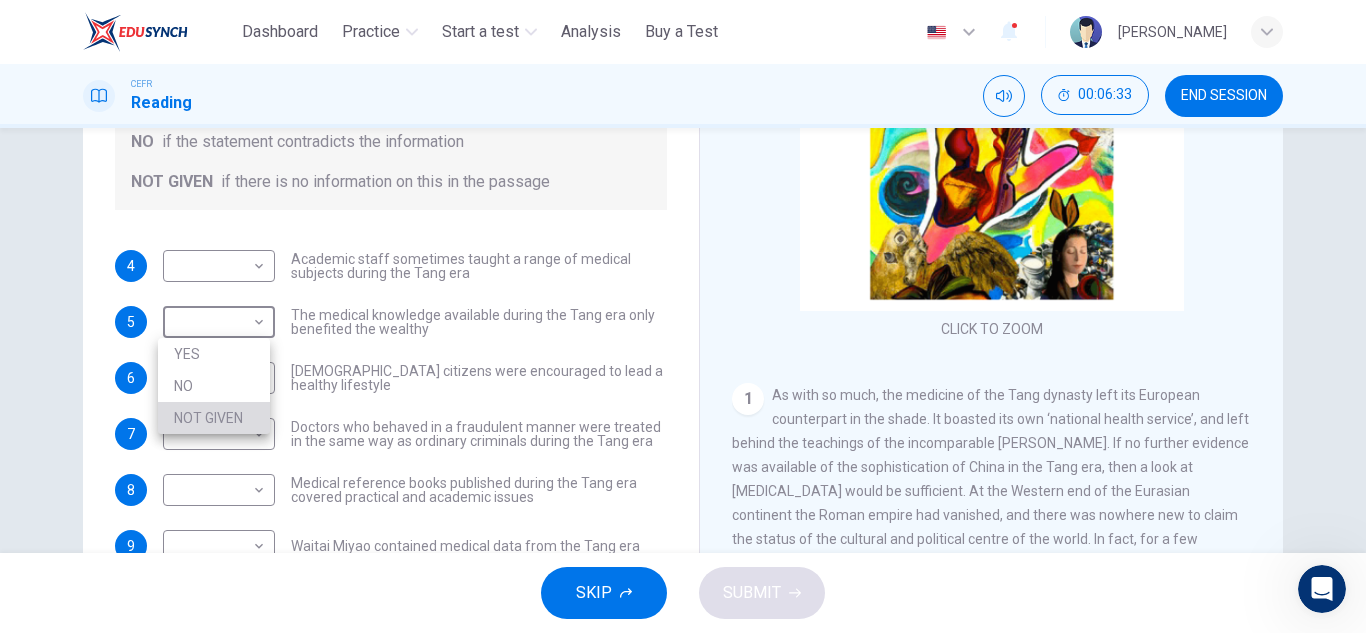click on "NOT GIVEN" at bounding box center [214, 418] 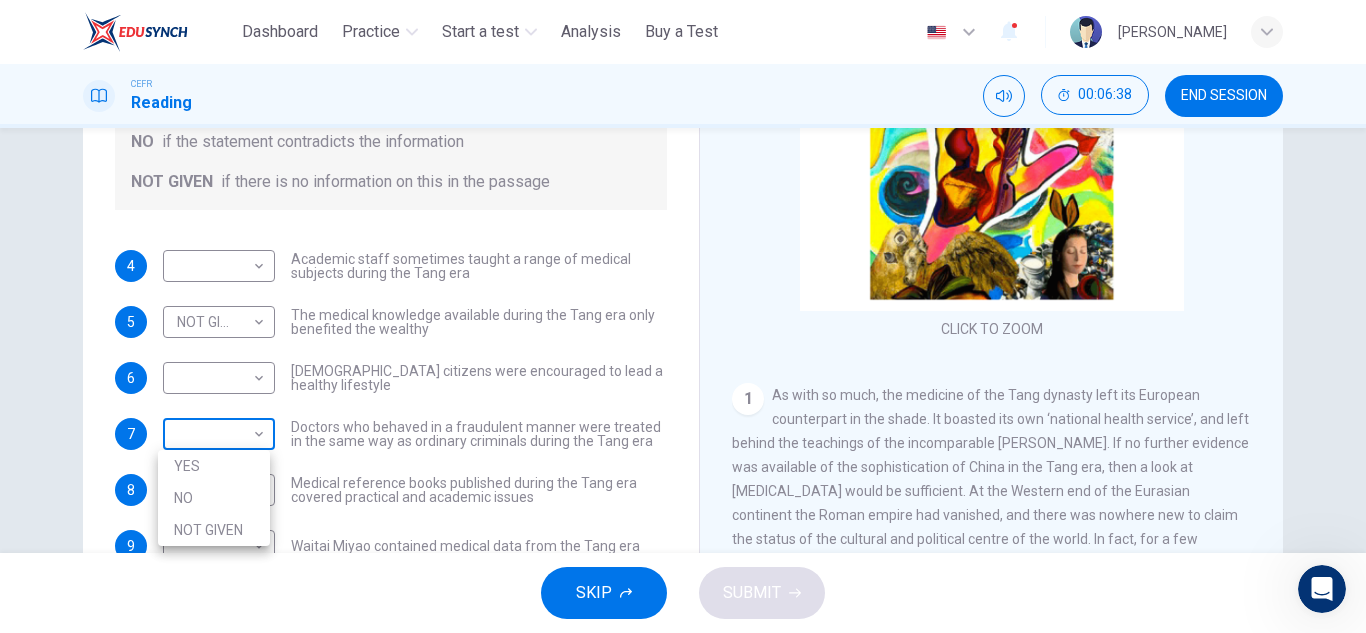 click on "This site uses cookies, as explained in our  Privacy Policy . If you agree to the use of cookies, please click the Accept button and continue to browse our site.   Privacy Policy Accept Dashboard Practice Start a test Analysis Buy a Test English ** ​ Ainuzzakiah binti Mohd Nooh CEFR Reading 00:06:38 END SESSION Questions 4 - 10 Do the following statements agree with the information given in the Reading Passage?
In the boxes below on your answer sheet write: YES if the statement agrees with the information NO if the statement contradicts the information NOT GIVEN if there is no information on this in the passage 4 ​ ​ Academic staff sometimes taught a range of medical subjects during the Tang era 5 NOT GIVEN ********* ​ The medical knowledge available during the Tang era only benefited the wealthy 6 ​ ​ Tang citizens were encouraged to lead a healthy lifestyle 7 ​ ​ Doctors who behaved in a fraudulent manner were treated in the same way as ordinary criminals during the Tang era 8 ​ ​ 9 ​" at bounding box center (683, 316) 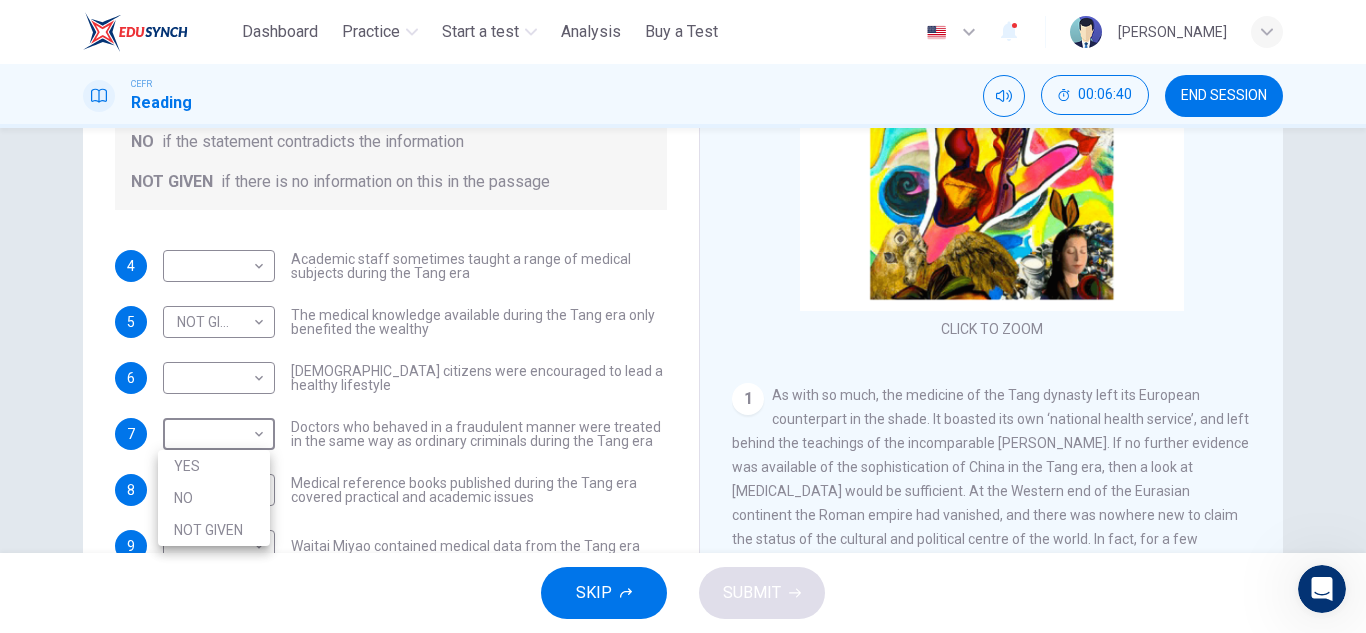 click at bounding box center [683, 316] 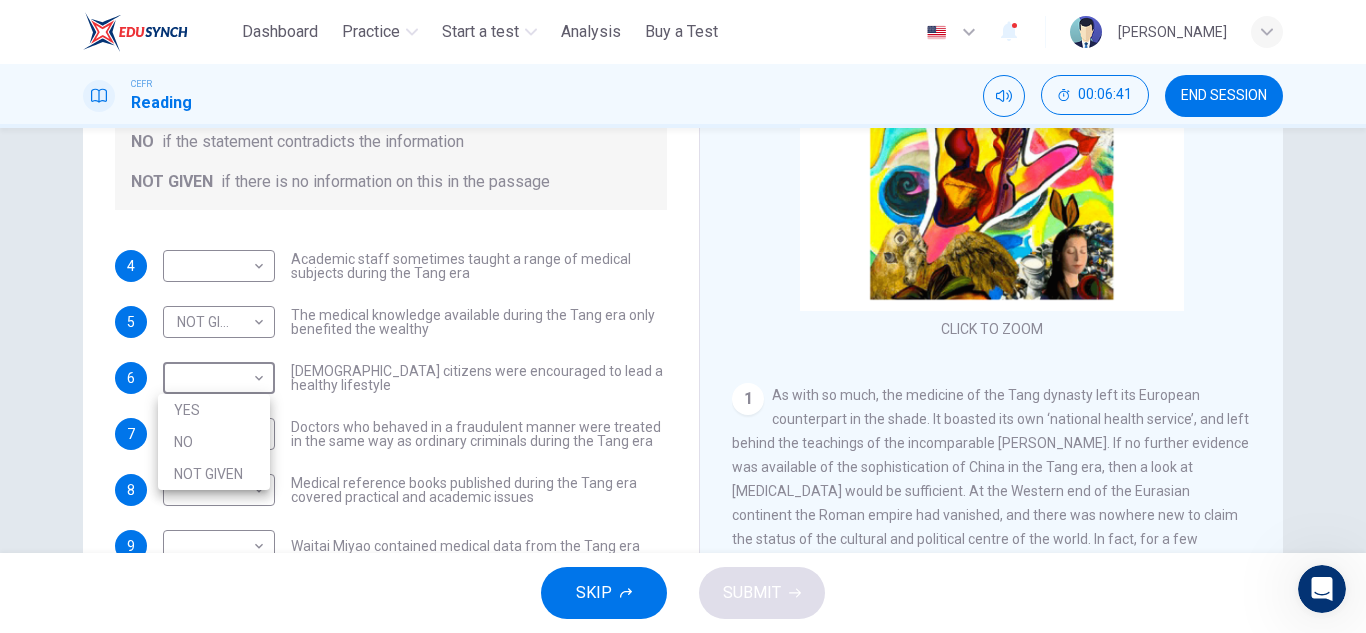 click on "This site uses cookies, as explained in our  Privacy Policy . If you agree to the use of cookies, please click the Accept button and continue to browse our site.   Privacy Policy Accept Dashboard Practice Start a test Analysis Buy a Test English ** ​ Ainuzzakiah binti Mohd Nooh CEFR Reading 00:06:41 END SESSION Questions 4 - 10 Do the following statements agree with the information given in the Reading Passage?
In the boxes below on your answer sheet write: YES if the statement agrees with the information NO if the statement contradicts the information NOT GIVEN if there is no information on this in the passage 4 ​ ​ Academic staff sometimes taught a range of medical subjects during the Tang era 5 NOT GIVEN ********* ​ The medical knowledge available during the Tang era only benefited the wealthy 6 ​ ​ Tang citizens were encouraged to lead a healthy lifestyle 7 ​ ​ Doctors who behaved in a fraudulent manner were treated in the same way as ordinary criminals during the Tang era 8 ​ ​ 9 ​" at bounding box center [683, 316] 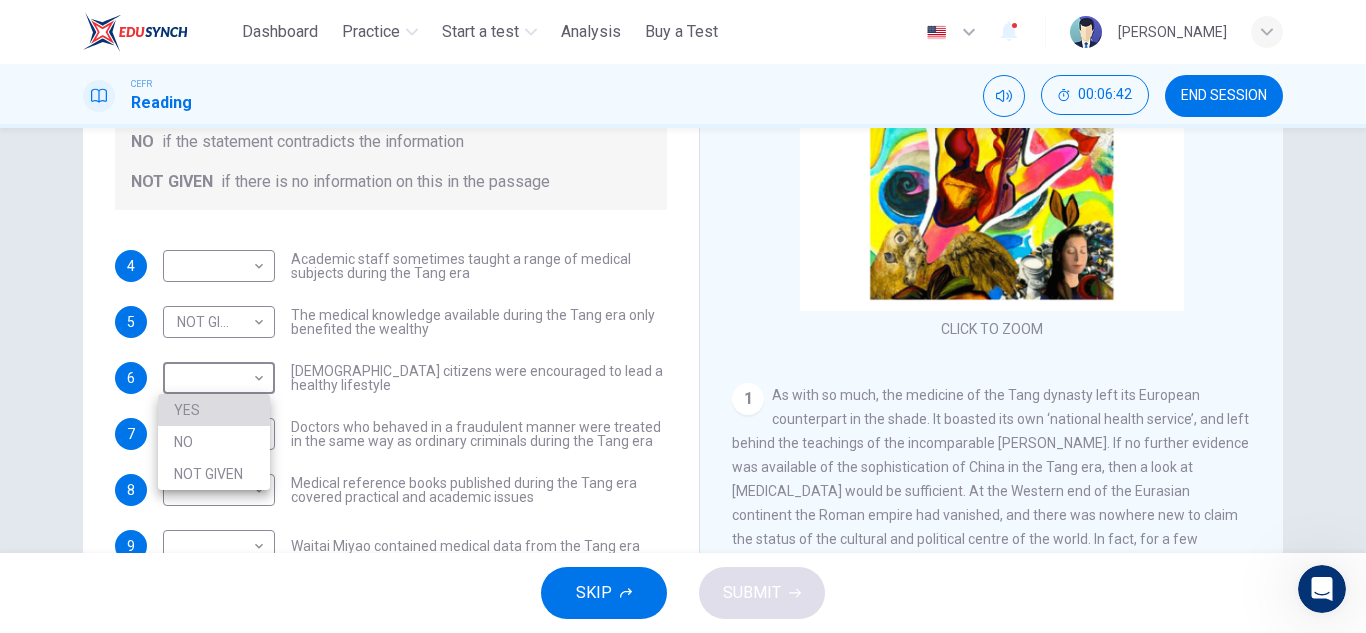 click on "YES" at bounding box center (214, 410) 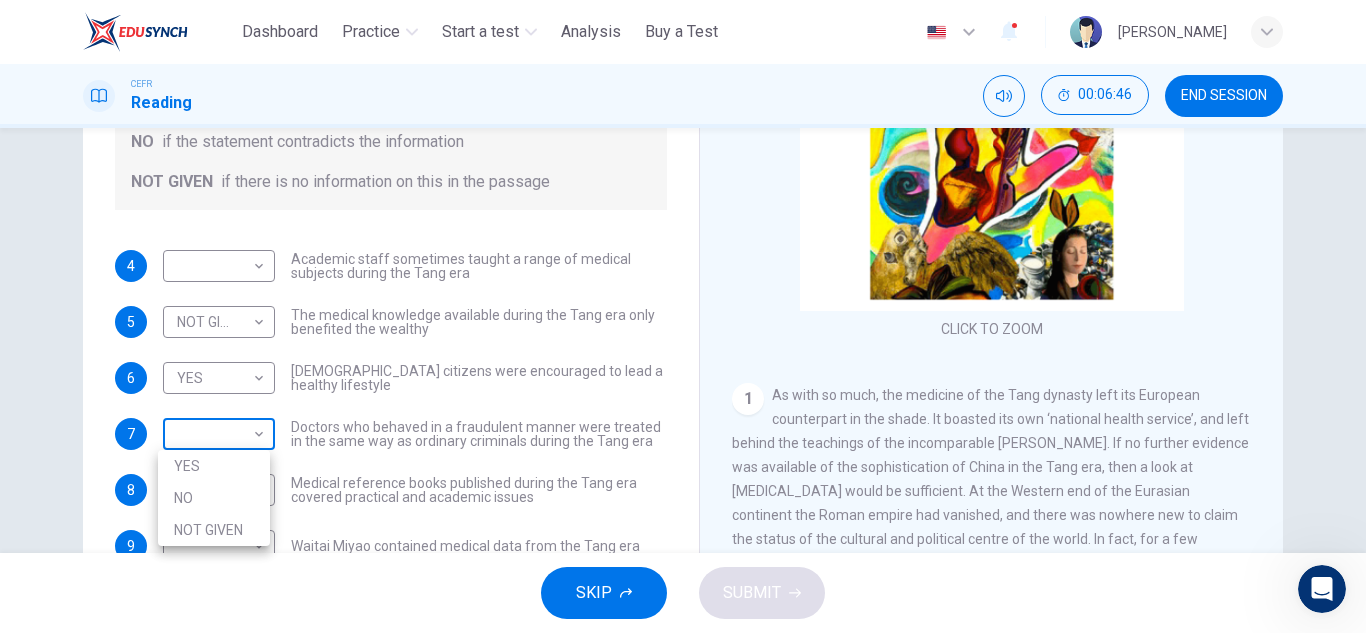 click on "This site uses cookies, as explained in our  Privacy Policy . If you agree to the use of cookies, please click the Accept button and continue to browse our site.   Privacy Policy Accept Dashboard Practice Start a test Analysis Buy a Test English ** ​ Ainuzzakiah binti Mohd Nooh CEFR Reading 00:06:46 END SESSION Questions 4 - 10 Do the following statements agree with the information given in the Reading Passage?
In the boxes below on your answer sheet write: YES if the statement agrees with the information NO if the statement contradicts the information NOT GIVEN if there is no information on this in the passage 4 ​ ​ Academic staff sometimes taught a range of medical subjects during the Tang era 5 NOT GIVEN ********* ​ The medical knowledge available during the Tang era only benefited the wealthy 6 YES *** ​ Tang citizens were encouraged to lead a healthy lifestyle 7 ​ ​ Doctors who behaved in a fraudulent manner were treated in the same way as ordinary criminals during the Tang era 8 ​ ​ 9" at bounding box center [683, 316] 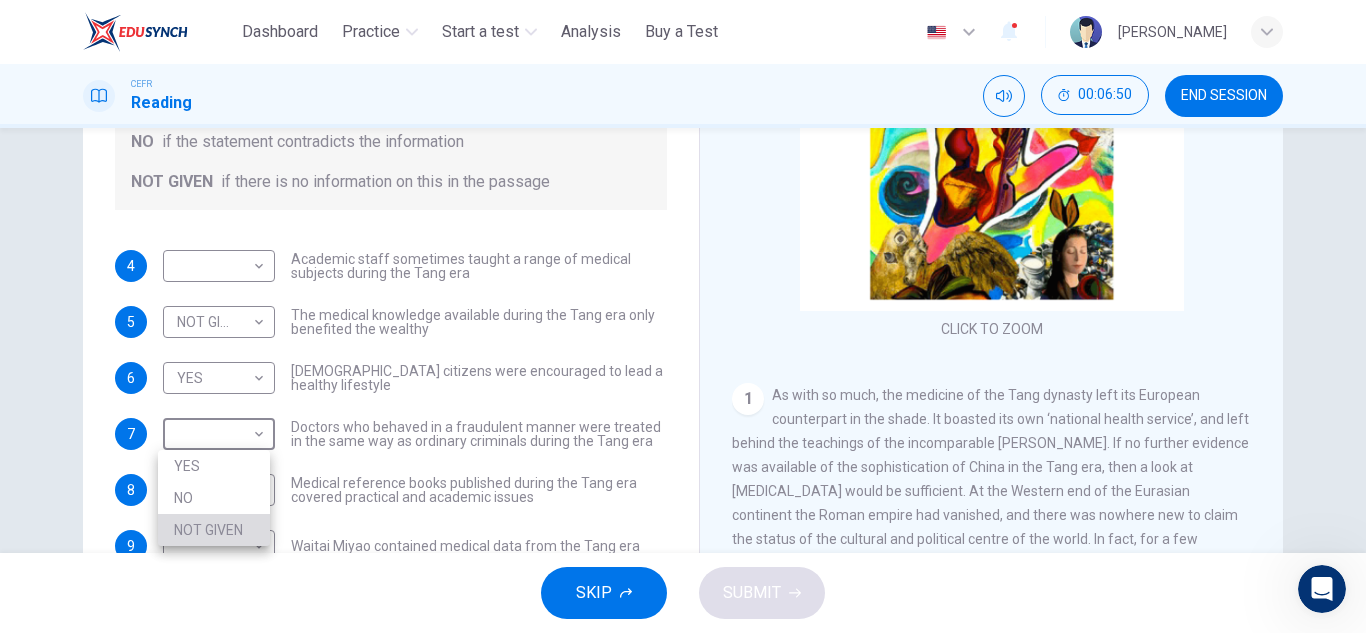 click on "NOT GIVEN" at bounding box center [214, 530] 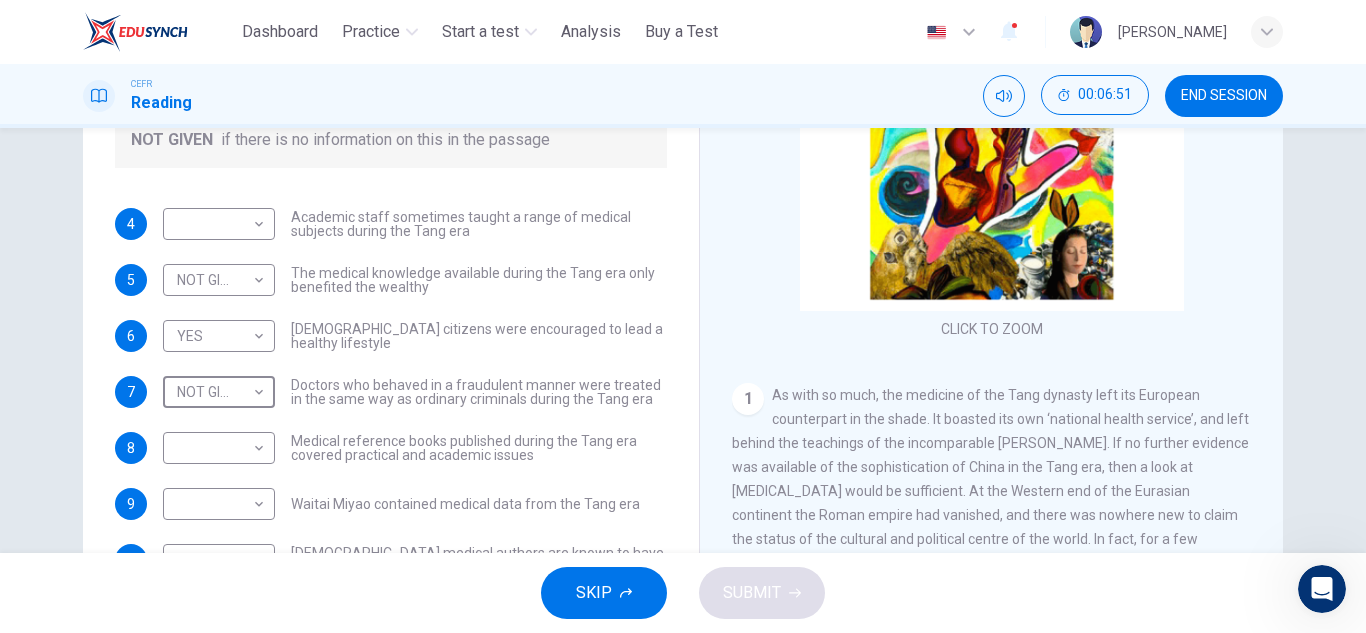 scroll, scrollTop: 43, scrollLeft: 0, axis: vertical 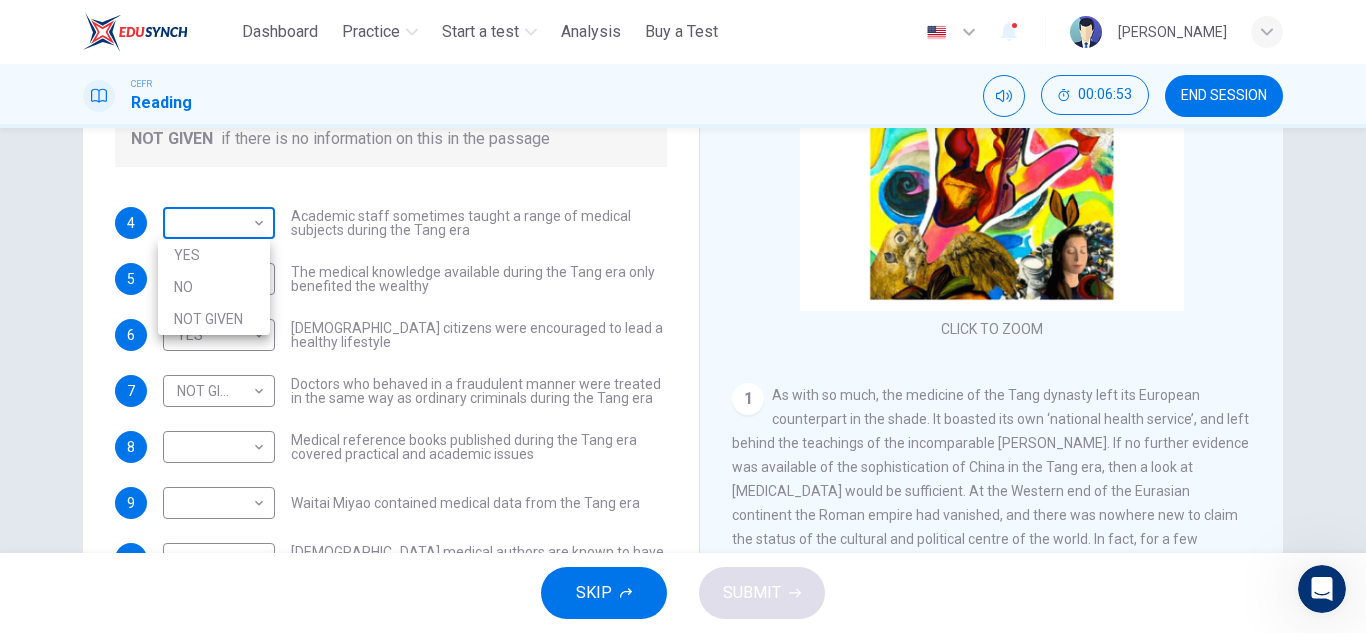 click on "This site uses cookies, as explained in our  Privacy Policy . If you agree to the use of cookies, please click the Accept button and continue to browse our site.   Privacy Policy Accept Dashboard Practice Start a test Analysis Buy a Test English ** ​ Ainuzzakiah binti Mohd Nooh CEFR Reading 00:06:53 END SESSION Questions 4 - 10 Do the following statements agree with the information given in the Reading Passage?
In the boxes below on your answer sheet write: YES if the statement agrees with the information NO if the statement contradicts the information NOT GIVEN if there is no information on this in the passage 4 ​ ​ Academic staff sometimes taught a range of medical subjects during the Tang era 5 NOT GIVEN ********* ​ The medical knowledge available during the Tang era only benefited the wealthy 6 YES *** ​ Tang citizens were encouraged to lead a healthy lifestyle 7 NOT GIVEN ********* ​ 8 ​ ​ Medical reference books published during the Tang era covered practical and academic issues 9 ​ 1" at bounding box center (683, 316) 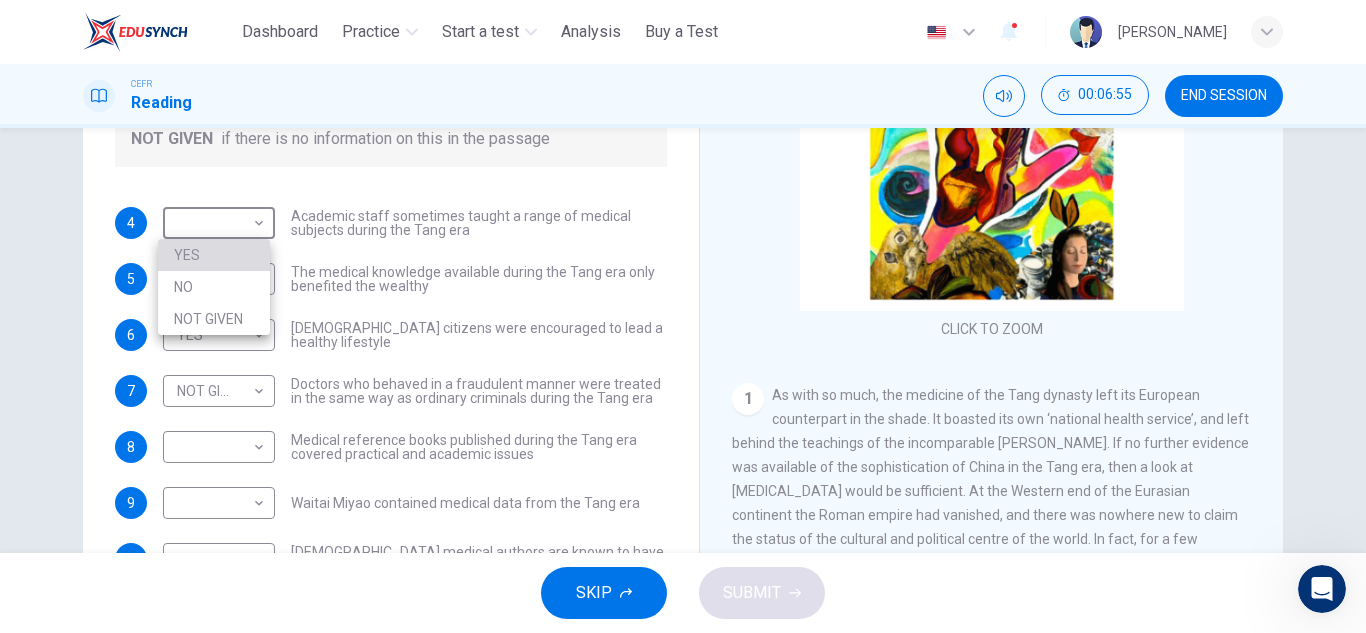 click on "YES" at bounding box center [214, 255] 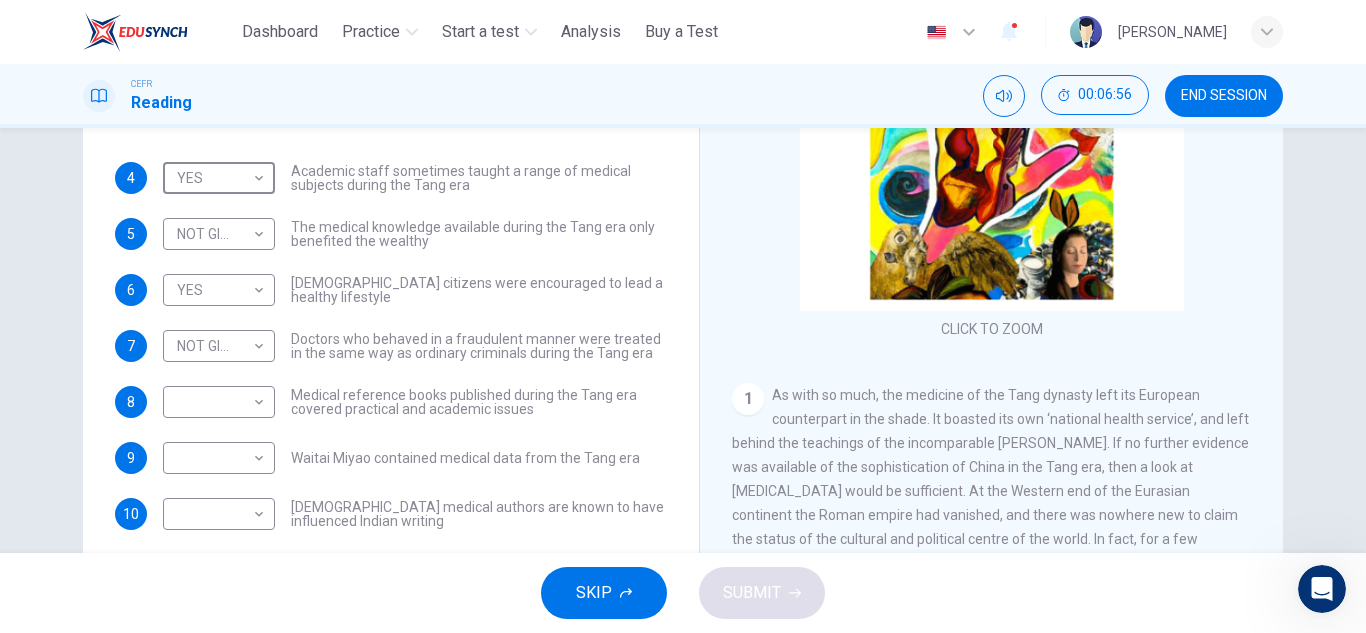 scroll, scrollTop: 89, scrollLeft: 0, axis: vertical 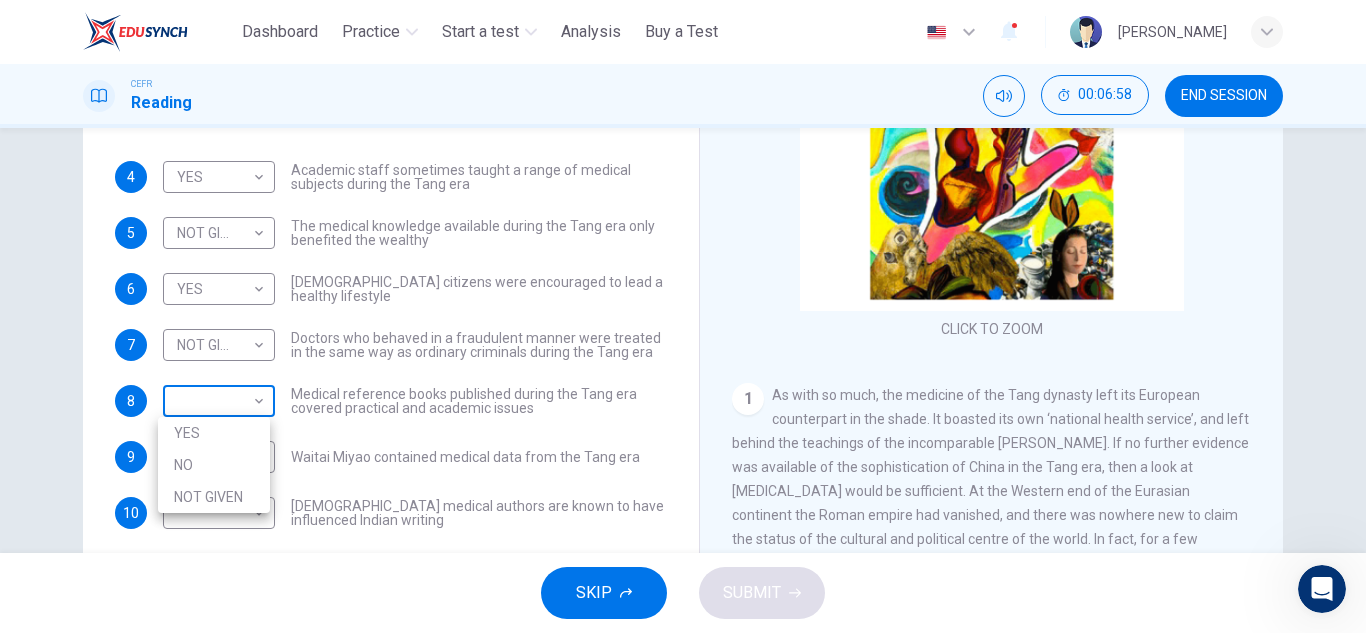 click on "This site uses cookies, as explained in our  Privacy Policy . If you agree to the use of cookies, please click the Accept button and continue to browse our site.   Privacy Policy Accept Dashboard Practice Start a test Analysis Buy a Test English ** ​ Ainuzzakiah binti Mohd Nooh CEFR Reading 00:06:58 END SESSION Questions 4 - 10 Do the following statements agree with the information given in the Reading Passage?
In the boxes below on your answer sheet write: YES if the statement agrees with the information NO if the statement contradicts the information NOT GIVEN if there is no information on this in the passage 4 YES *** ​ Academic staff sometimes taught a range of medical subjects during the Tang era 5 NOT GIVEN ********* ​ The medical knowledge available during the Tang era only benefited the wealthy 6 YES *** ​ Tang citizens were encouraged to lead a healthy lifestyle 7 NOT GIVEN ********* ​ 8 ​ ​ Medical reference books published during the Tang era covered practical and academic issues 9 1" at bounding box center (683, 316) 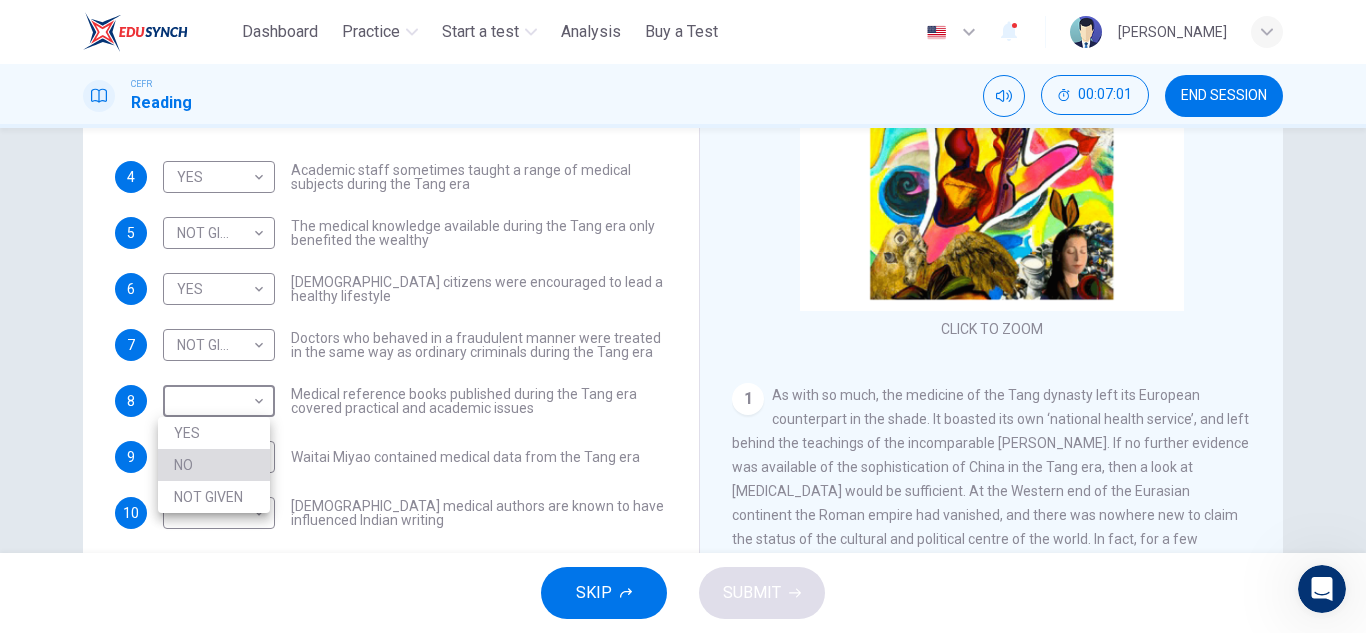 click on "NO" at bounding box center [214, 465] 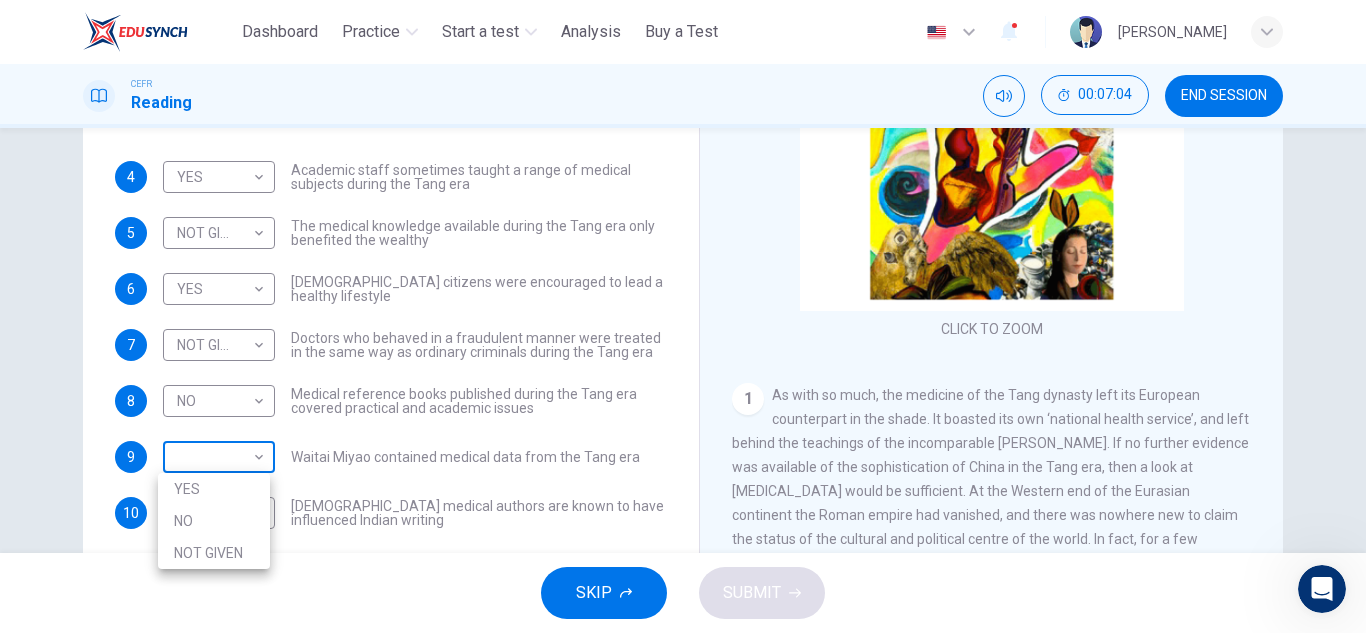 click on "This site uses cookies, as explained in our  Privacy Policy . If you agree to the use of cookies, please click the Accept button and continue to browse our site.   Privacy Policy Accept Dashboard Practice Start a test Analysis Buy a Test English ** ​ Ainuzzakiah binti Mohd Nooh CEFR Reading 00:07:04 END SESSION Questions 4 - 10 Do the following statements agree with the information given in the Reading Passage?
In the boxes below on your answer sheet write: YES if the statement agrees with the information NO if the statement contradicts the information NOT GIVEN if there is no information on this in the passage 4 YES *** ​ Academic staff sometimes taught a range of medical subjects during the Tang era 5 NOT GIVEN ********* ​ The medical knowledge available during the Tang era only benefited the wealthy 6 YES *** ​ Tang citizens were encouraged to lead a healthy lifestyle 7 NOT GIVEN ********* ​ 8 NO ** ​ Medical reference books published during the Tang era covered practical and academic issues 9" at bounding box center (683, 316) 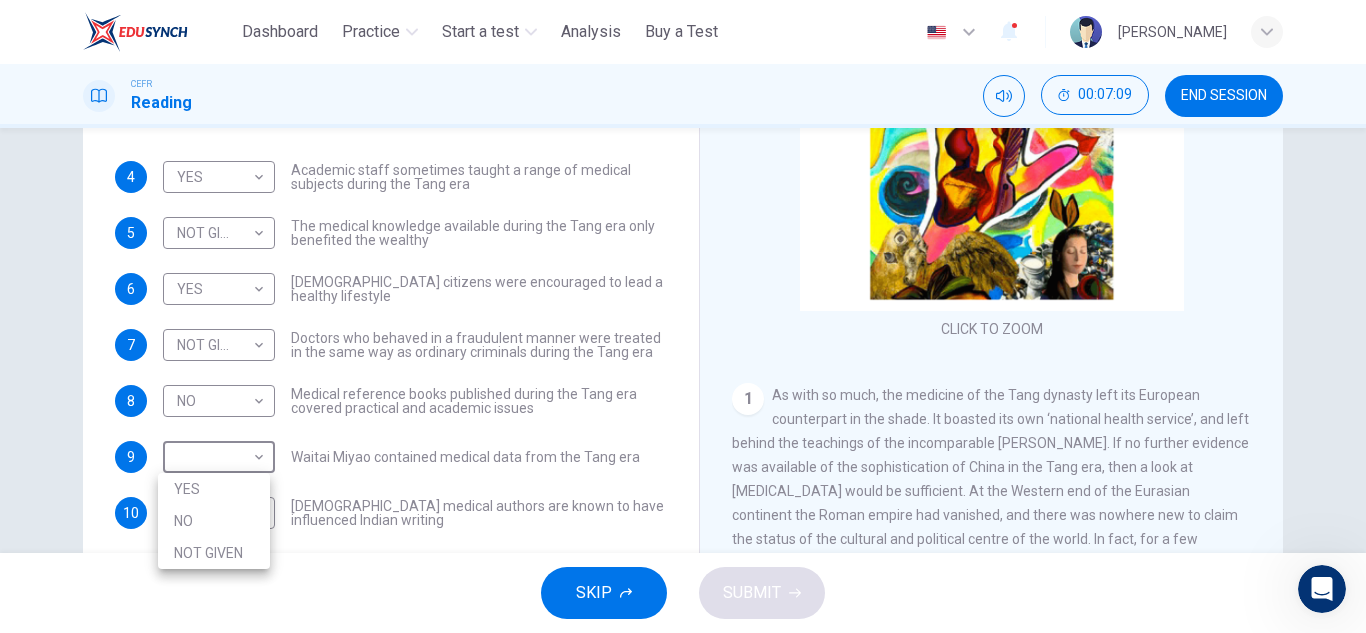 click at bounding box center [683, 316] 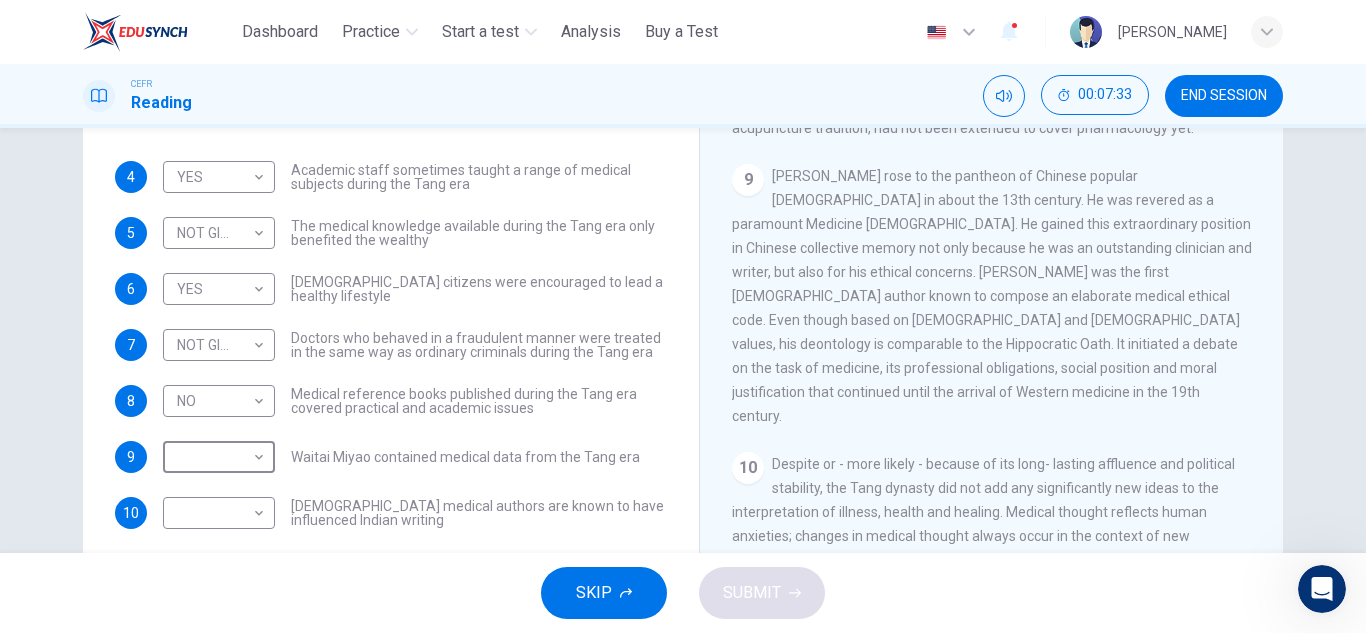 scroll, scrollTop: 2054, scrollLeft: 0, axis: vertical 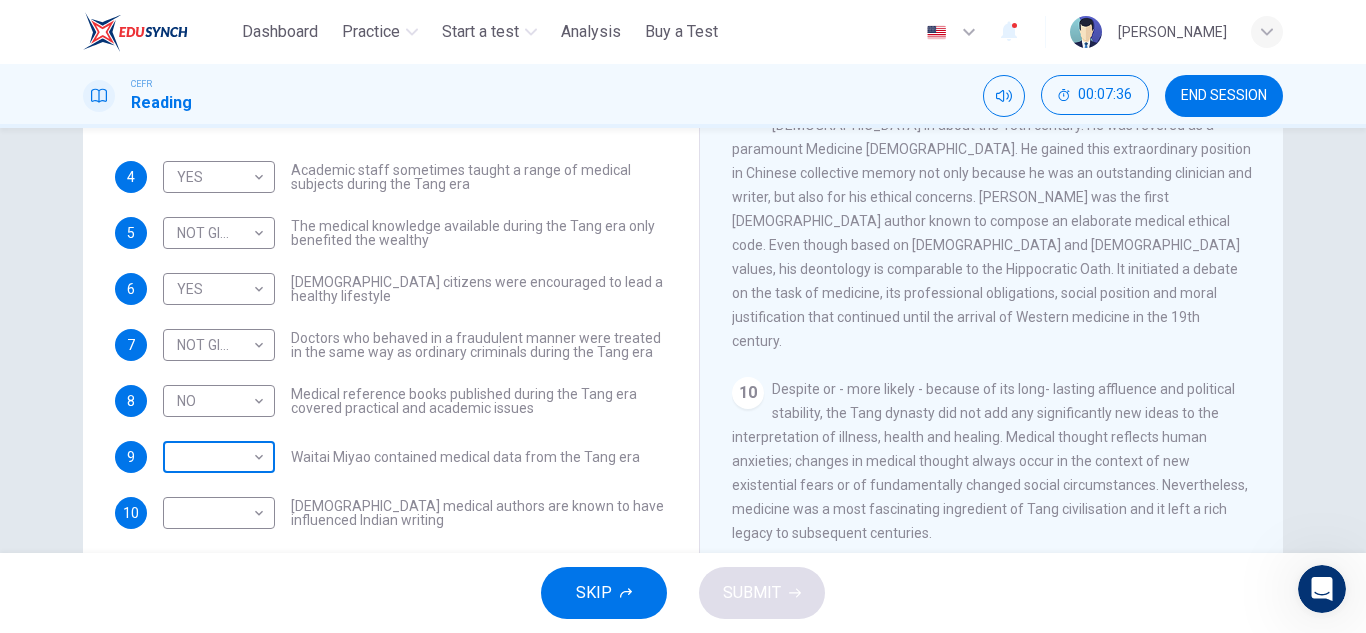 click on "This site uses cookies, as explained in our  Privacy Policy . If you agree to the use of cookies, please click the Accept button and continue to browse our site.   Privacy Policy Accept Dashboard Practice Start a test Analysis Buy a Test English ** ​ Ainuzzakiah binti Mohd Nooh CEFR Reading 00:07:36 END SESSION Questions 4 - 10 Do the following statements agree with the information given in the Reading Passage?
In the boxes below on your answer sheet write: YES if the statement agrees with the information NO if the statement contradicts the information NOT GIVEN if there is no information on this in the passage 4 YES *** ​ Academic staff sometimes taught a range of medical subjects during the Tang era 5 NOT GIVEN ********* ​ The medical knowledge available during the Tang era only benefited the wealthy 6 YES *** ​ Tang citizens were encouraged to lead a healthy lifestyle 7 NOT GIVEN ********* ​ 8 NO ** ​ Medical reference books published during the Tang era covered practical and academic issues 9" at bounding box center [683, 316] 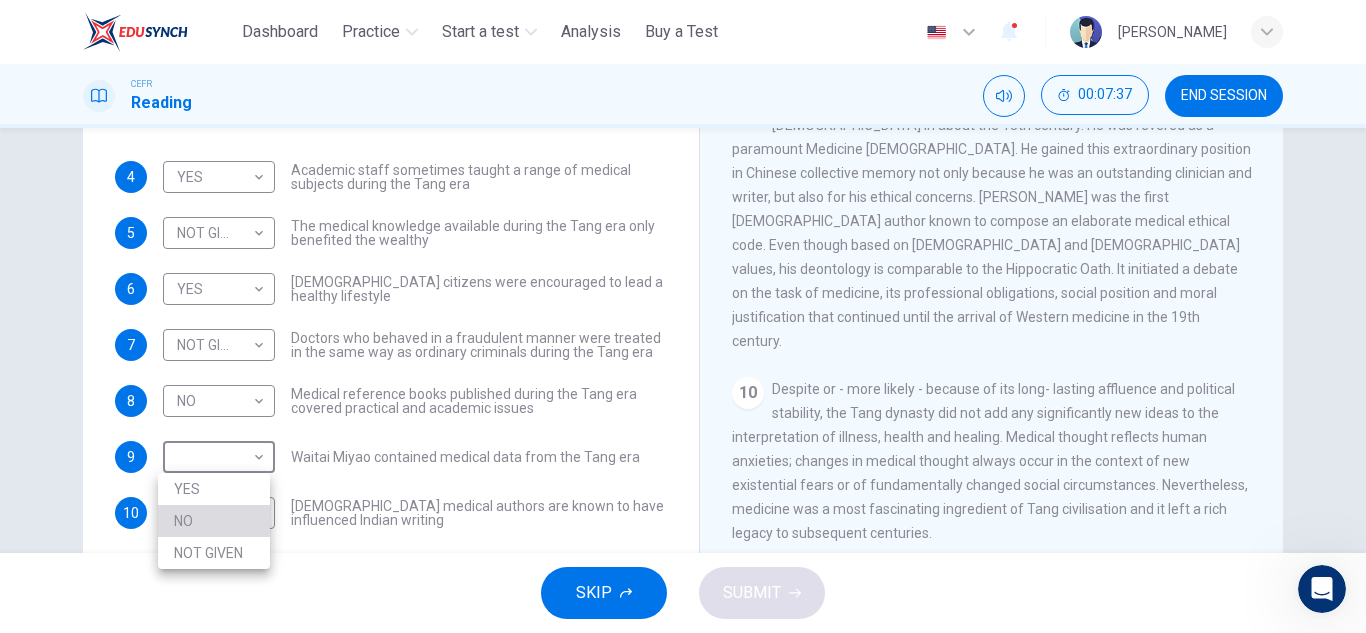 click on "NO" at bounding box center (214, 521) 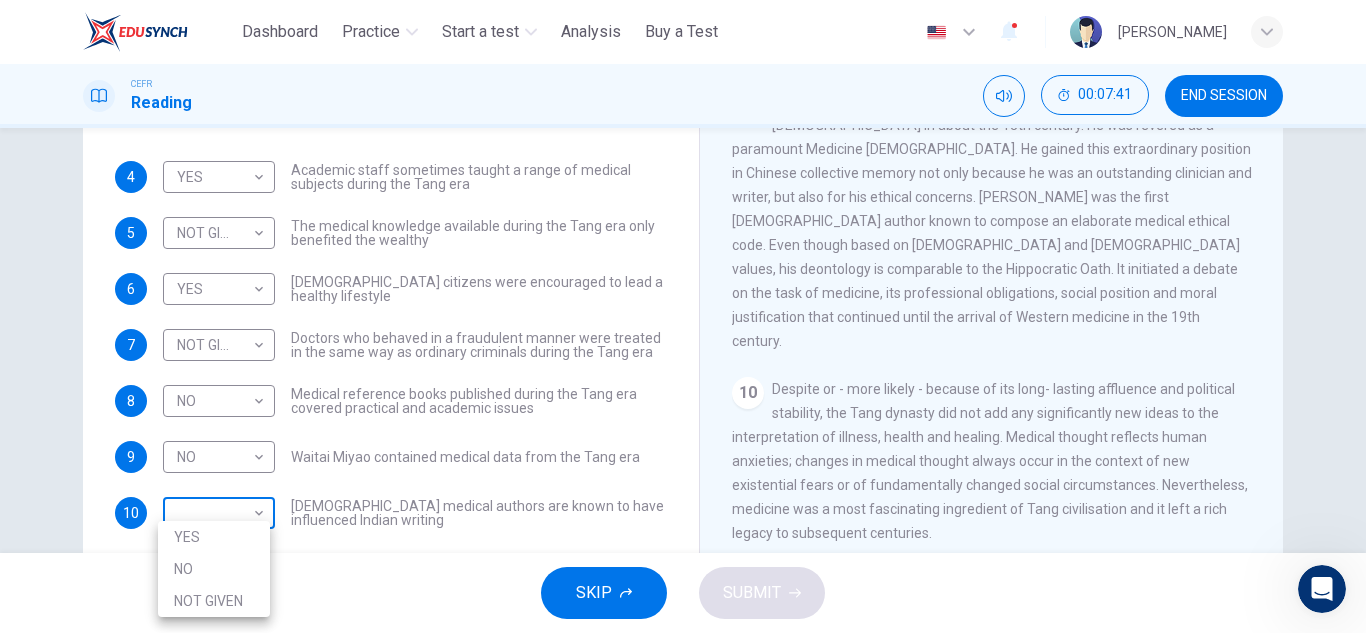 click on "This site uses cookies, as explained in our  Privacy Policy . If you agree to the use of cookies, please click the Accept button and continue to browse our site.   Privacy Policy Accept Dashboard Practice Start a test Analysis Buy a Test English ** ​ Ainuzzakiah binti Mohd Nooh CEFR Reading 00:07:41 END SESSION Questions 4 - 10 Do the following statements agree with the information given in the Reading Passage?
In the boxes below on your answer sheet write: YES if the statement agrees with the information NO if the statement contradicts the information NOT GIVEN if there is no information on this in the passage 4 YES *** ​ Academic staff sometimes taught a range of medical subjects during the Tang era 5 NOT GIVEN ********* ​ The medical knowledge available during the Tang era only benefited the wealthy 6 YES *** ​ Tang citizens were encouraged to lead a healthy lifestyle 7 NOT GIVEN ********* ​ 8 NO ** ​ Medical reference books published during the Tang era covered practical and academic issues 9" at bounding box center (683, 316) 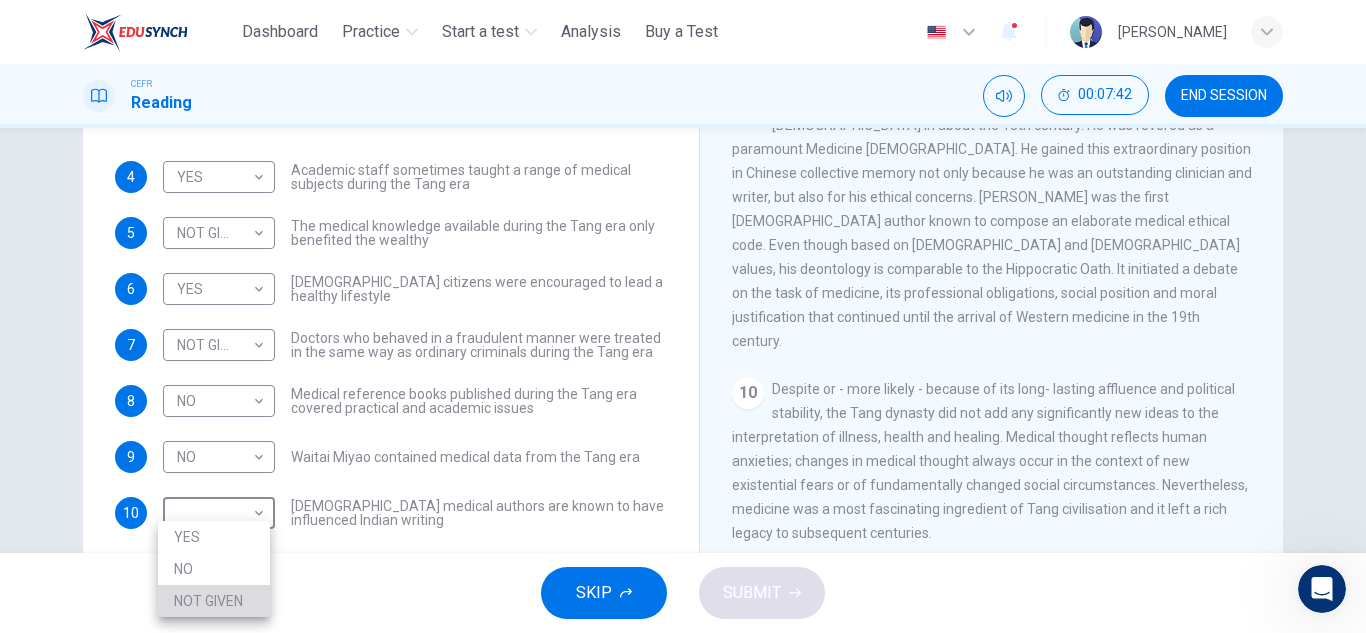 click on "NOT GIVEN" at bounding box center [214, 601] 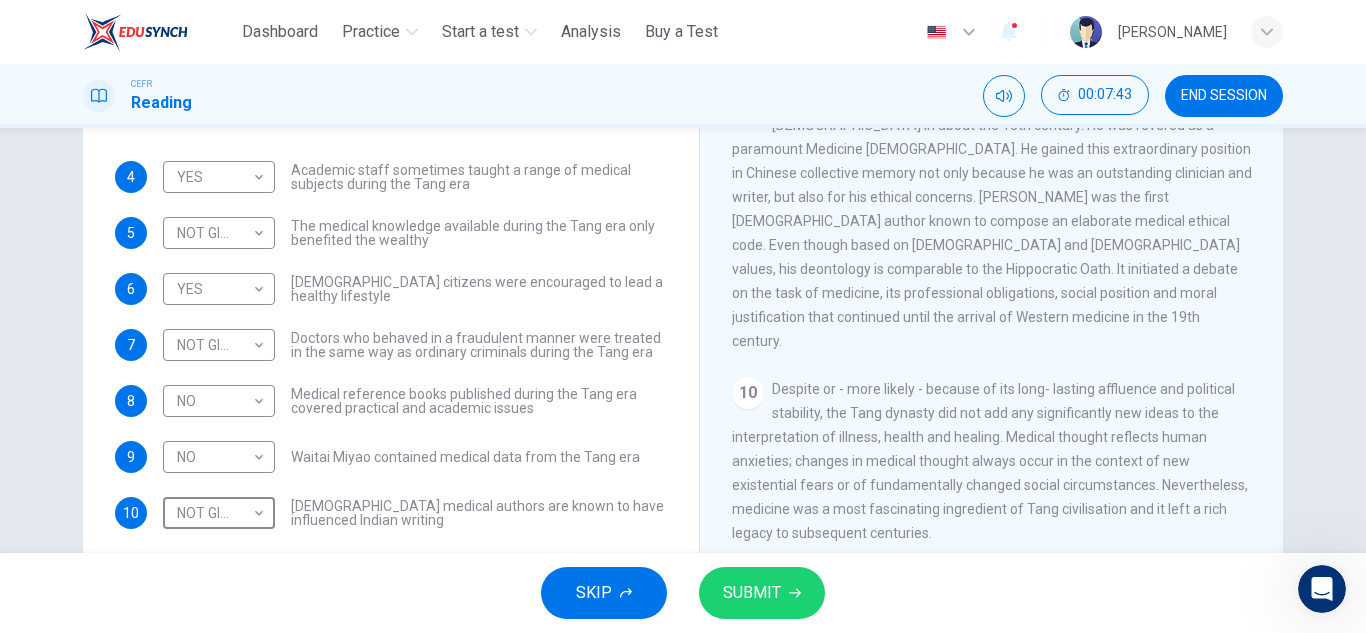 click on "SUBMIT" at bounding box center (762, 593) 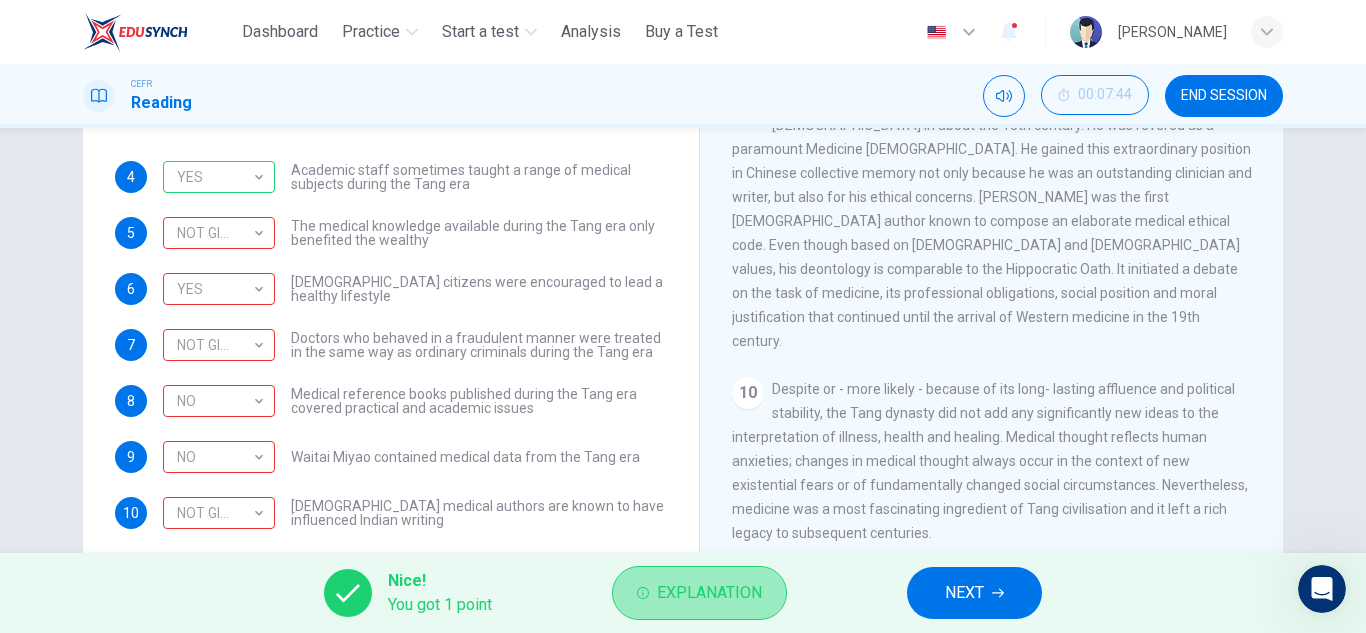 click on "Explanation" at bounding box center (709, 593) 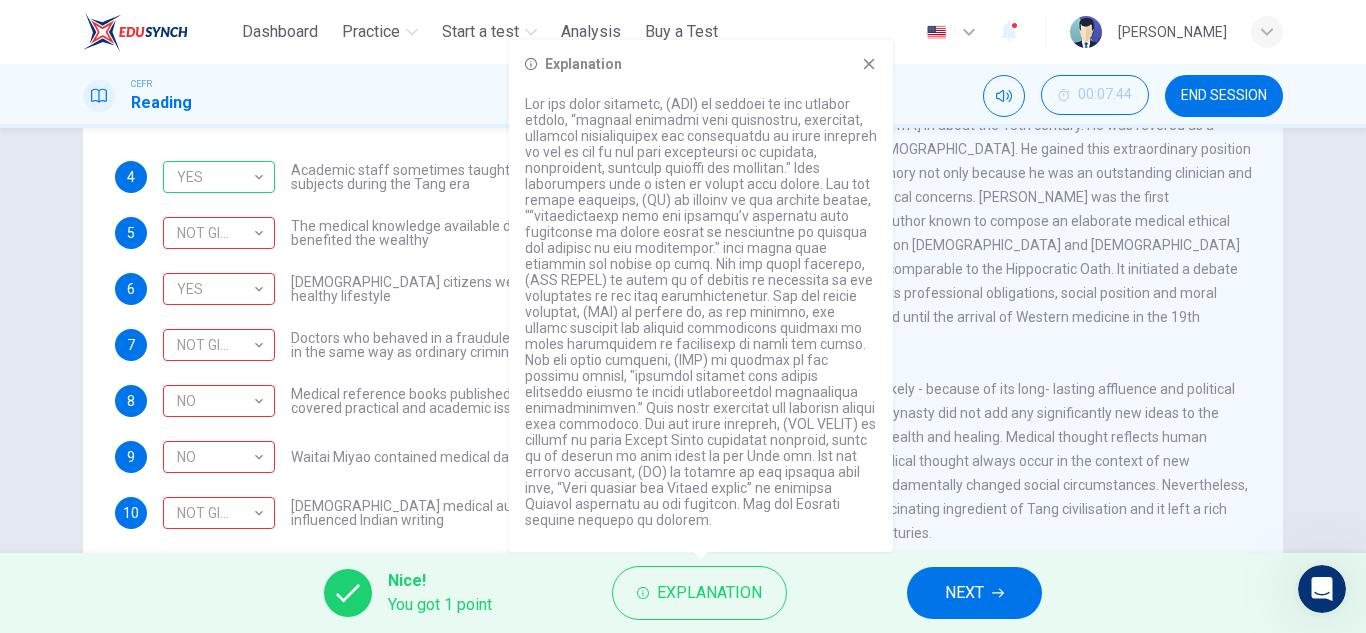 scroll, scrollTop: 350, scrollLeft: 0, axis: vertical 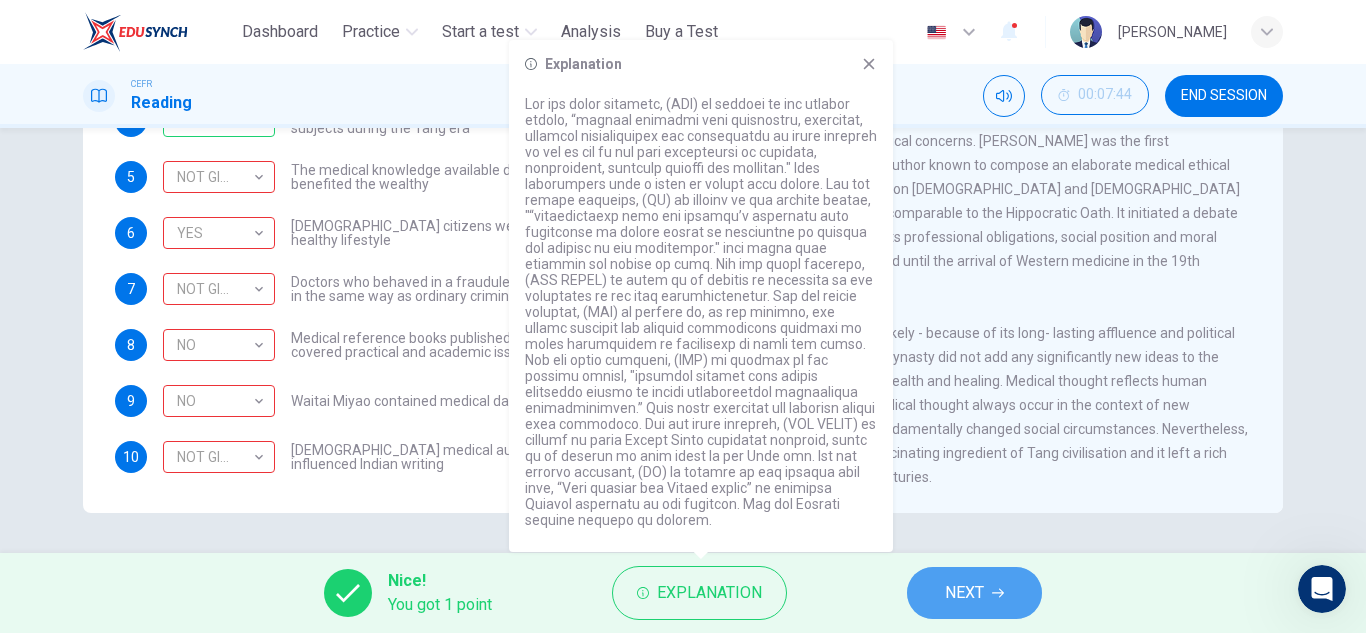 click 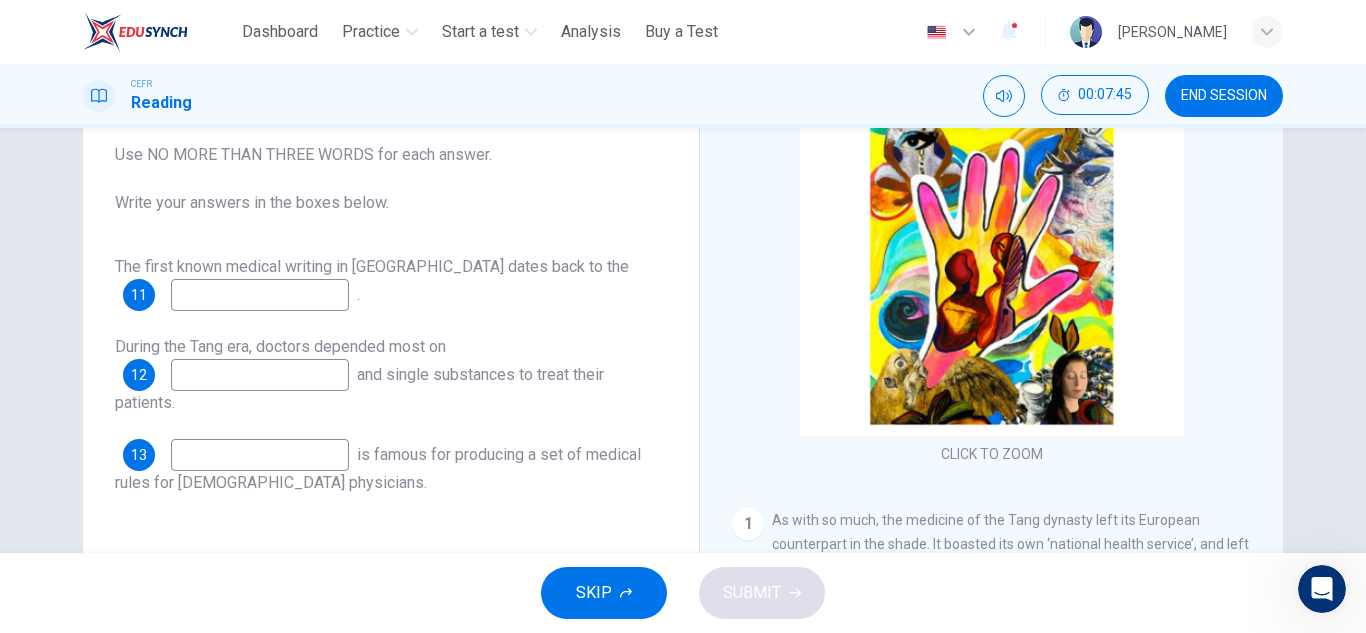 scroll, scrollTop: 0, scrollLeft: 0, axis: both 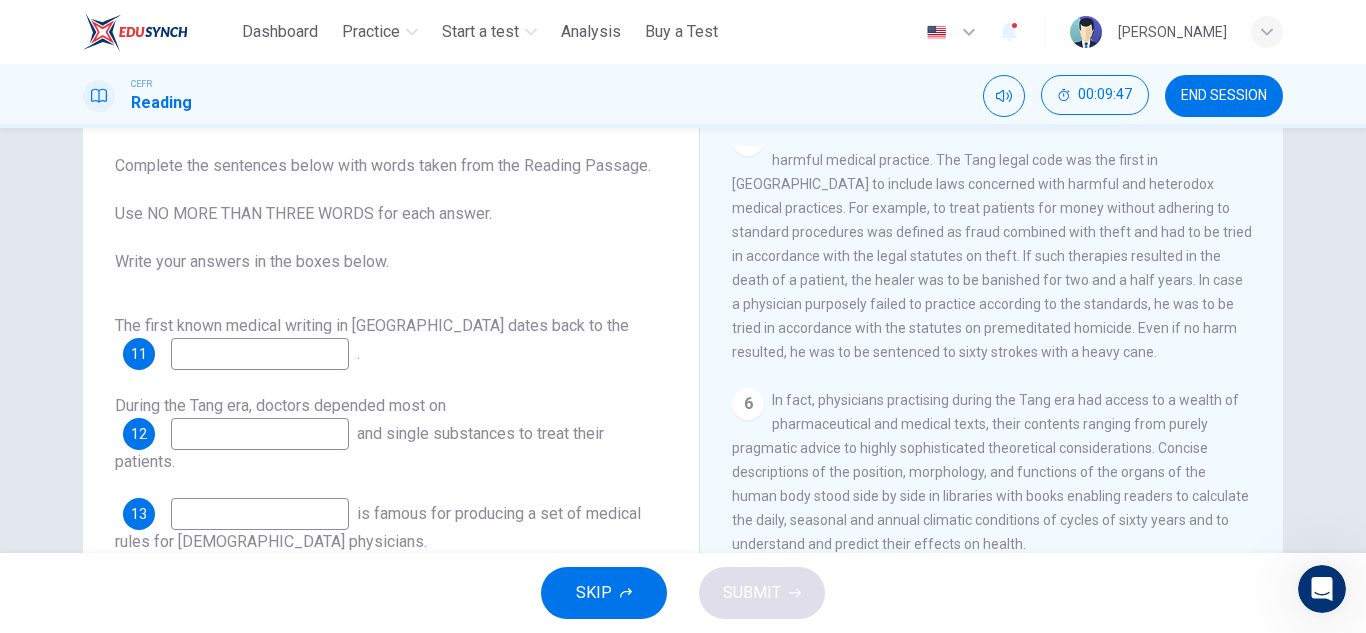 click at bounding box center [260, 434] 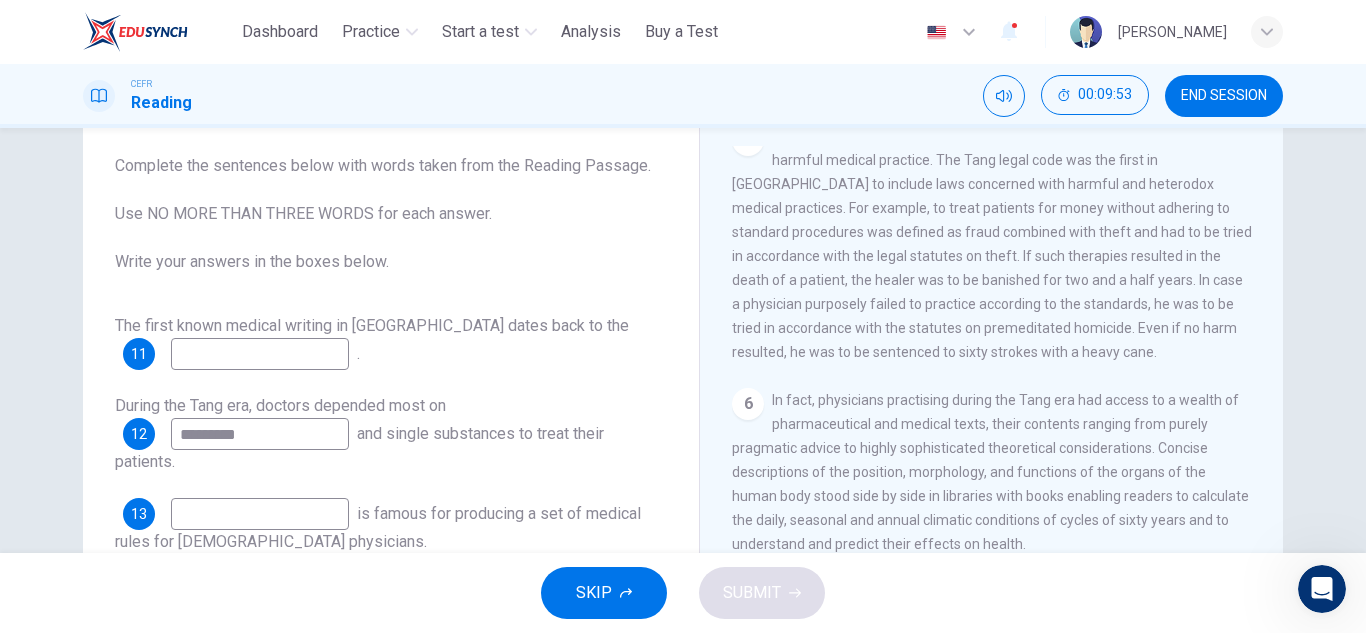type on "*********" 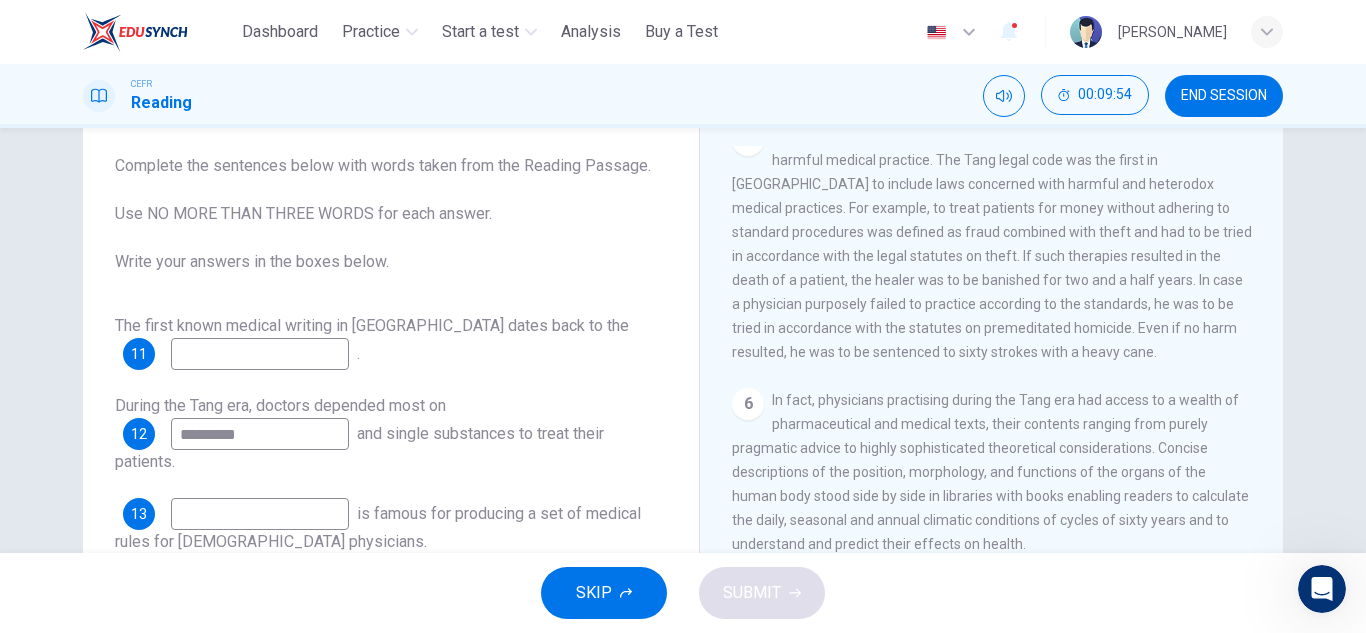 click at bounding box center [260, 514] 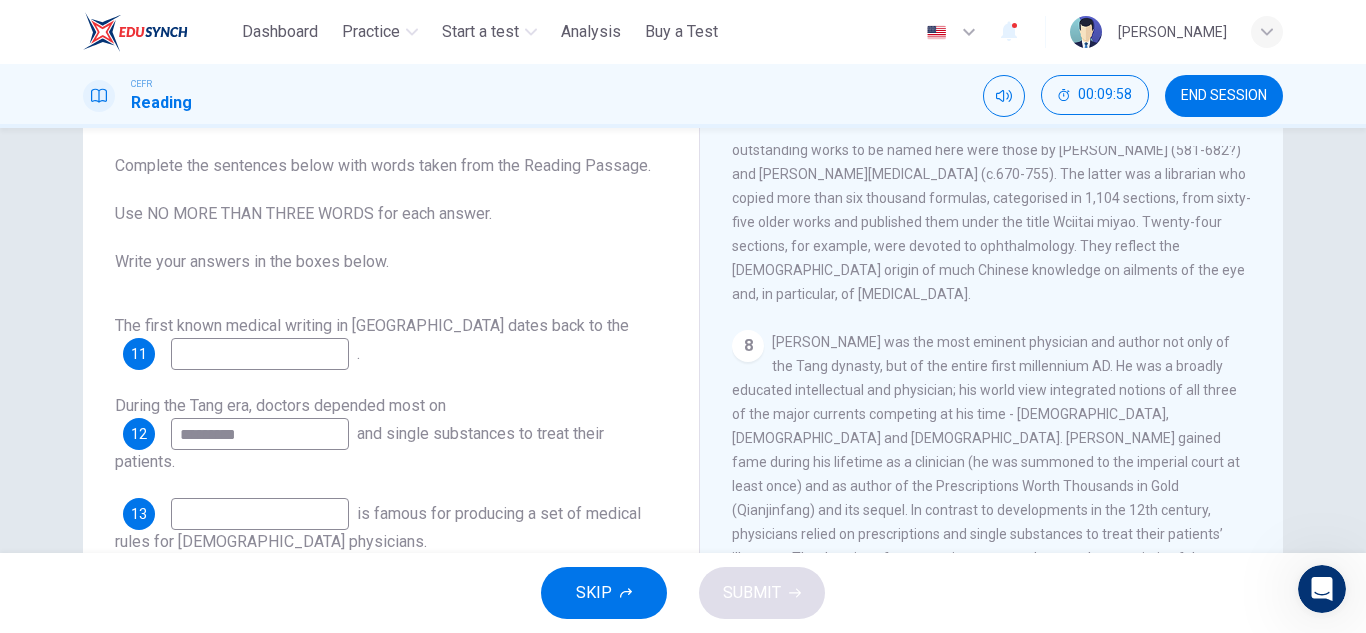 scroll, scrollTop: 1702, scrollLeft: 0, axis: vertical 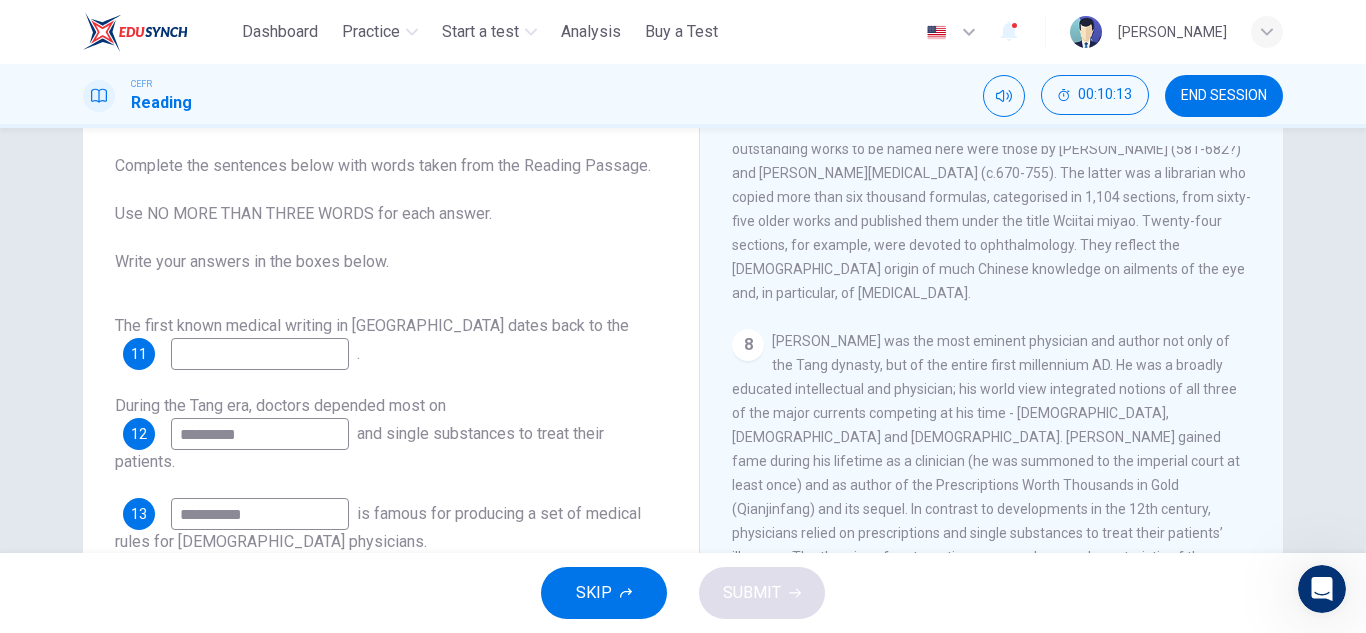 type on "**********" 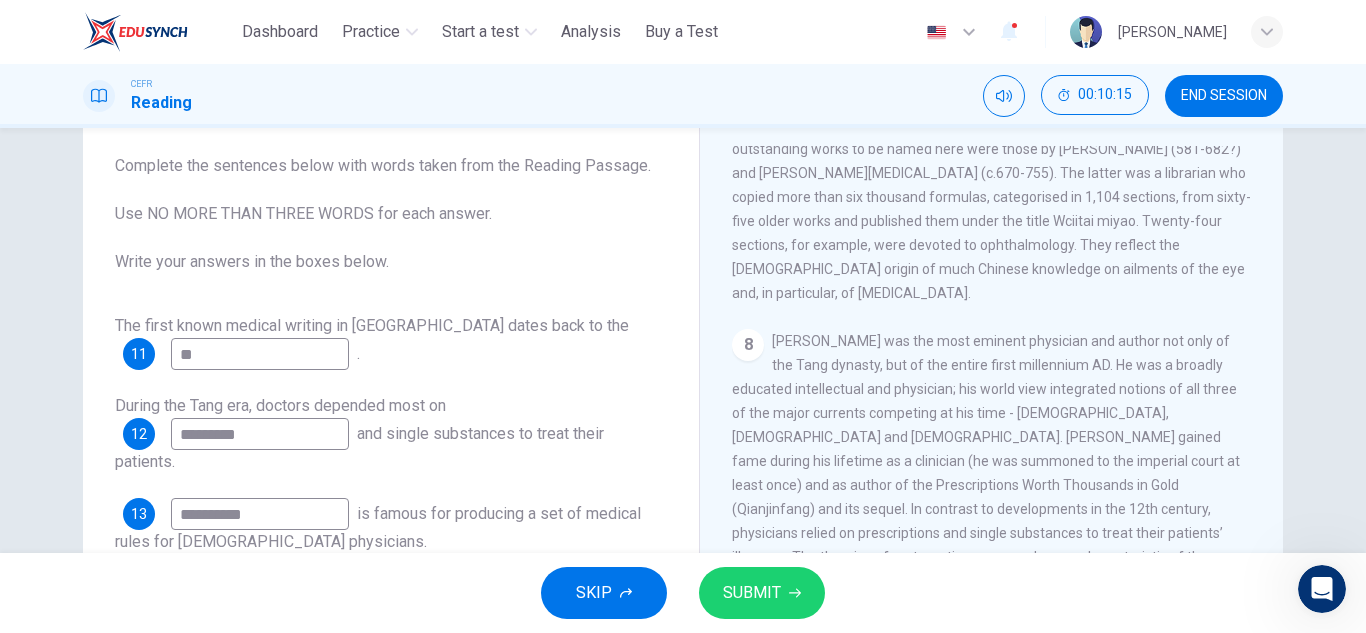 type on "**" 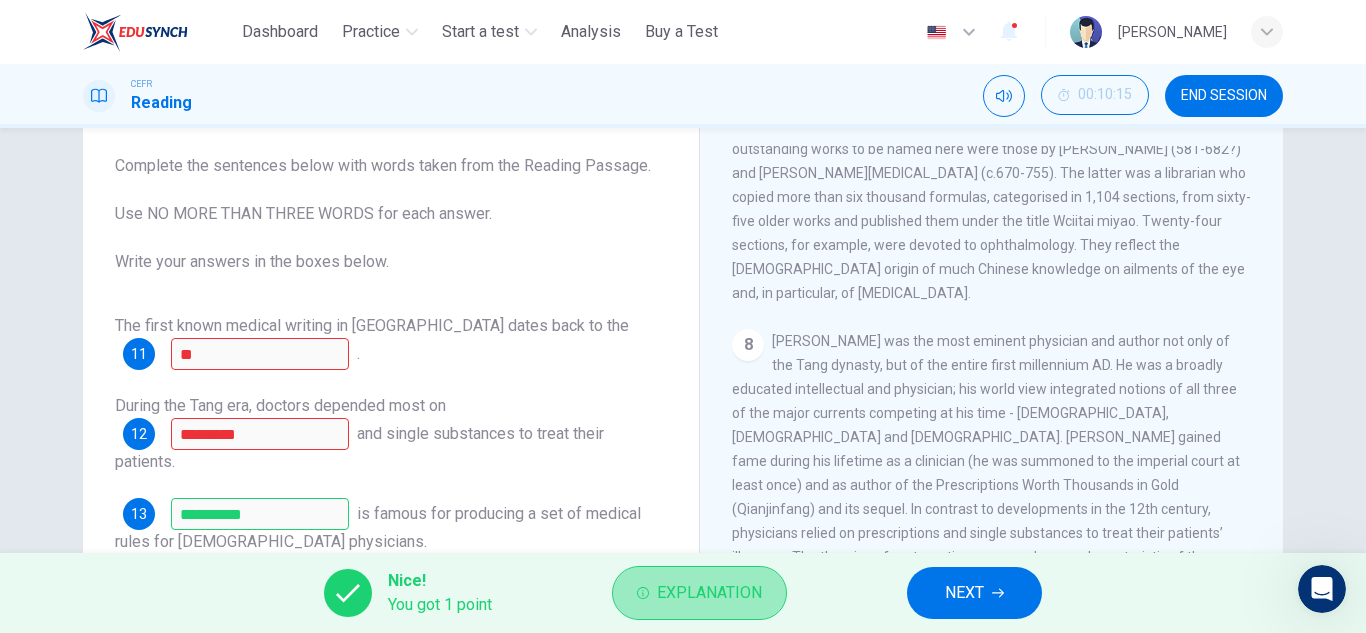 click on "Explanation" at bounding box center [699, 593] 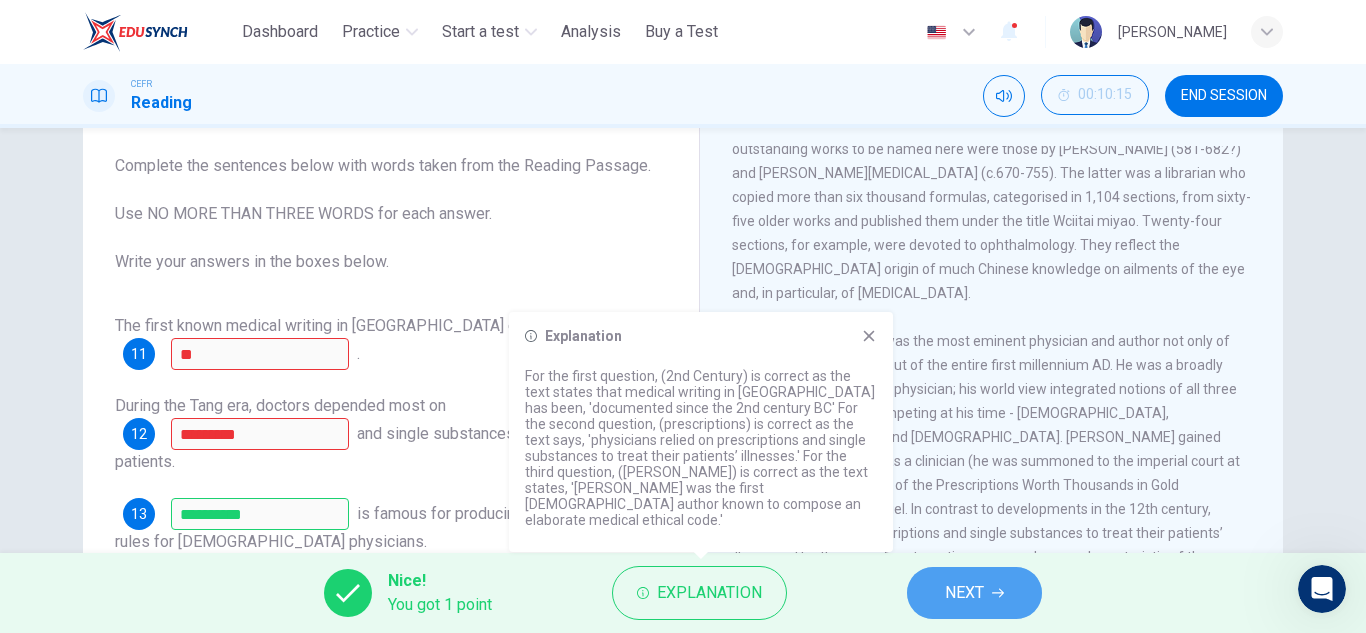 click on "NEXT" at bounding box center (974, 593) 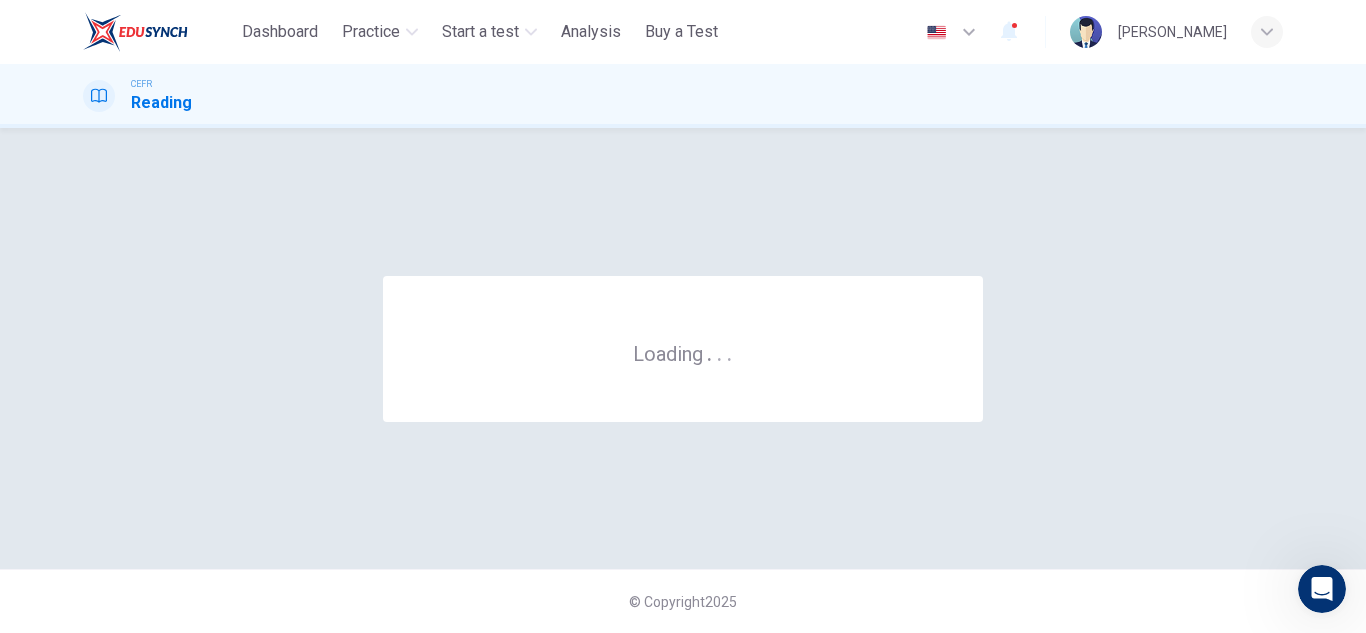 scroll, scrollTop: 0, scrollLeft: 0, axis: both 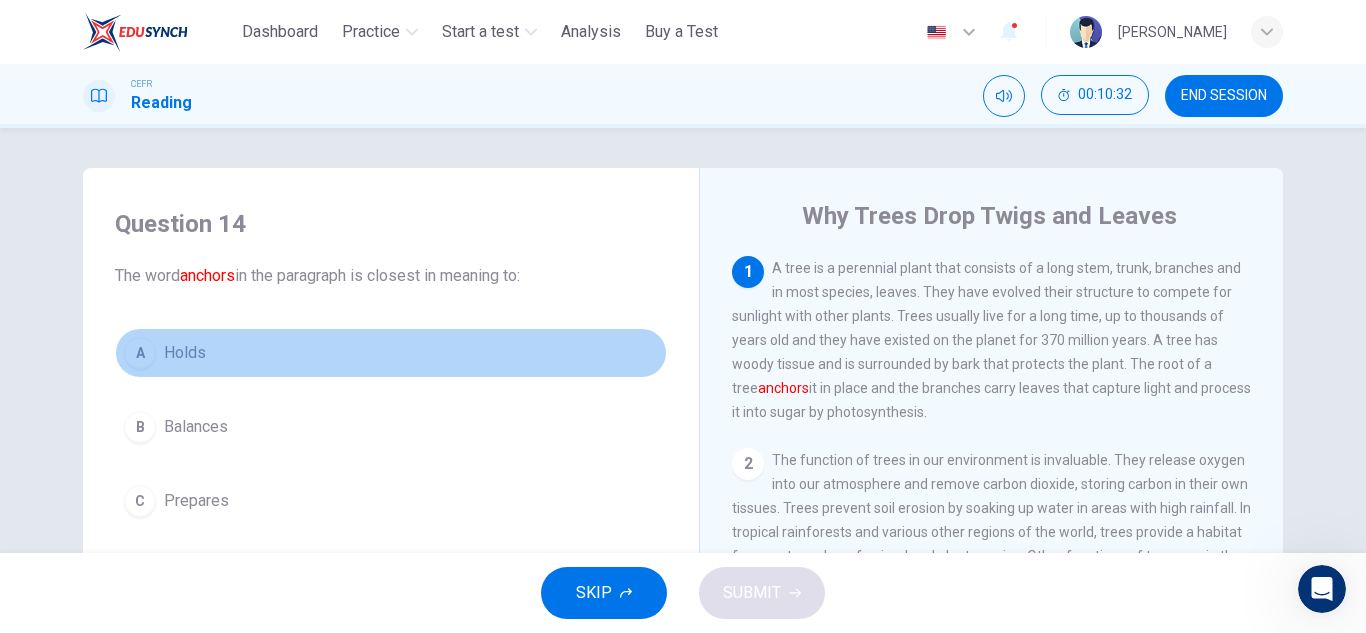 click on "Holds" at bounding box center [185, 353] 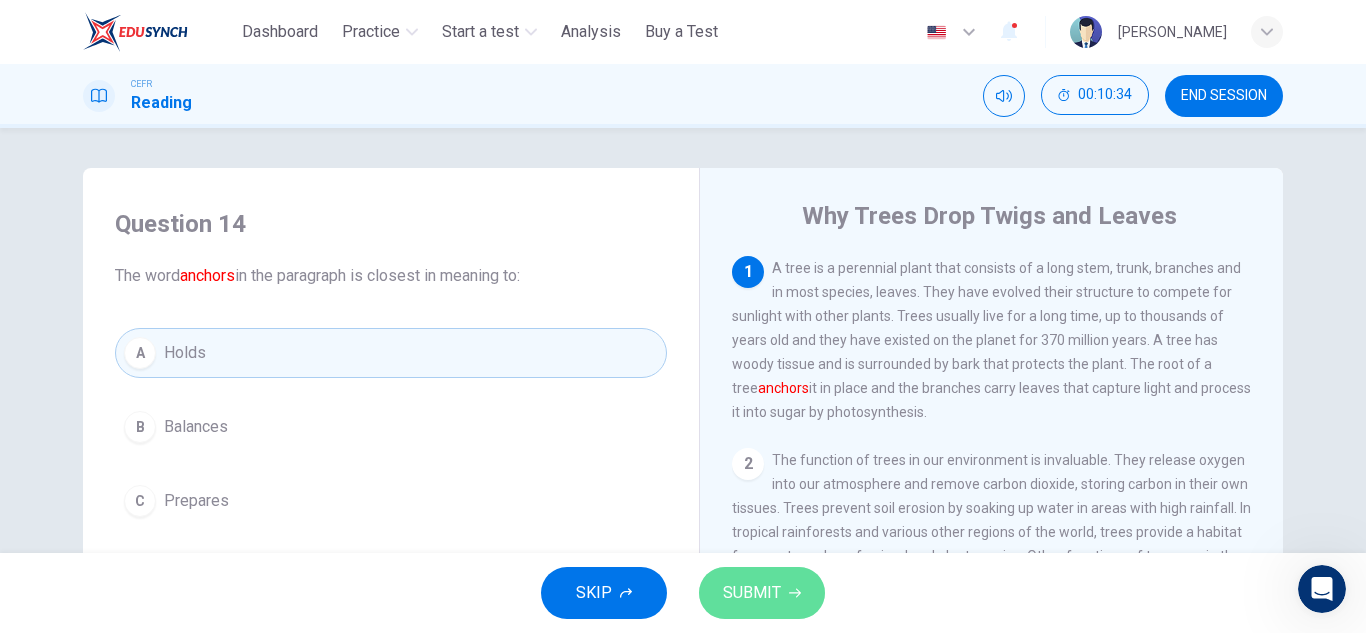 click on "SUBMIT" at bounding box center [752, 593] 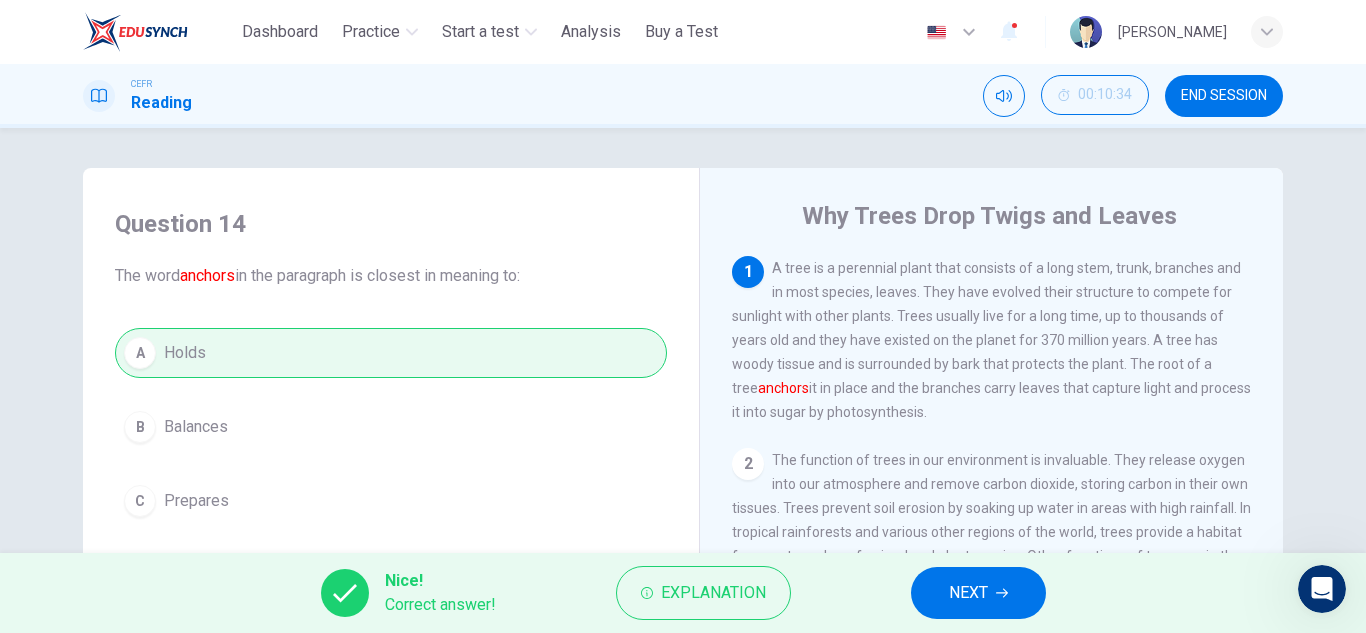 click on "NEXT" at bounding box center (968, 593) 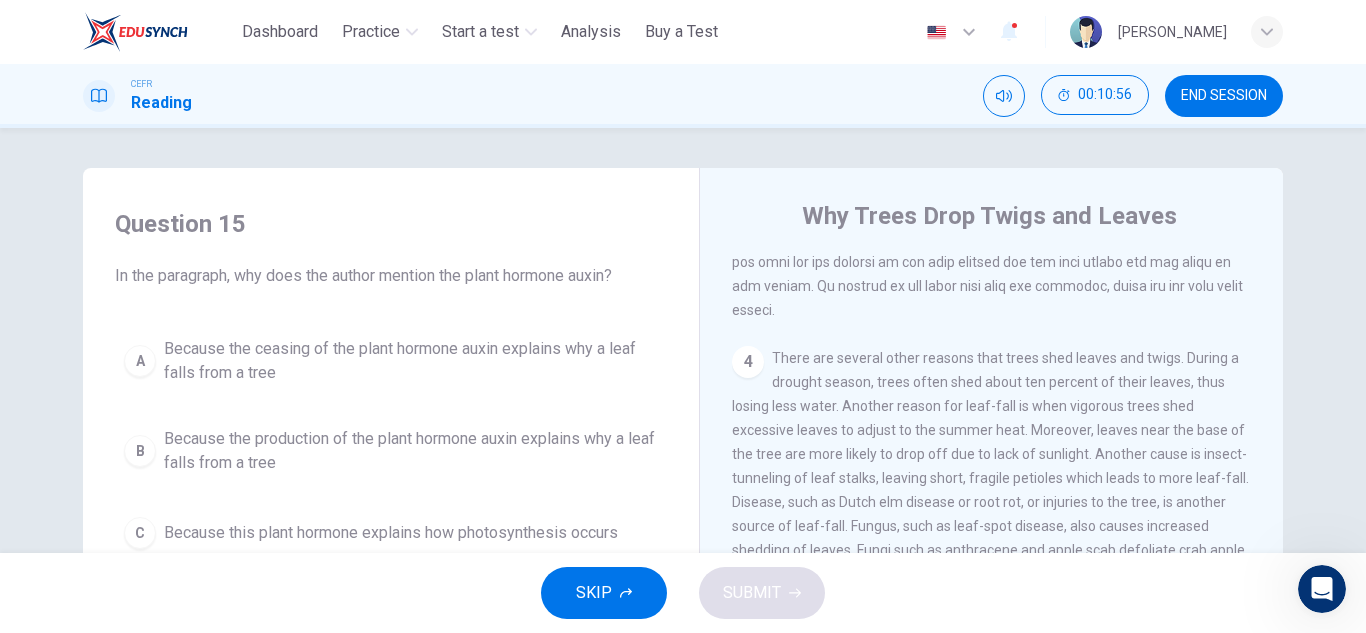 scroll, scrollTop: 713, scrollLeft: 0, axis: vertical 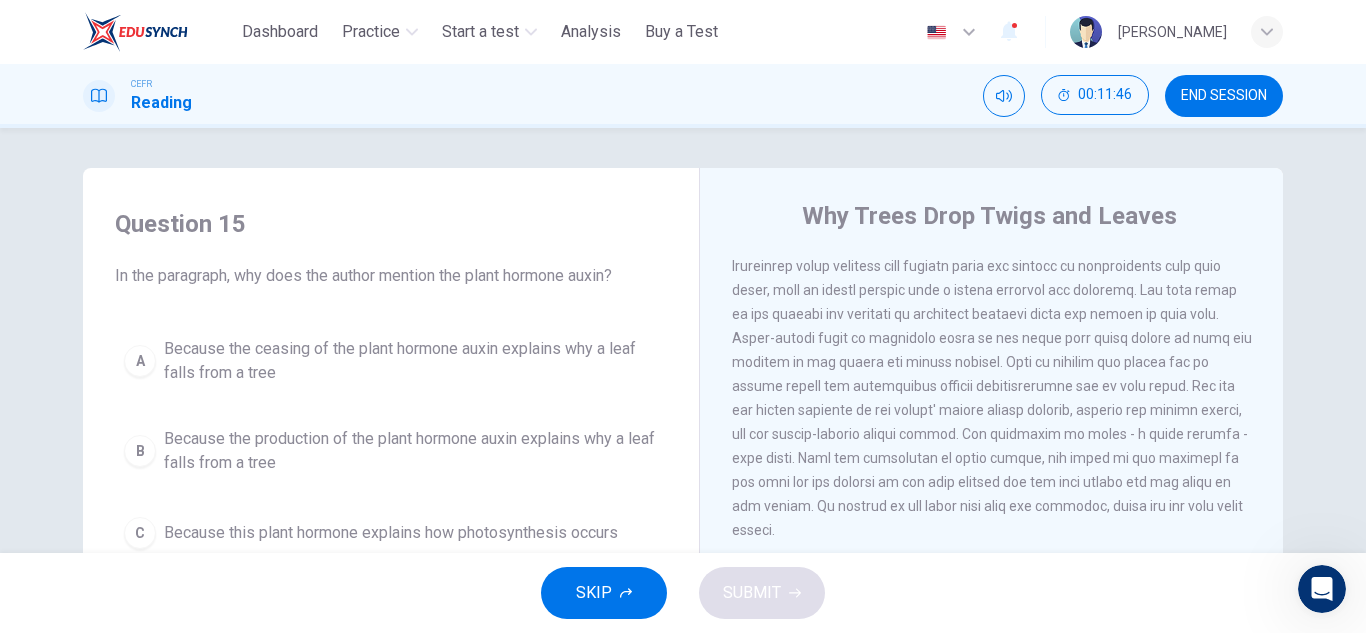 click on "3" at bounding box center (992, 374) 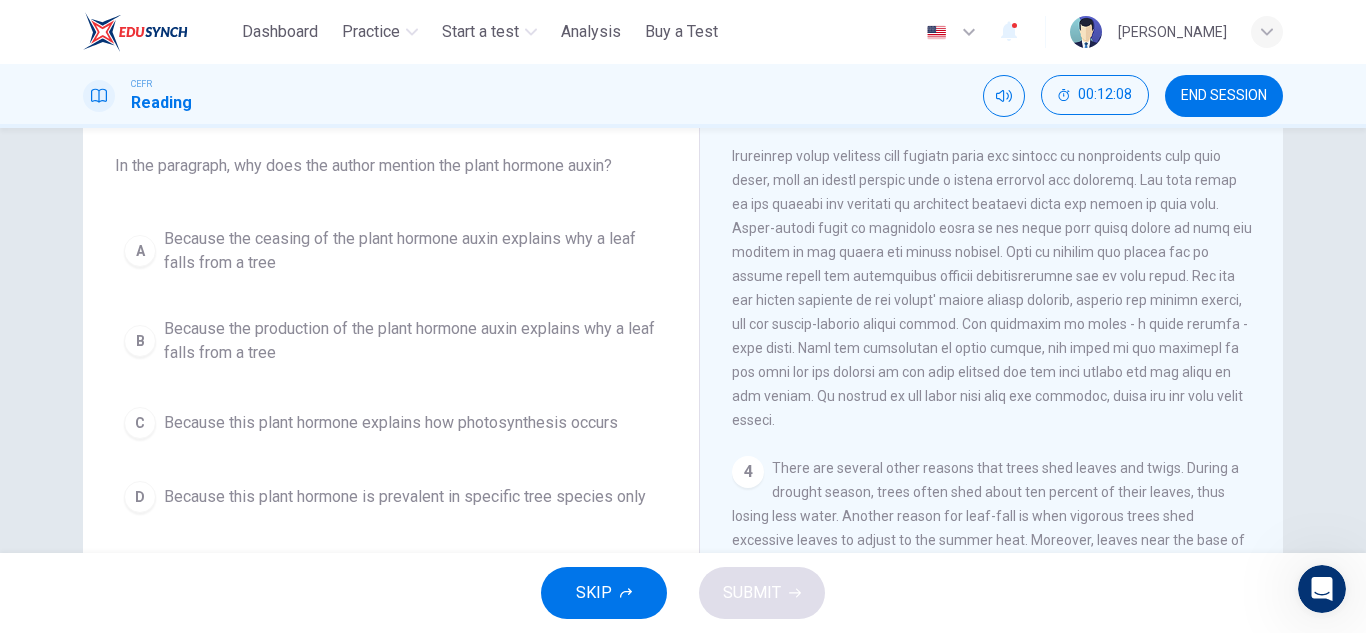 scroll, scrollTop: 111, scrollLeft: 0, axis: vertical 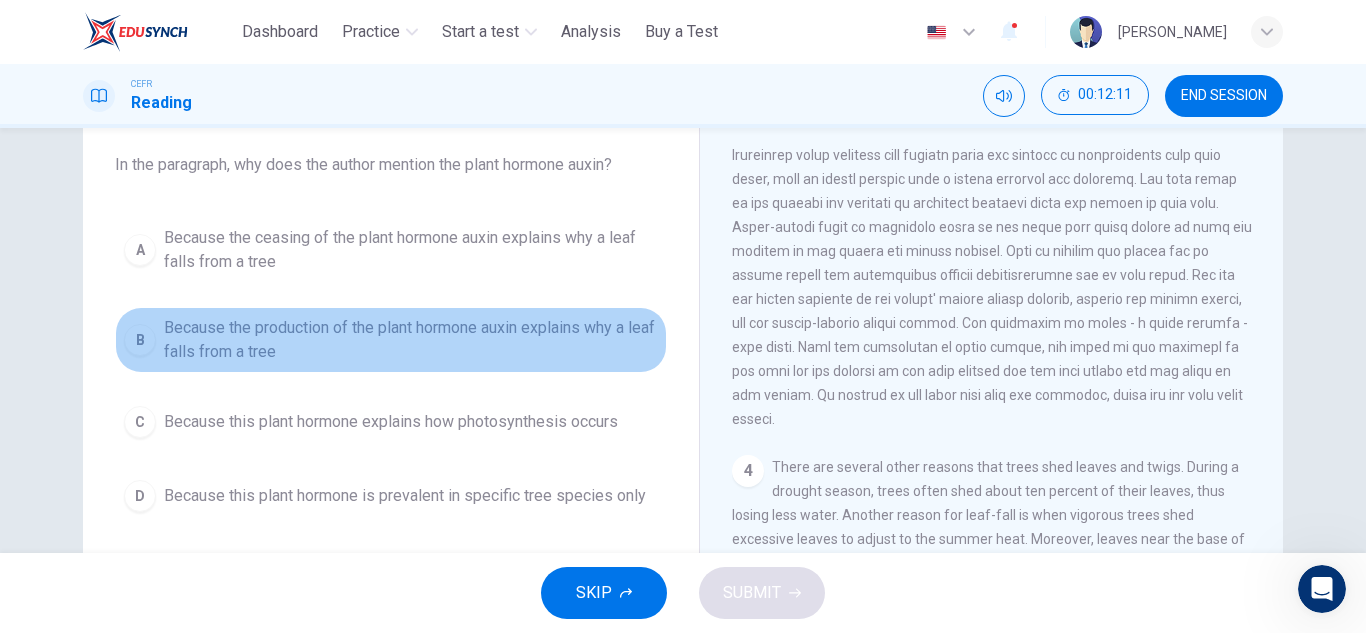 click on "Because the production of the plant hormone auxin explains why a leaf falls from a tree" at bounding box center [411, 340] 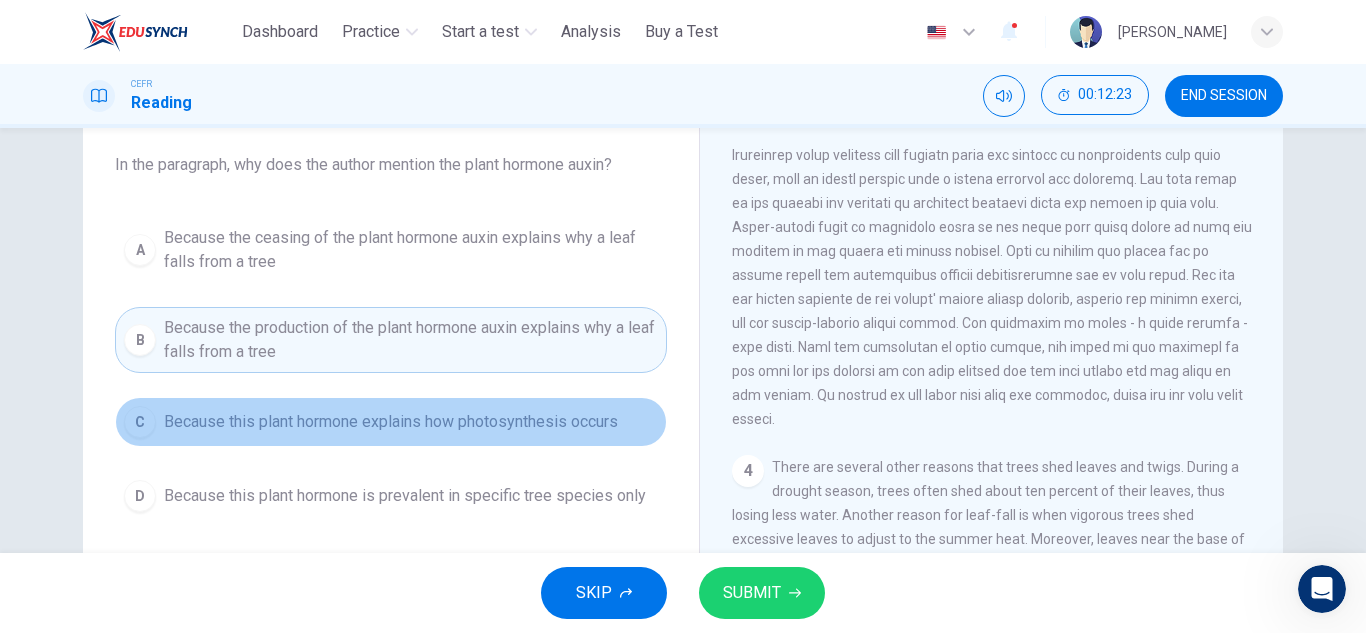 click on "Because this plant hormone explains how photosynthesis occurs" at bounding box center [391, 422] 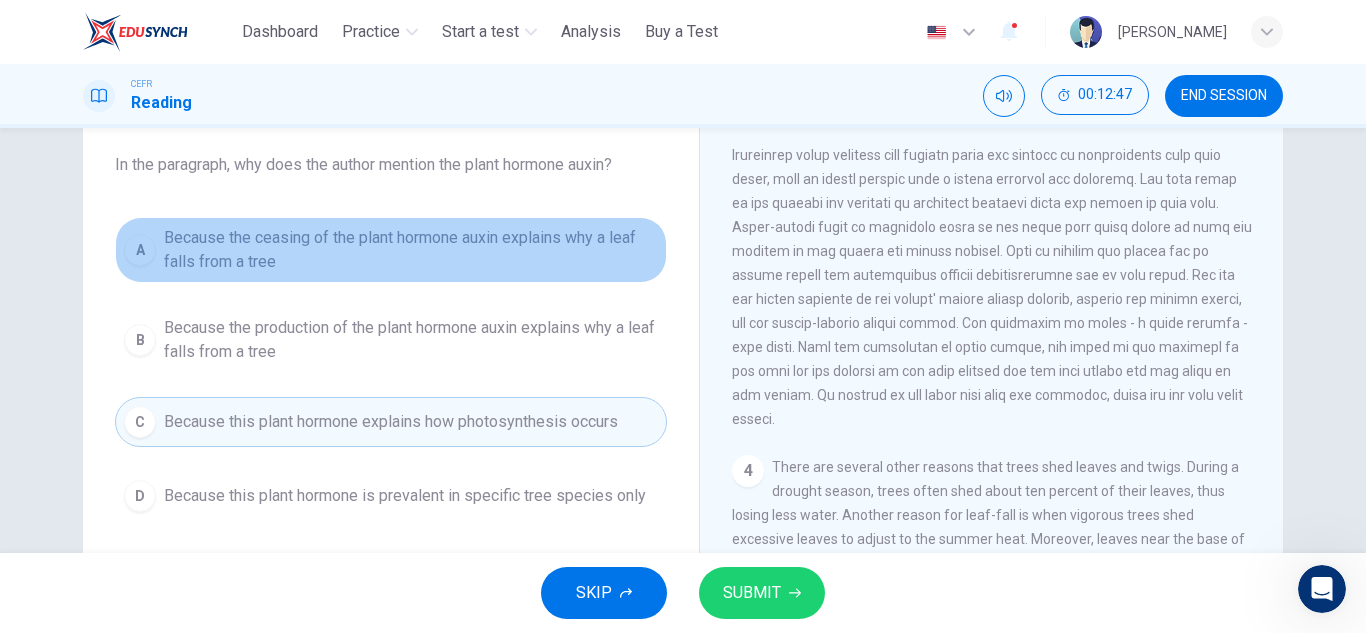 click on "Because the ceasing of the plant hormone auxin explains why a leaf falls from a tree" at bounding box center (411, 250) 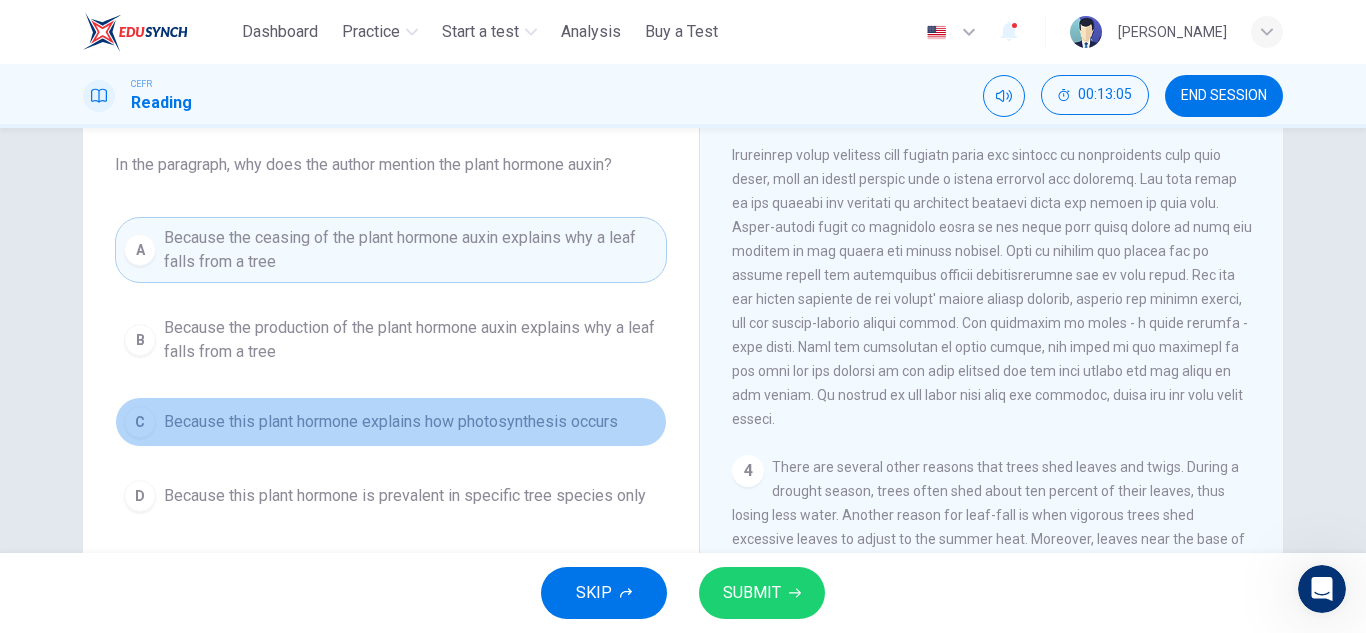 click on "C Because this plant hormone explains how photosynthesis occurs" at bounding box center (391, 422) 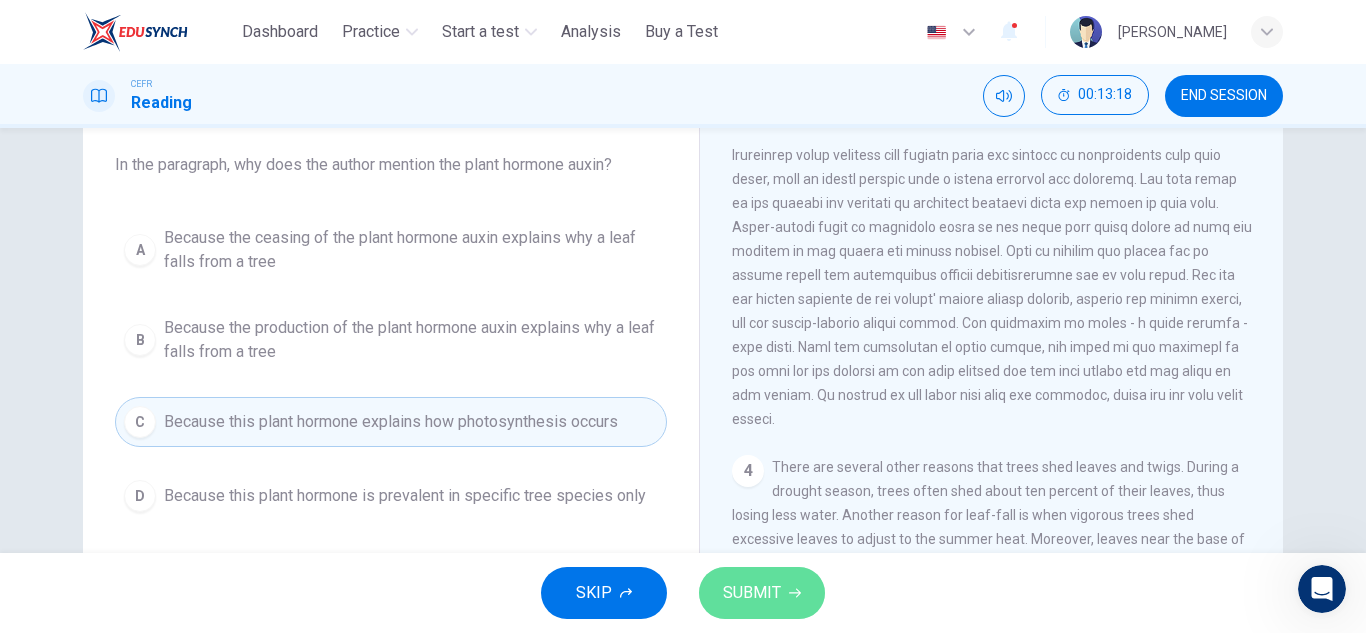 click on "SUBMIT" at bounding box center (752, 593) 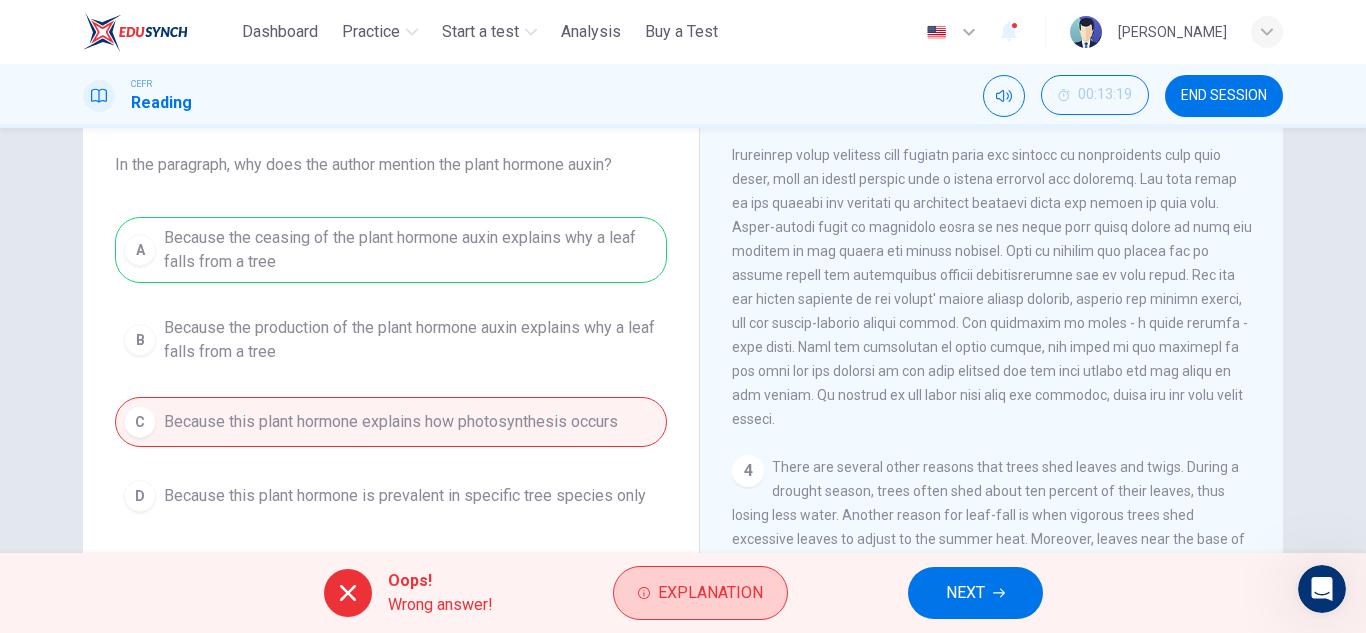 click on "Explanation" at bounding box center [700, 593] 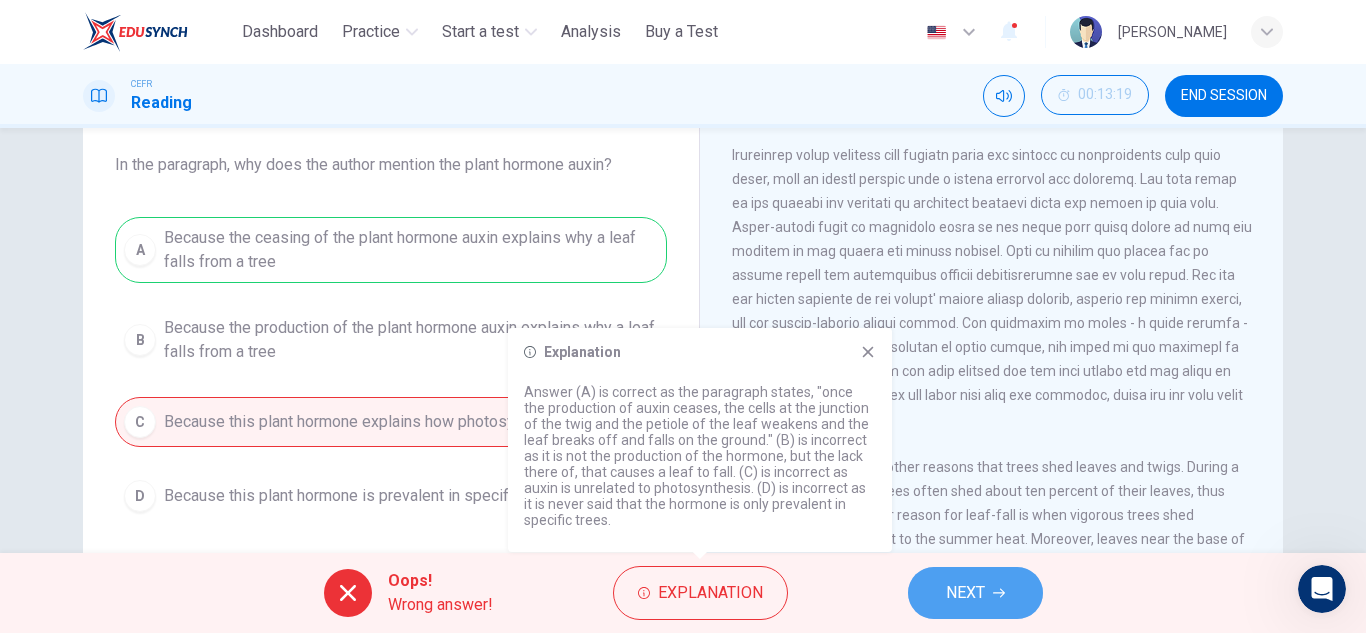 click on "NEXT" at bounding box center [975, 593] 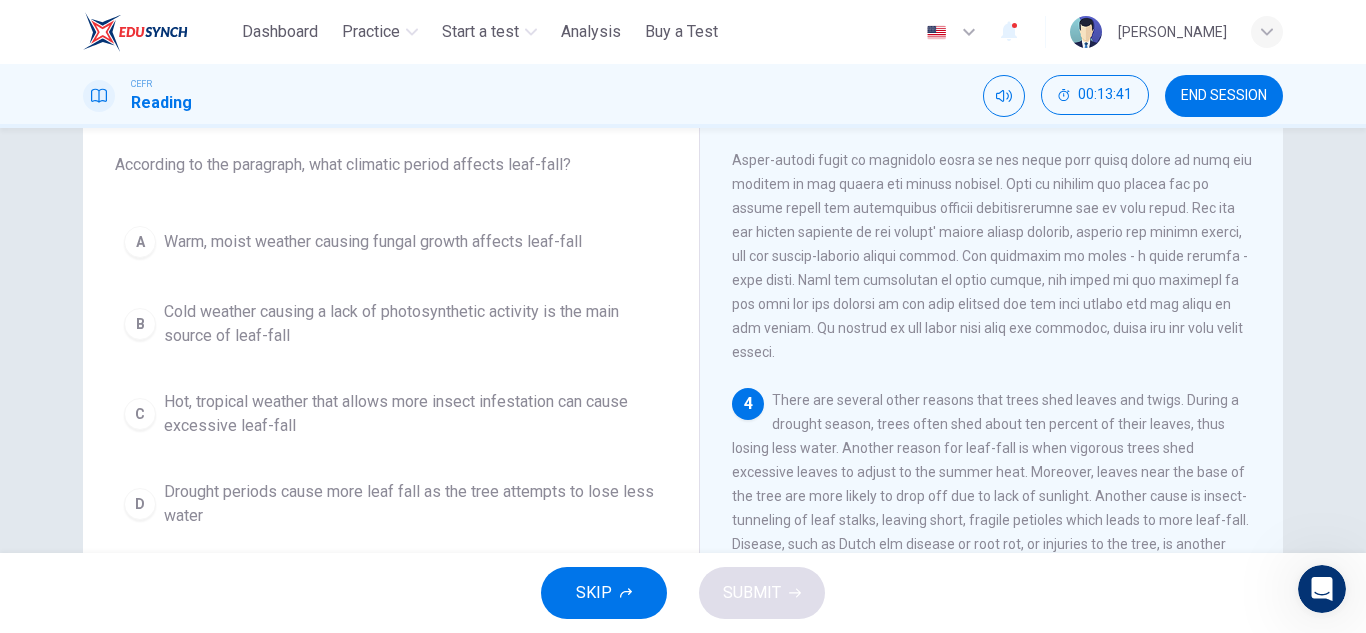 scroll, scrollTop: 502, scrollLeft: 0, axis: vertical 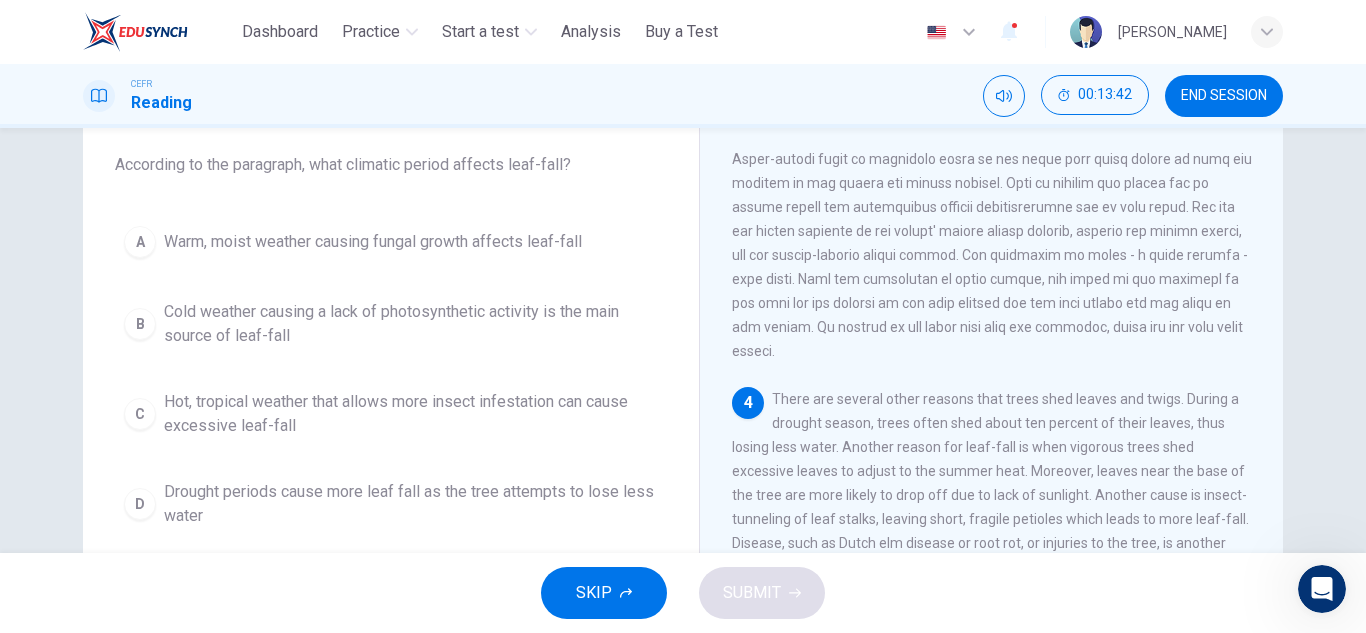 click on "Drought periods cause more leaf fall as the tree attempts to lose less water" at bounding box center [411, 504] 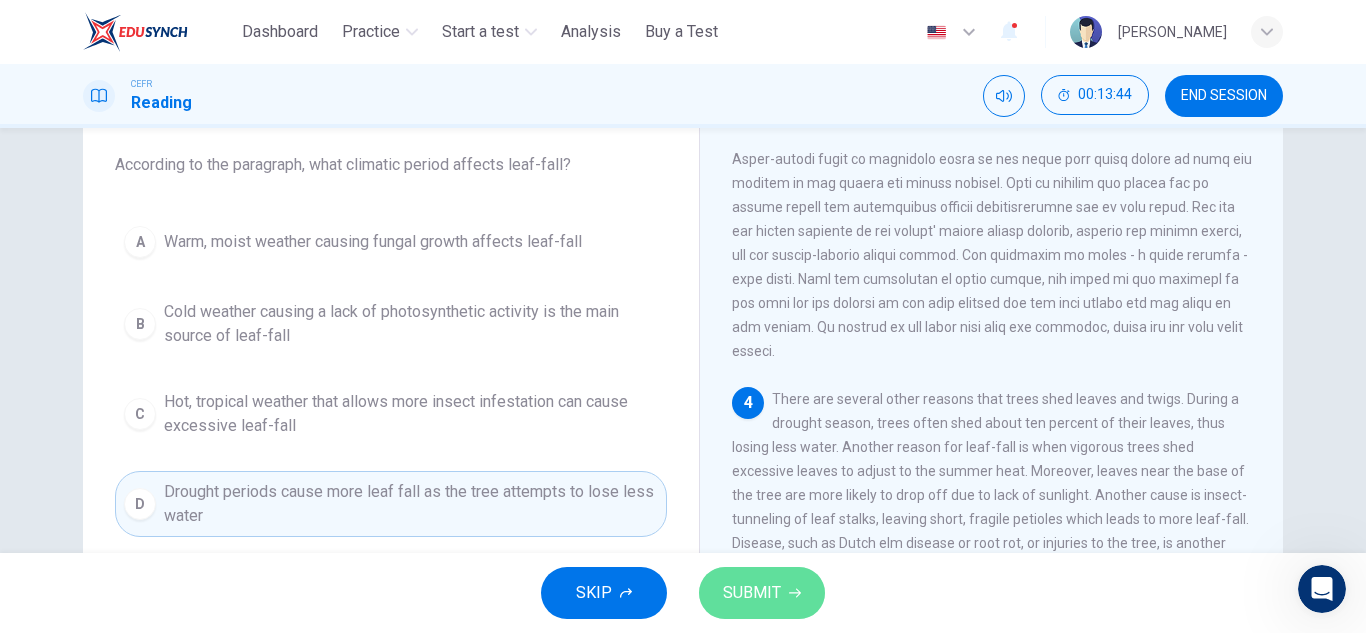 click on "SUBMIT" at bounding box center (752, 593) 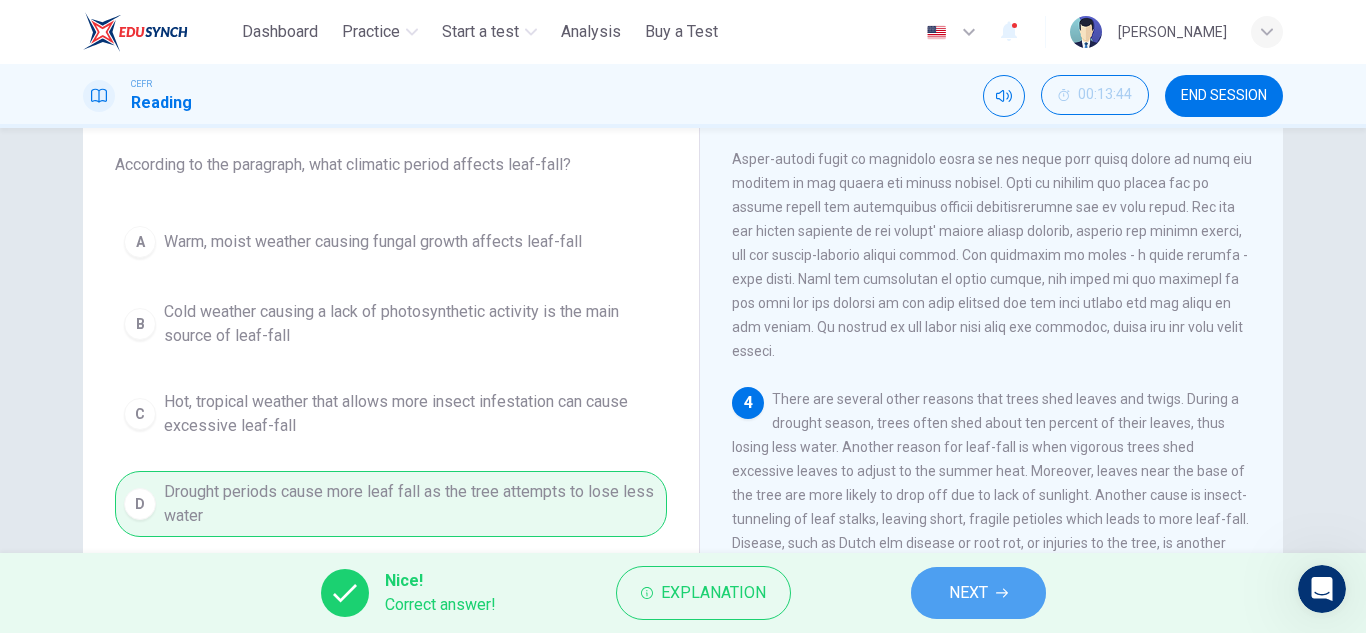 click on "NEXT" at bounding box center [978, 593] 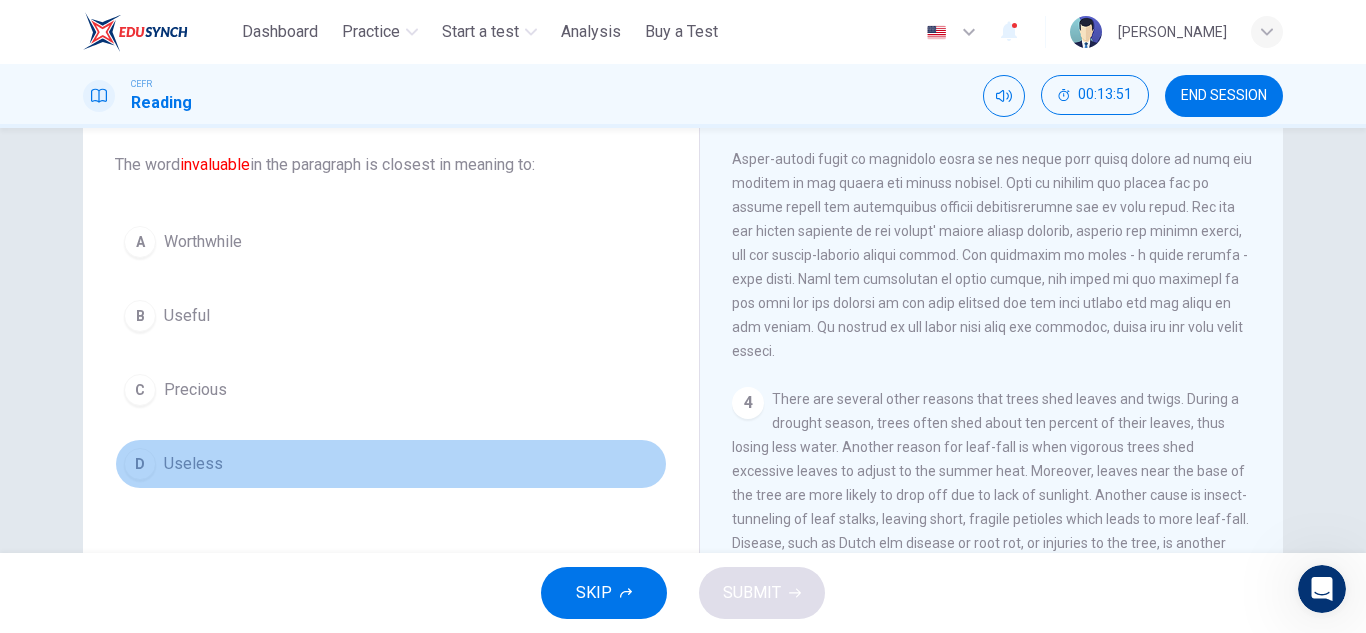 click on "D Useless" at bounding box center [391, 464] 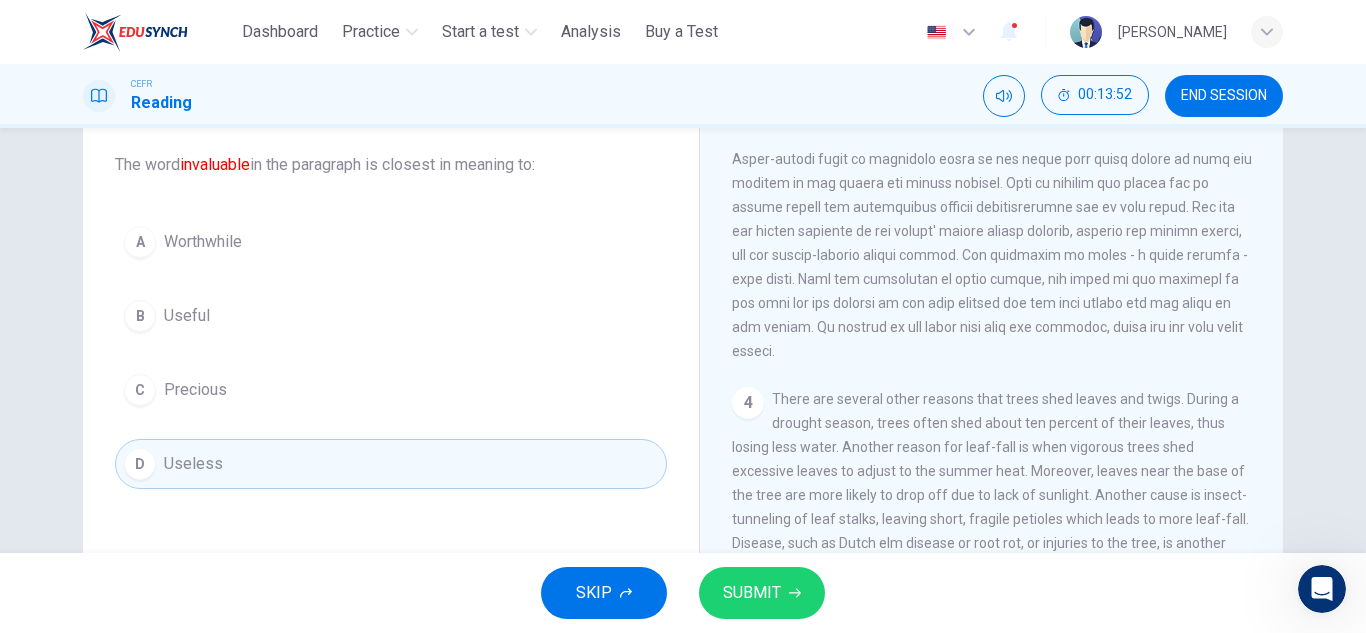 click on "SUBMIT" at bounding box center (752, 593) 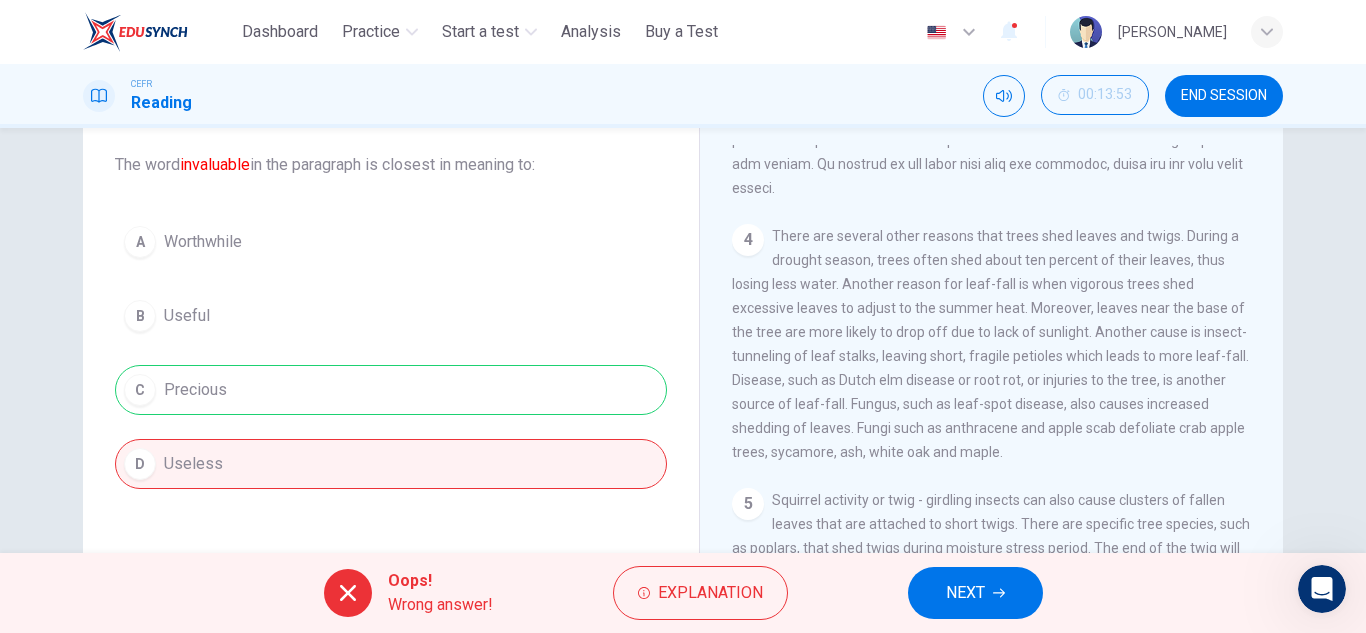 scroll, scrollTop: 713, scrollLeft: 0, axis: vertical 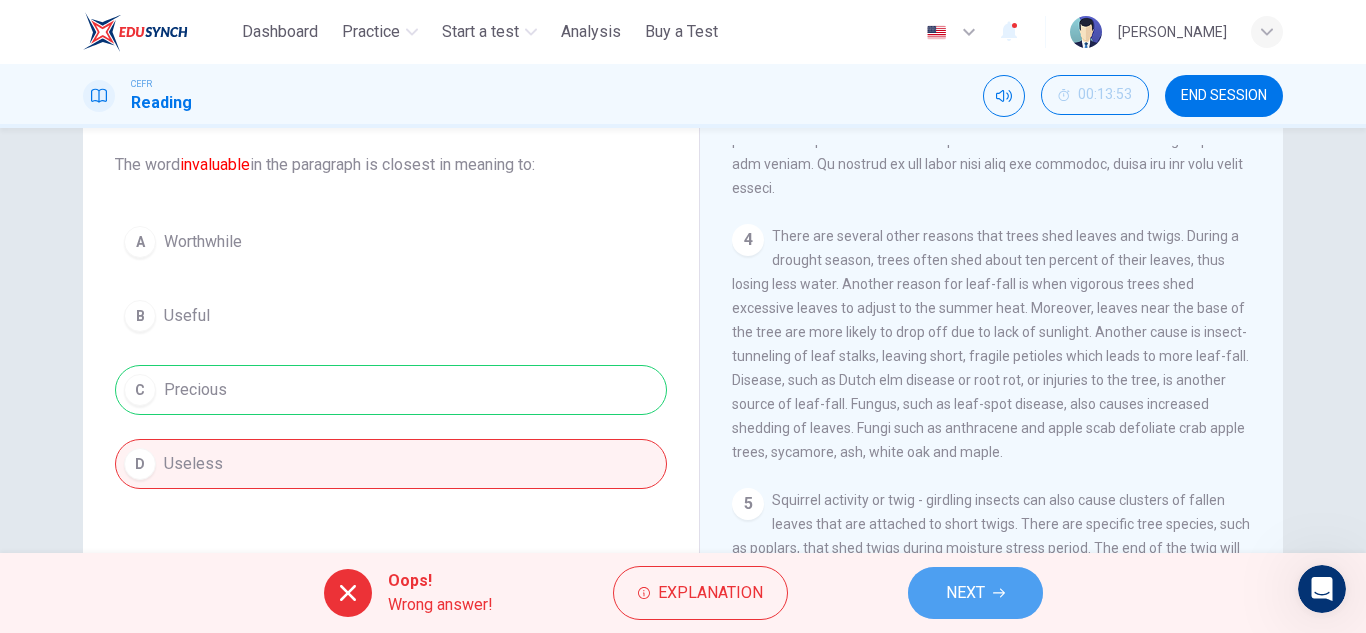 click on "NEXT" at bounding box center (965, 593) 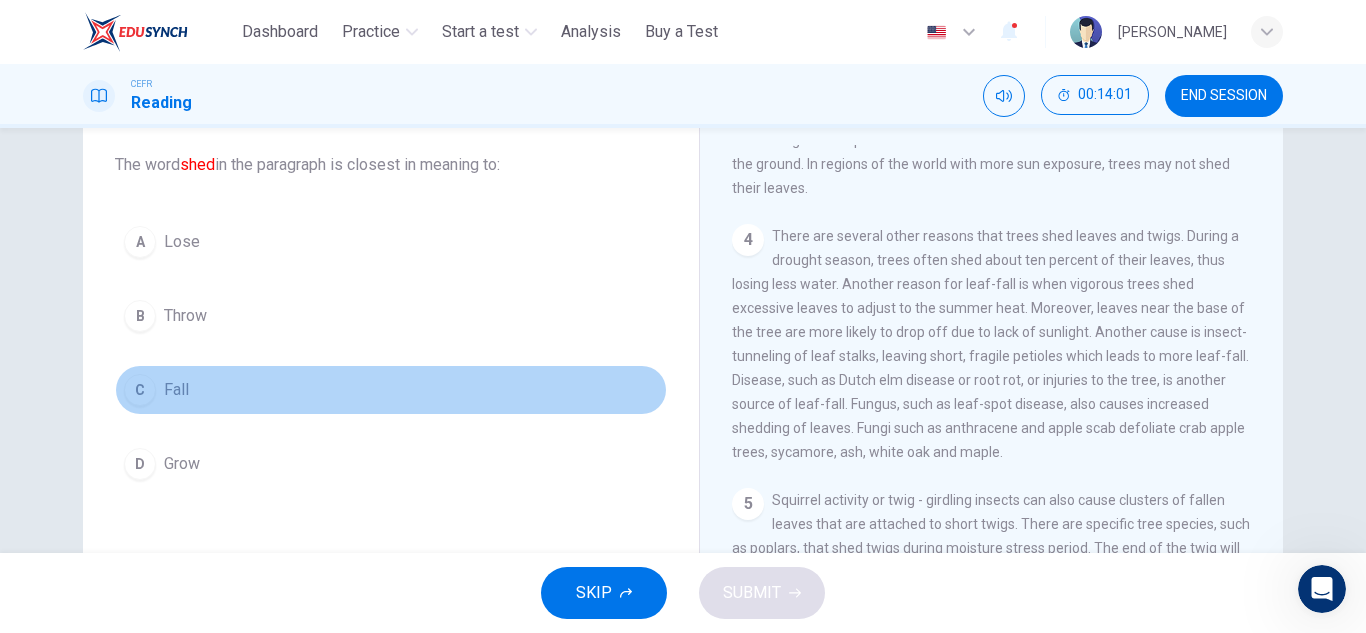 click on "C Fall" at bounding box center [391, 390] 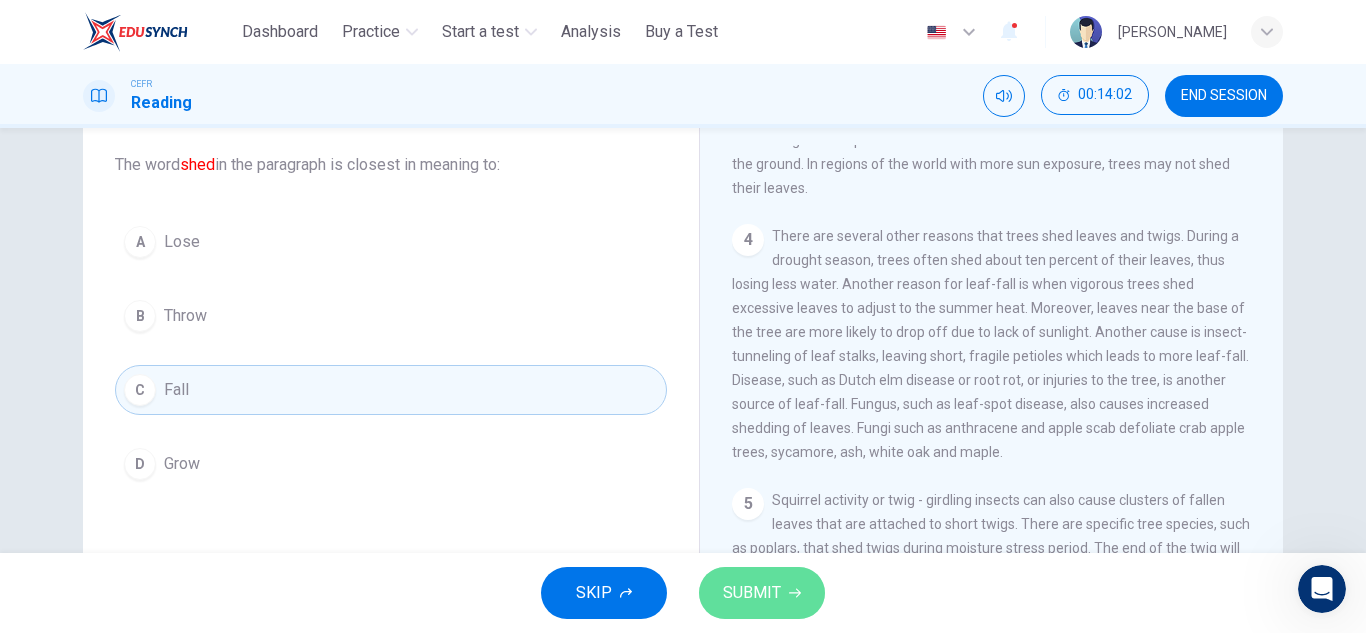 click on "SUBMIT" at bounding box center (752, 593) 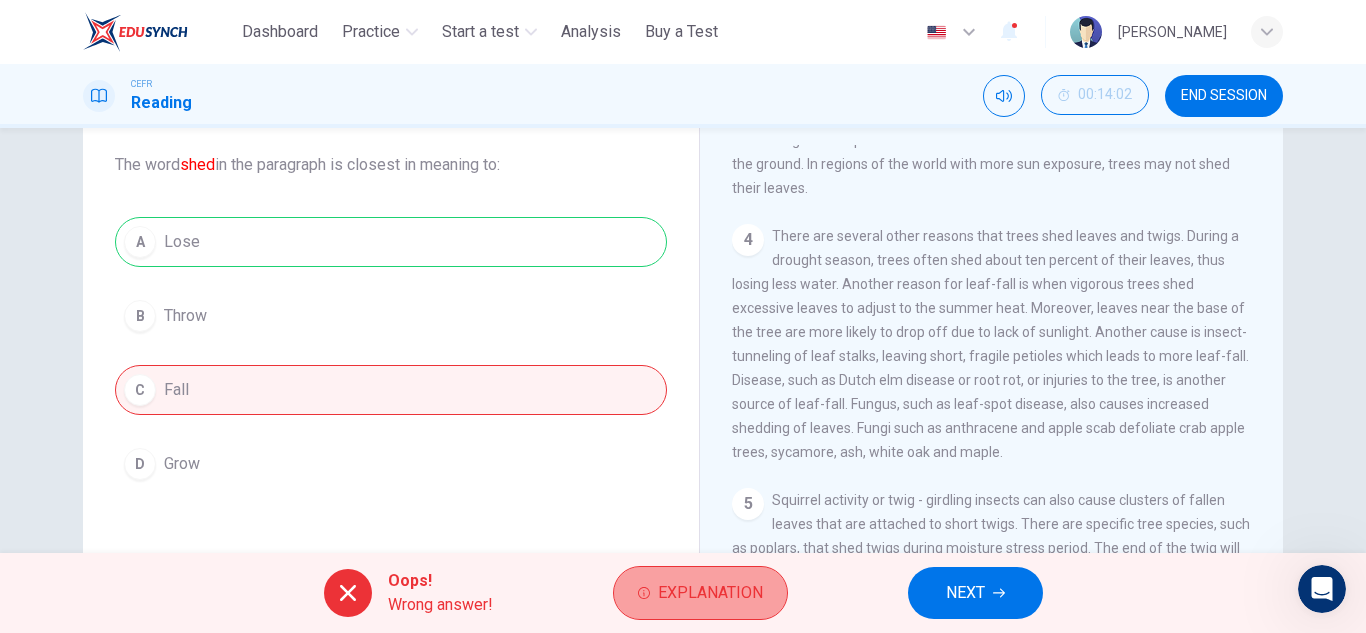 click on "Explanation" at bounding box center [710, 593] 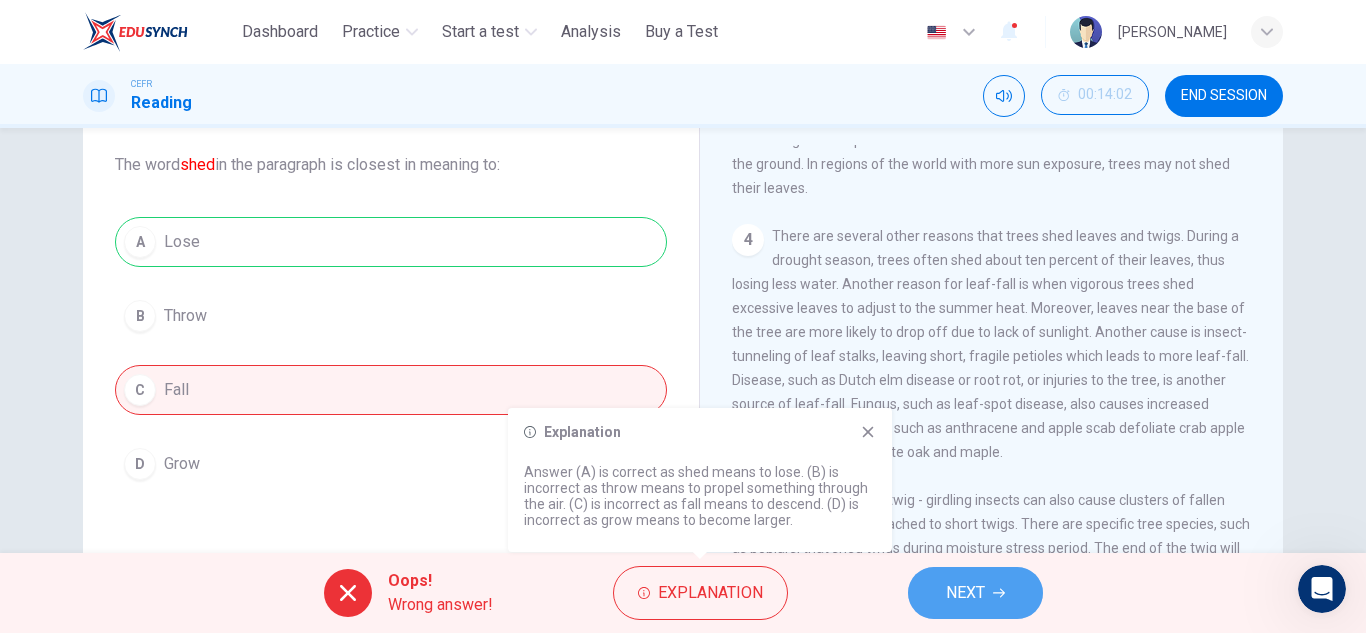 click on "NEXT" at bounding box center [965, 593] 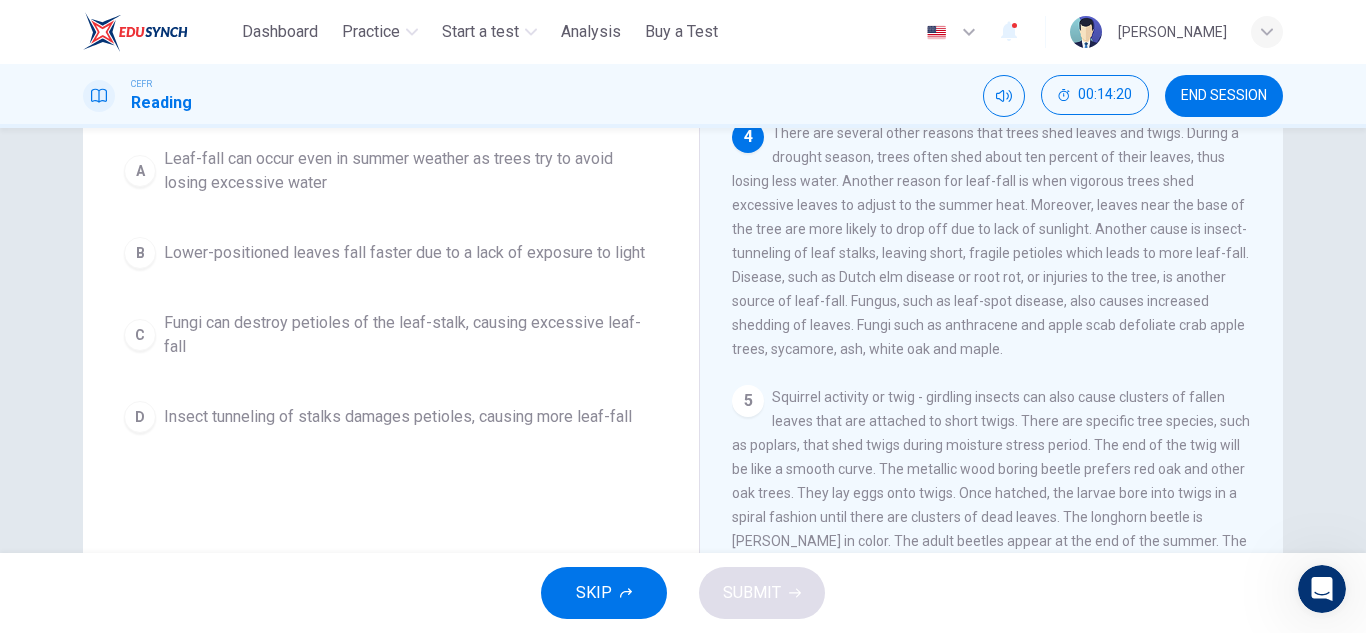 scroll, scrollTop: 215, scrollLeft: 0, axis: vertical 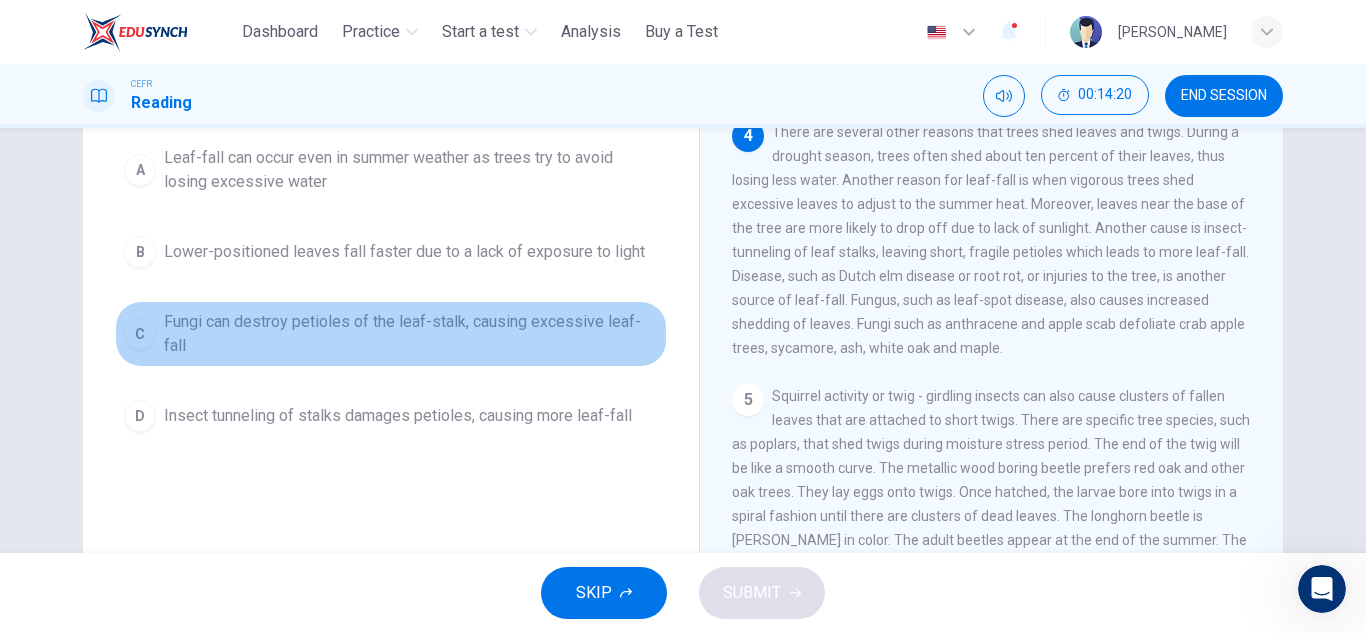 click on "Fungi can destroy petioles of the leaf-stalk, causing excessive leaf-fall" at bounding box center [411, 334] 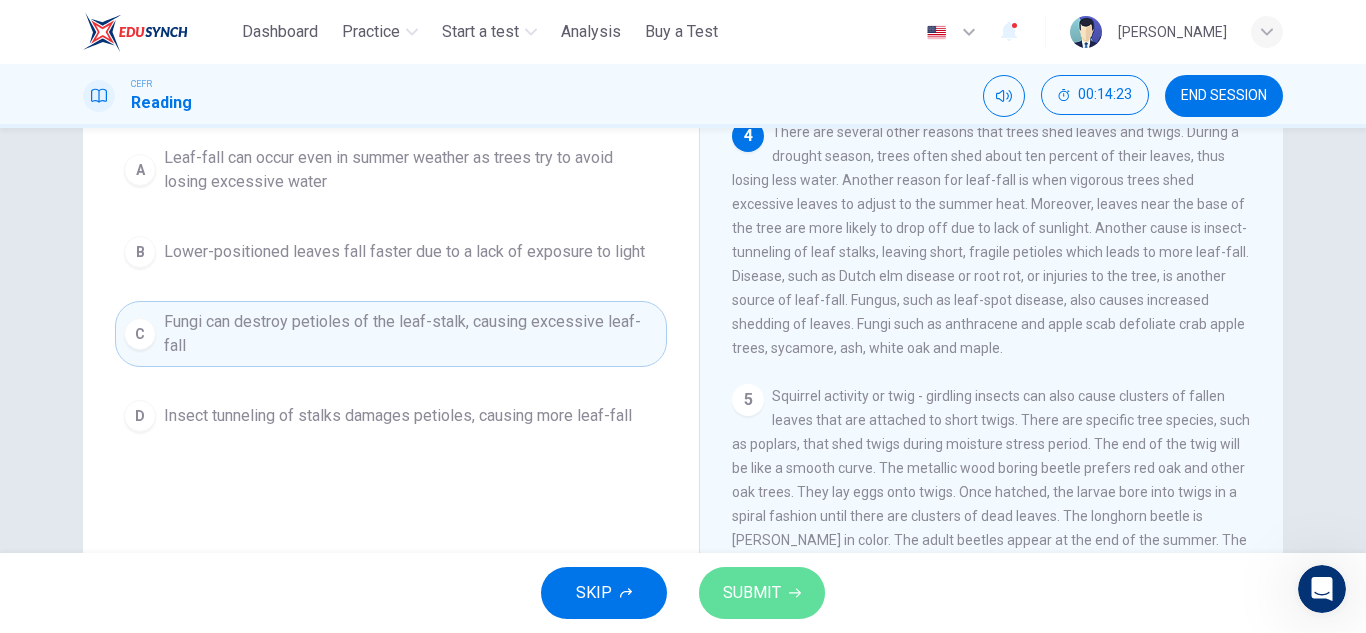 click on "SUBMIT" at bounding box center (752, 593) 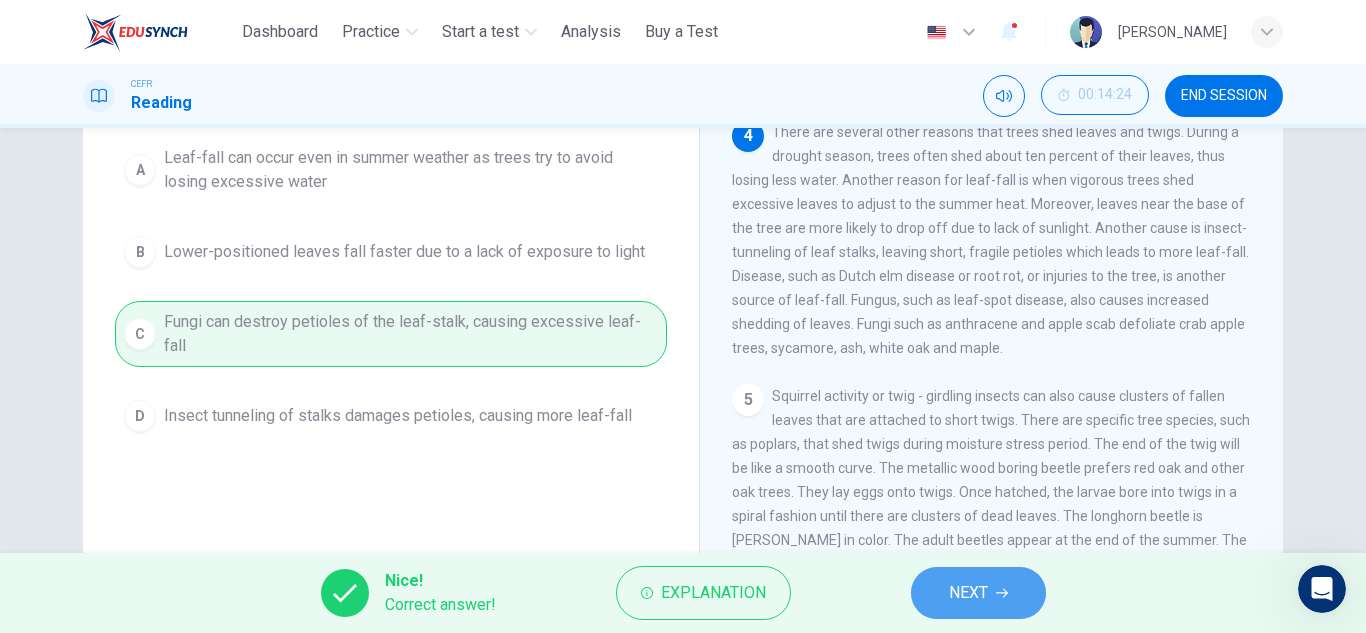 click on "NEXT" at bounding box center (968, 593) 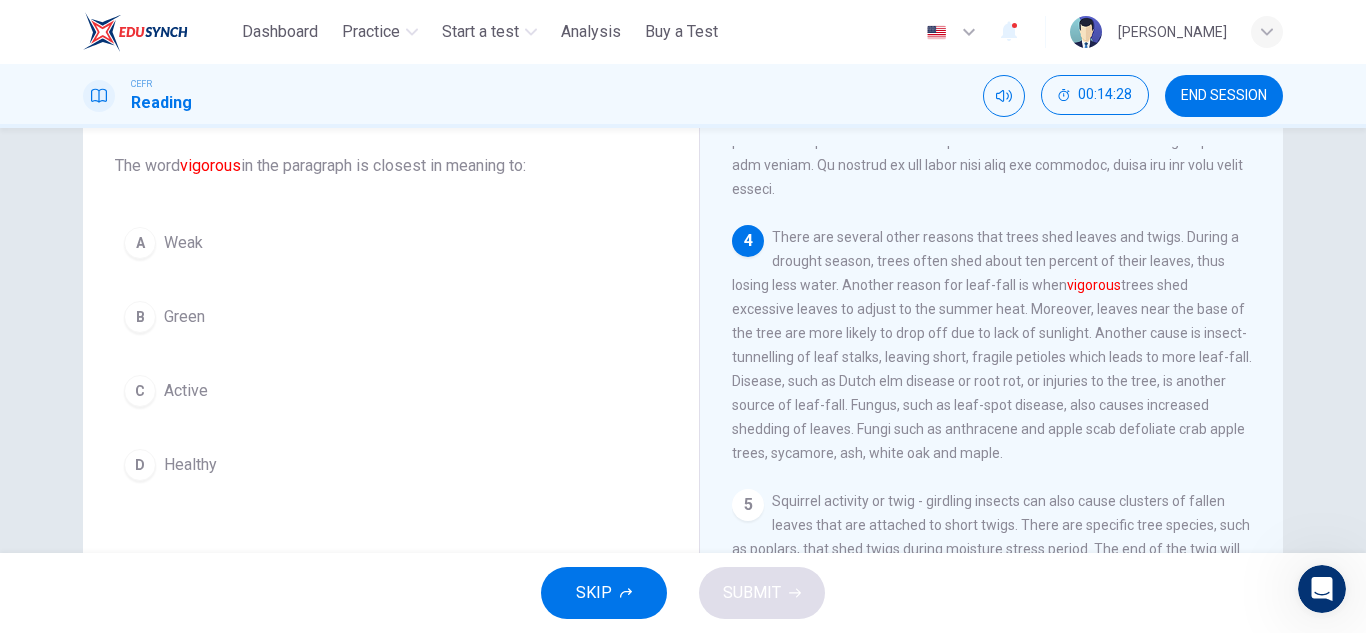 scroll, scrollTop: 108, scrollLeft: 0, axis: vertical 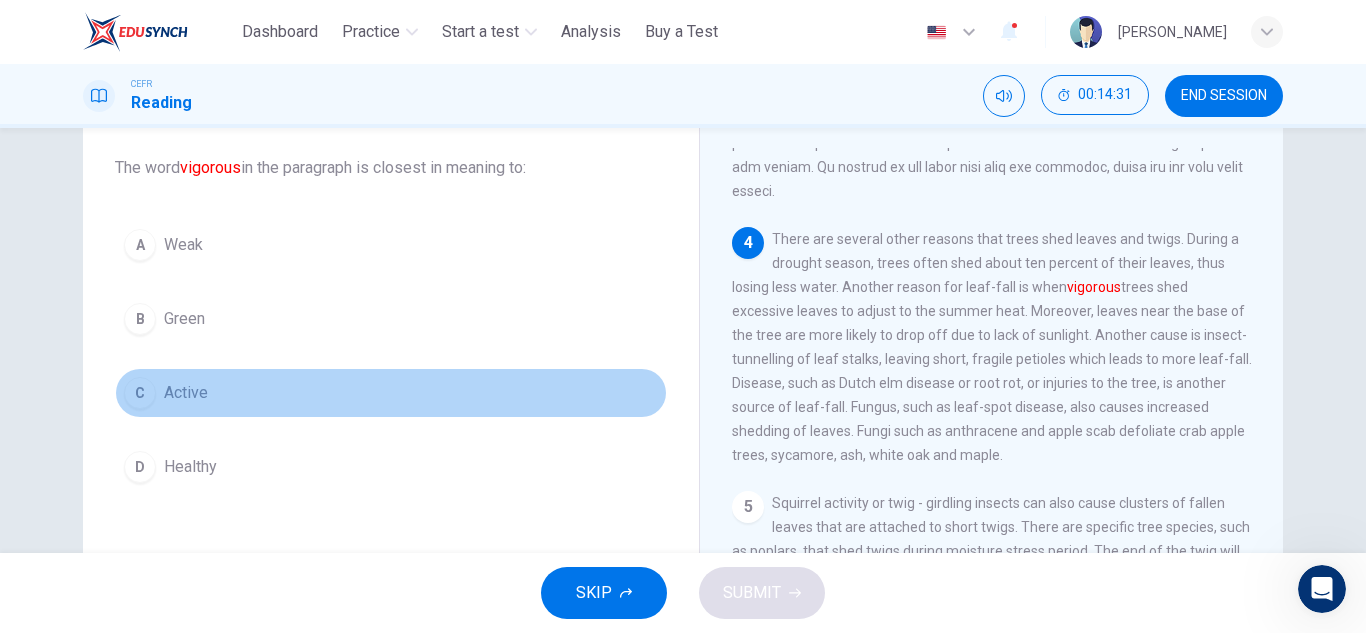 click on "Active" at bounding box center [186, 393] 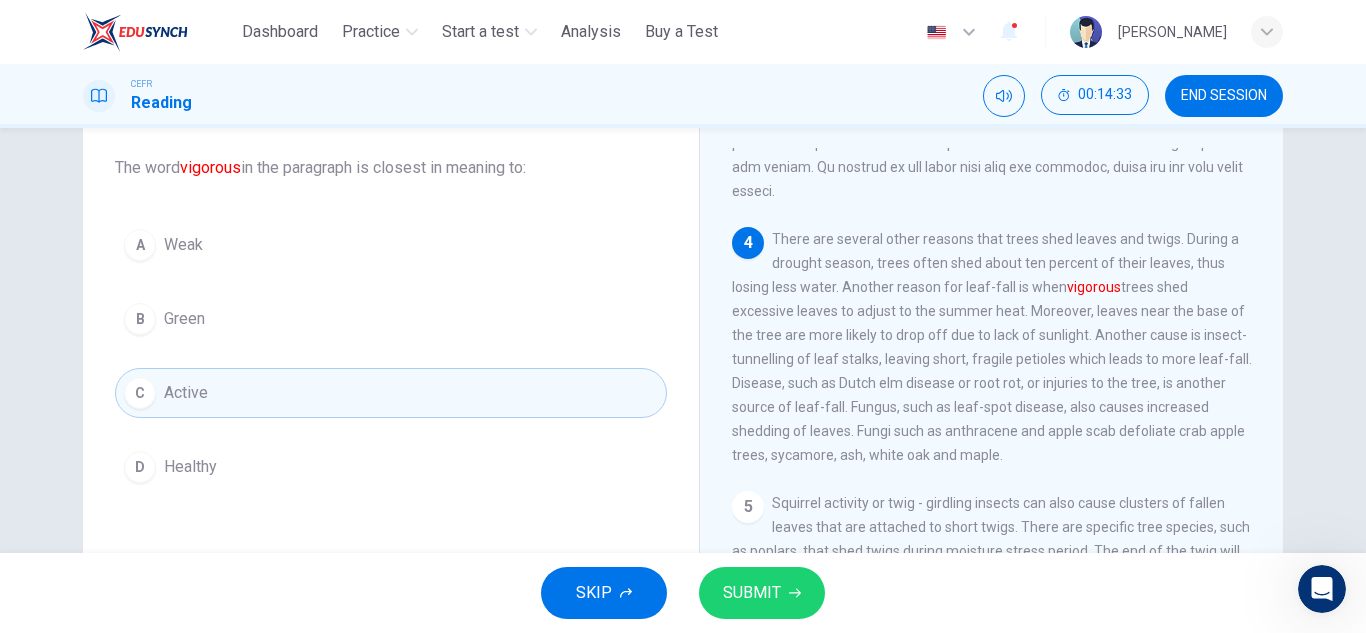 click on "SUBMIT" at bounding box center (752, 593) 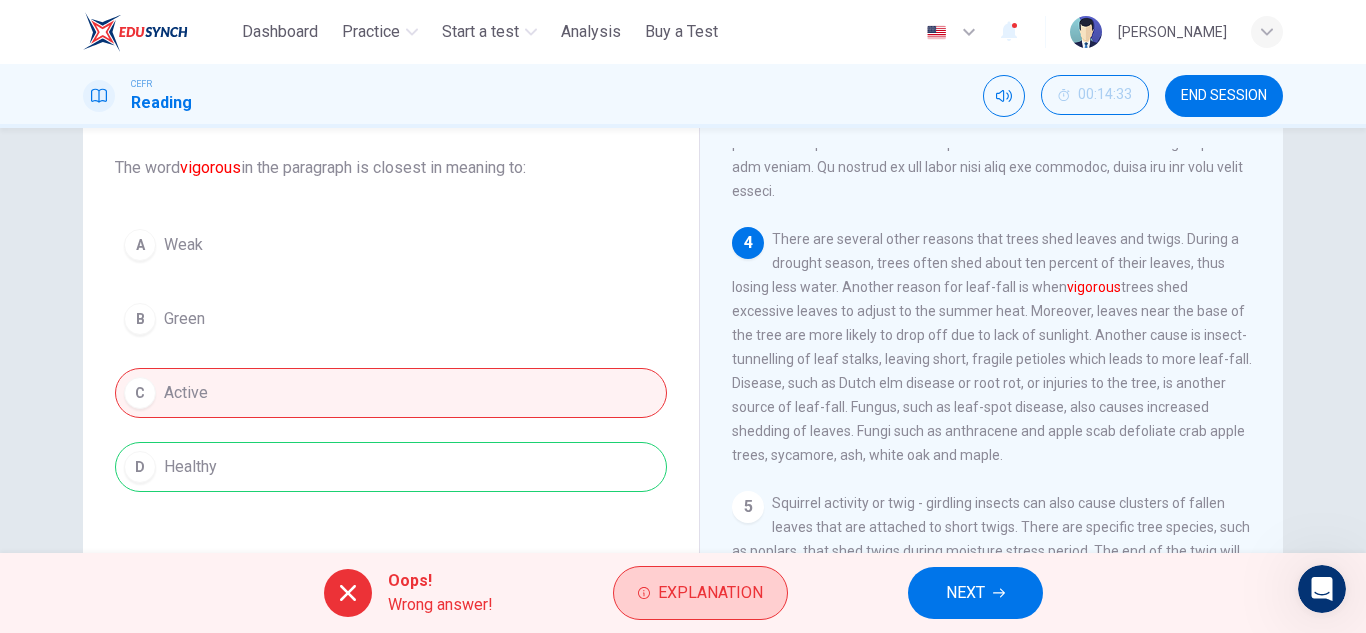 click on "Explanation" at bounding box center (710, 593) 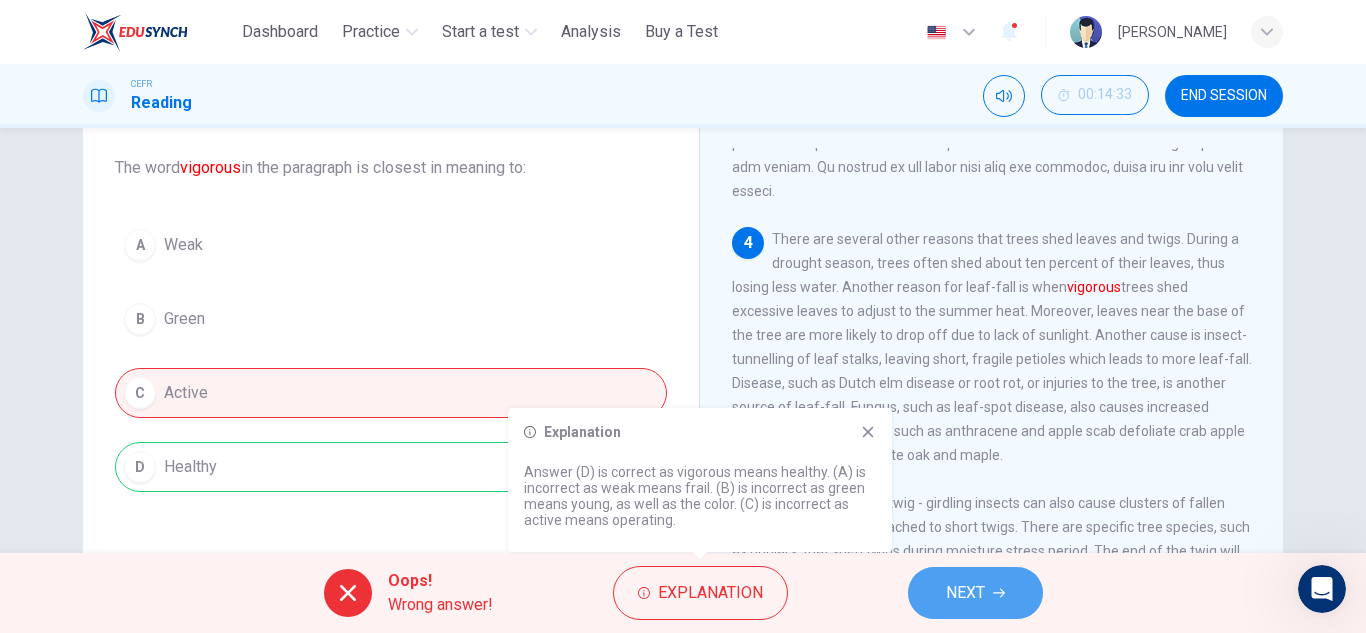 click on "NEXT" at bounding box center [965, 593] 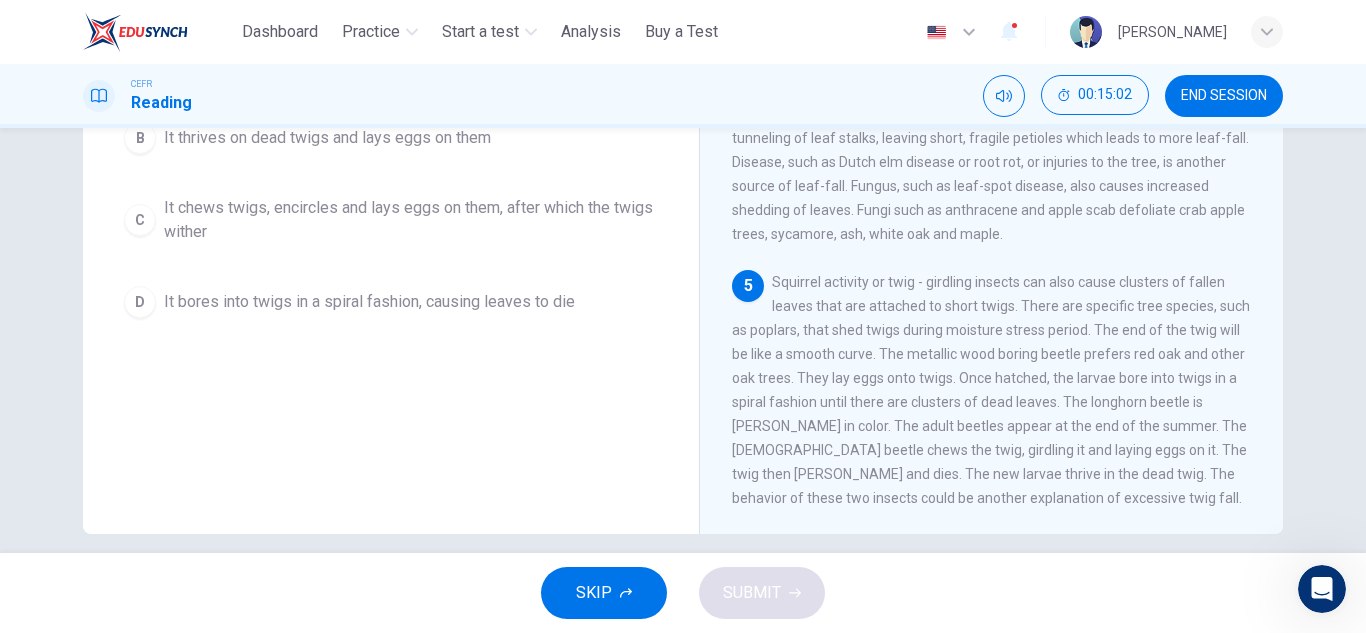 scroll, scrollTop: 336, scrollLeft: 0, axis: vertical 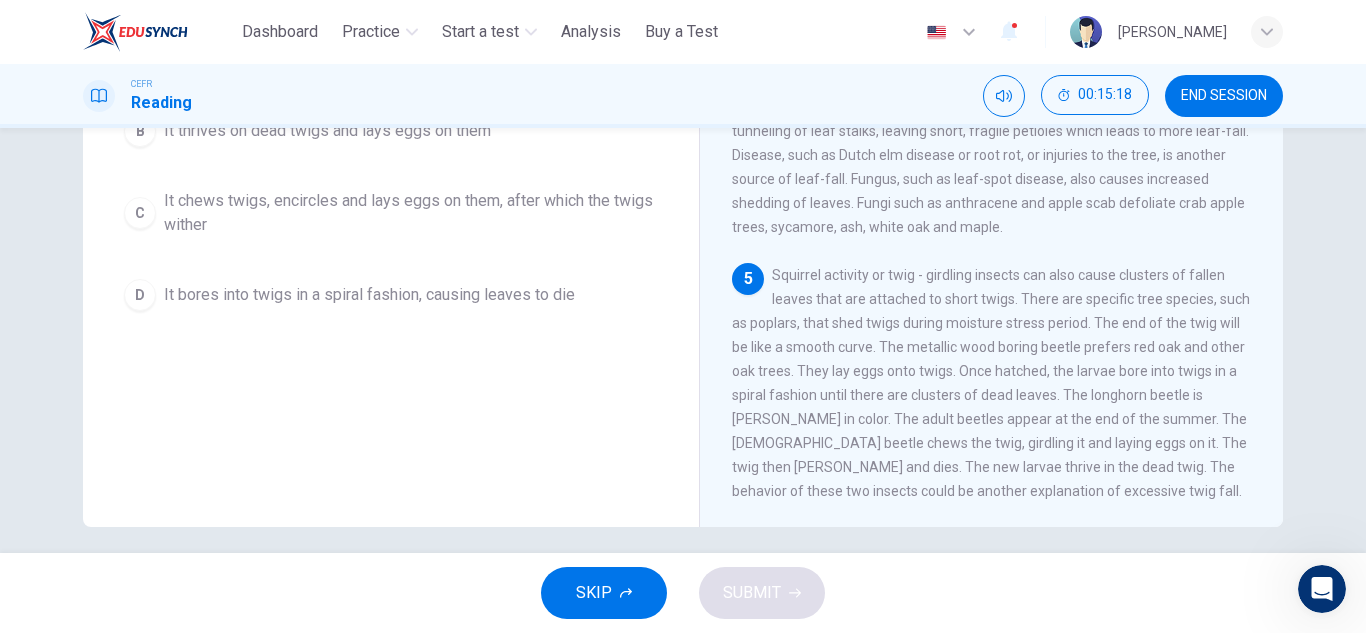 click on "Question 21 The paragraph supports which of the following statements about the female longhorn beetle: A It lays eggs on the red oak and other oak trees, out of which larvae hatch and bore into twigs B It thrives on dead twigs and lays eggs on them C It chews twigs, encircles and lays eggs on them, after which the twigs wither D It bores into twigs in a spiral fashion, causing leaves to die" at bounding box center (391, 189) 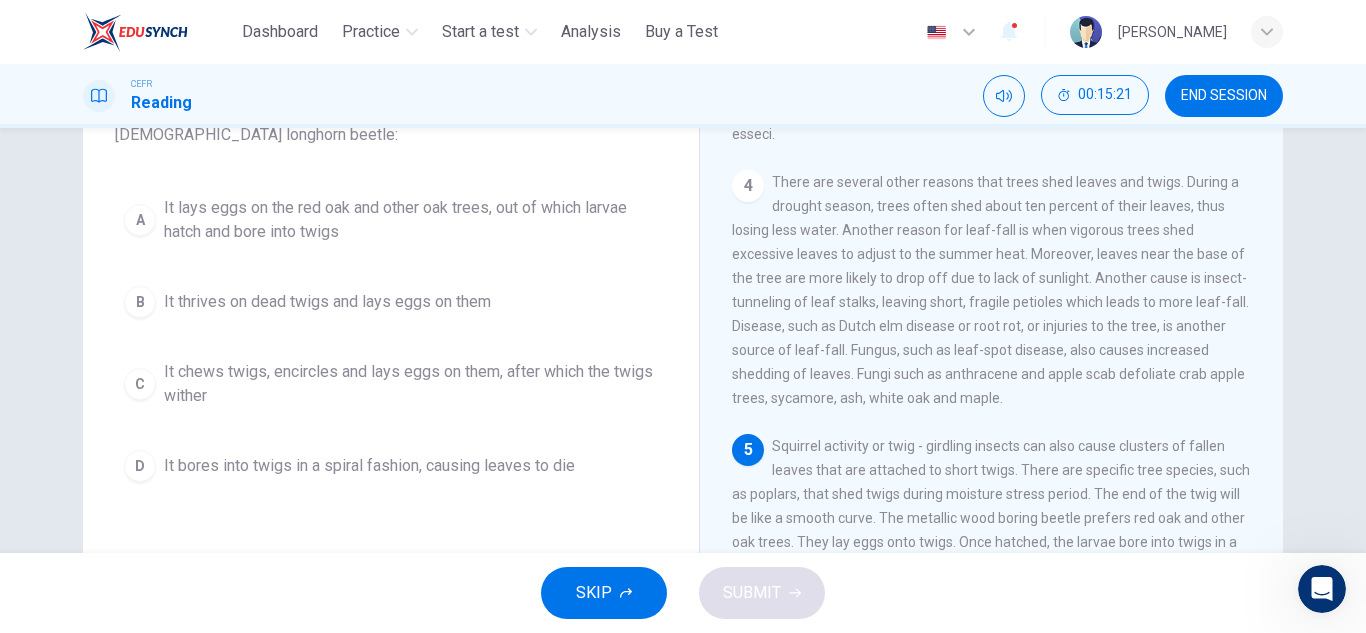 scroll, scrollTop: 163, scrollLeft: 0, axis: vertical 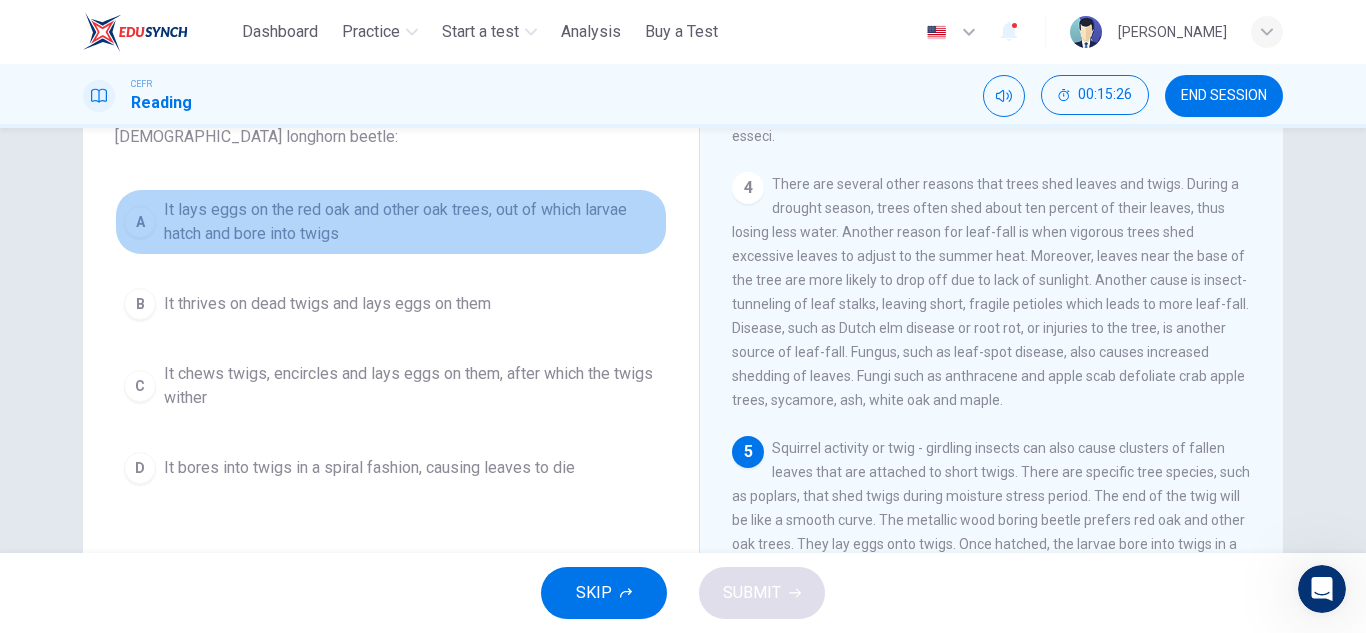 click on "It lays eggs on the red oak and other oak trees, out of which larvae hatch and bore into twigs" at bounding box center (411, 222) 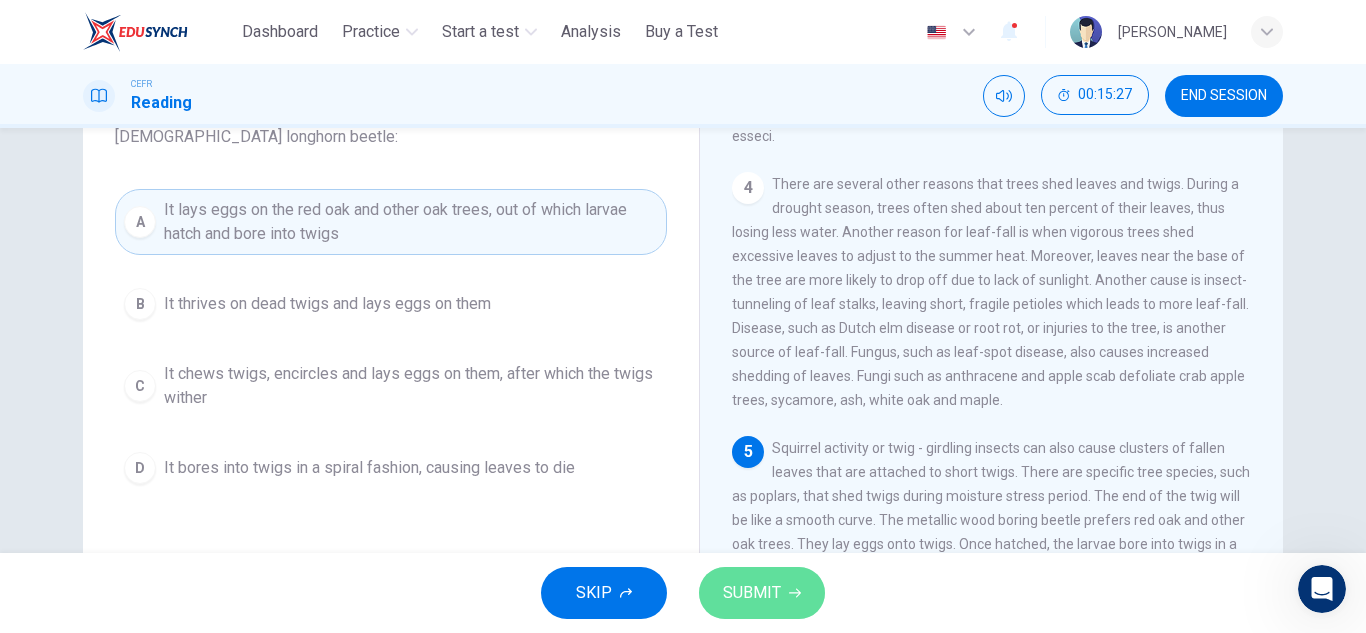 click on "SUBMIT" at bounding box center (762, 593) 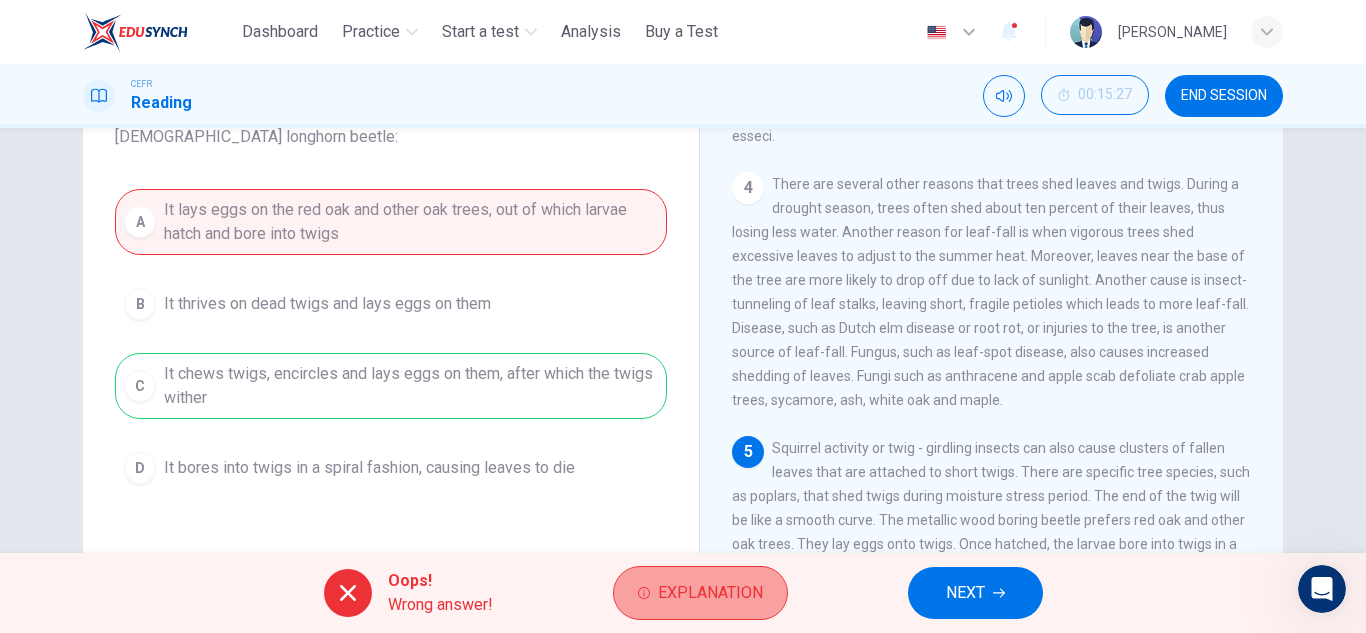 click on "Explanation" at bounding box center [700, 593] 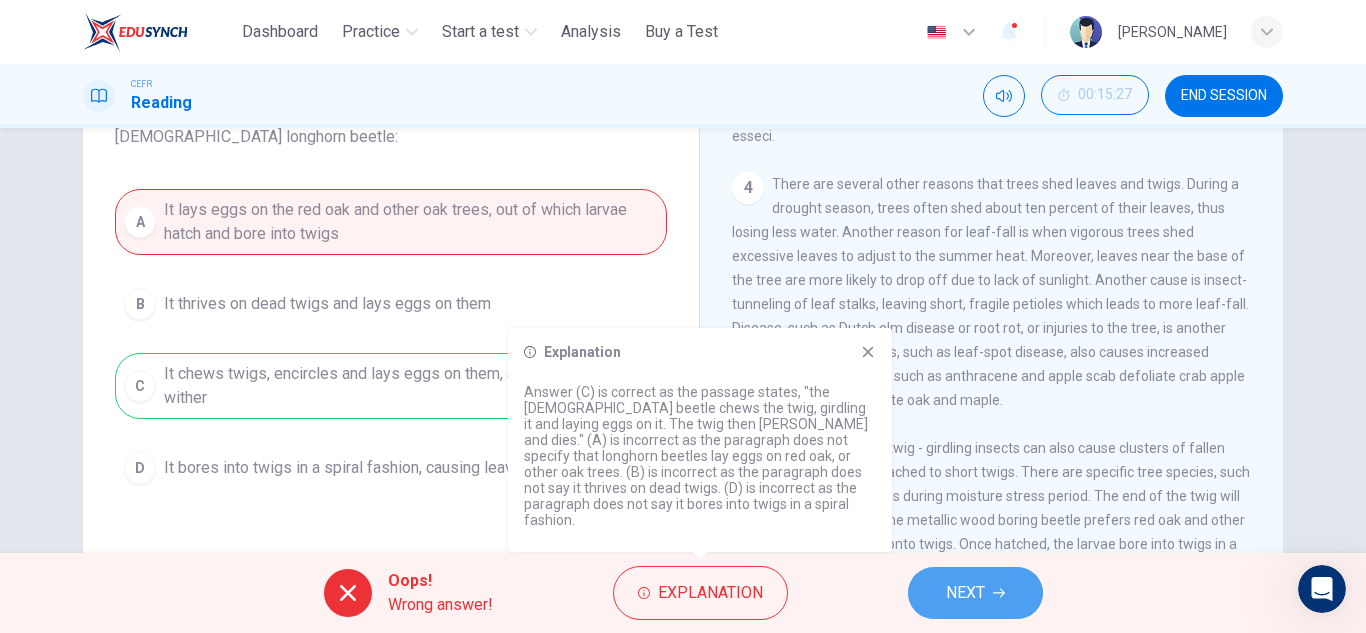 click on "NEXT" at bounding box center [975, 593] 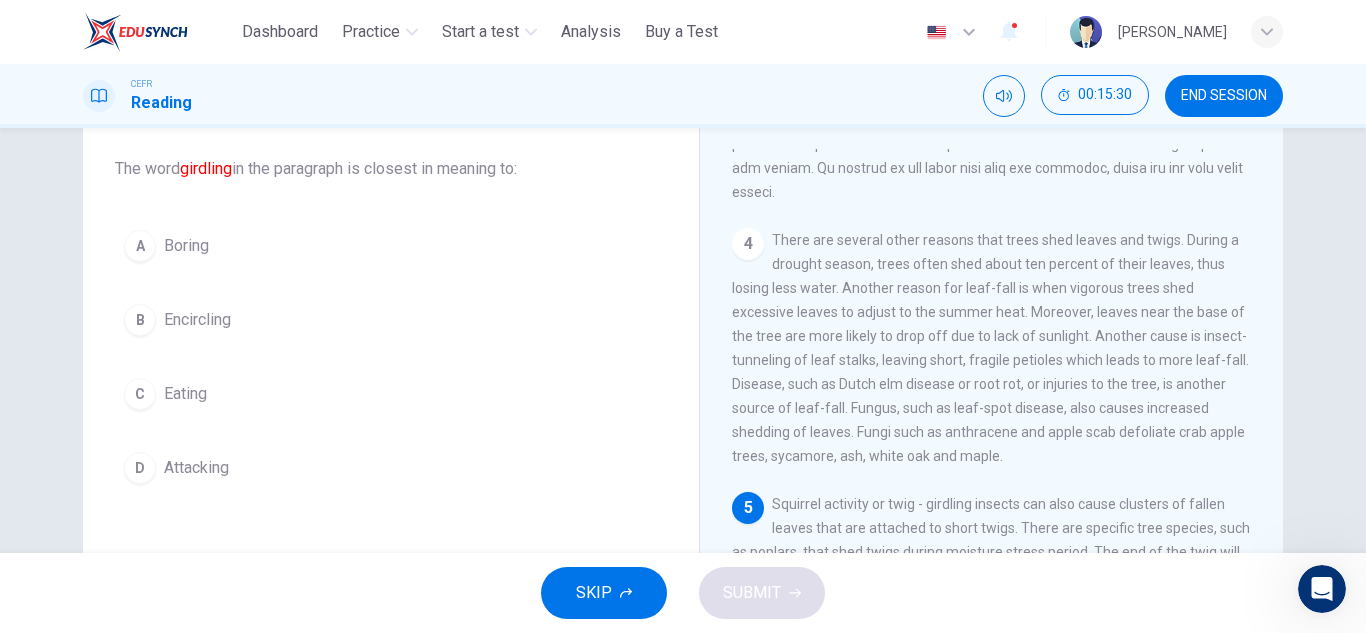 scroll, scrollTop: 106, scrollLeft: 0, axis: vertical 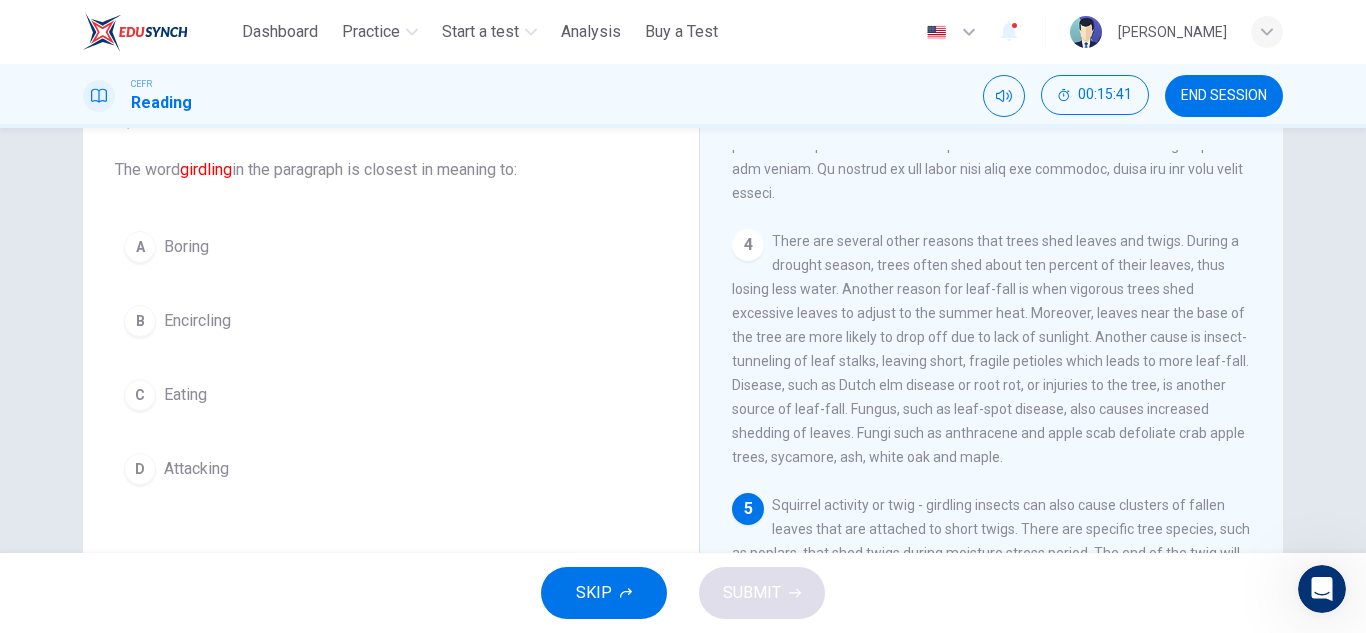 click on "B Encircling" at bounding box center (391, 321) 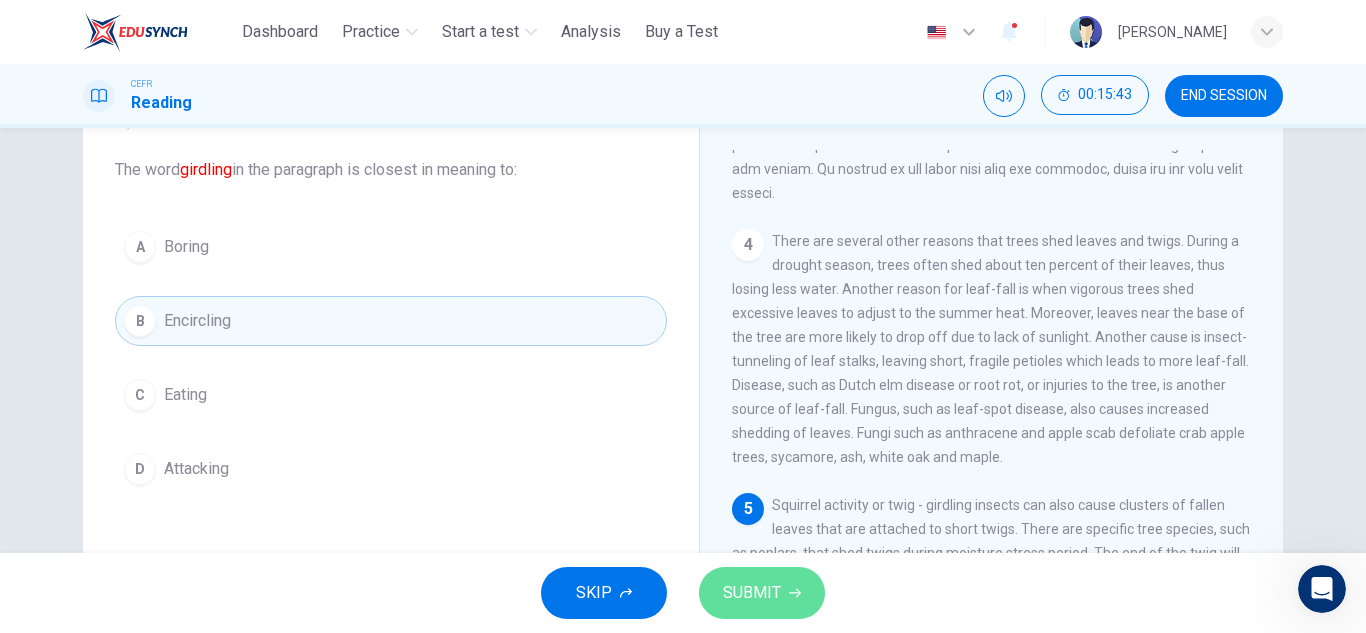 click on "SUBMIT" at bounding box center [752, 593] 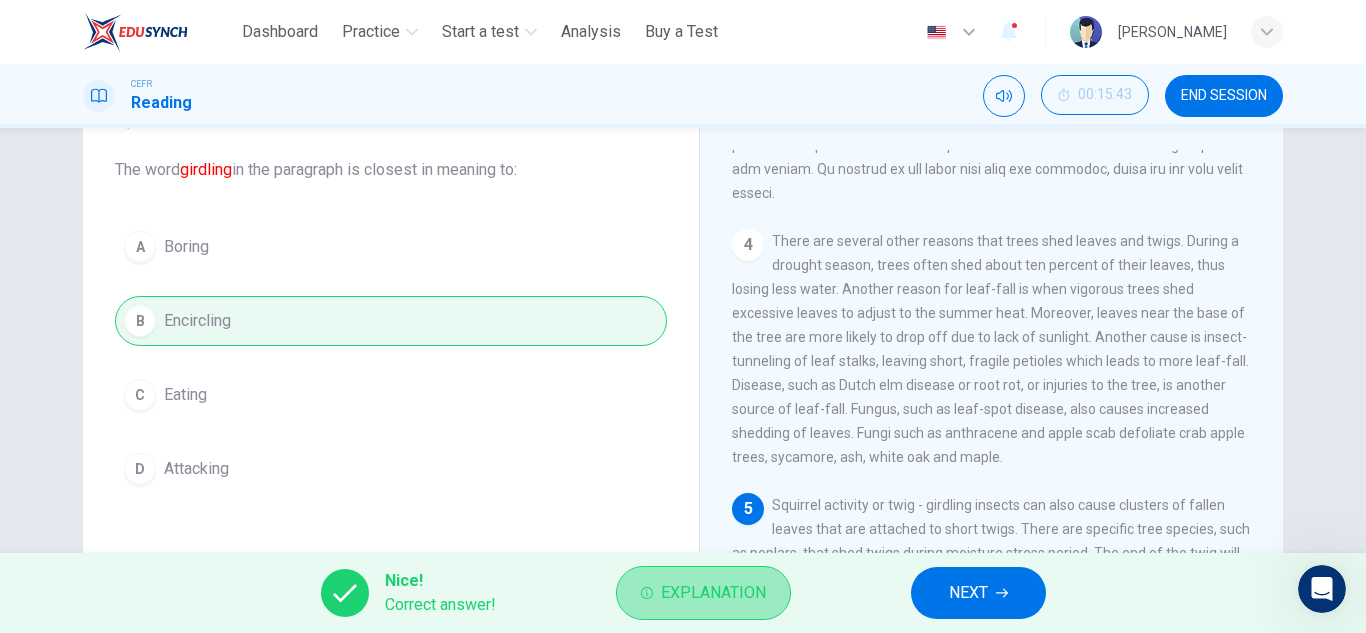 click on "Explanation" at bounding box center [713, 593] 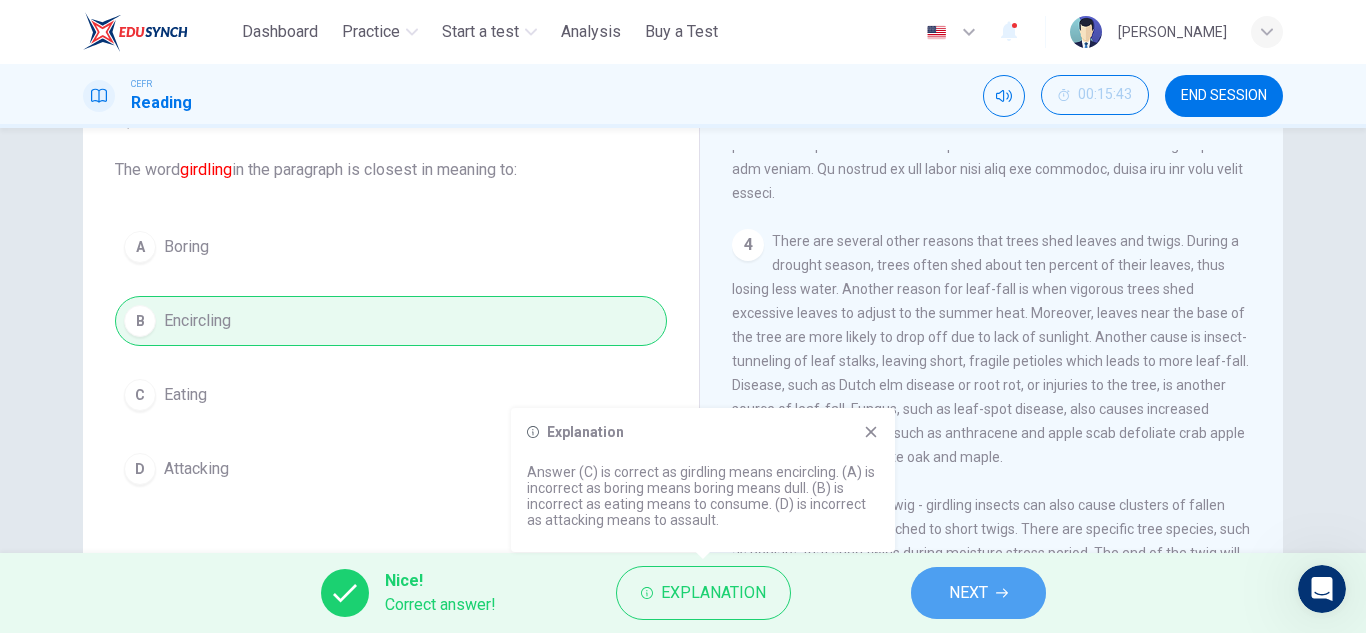 click on "NEXT" at bounding box center (978, 593) 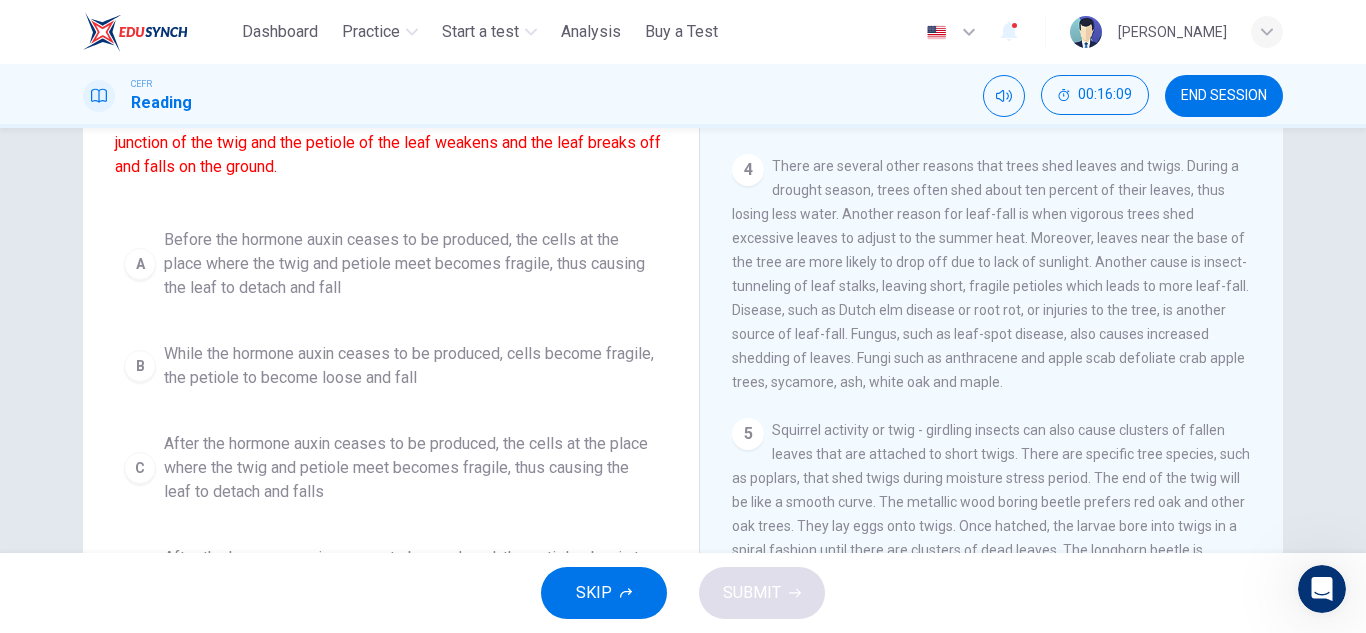 scroll, scrollTop: 181, scrollLeft: 0, axis: vertical 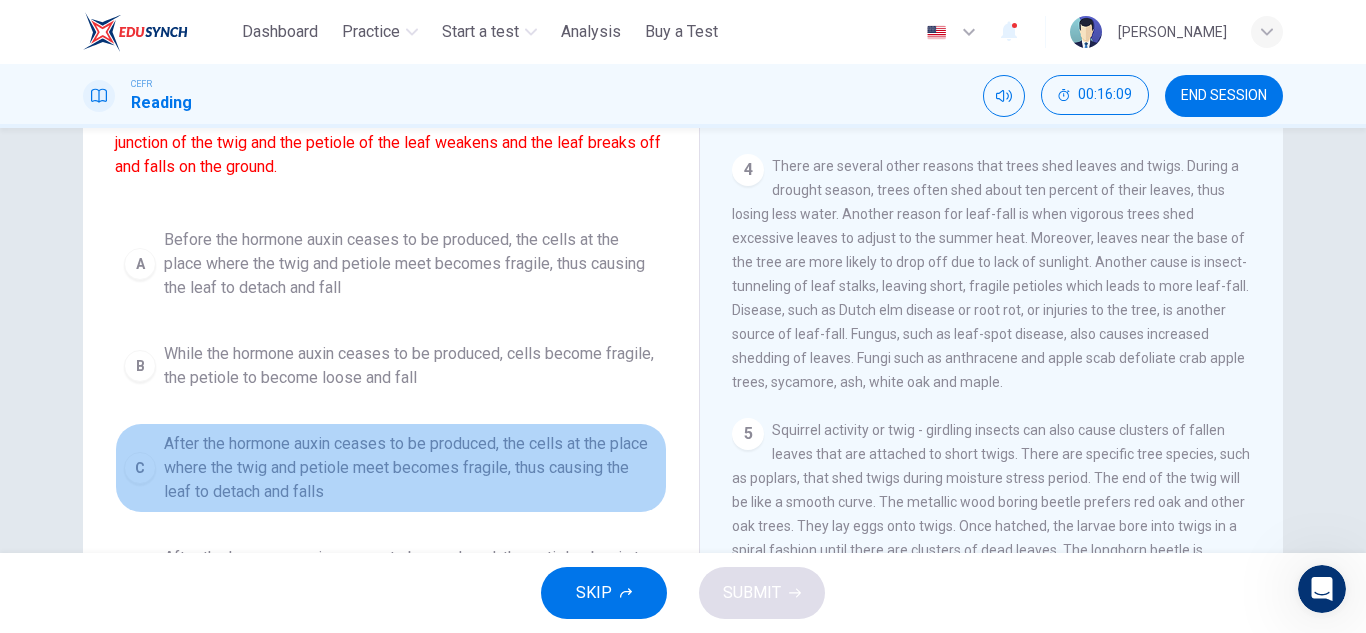 click on "After the hormone auxin ceases to be produced, the cells at the place where the twig and petiole meet becomes fragile, thus causing the leaf to detach and falls" at bounding box center (411, 468) 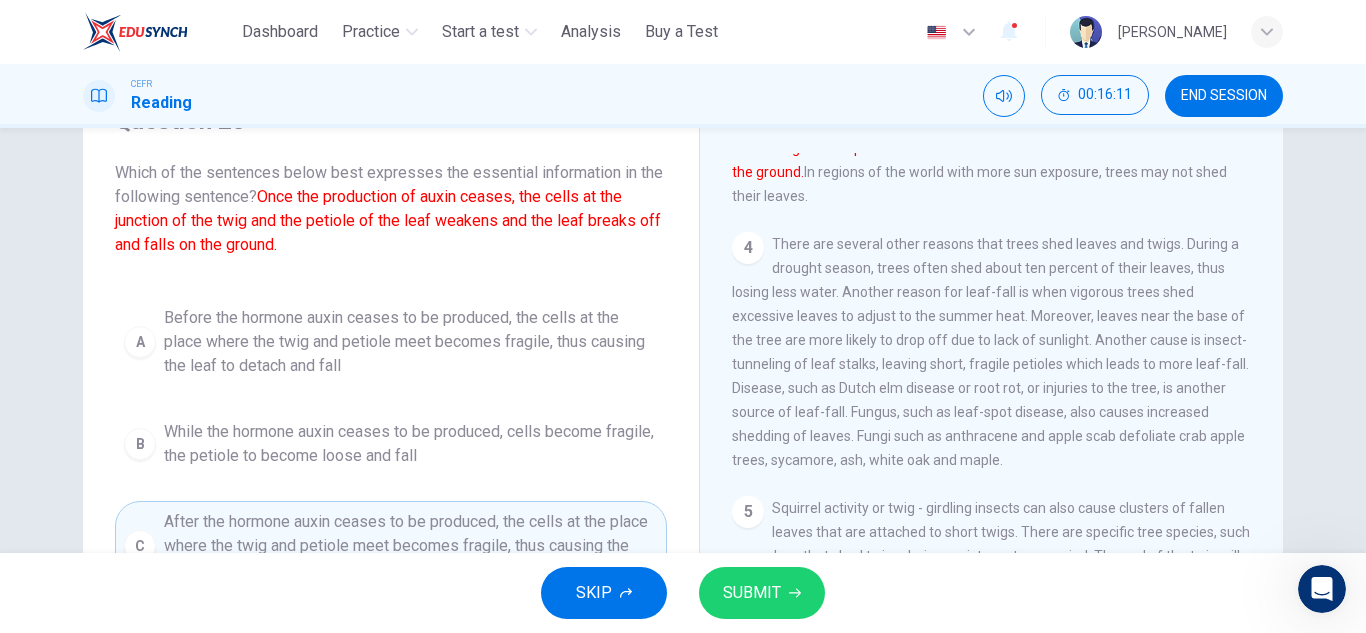 scroll, scrollTop: 102, scrollLeft: 0, axis: vertical 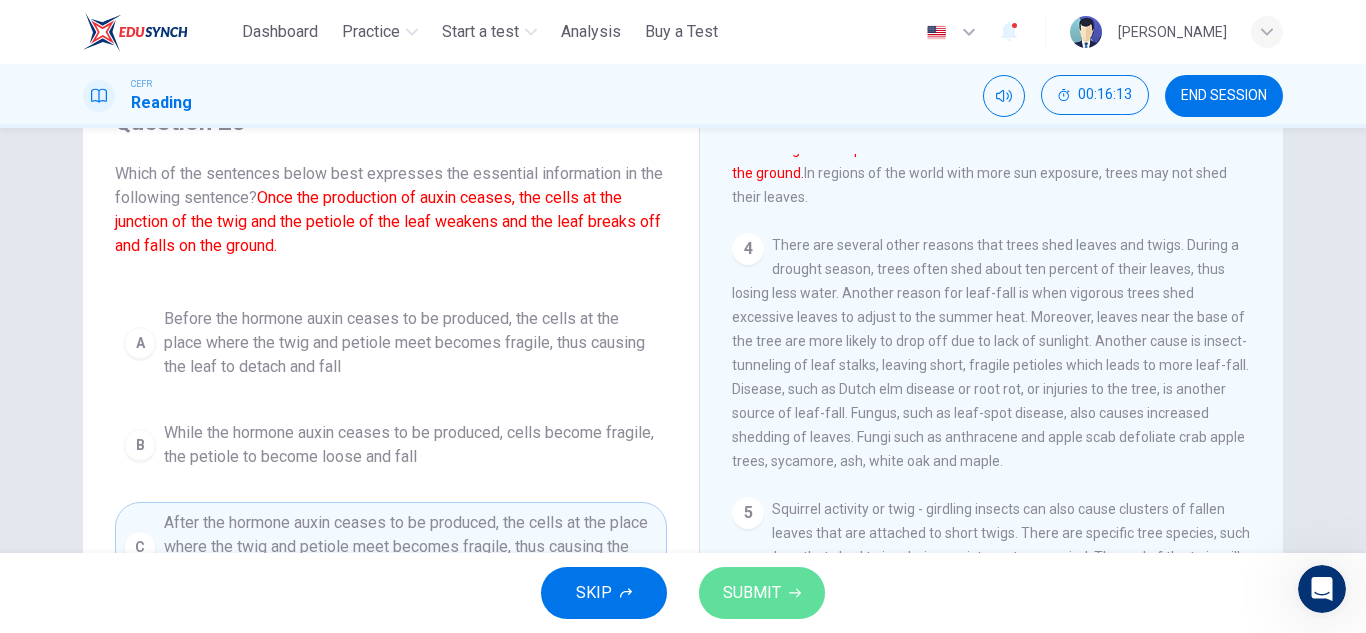 click on "SUBMIT" at bounding box center (762, 593) 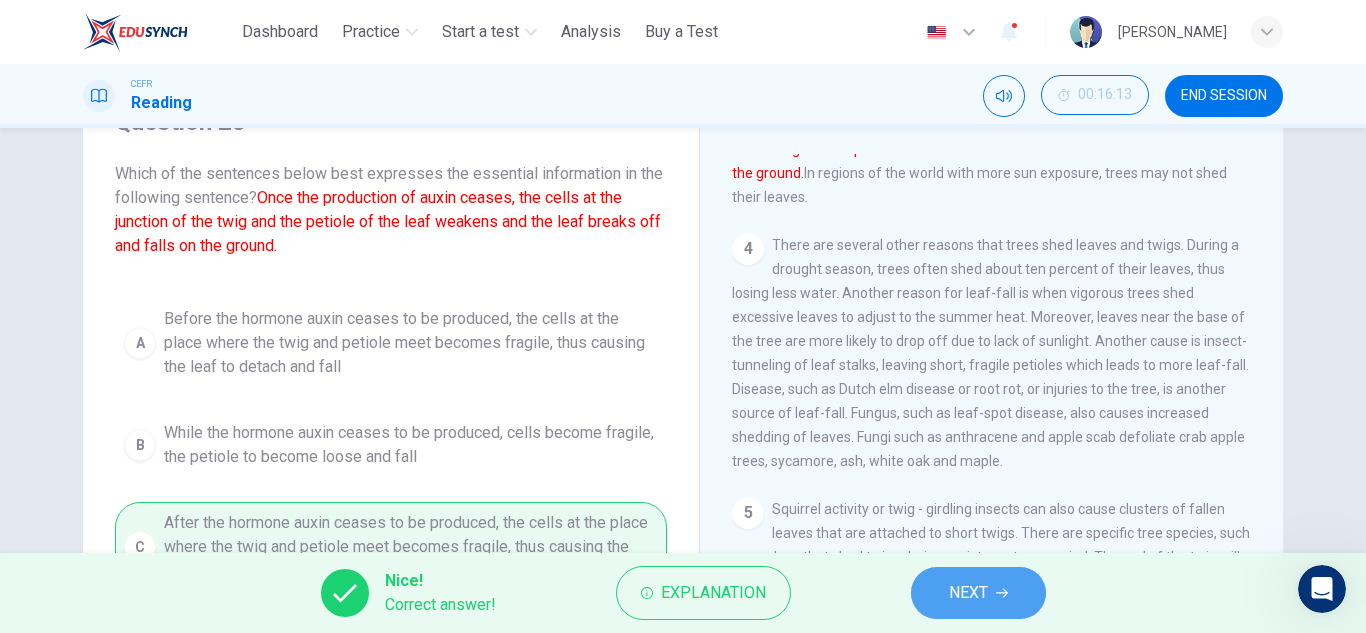 click on "NEXT" at bounding box center [968, 593] 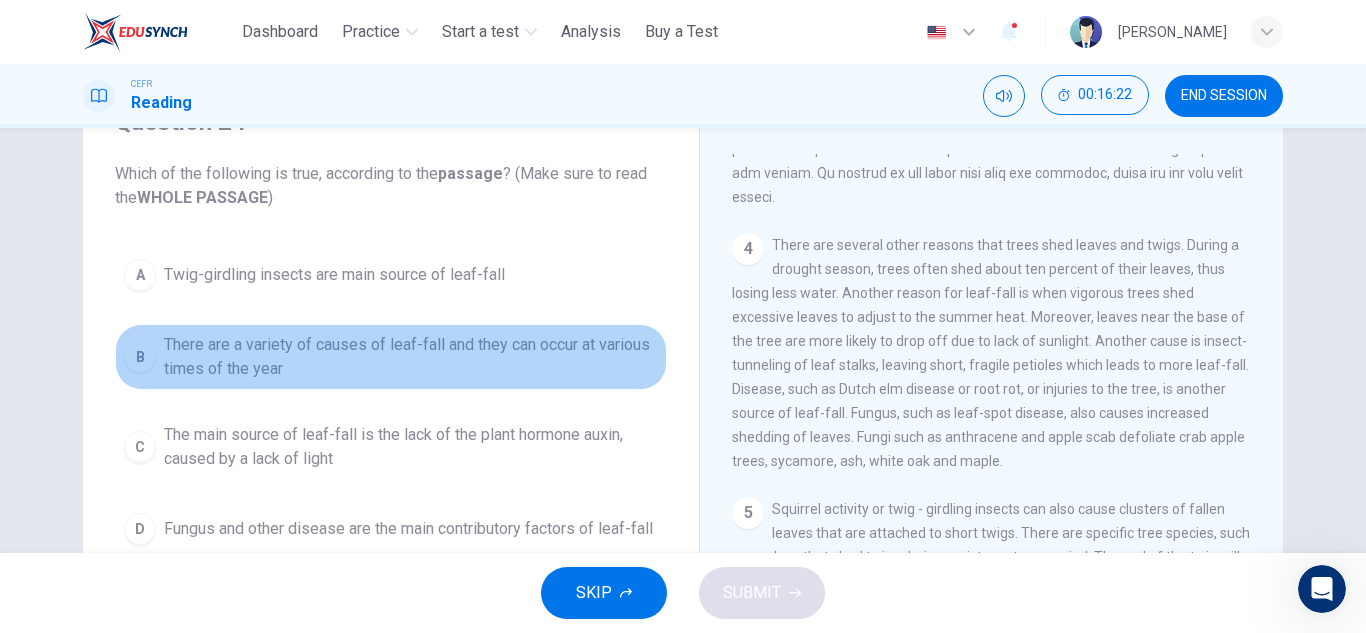 click on "There are a variety of causes of leaf-fall and they can occur at various times of the year" at bounding box center [411, 357] 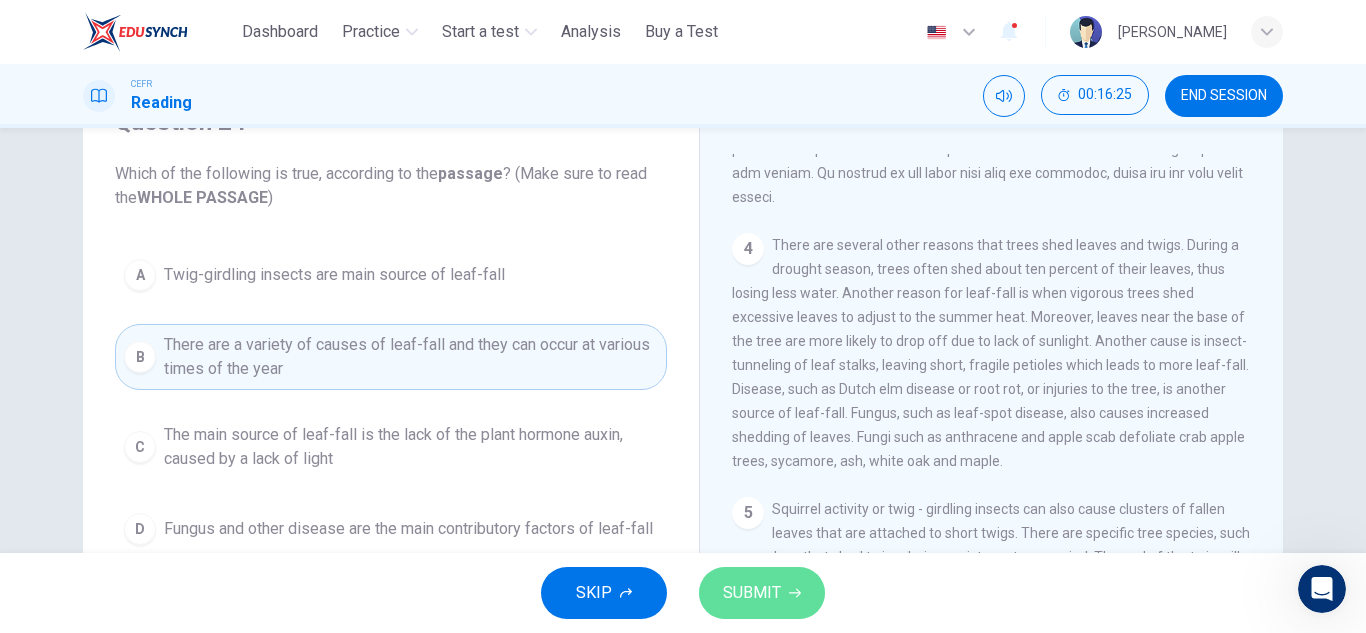 click on "SUBMIT" at bounding box center [752, 593] 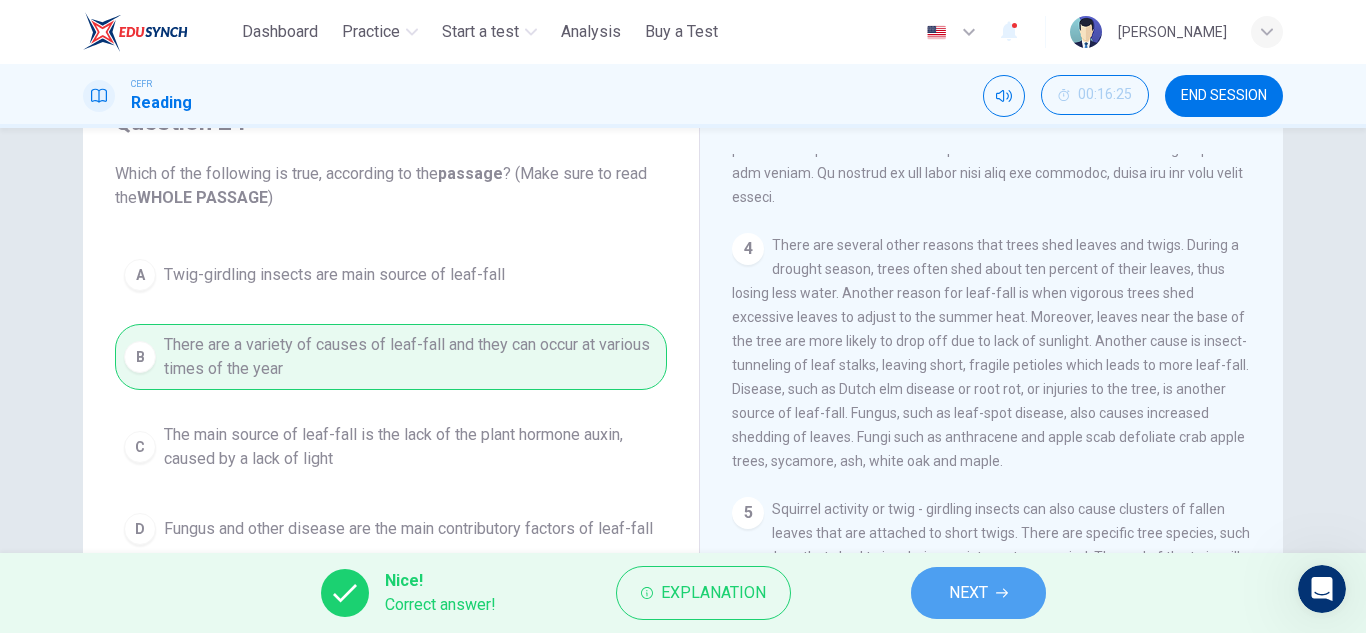 click on "NEXT" at bounding box center [968, 593] 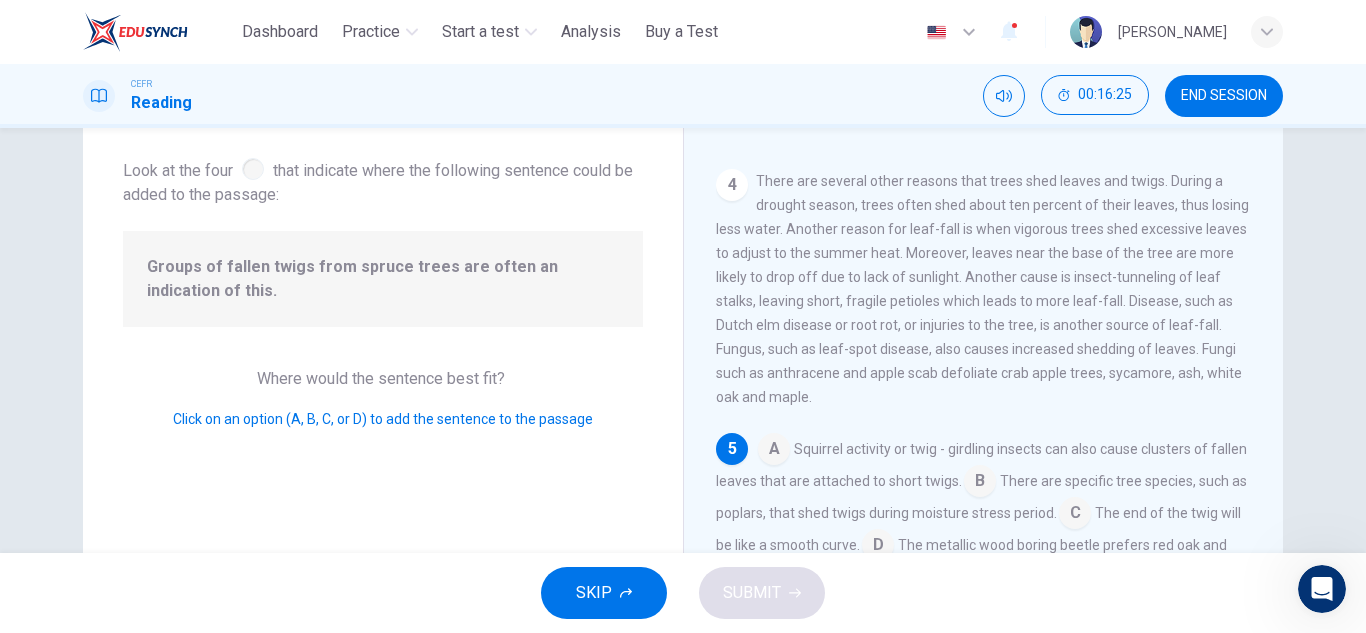 scroll, scrollTop: 717, scrollLeft: 0, axis: vertical 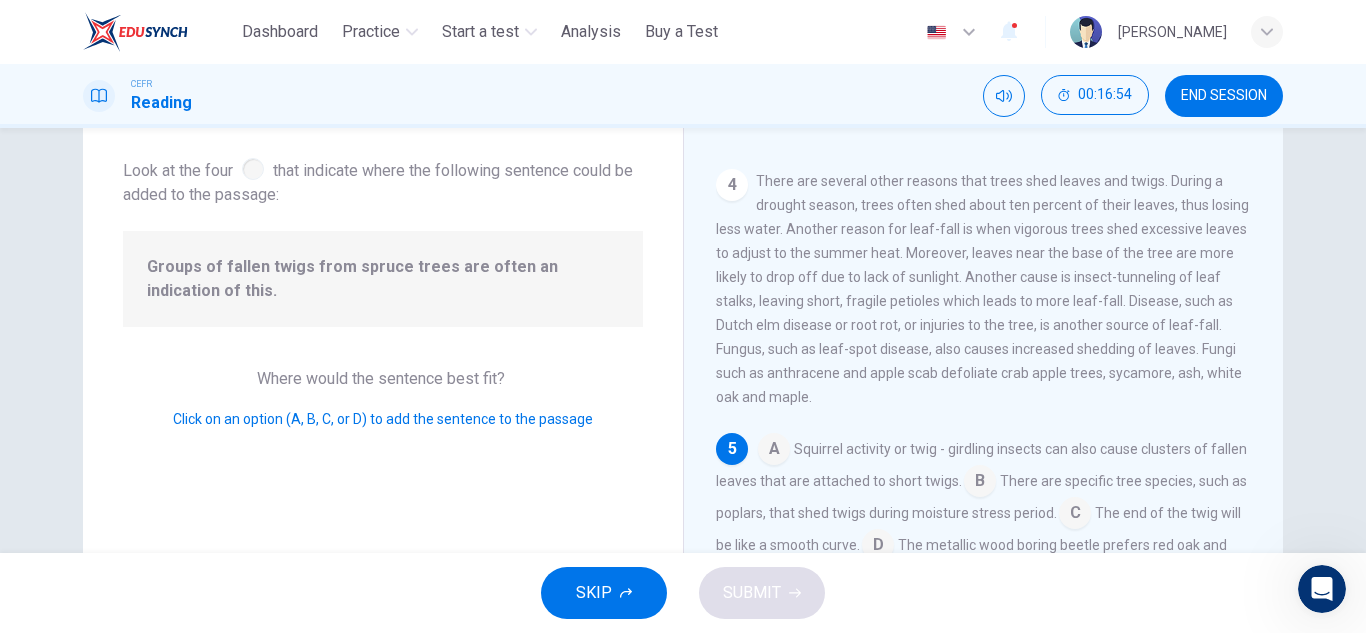 click at bounding box center (774, 451) 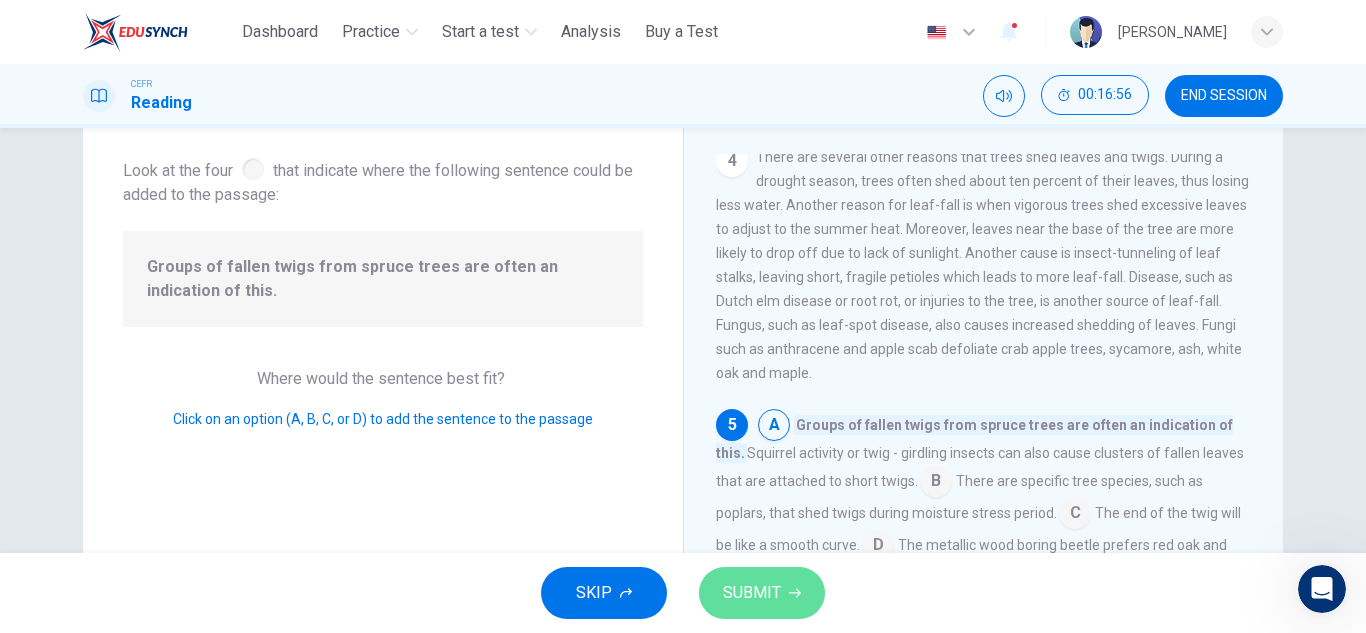 click on "SUBMIT" at bounding box center (752, 593) 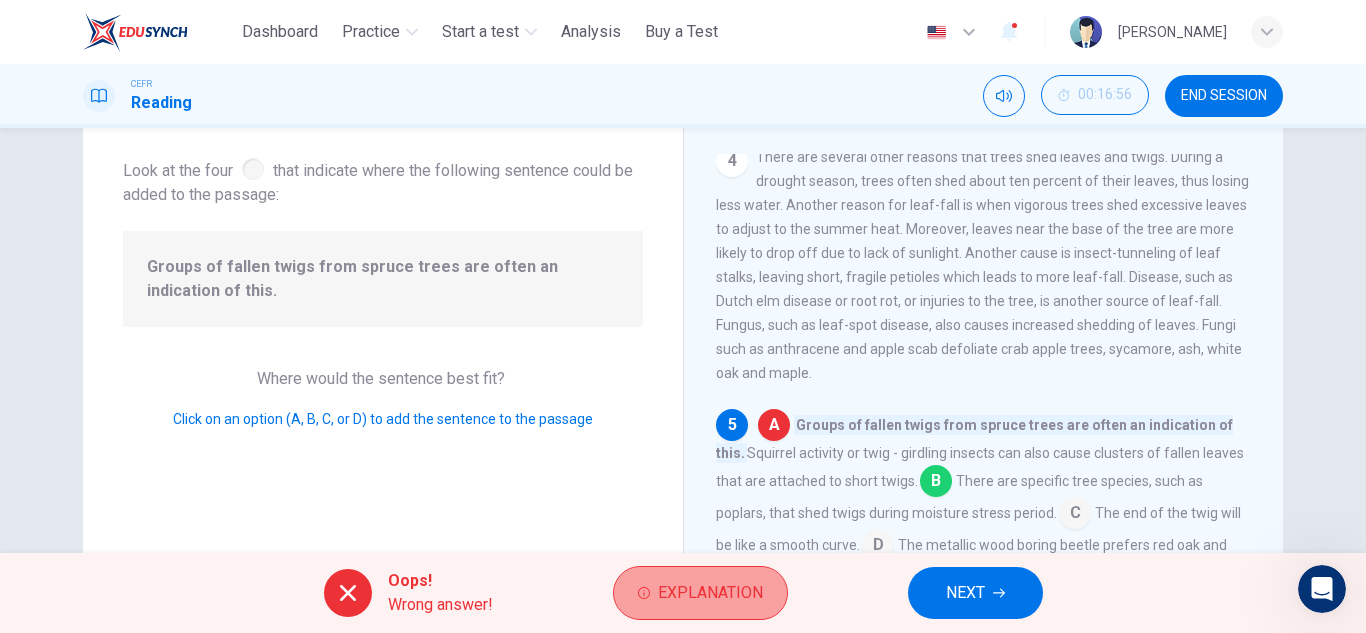 click on "Explanation" at bounding box center (710, 593) 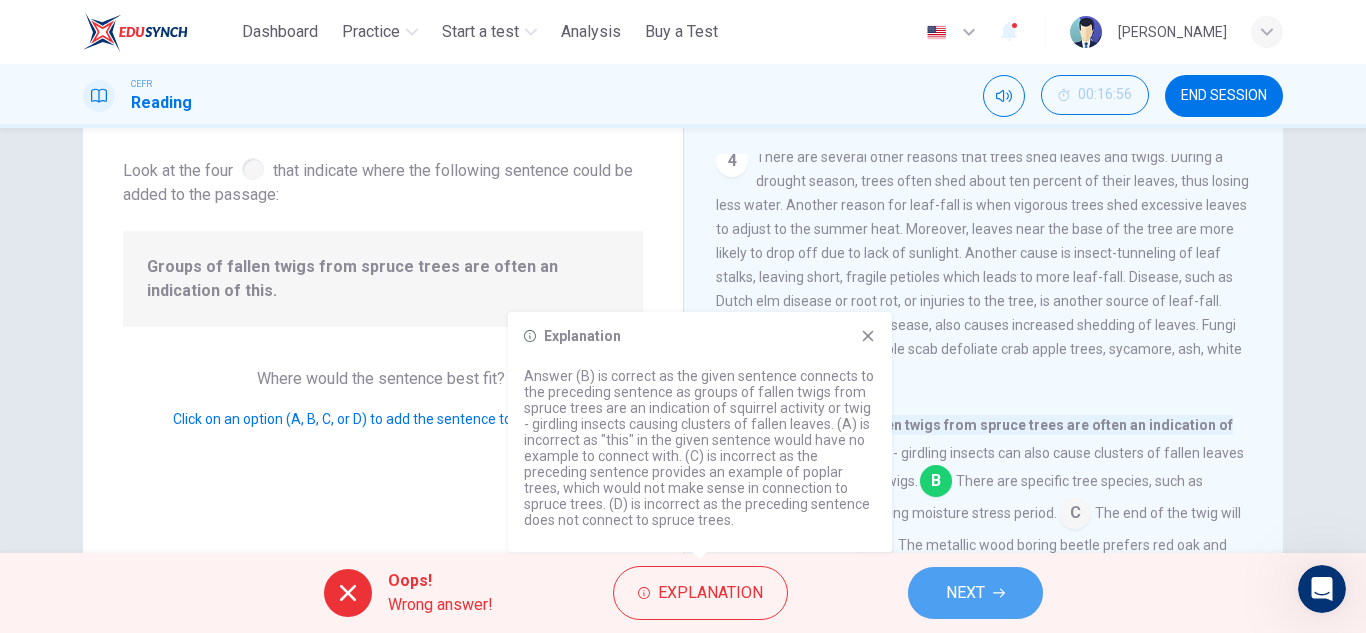 click on "NEXT" at bounding box center [965, 593] 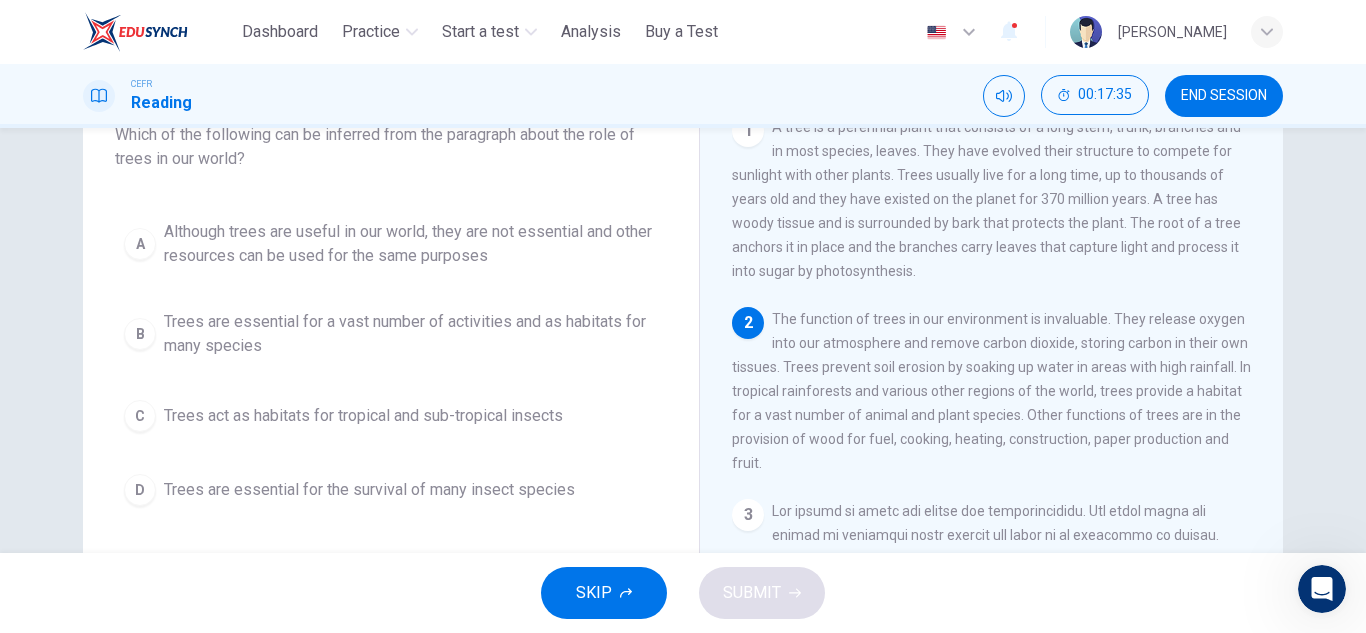 scroll, scrollTop: 145, scrollLeft: 0, axis: vertical 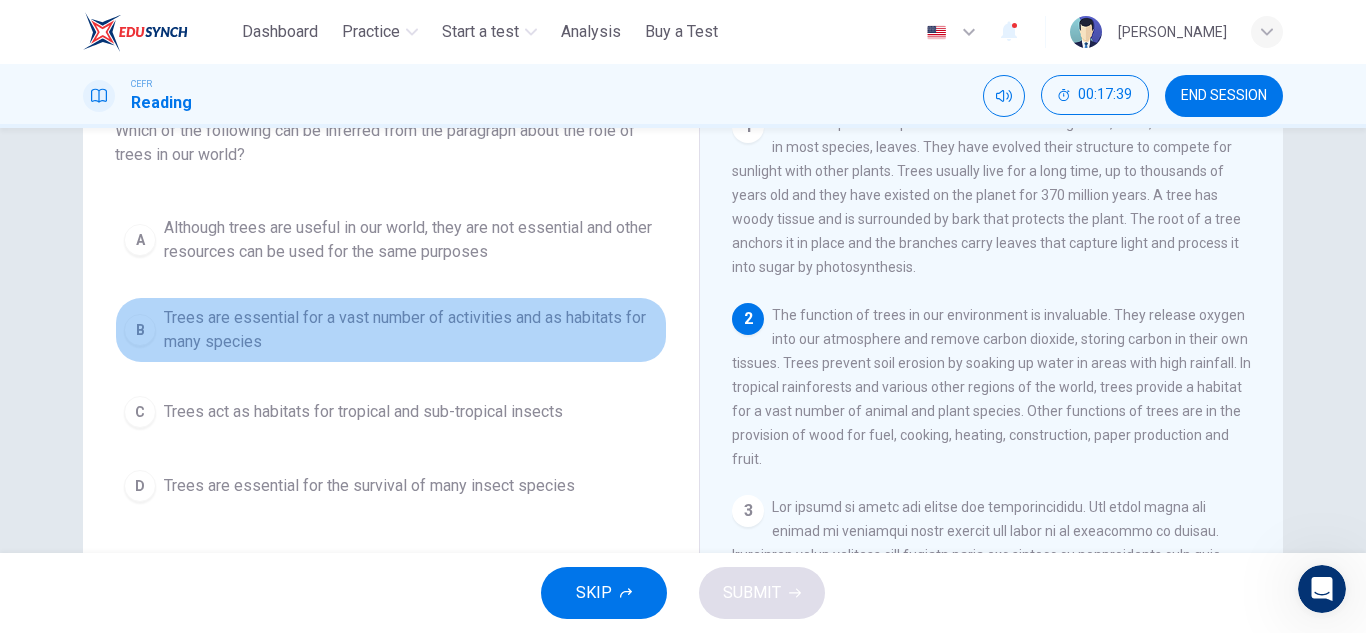 click on "Trees are essential for a vast number of activities and as habitats for many species" at bounding box center (411, 330) 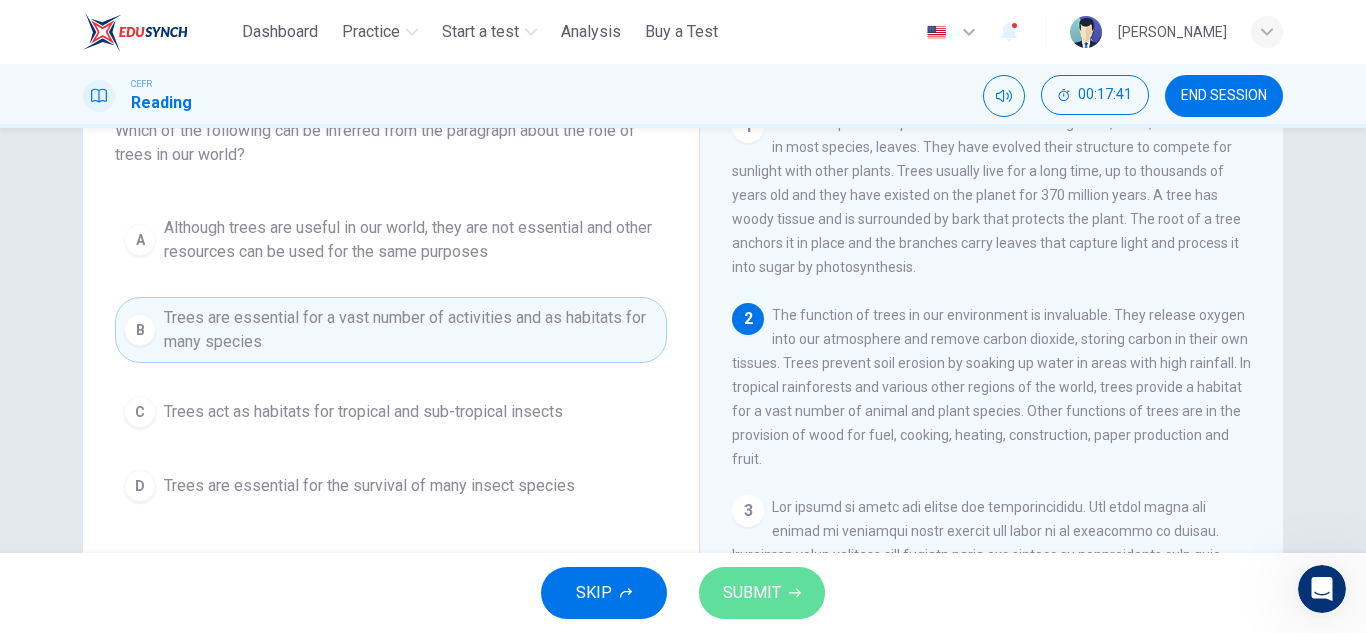click on "SUBMIT" at bounding box center [762, 593] 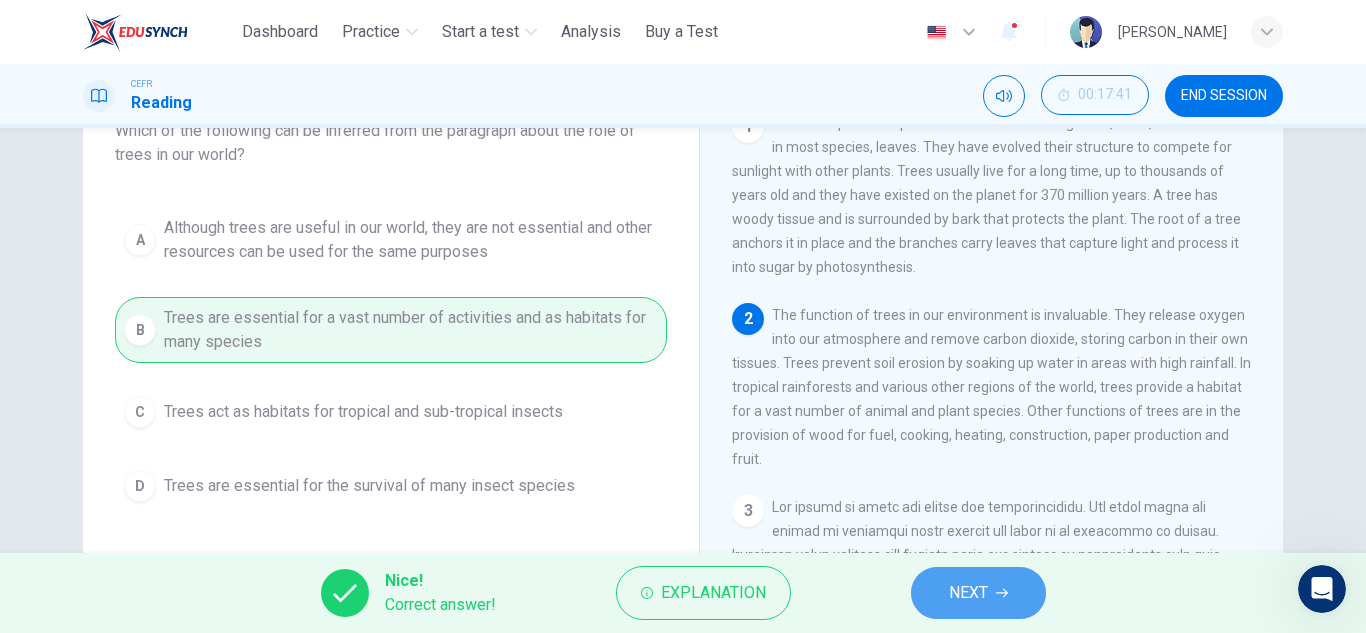 click on "NEXT" at bounding box center (968, 593) 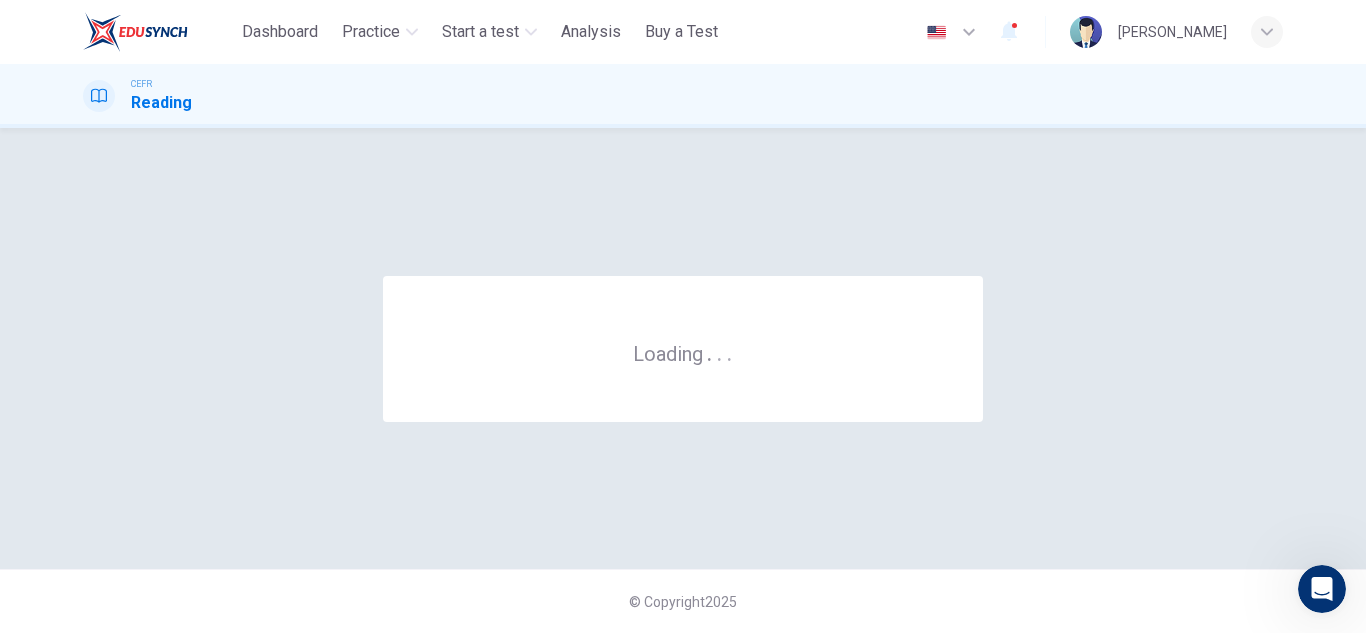 scroll, scrollTop: 0, scrollLeft: 0, axis: both 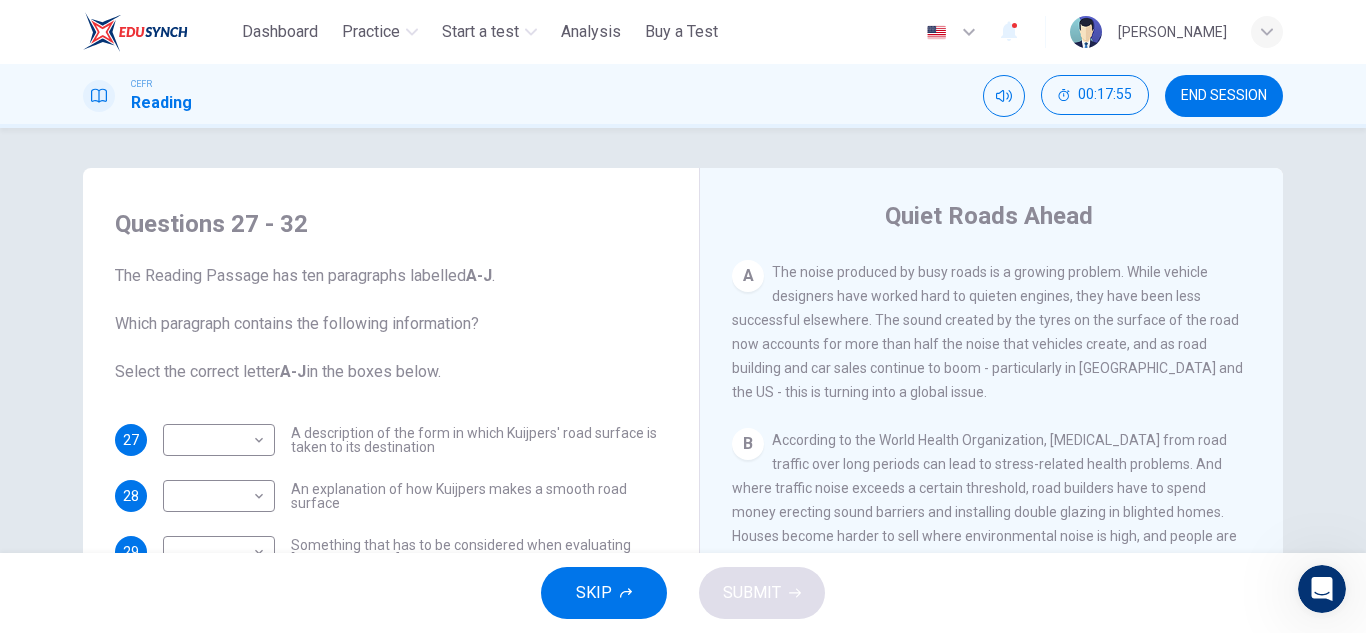click on "The Reading Passage has ten paragraphs labelled   A-J .
Which paragraph contains the following information?
Select the correct letter   A-J  in the boxes below." at bounding box center [391, 324] 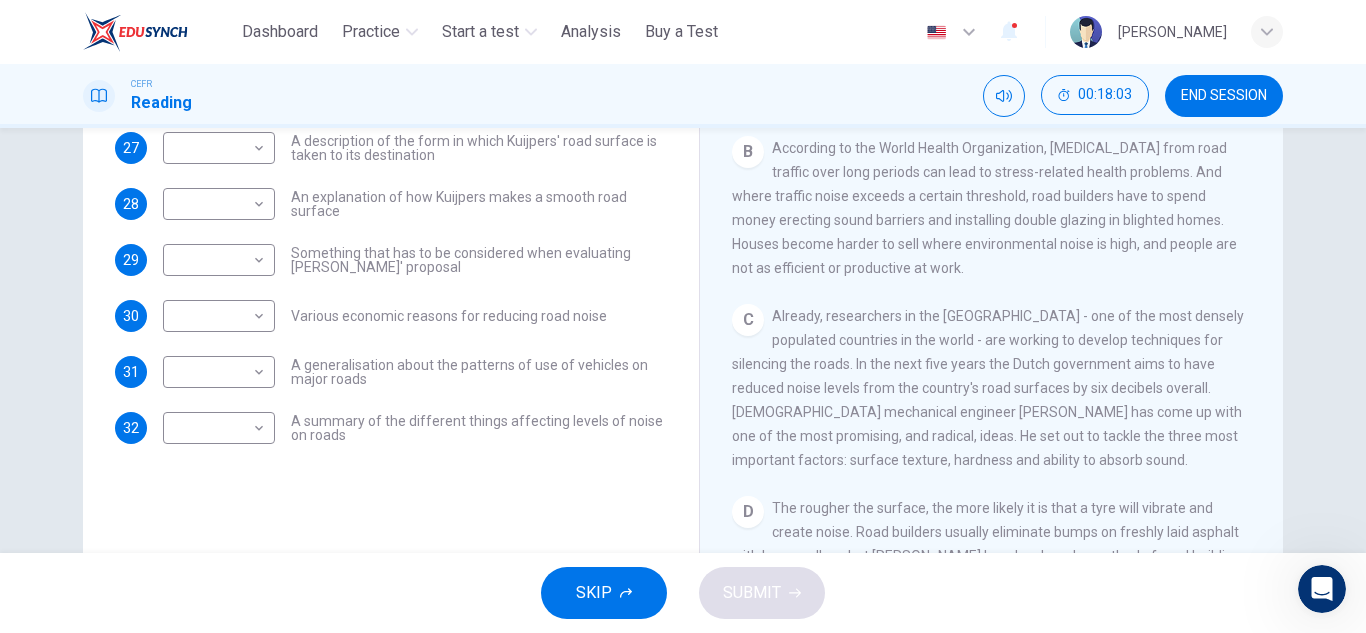 scroll, scrollTop: 350, scrollLeft: 0, axis: vertical 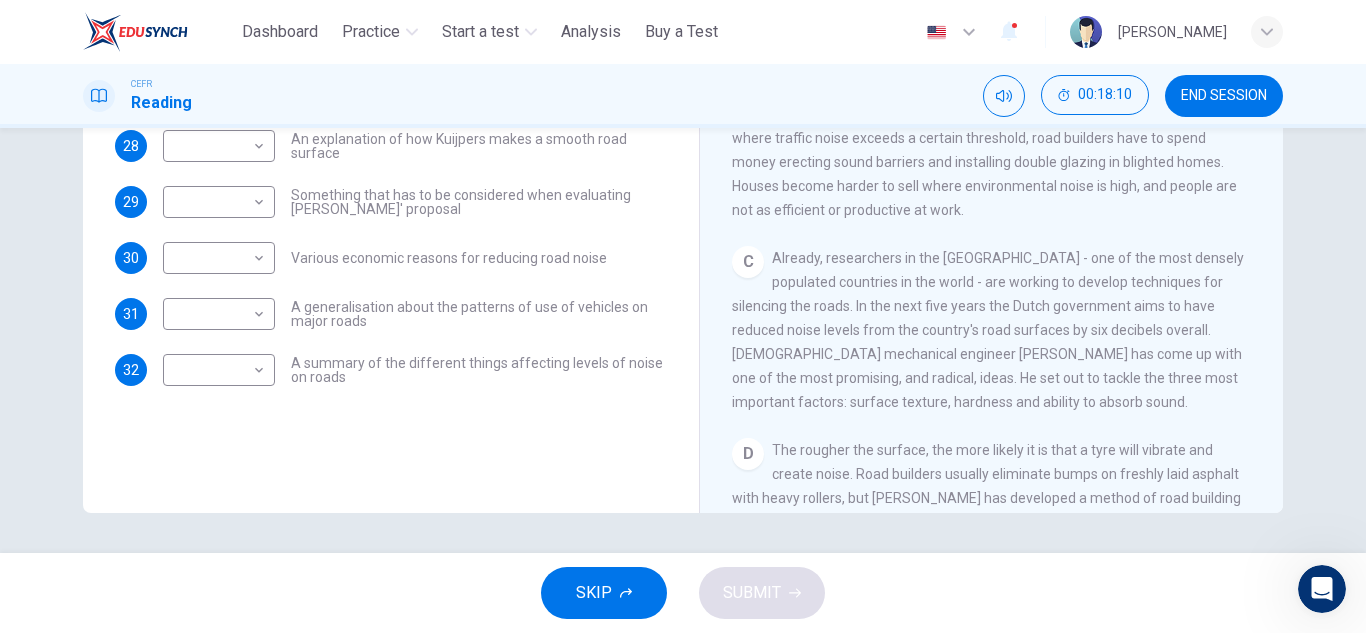 click on "END SESSION" at bounding box center (1224, 96) 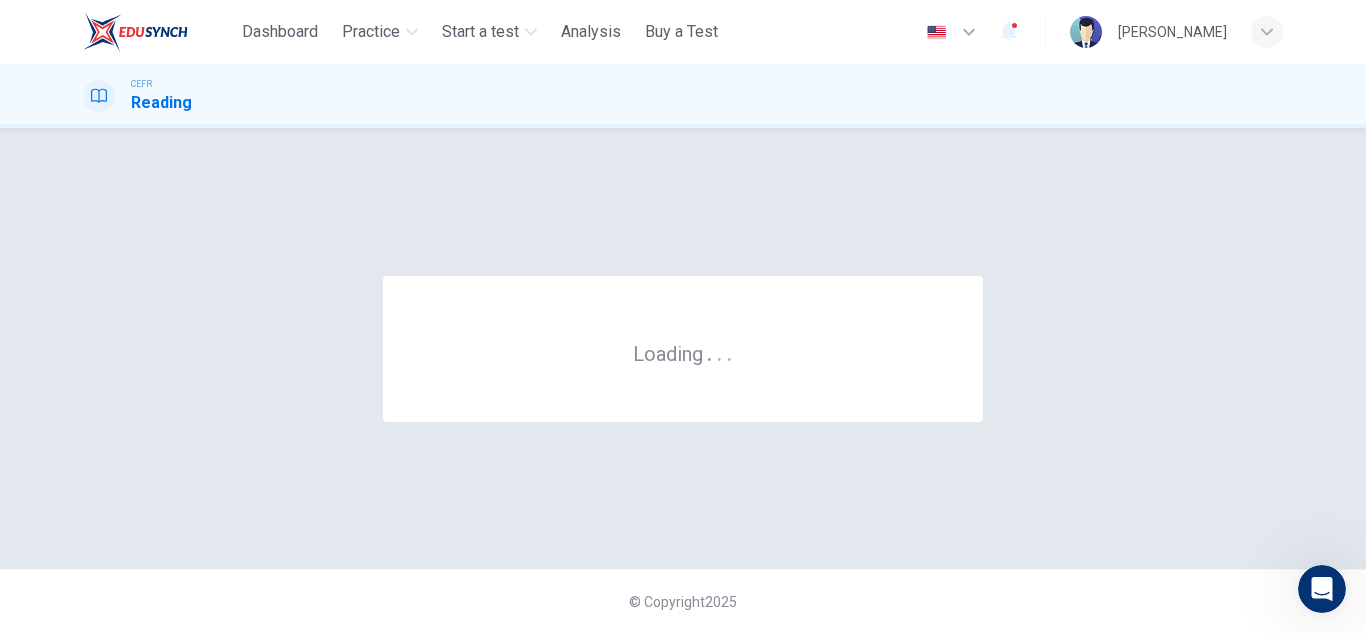 scroll, scrollTop: 0, scrollLeft: 0, axis: both 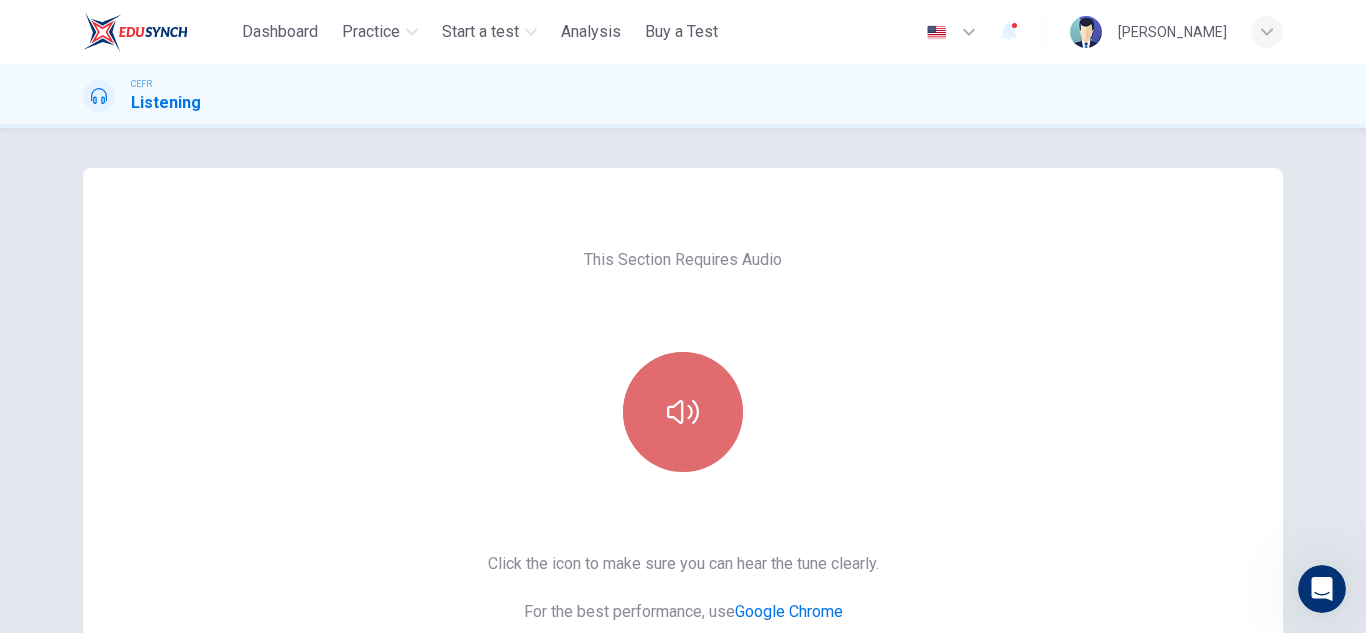 click at bounding box center (683, 412) 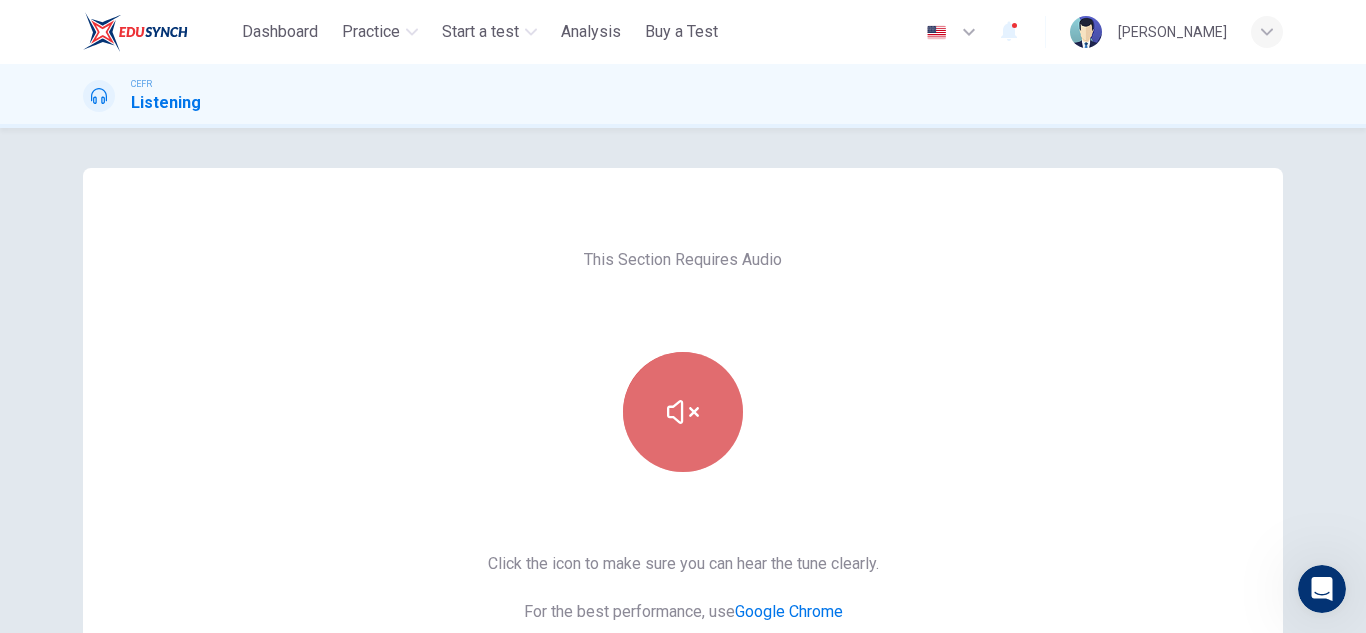 click at bounding box center (683, 412) 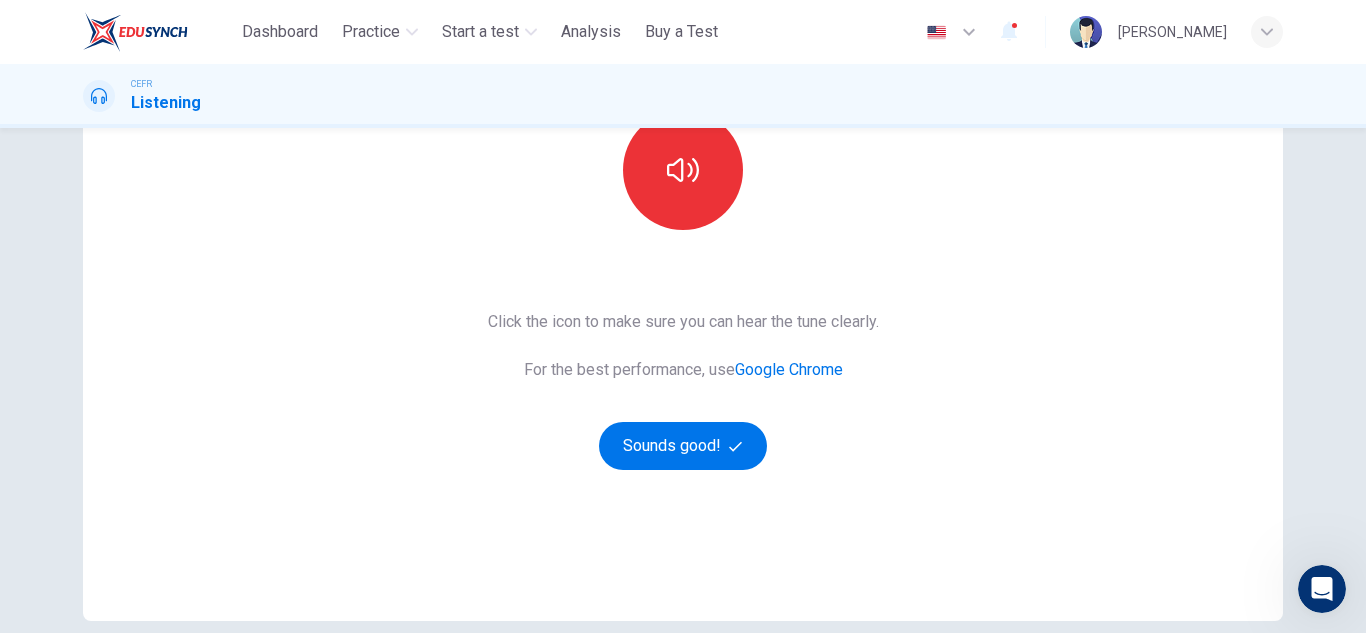 scroll, scrollTop: 251, scrollLeft: 0, axis: vertical 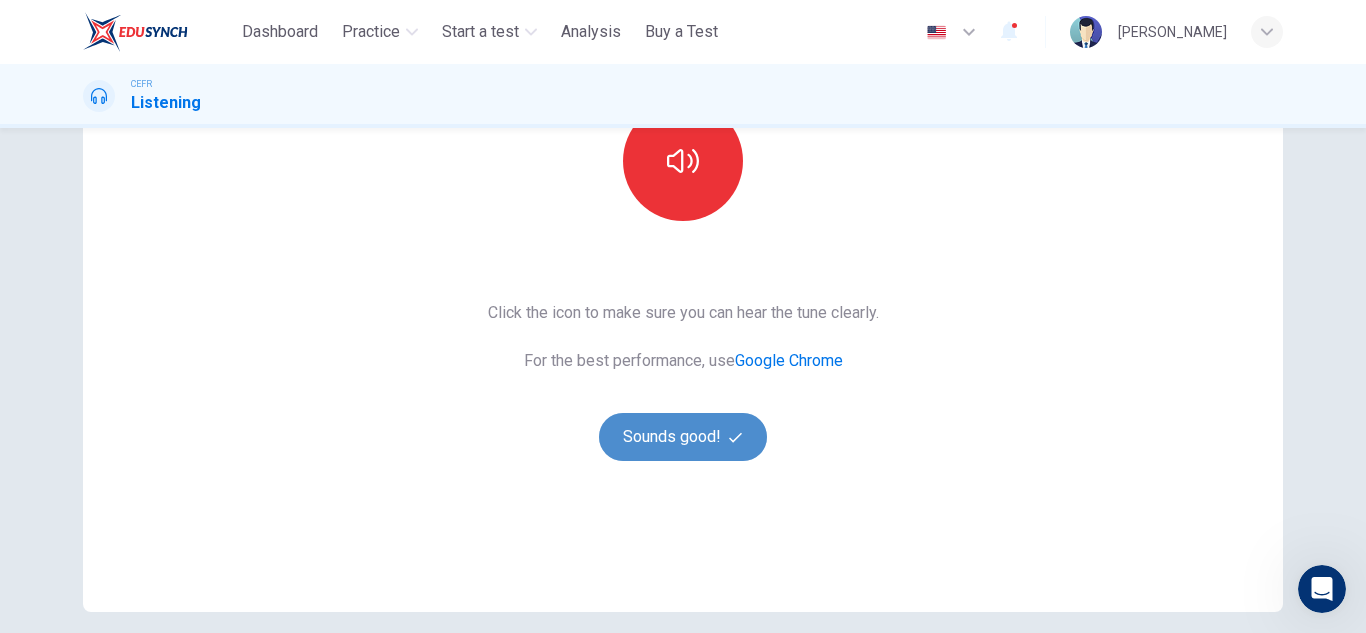 click on "Sounds good!" at bounding box center (683, 437) 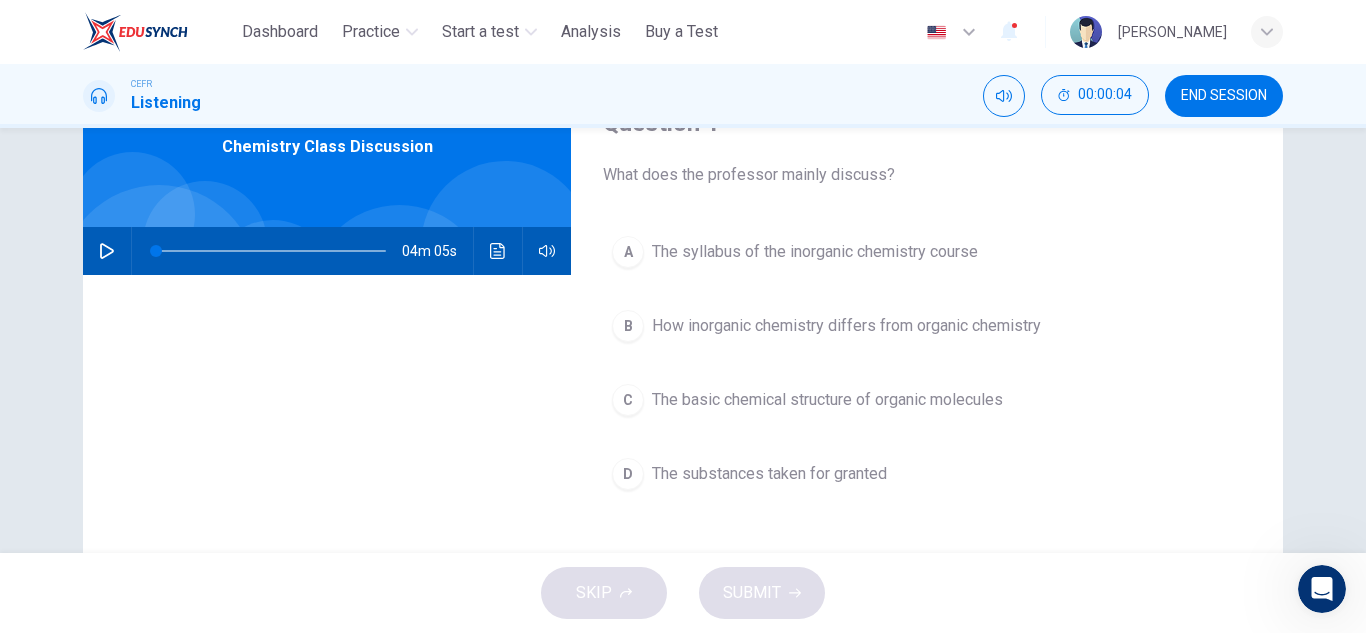 scroll, scrollTop: 100, scrollLeft: 0, axis: vertical 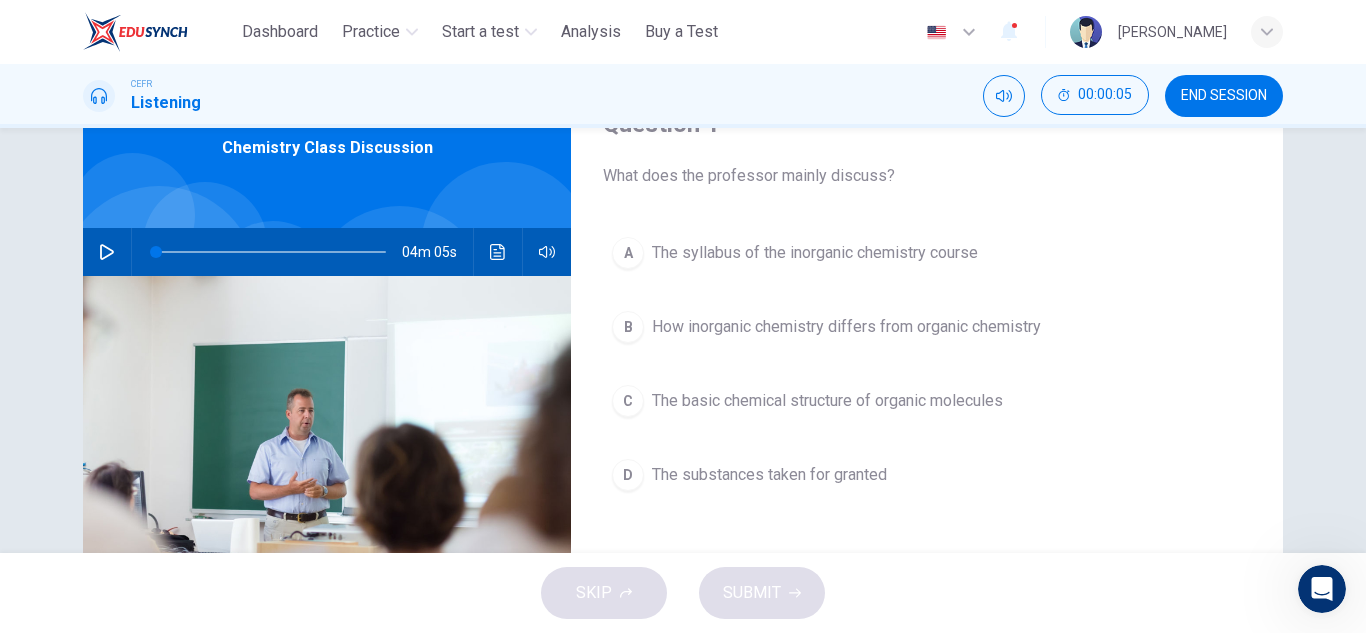 click 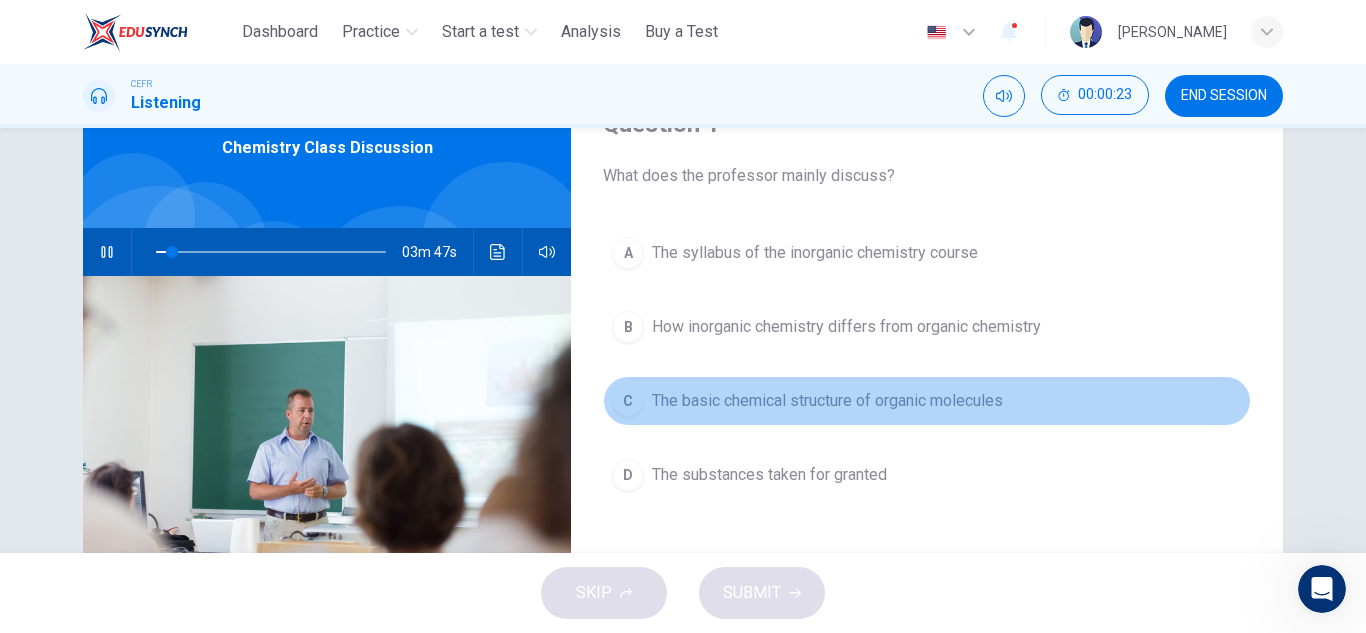 click on "The basic chemical structure of organic molecules" at bounding box center (827, 401) 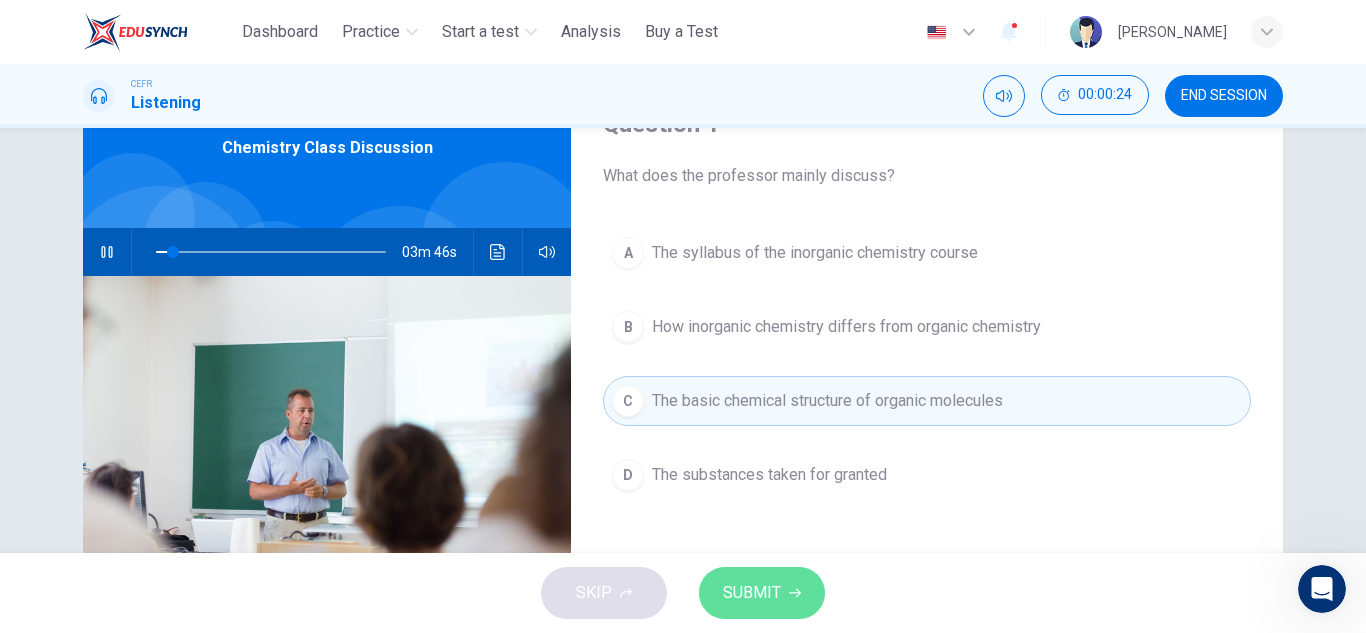click on "SUBMIT" at bounding box center (762, 593) 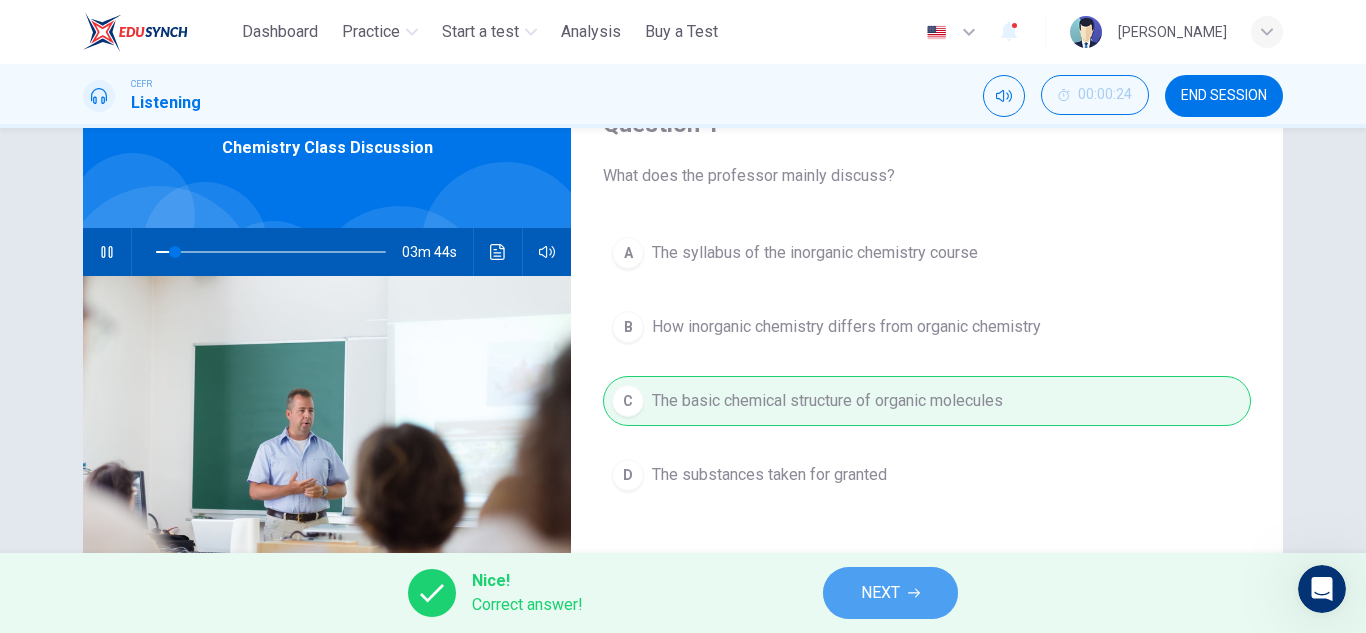 click on "NEXT" at bounding box center [890, 593] 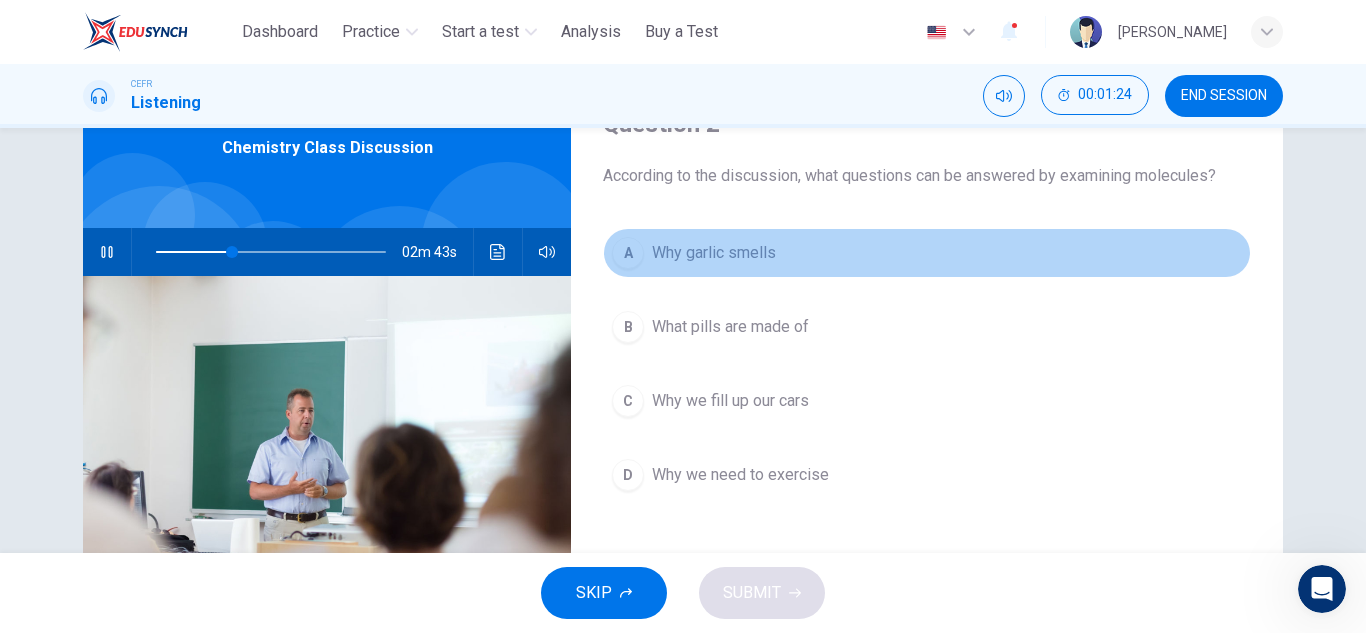 click on "Why garlic smells" at bounding box center (714, 253) 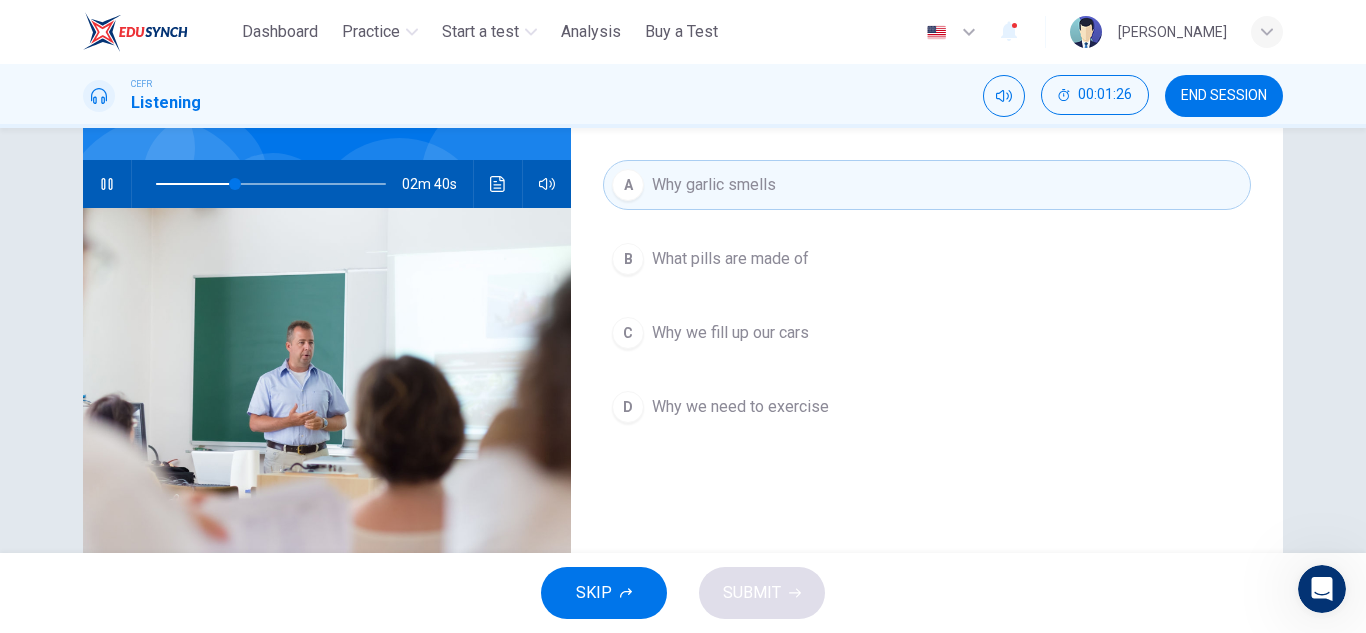 scroll, scrollTop: 165, scrollLeft: 0, axis: vertical 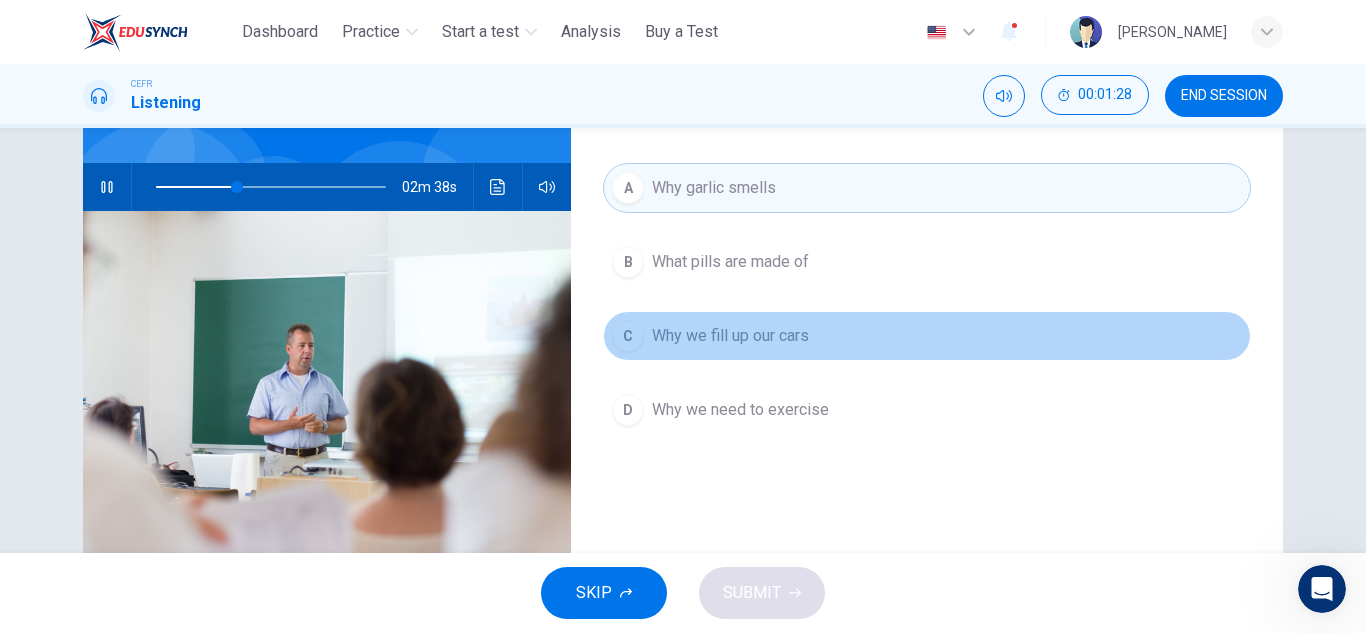 click on "Why we fill up our cars" at bounding box center (730, 336) 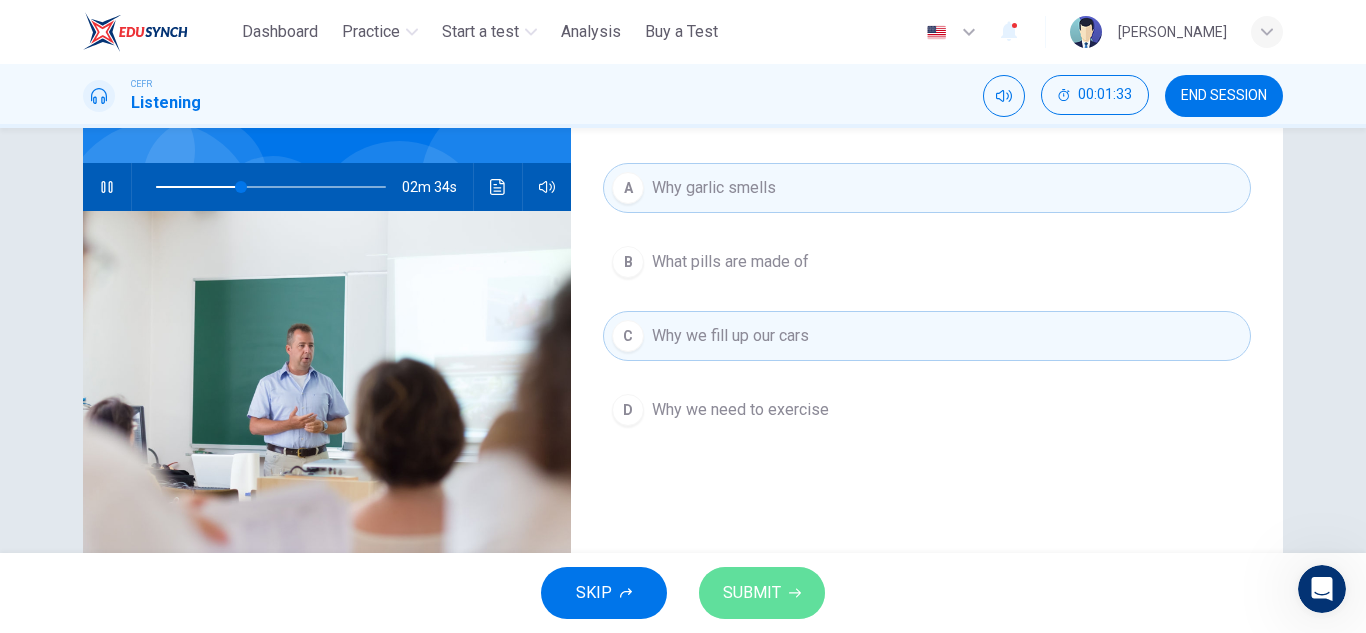 click on "SUBMIT" at bounding box center [752, 593] 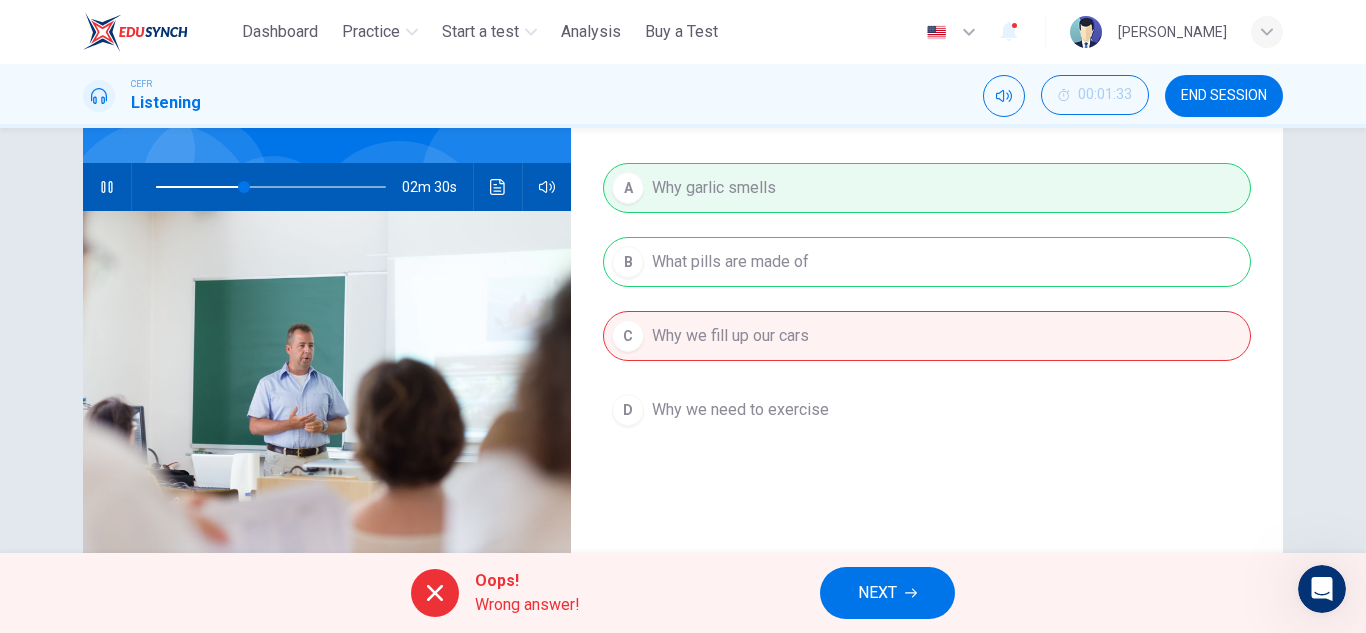 click on "NEXT" at bounding box center [877, 593] 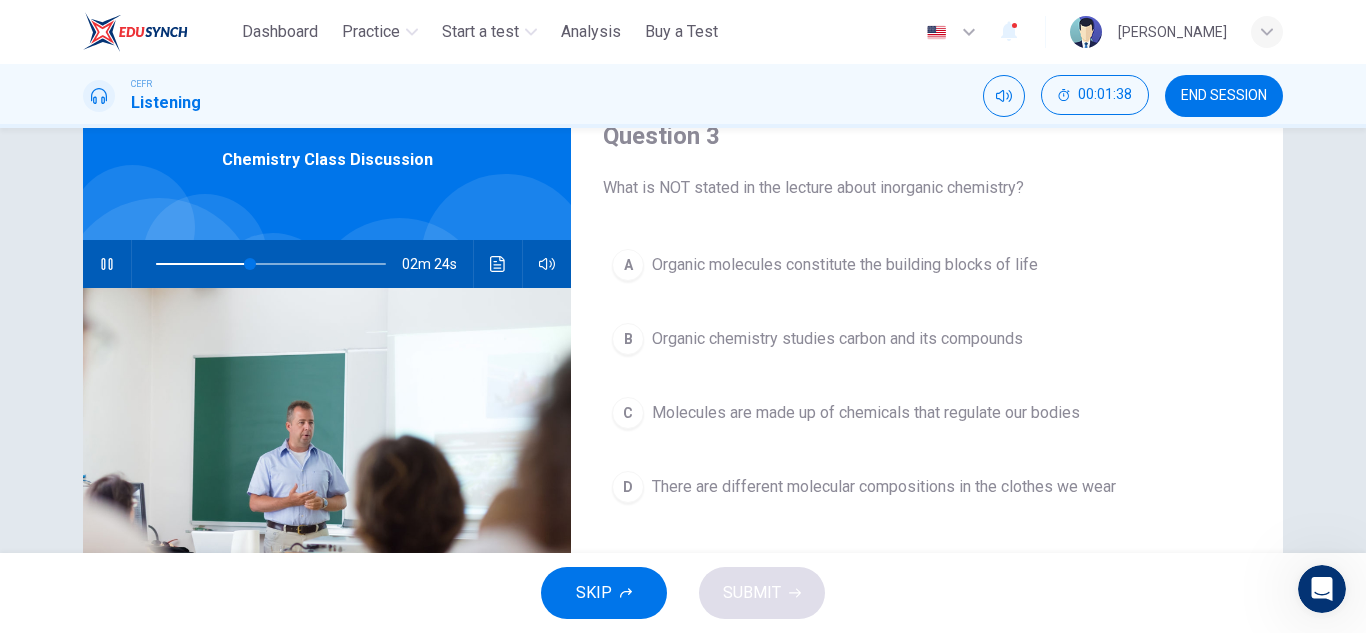 scroll, scrollTop: 89, scrollLeft: 0, axis: vertical 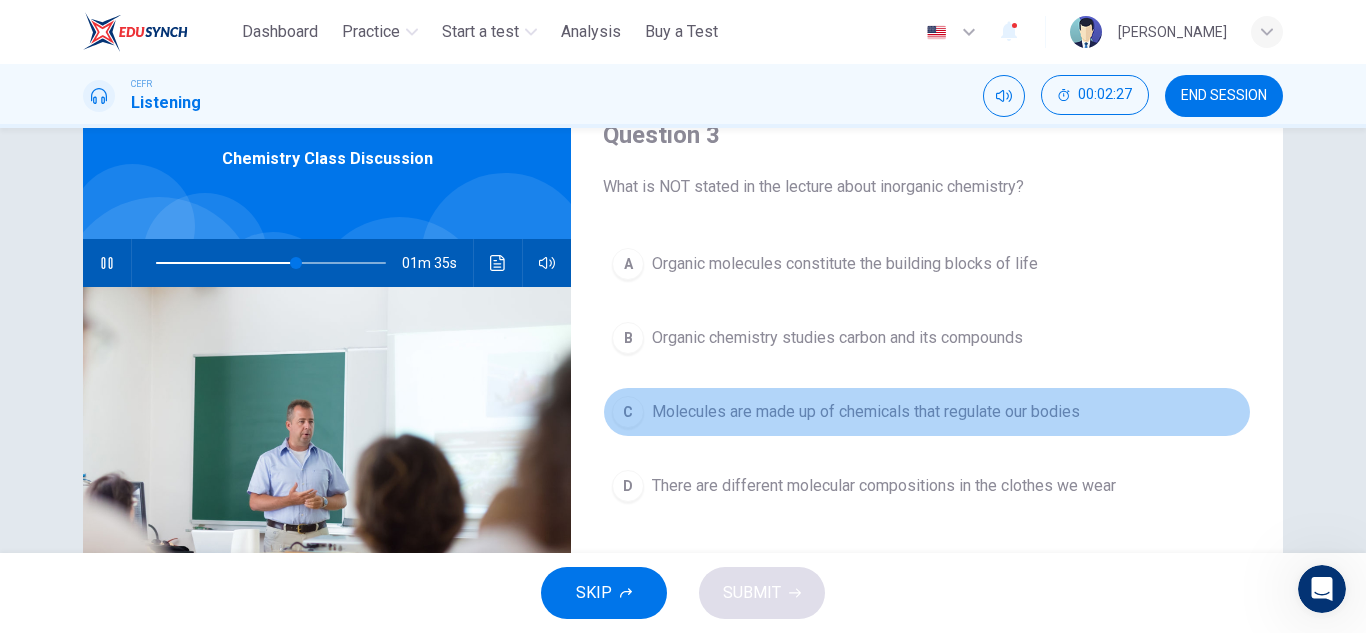 click on "Molecules are made up of chemicals that regulate our bodies" at bounding box center [866, 412] 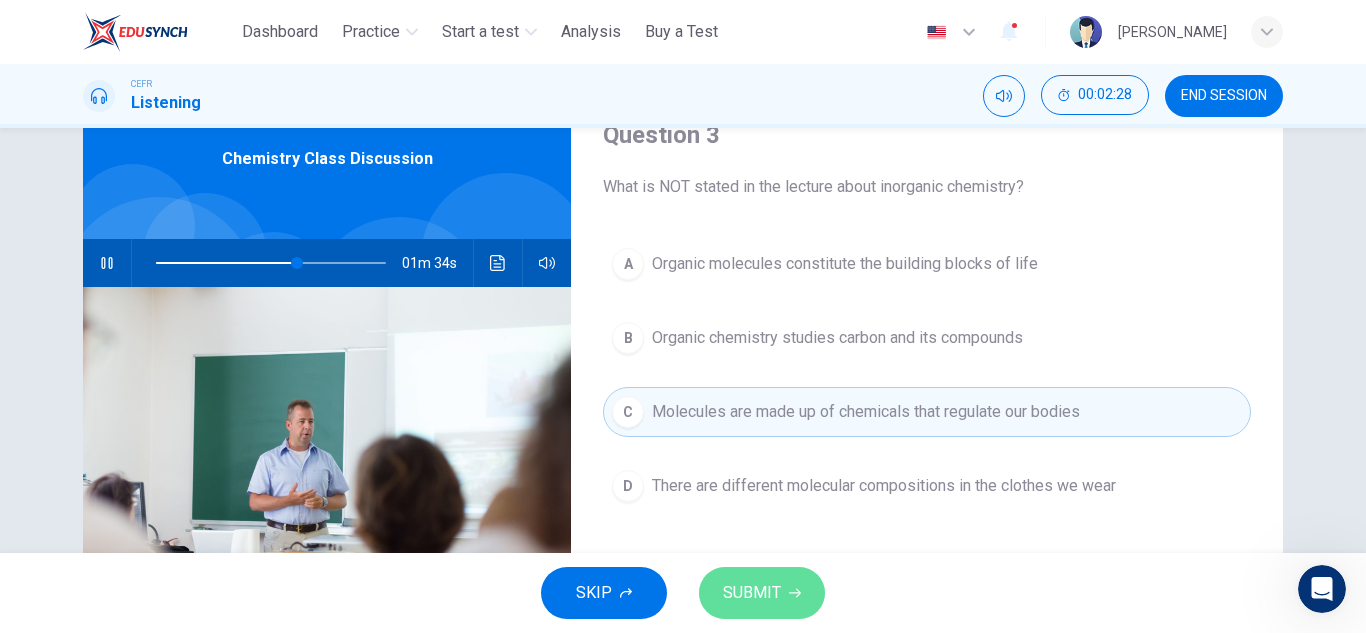 click on "SUBMIT" at bounding box center [752, 593] 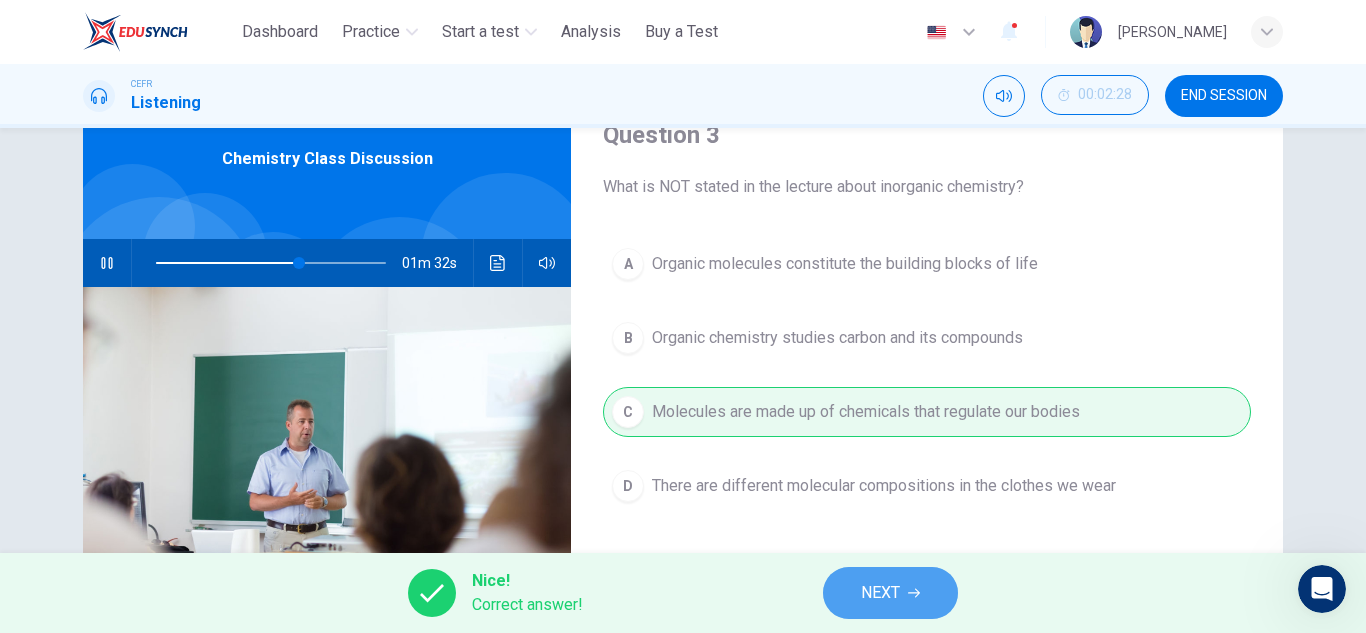 click on "NEXT" at bounding box center [880, 593] 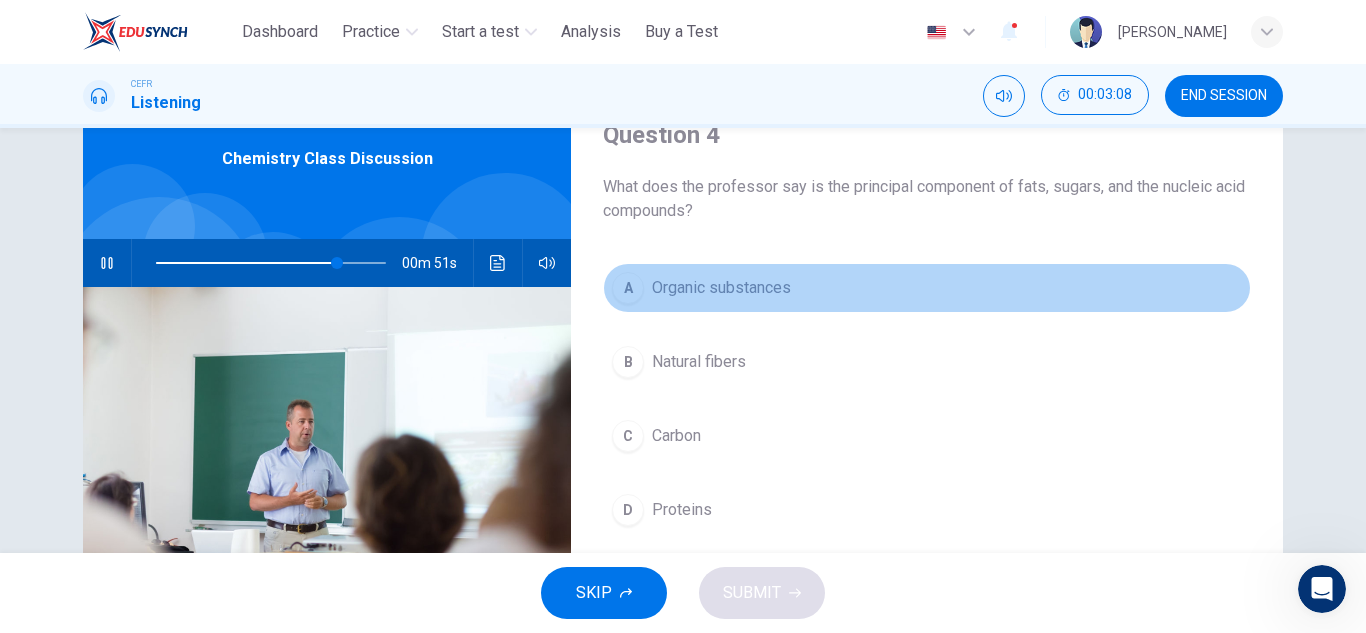 click on "Organic substances" at bounding box center [721, 288] 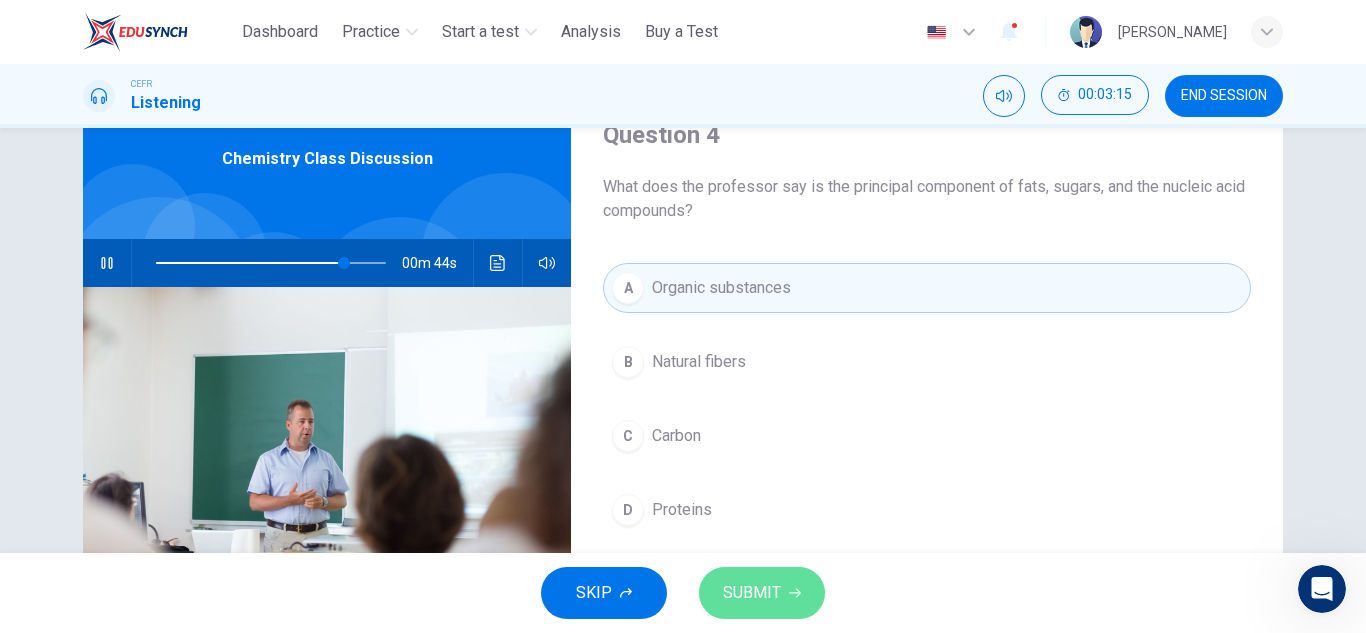 click on "SUBMIT" at bounding box center [752, 593] 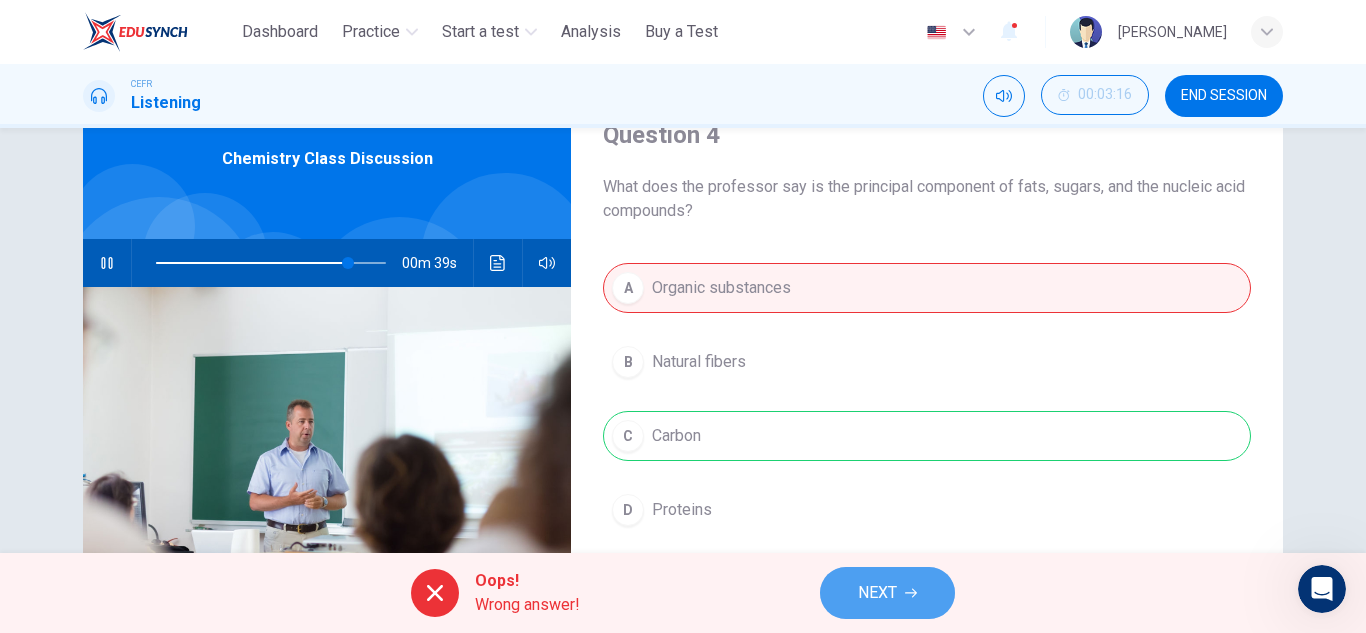 click on "NEXT" at bounding box center [877, 593] 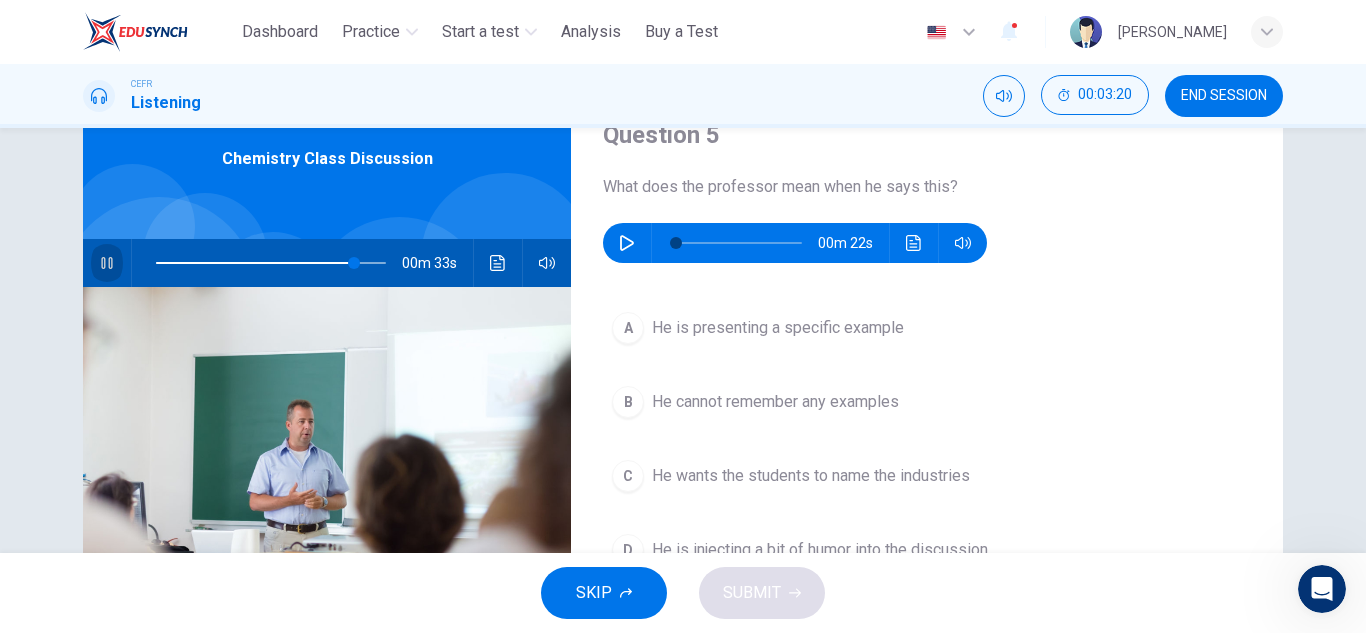 click 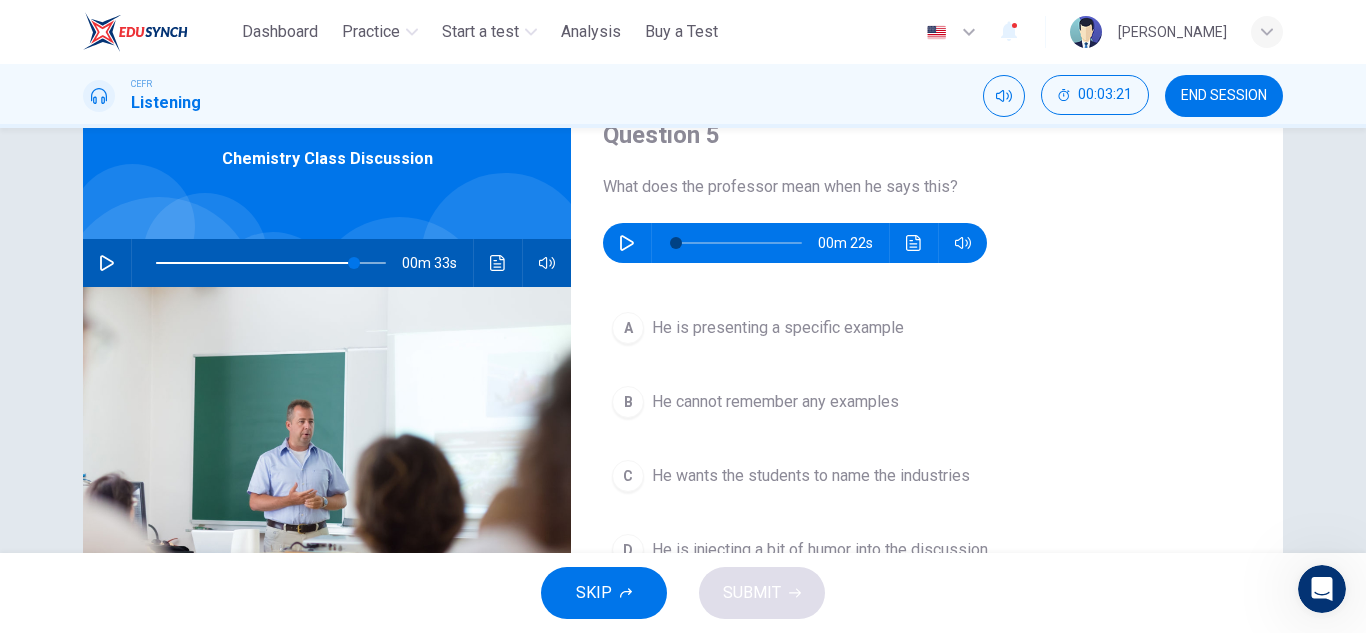 type on "**" 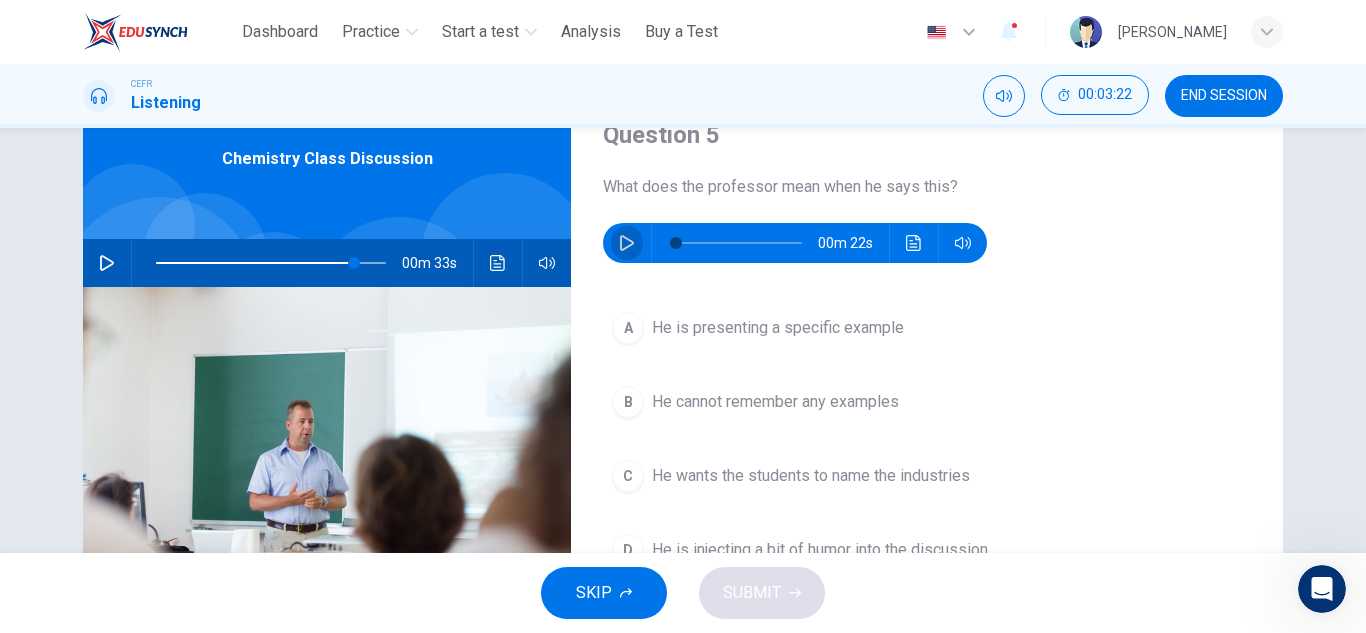 click at bounding box center (627, 243) 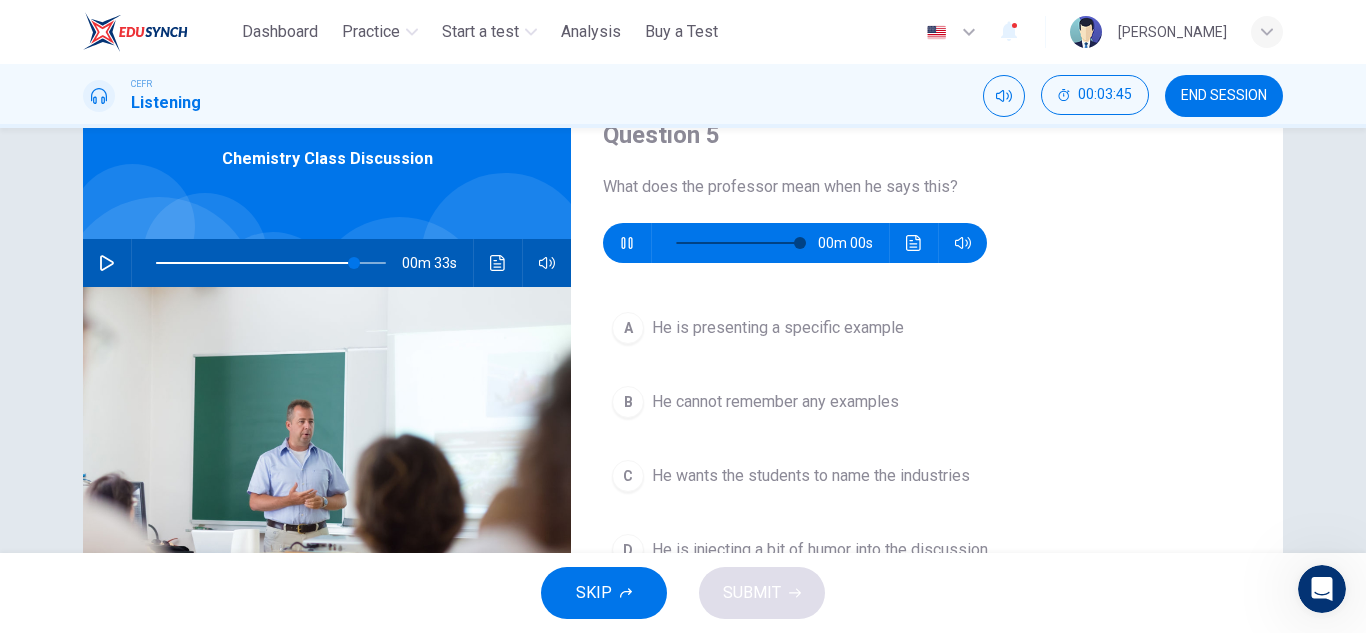 type on "*" 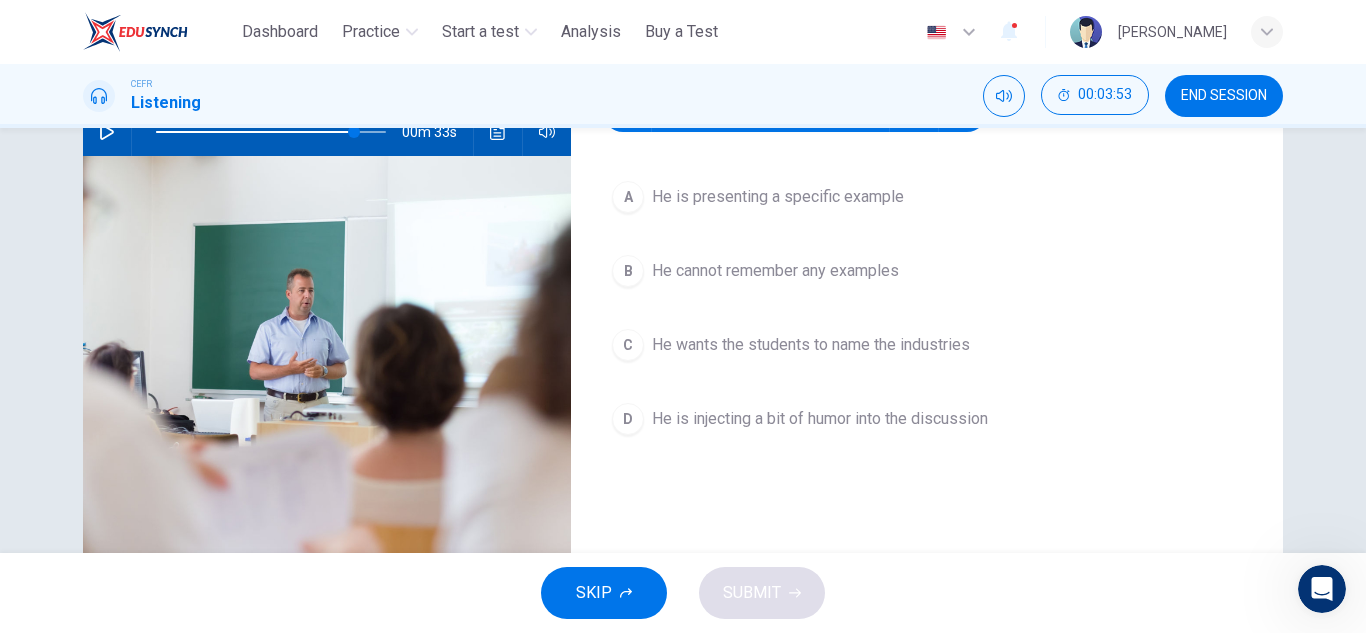 scroll, scrollTop: 220, scrollLeft: 0, axis: vertical 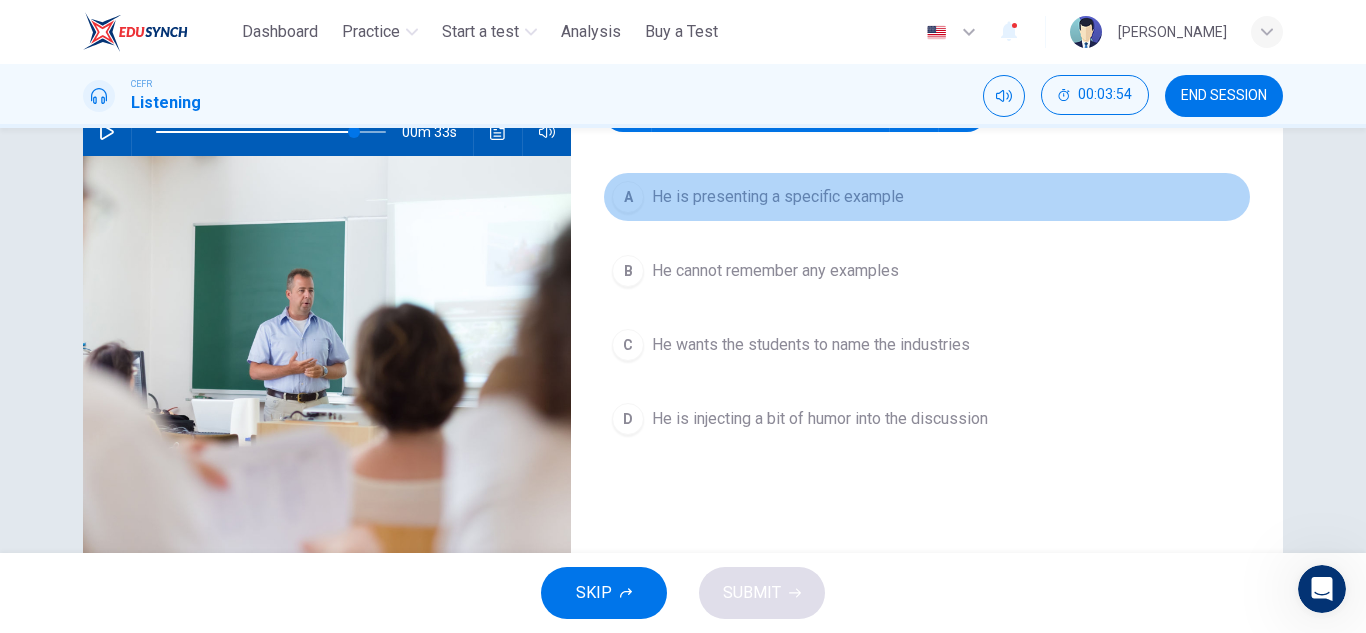 click on "He is presenting a specific example" at bounding box center [778, 197] 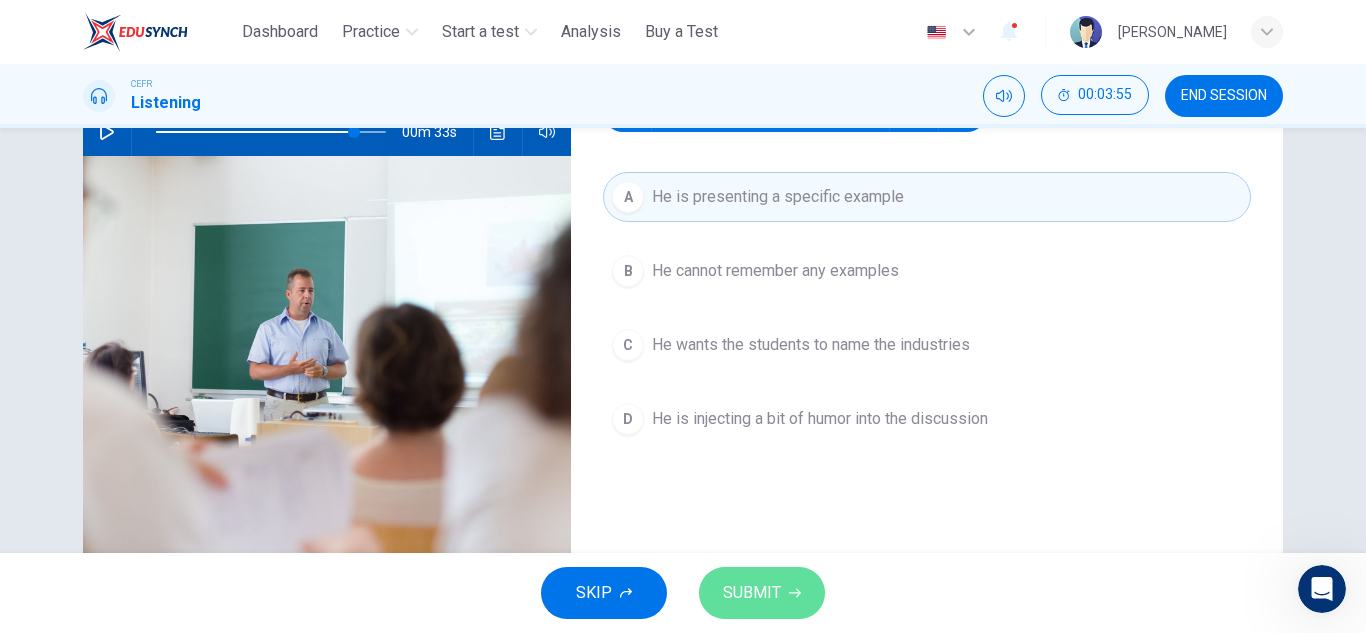 click on "SUBMIT" at bounding box center [752, 593] 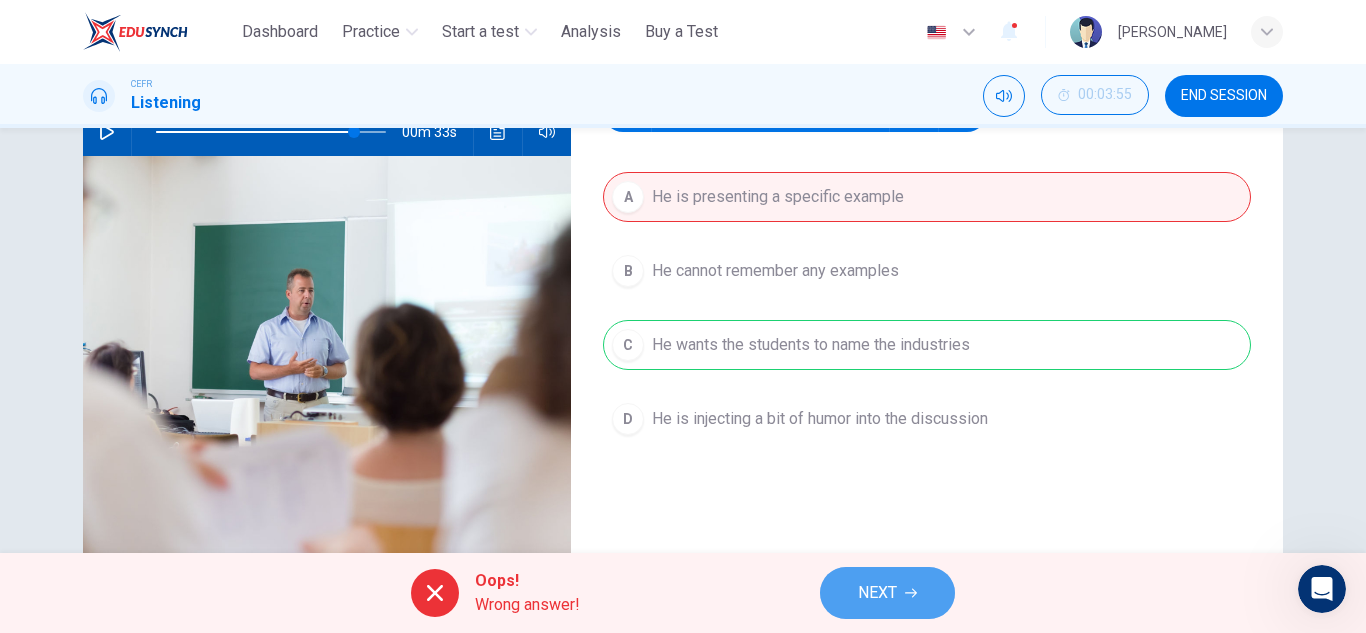 click on "NEXT" at bounding box center (887, 593) 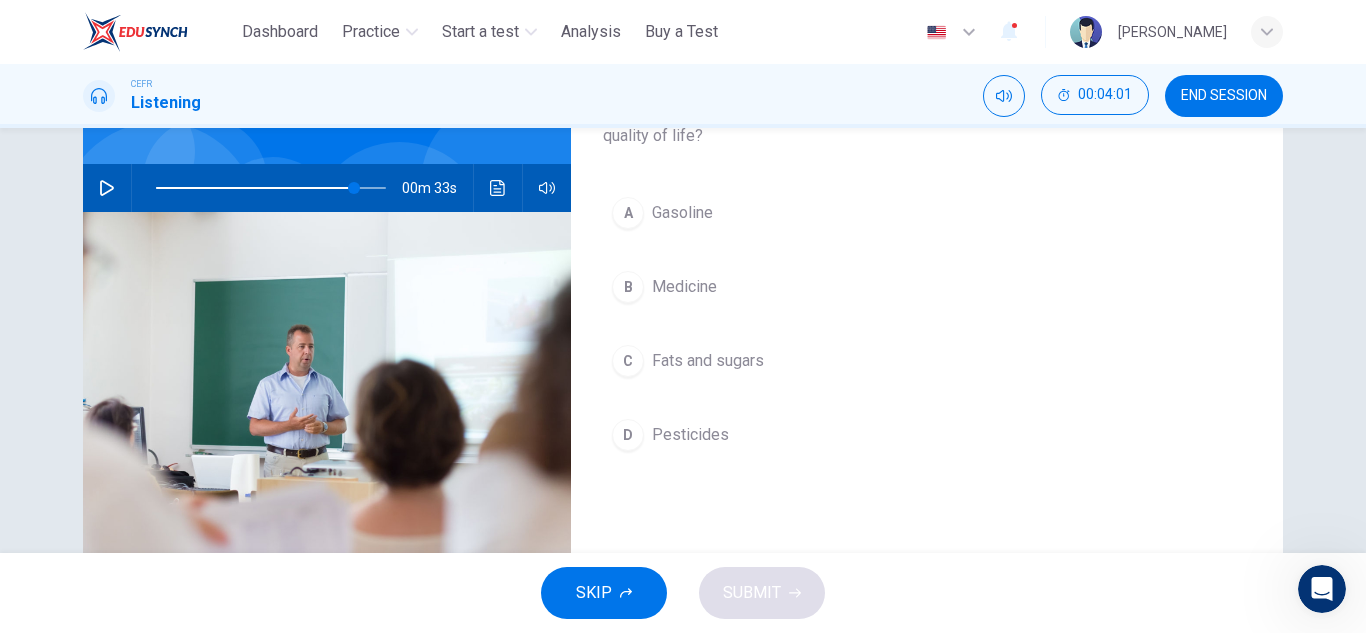 scroll, scrollTop: 163, scrollLeft: 0, axis: vertical 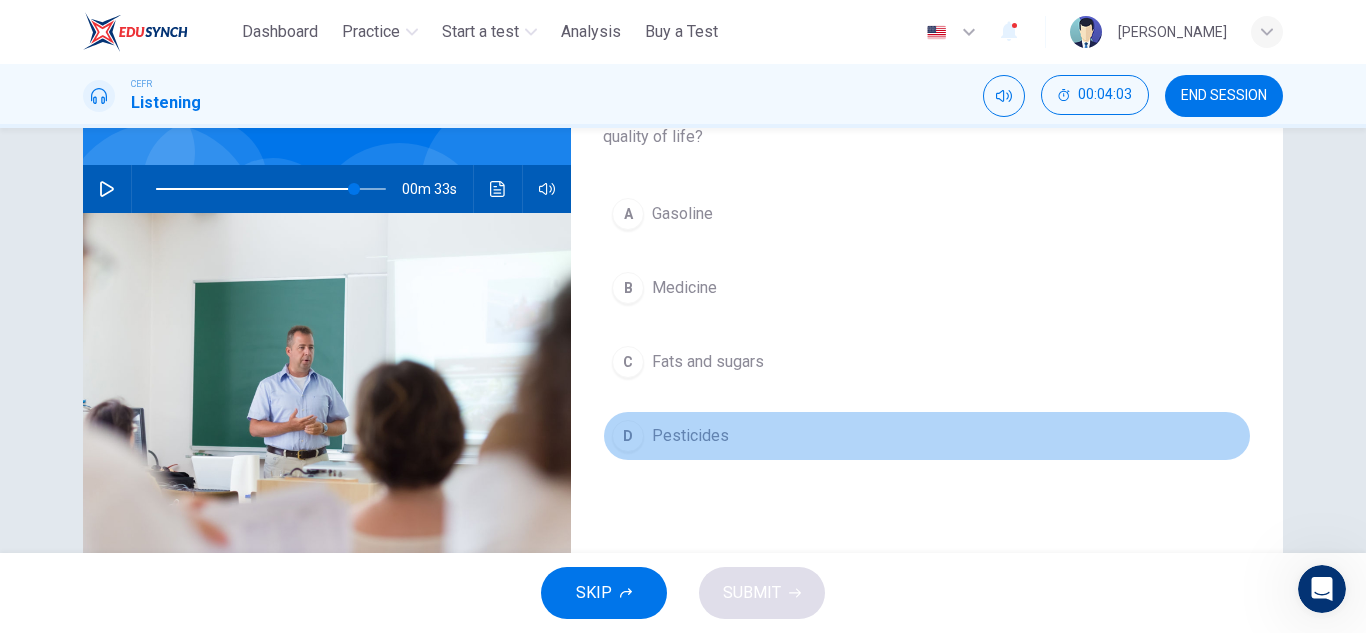 click on "Pesticides" at bounding box center (690, 436) 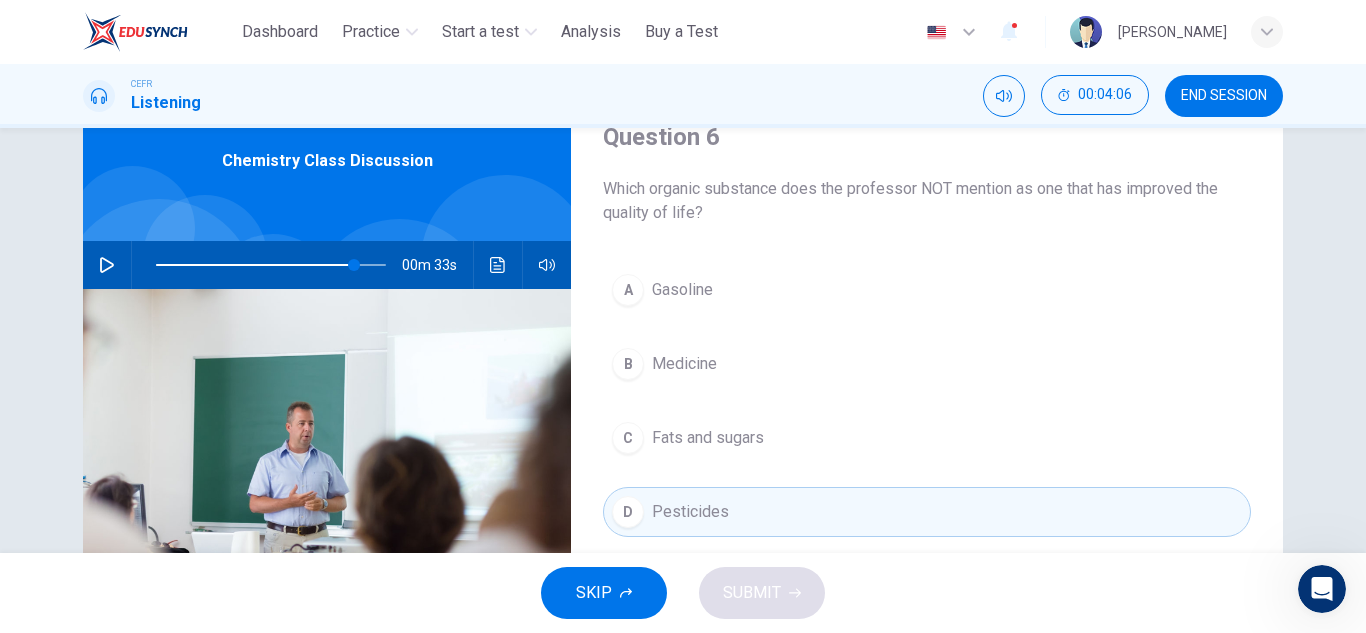scroll, scrollTop: 86, scrollLeft: 0, axis: vertical 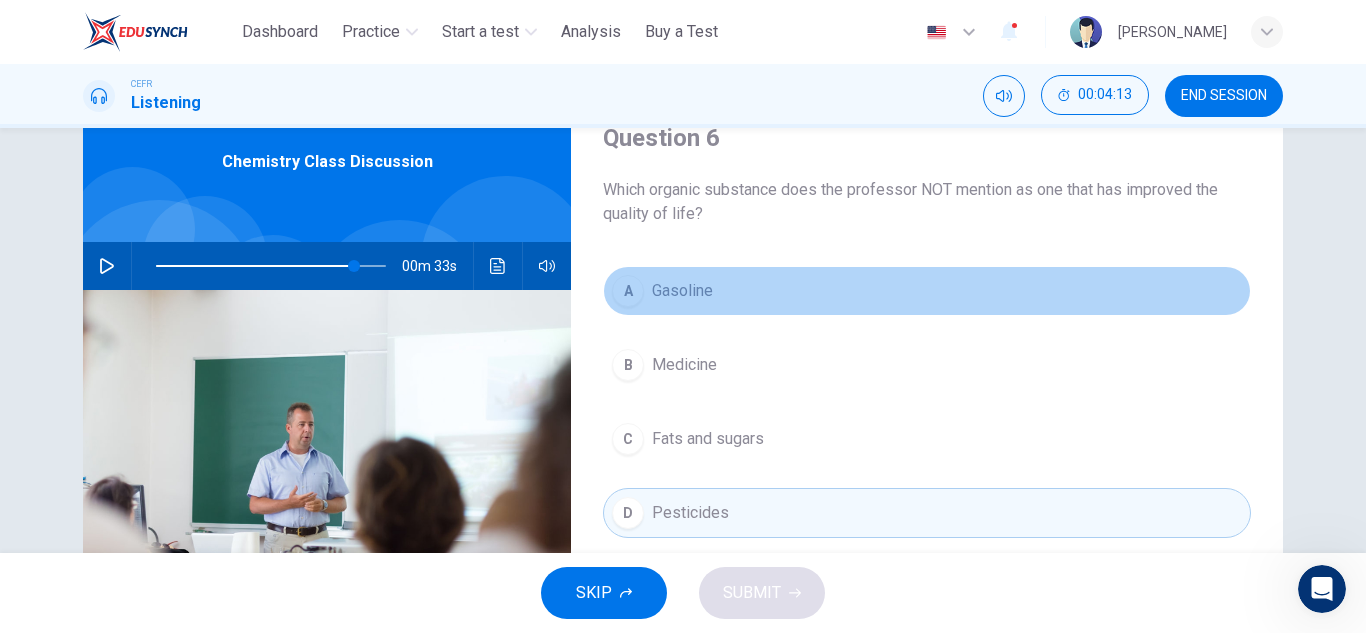 click on "A Gasoline" at bounding box center [927, 291] 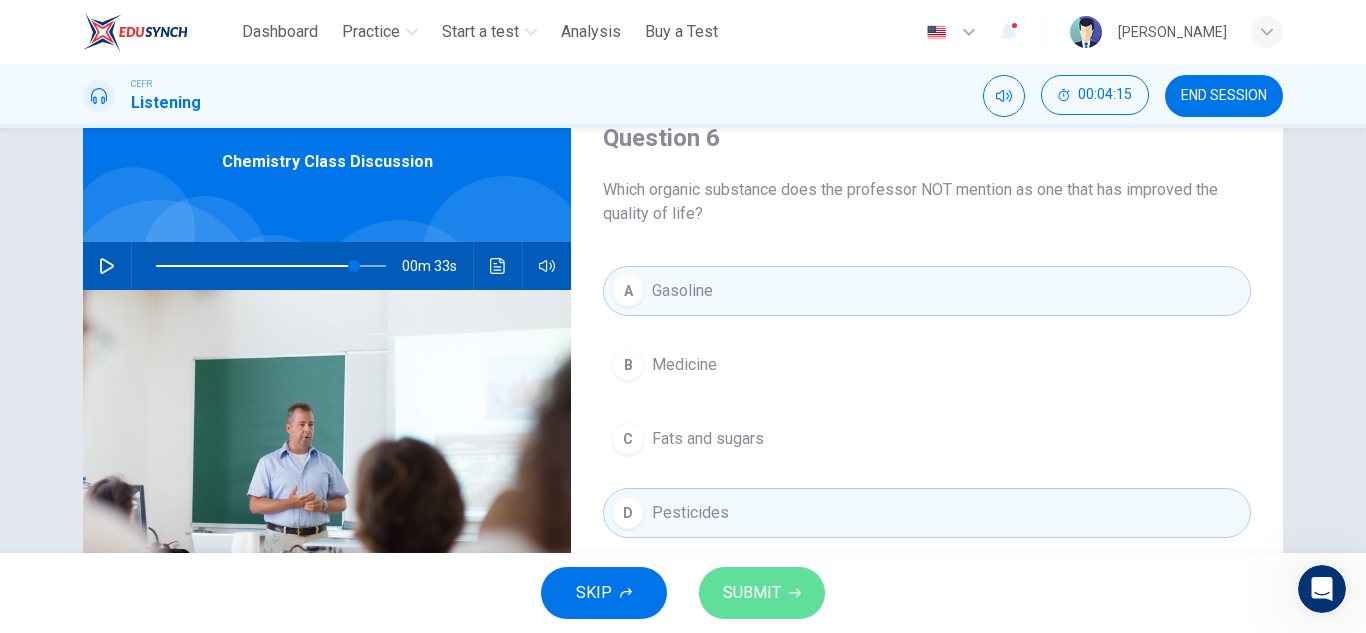 click on "SUBMIT" at bounding box center [752, 593] 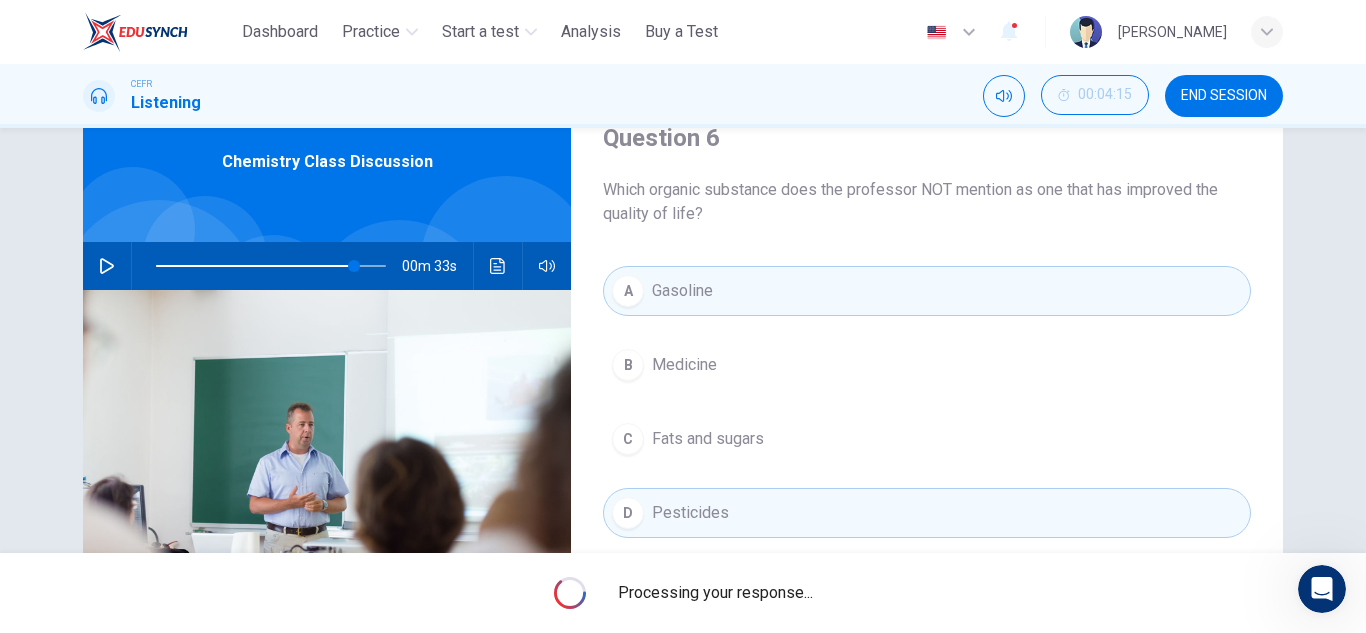 type on "**" 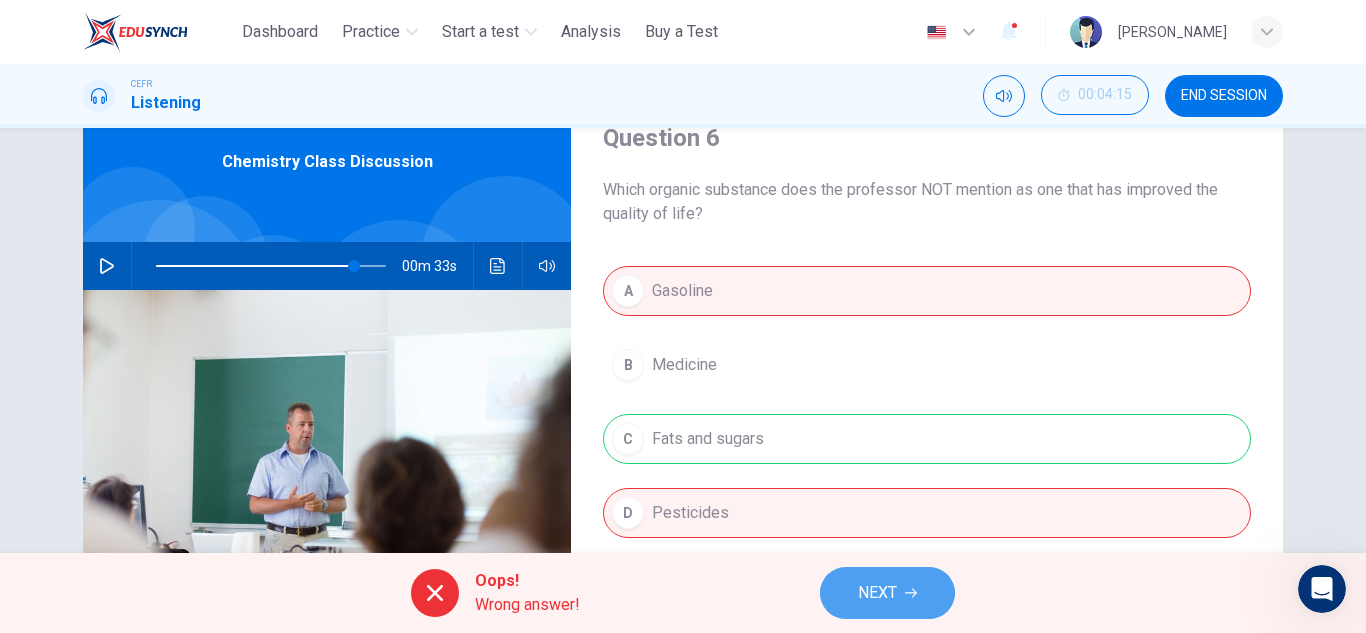 click on "NEXT" at bounding box center [877, 593] 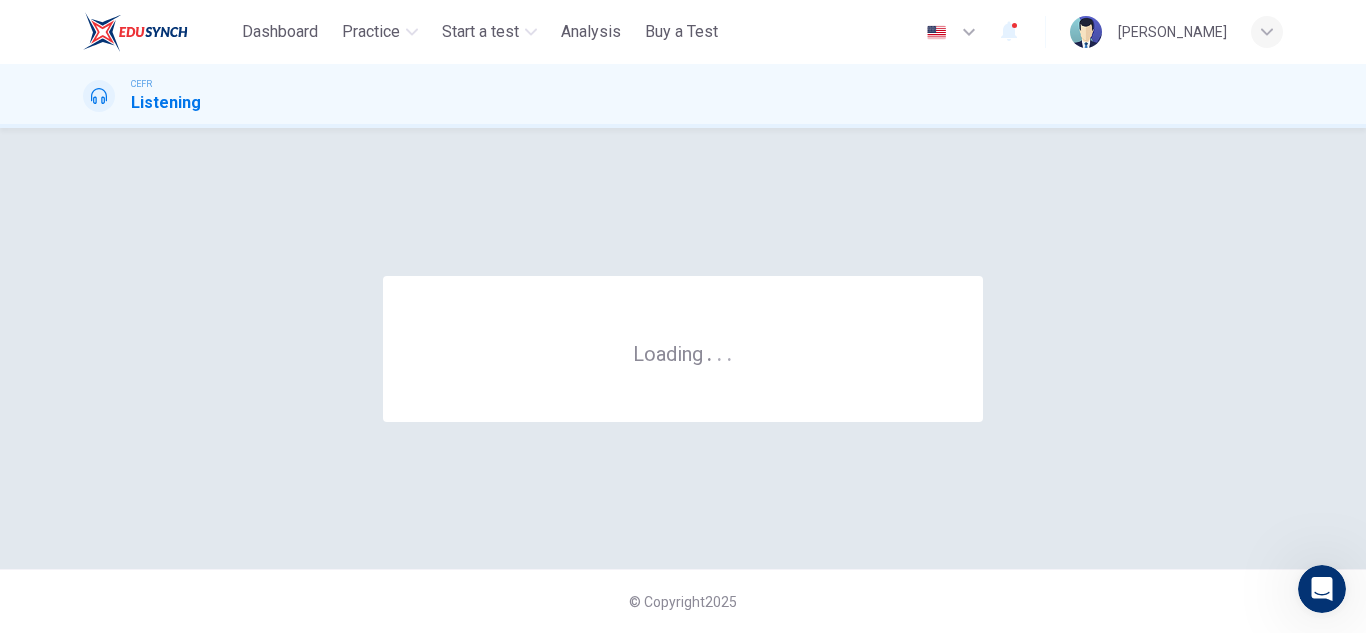 scroll, scrollTop: 0, scrollLeft: 0, axis: both 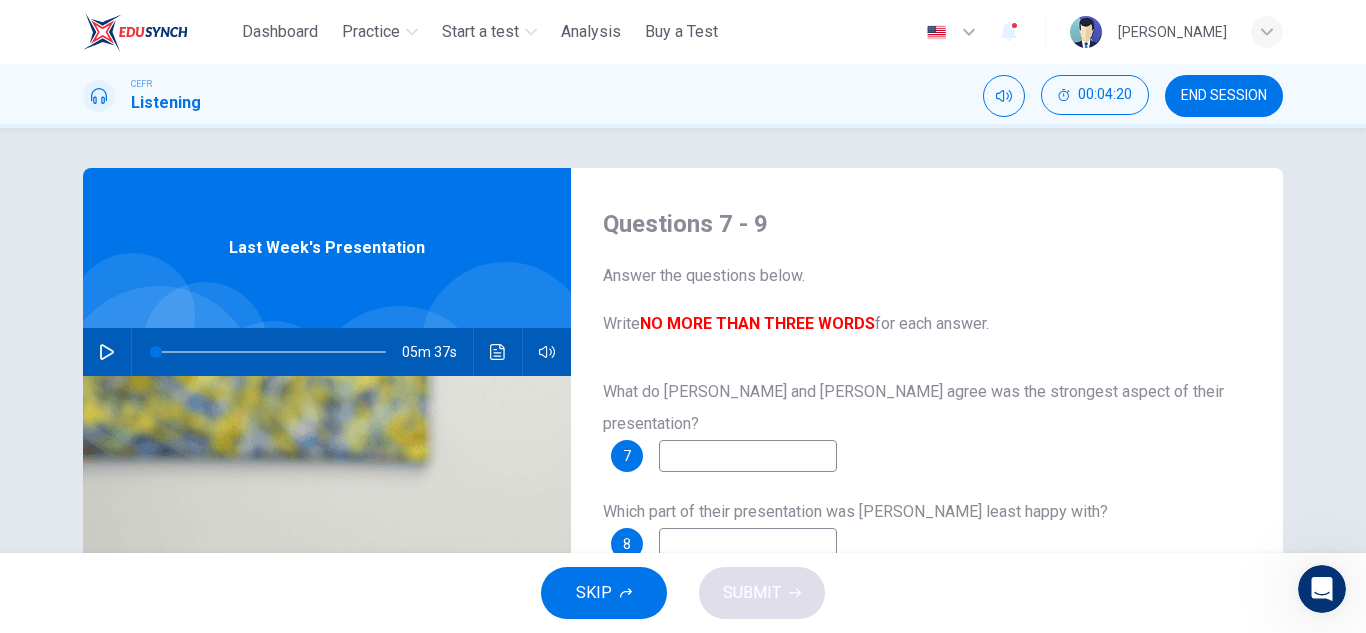 click on "05m 37s" at bounding box center [327, 352] 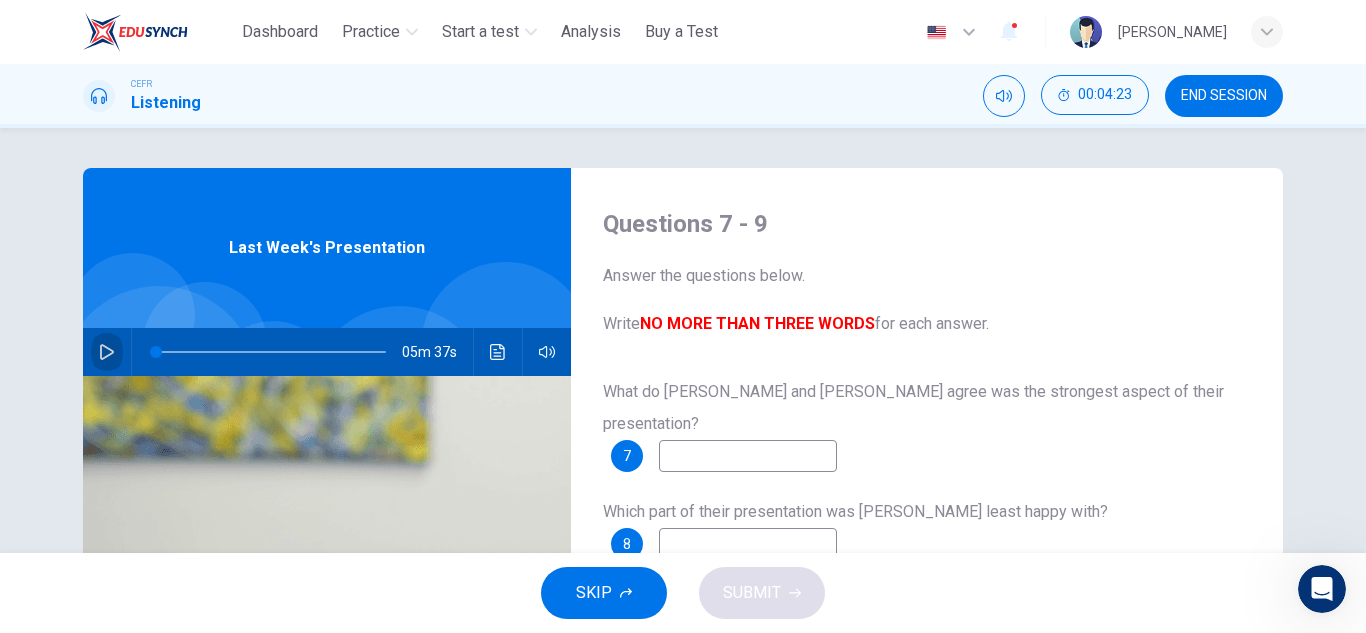 click 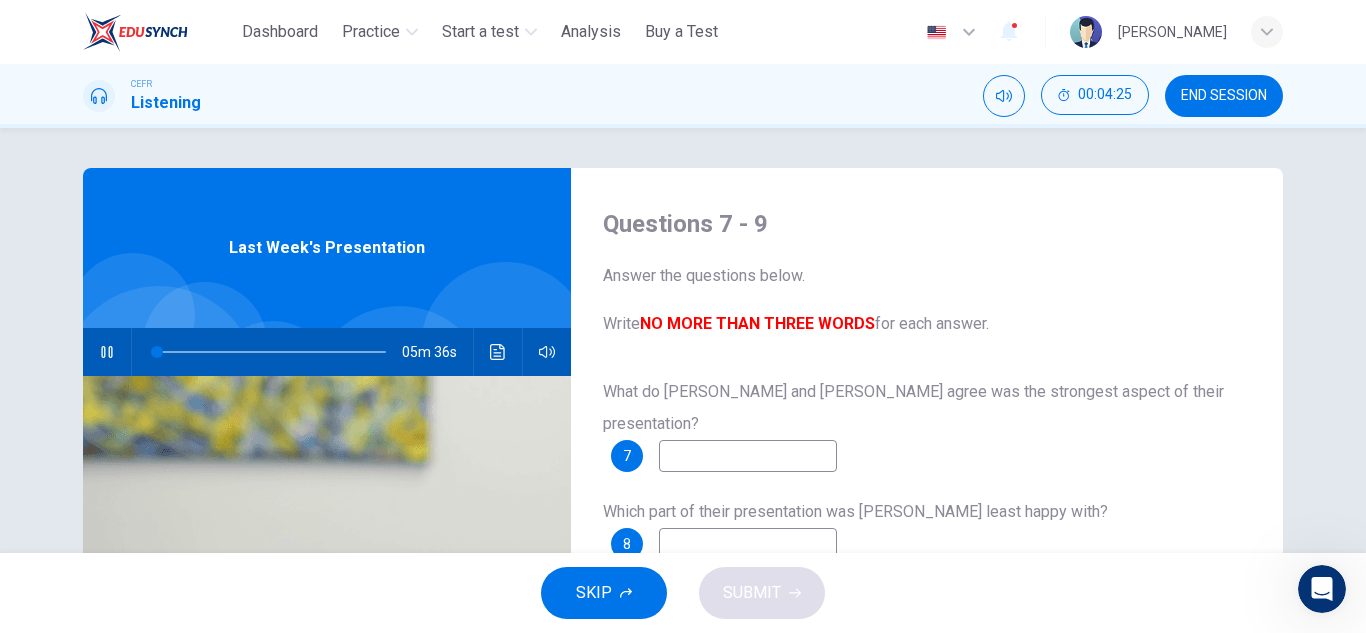 type on "*" 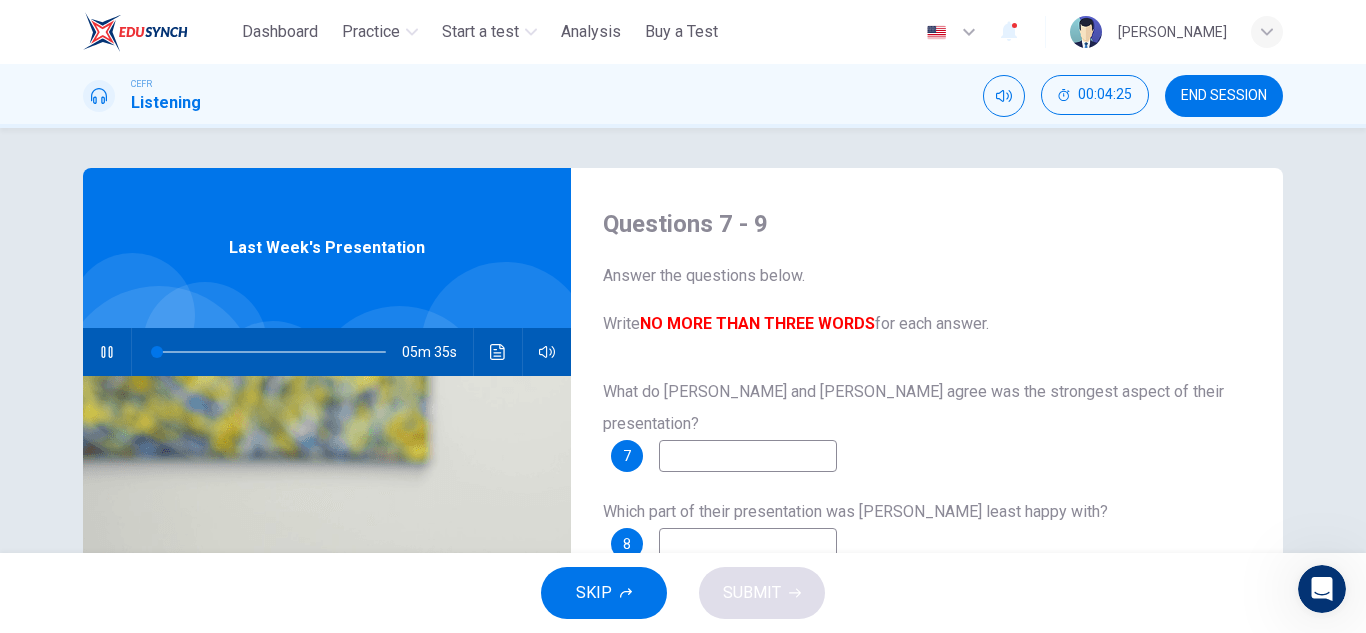 type 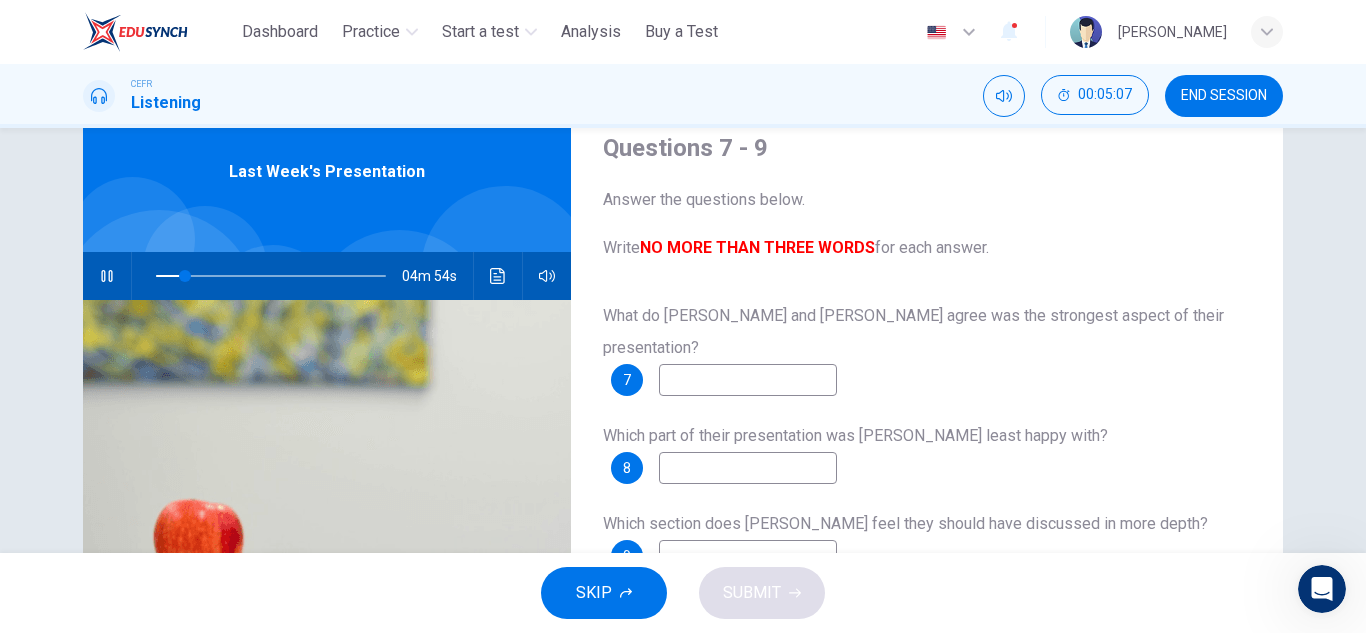 scroll, scrollTop: 72, scrollLeft: 0, axis: vertical 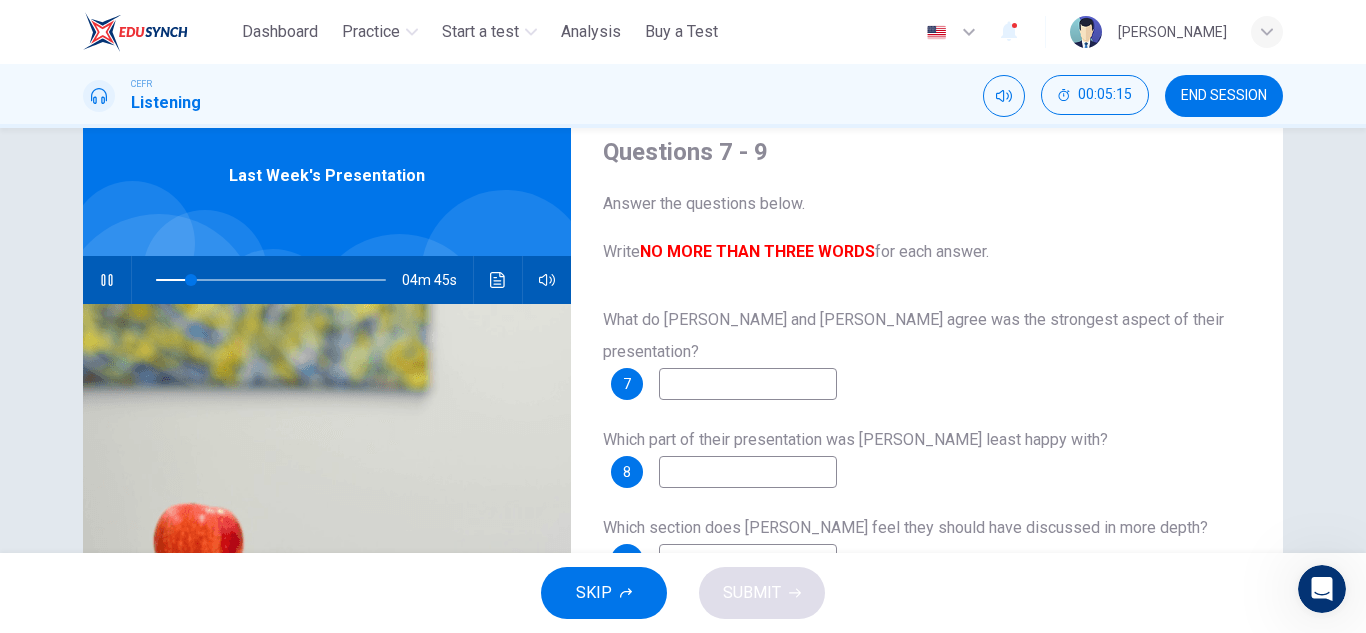 click at bounding box center [748, 384] 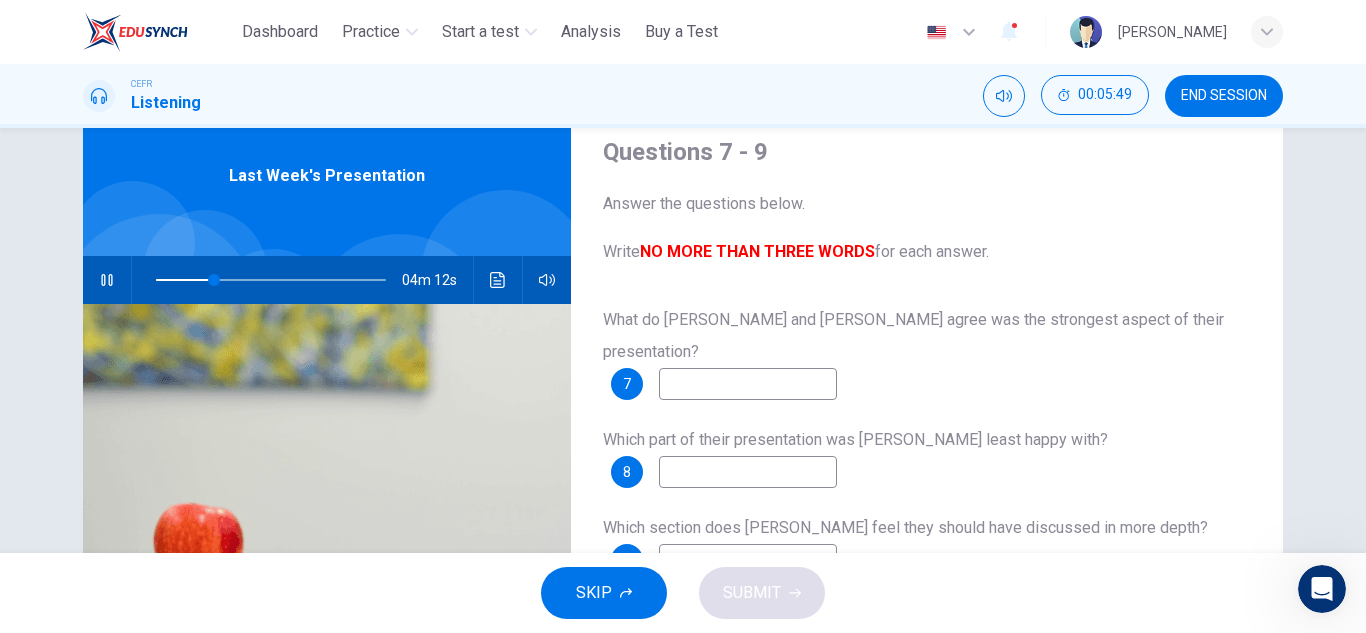 type on "**" 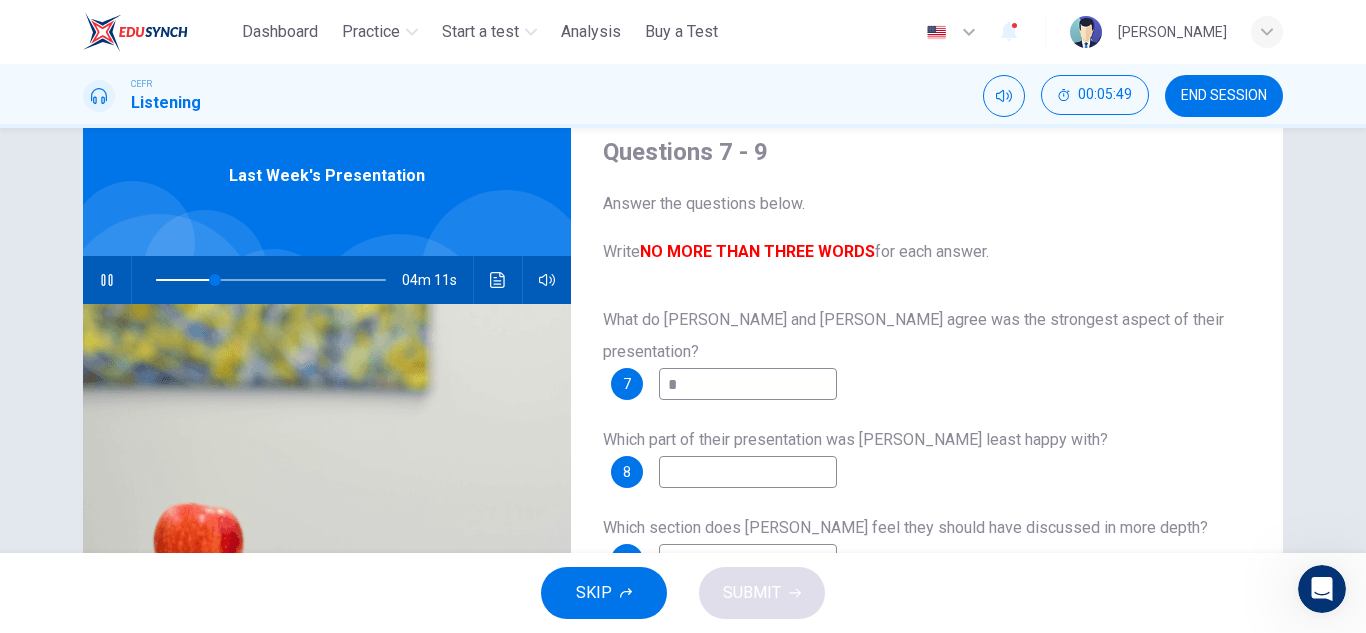 type on "**" 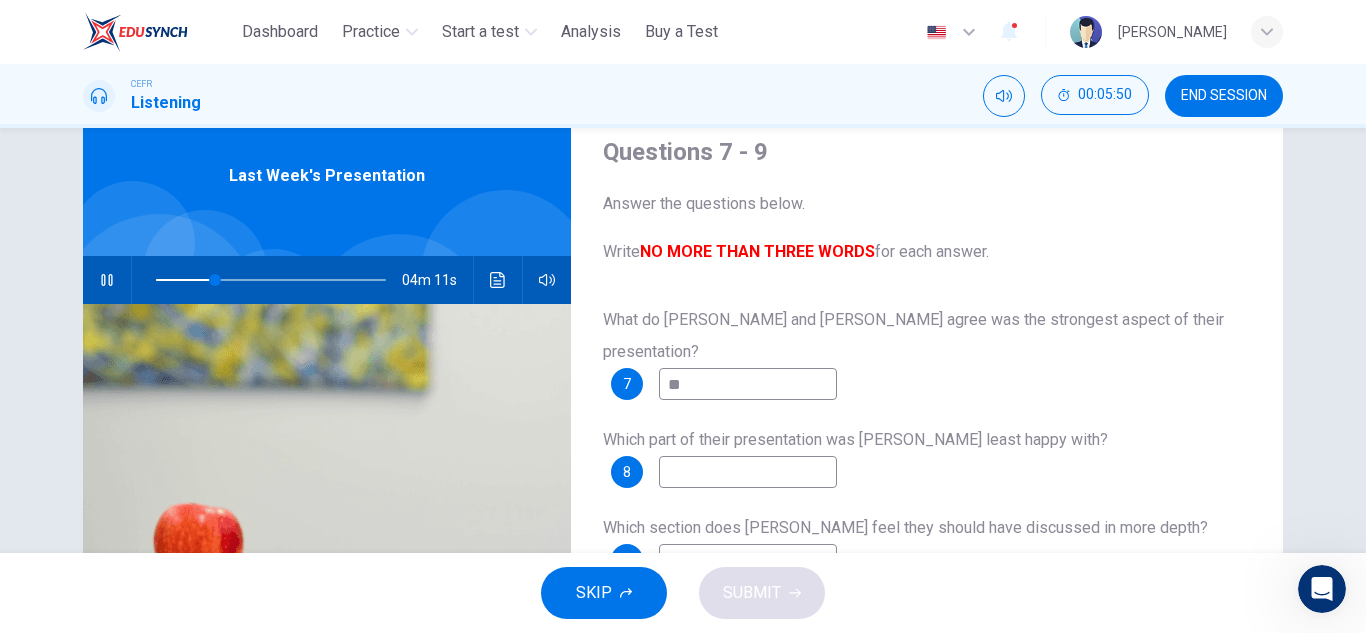 type on "**" 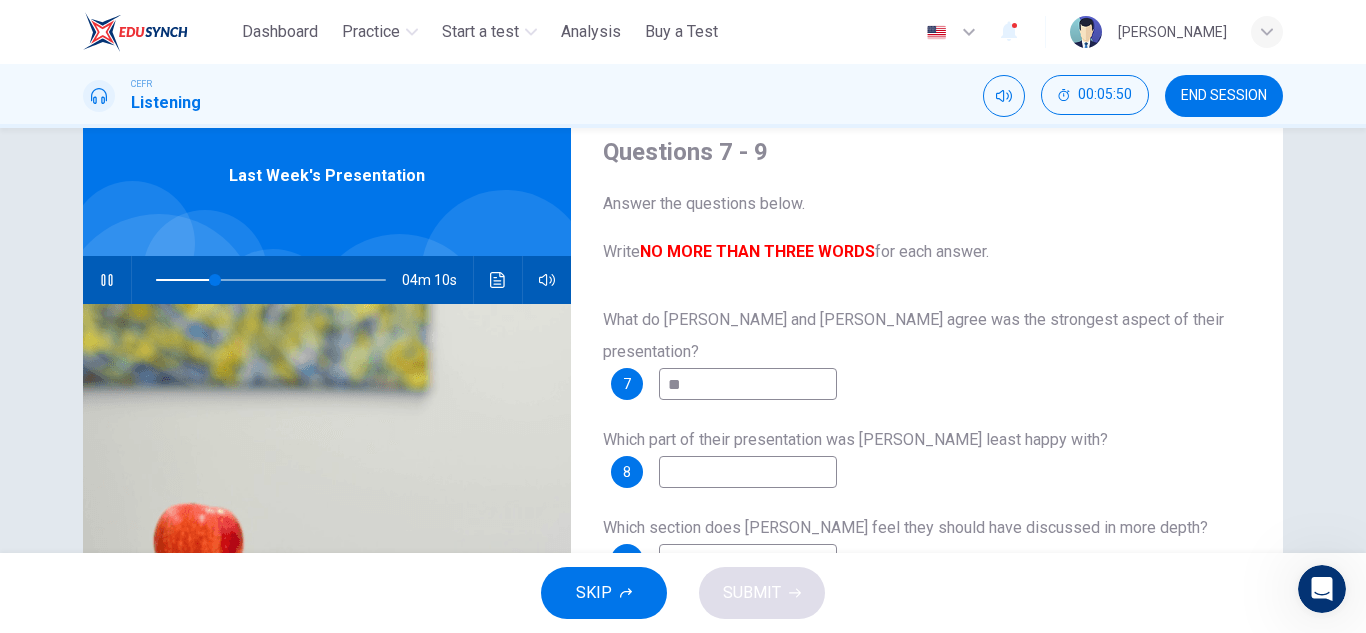 type on "***" 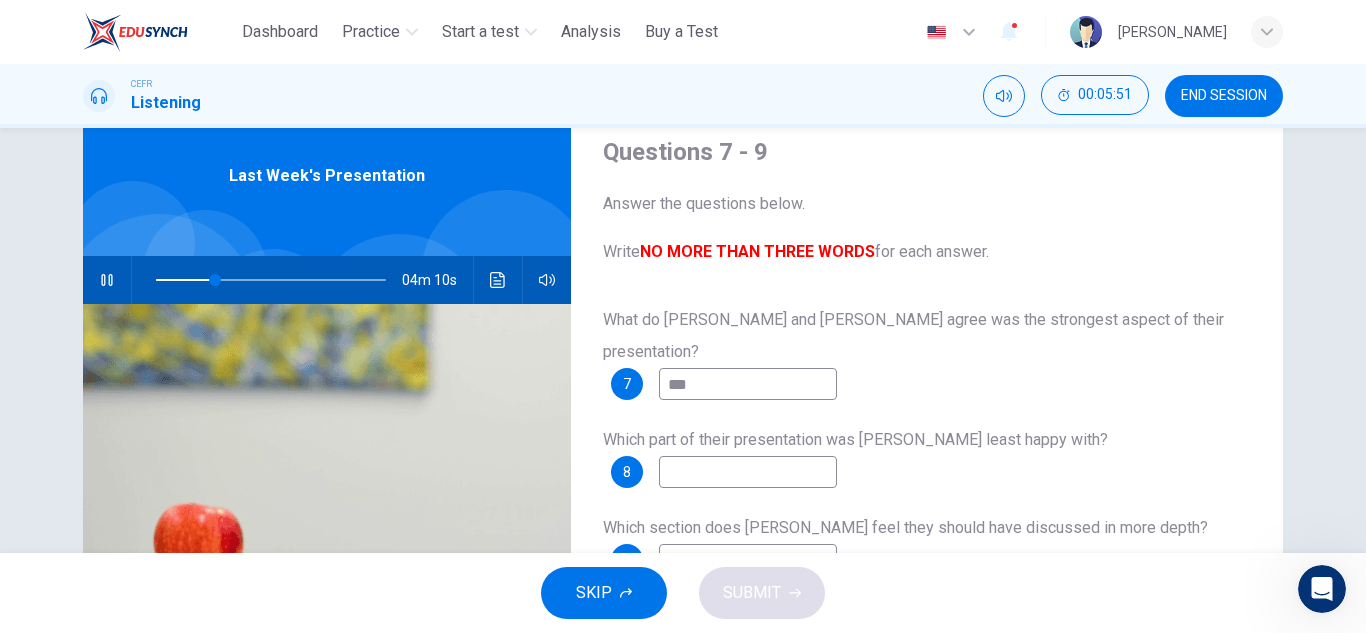 type on "**" 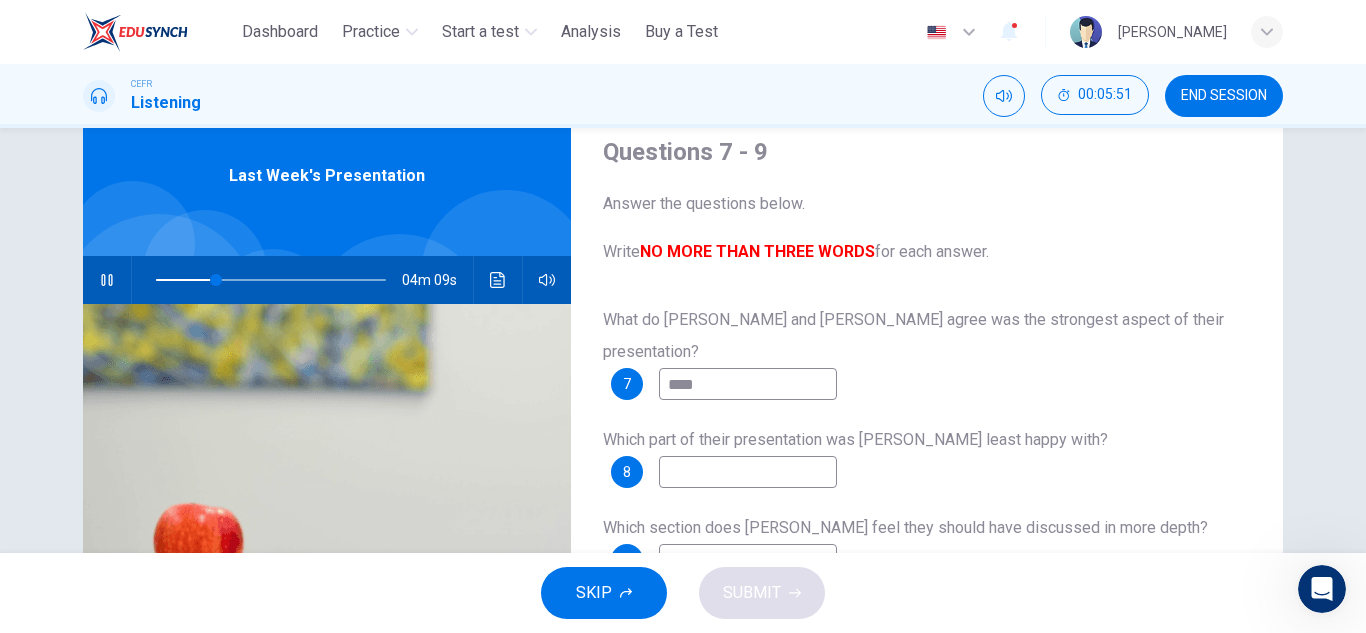type on "*****" 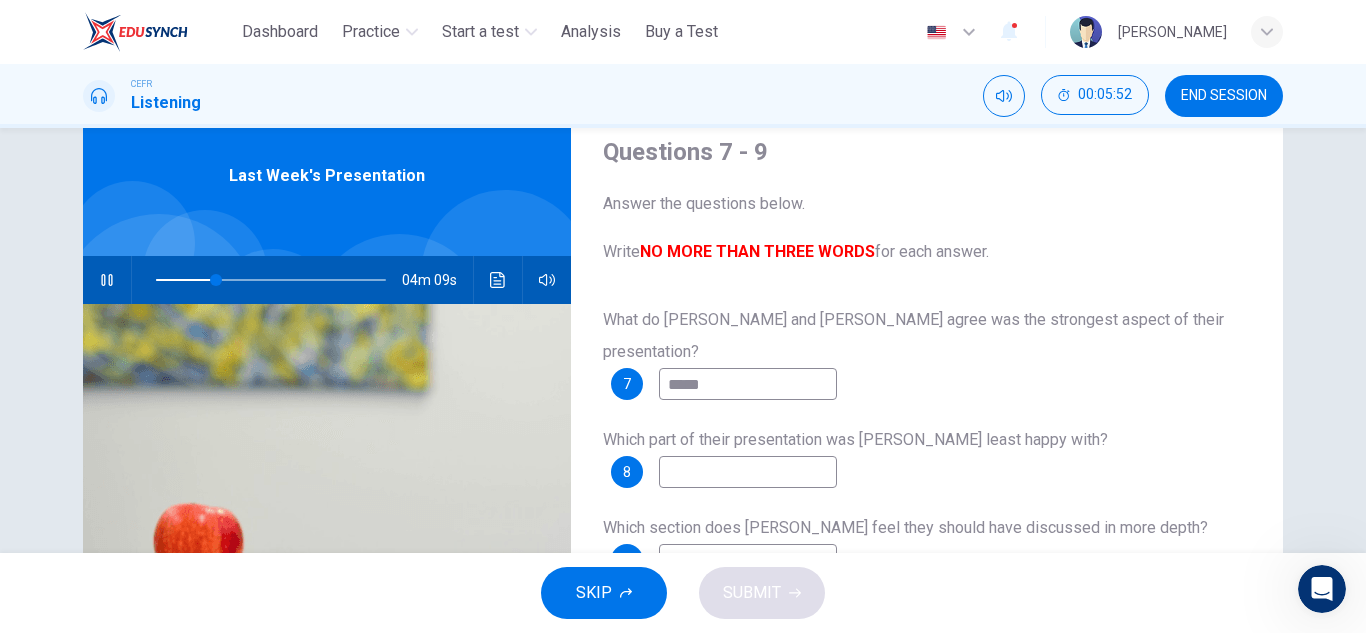 type on "**" 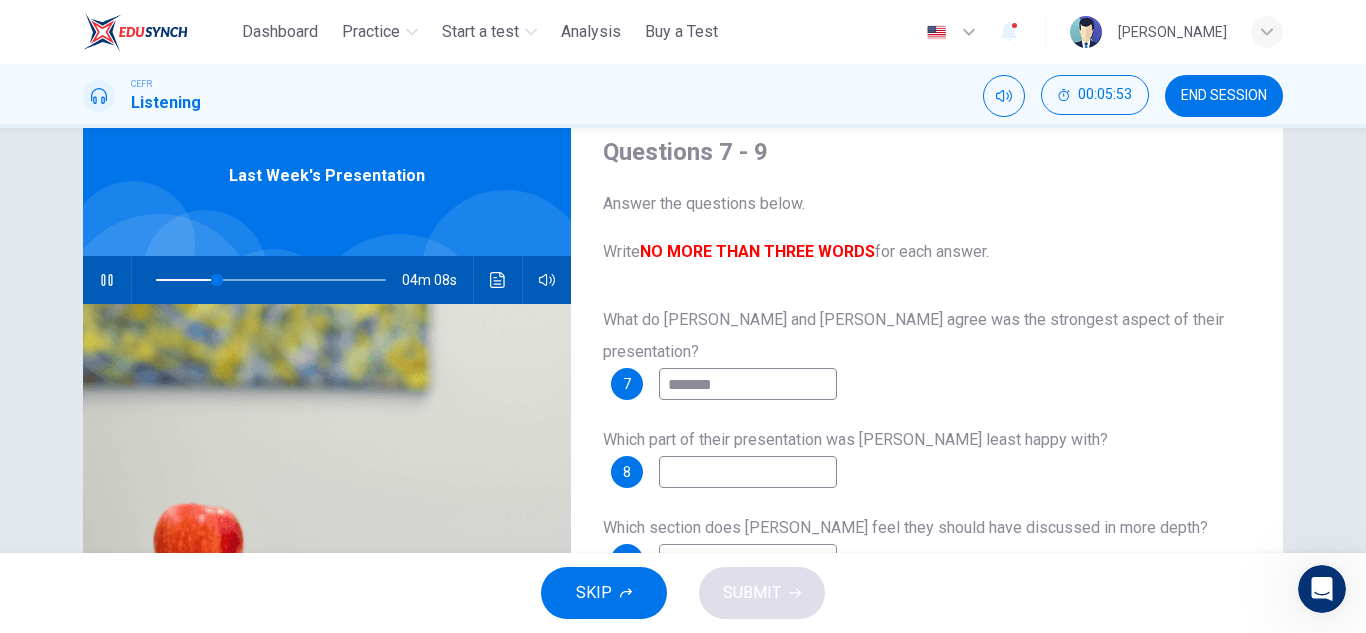 type on "********" 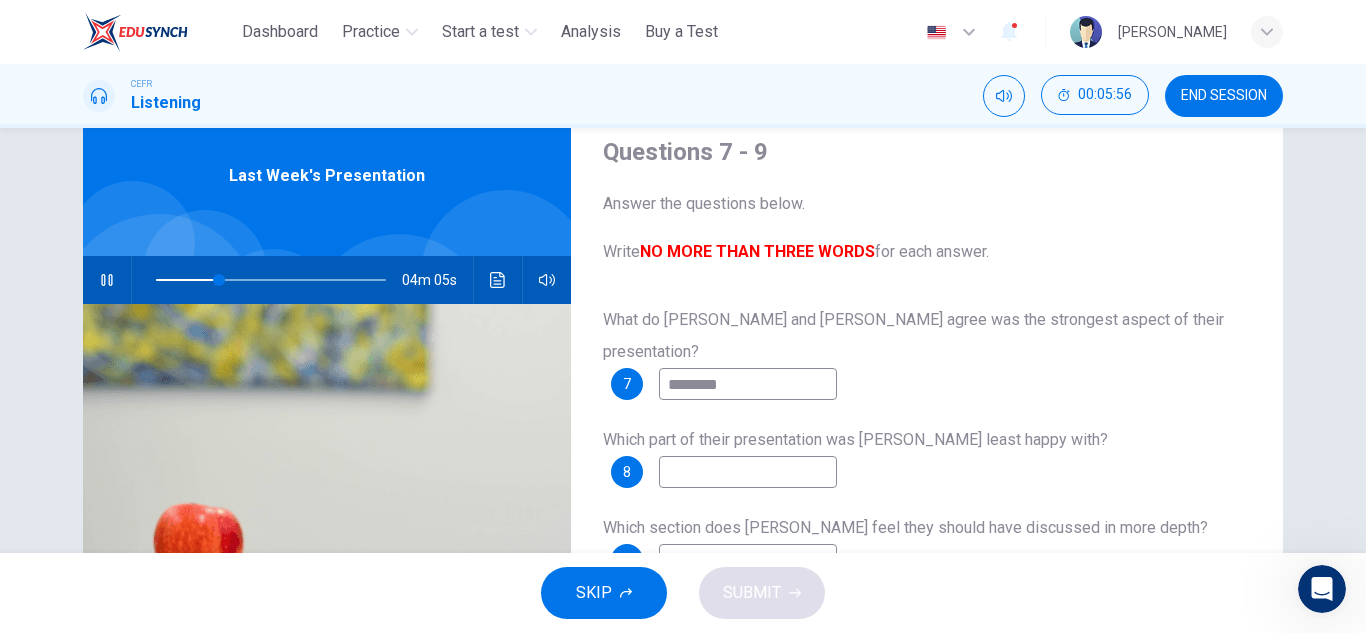 type on "**" 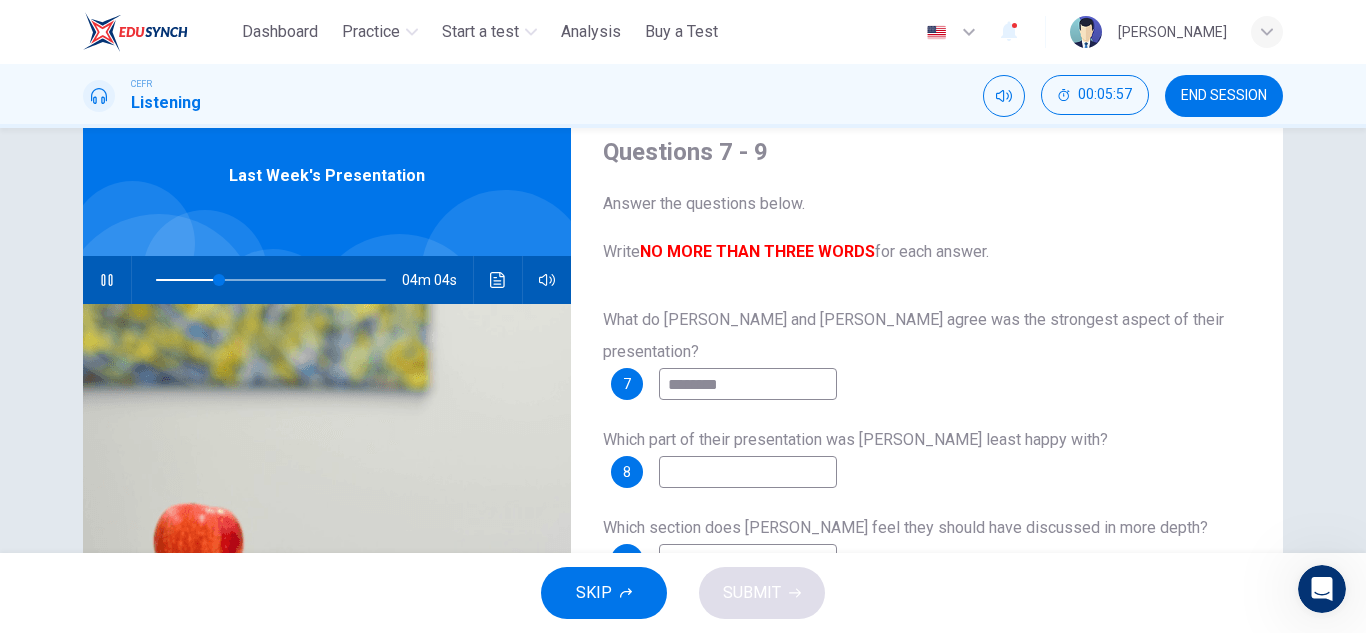 type on "*******" 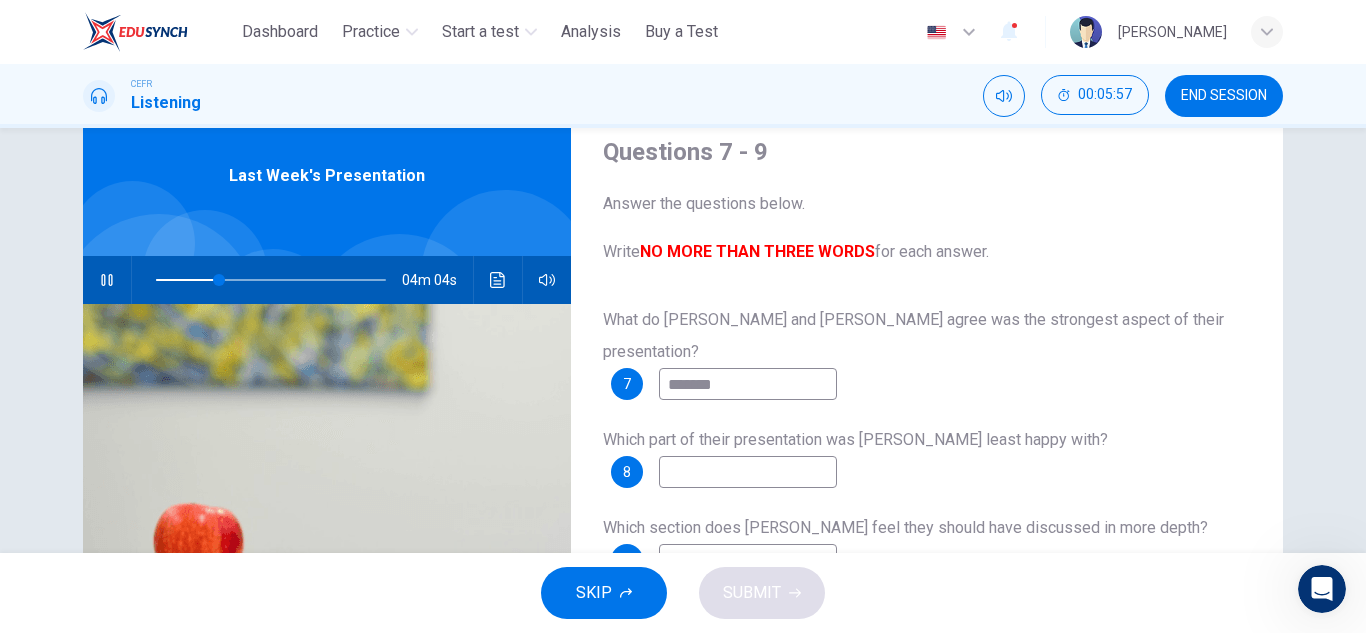 type on "**" 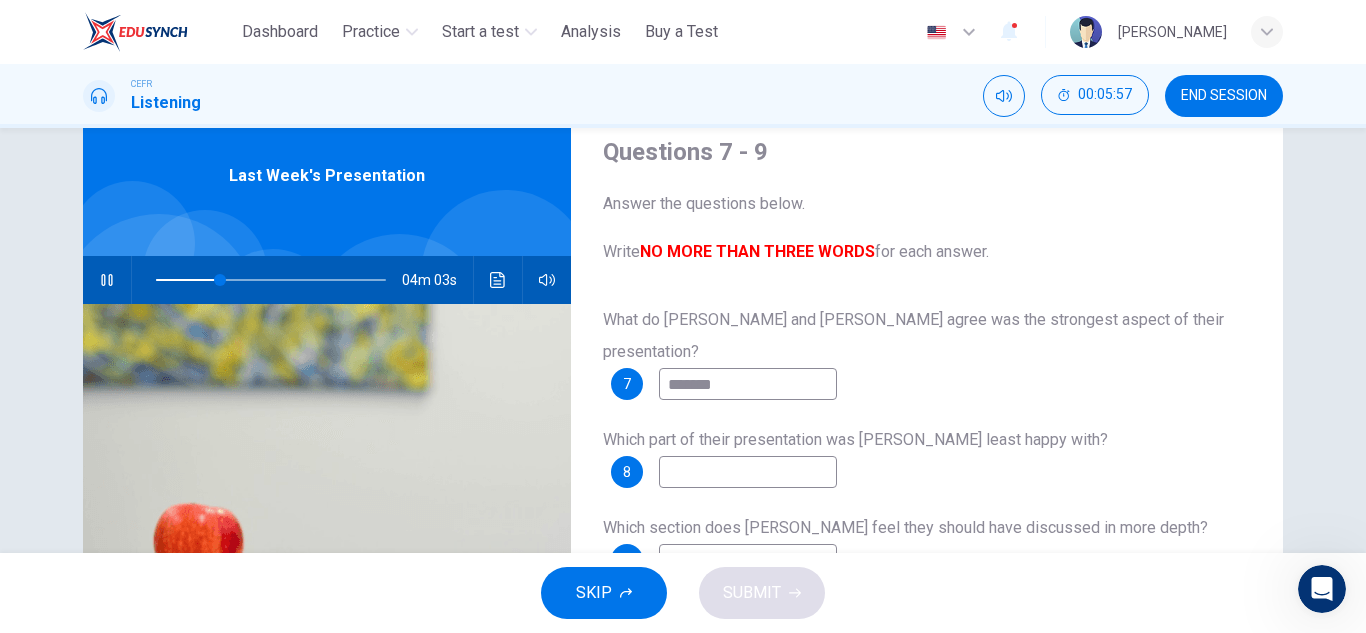 type on "********" 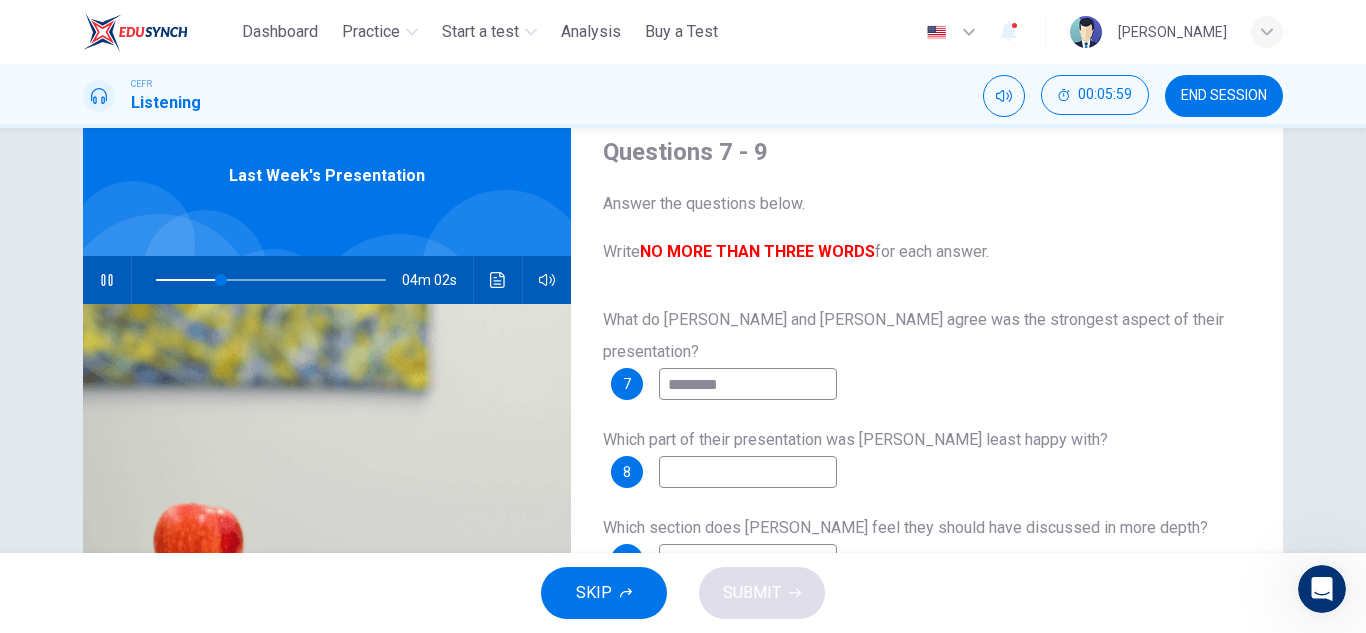type on "**" 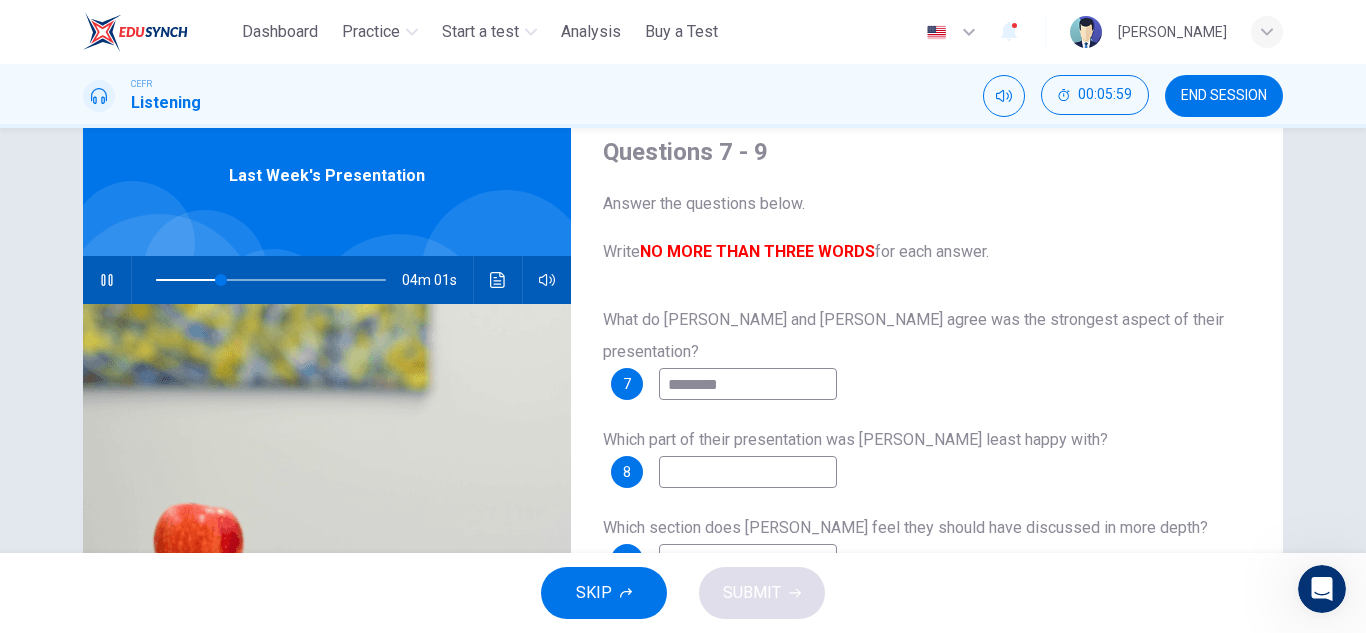 type on "*********" 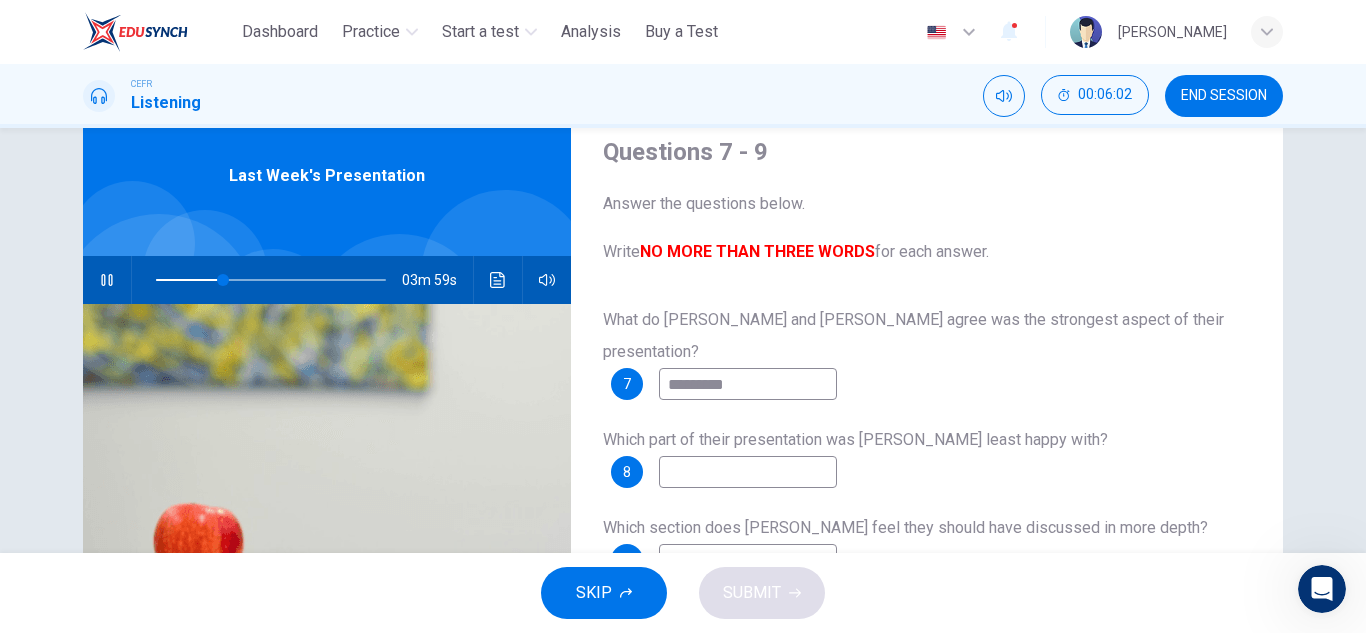 type on "**" 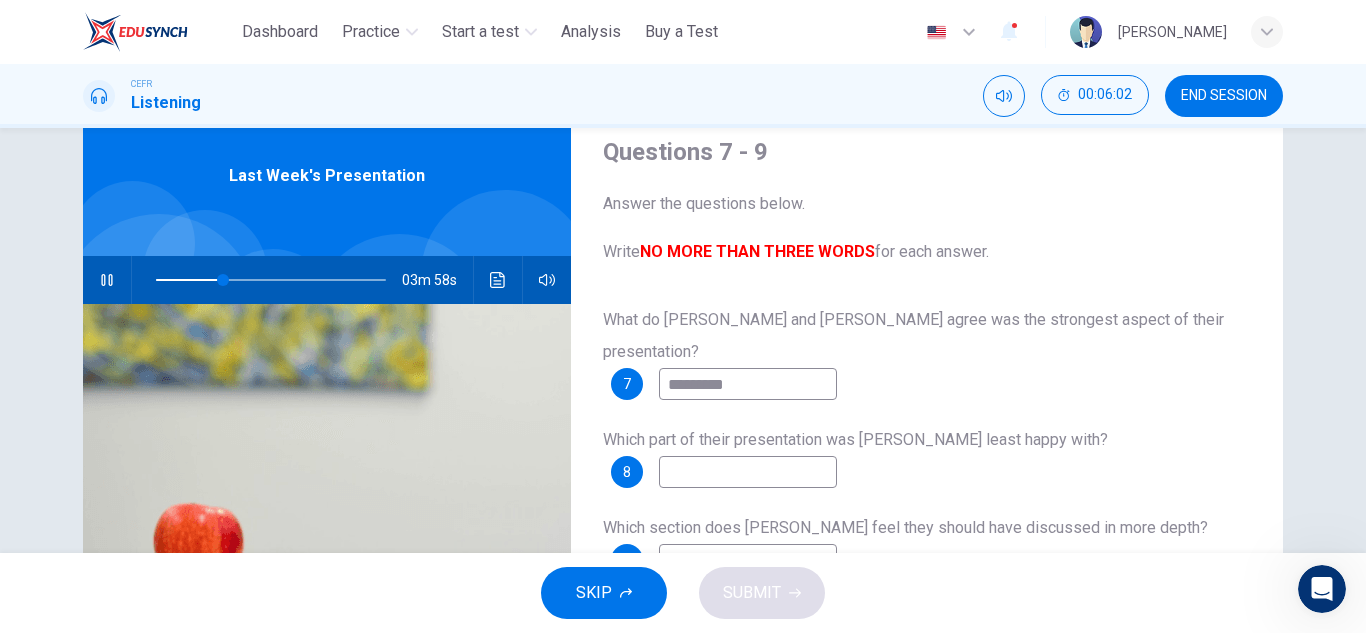 click at bounding box center [748, 472] 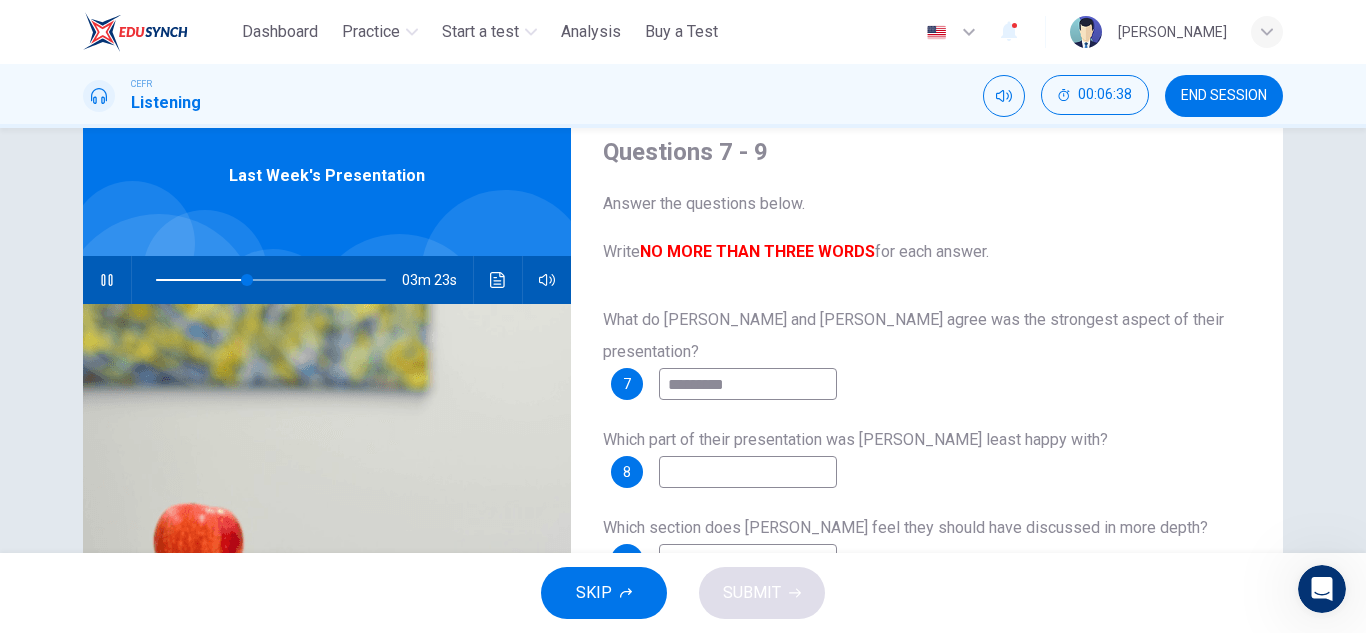 type on "**" 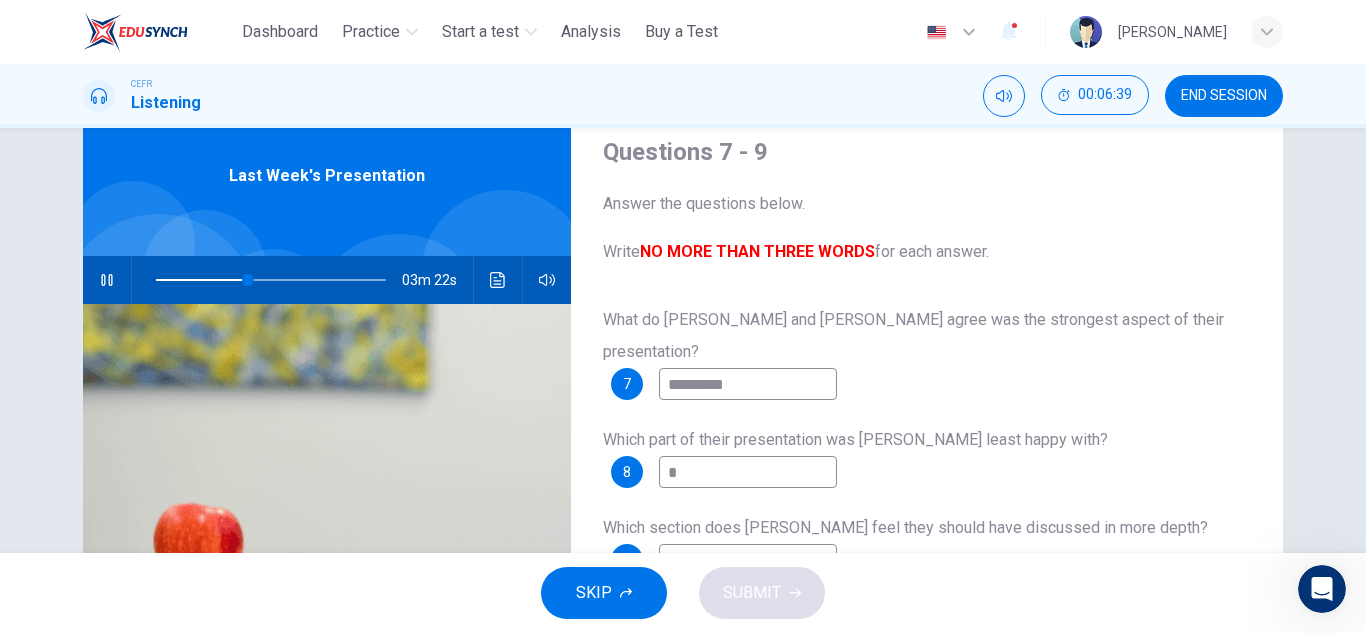 type on "**" 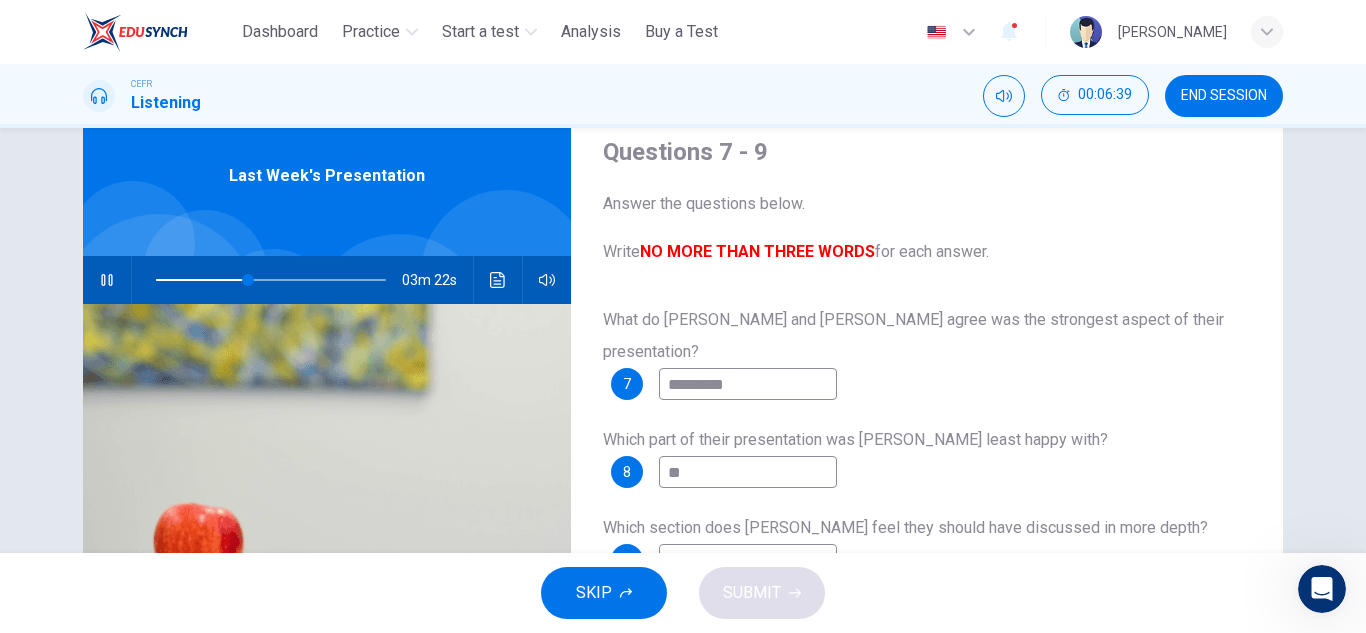 type on "**" 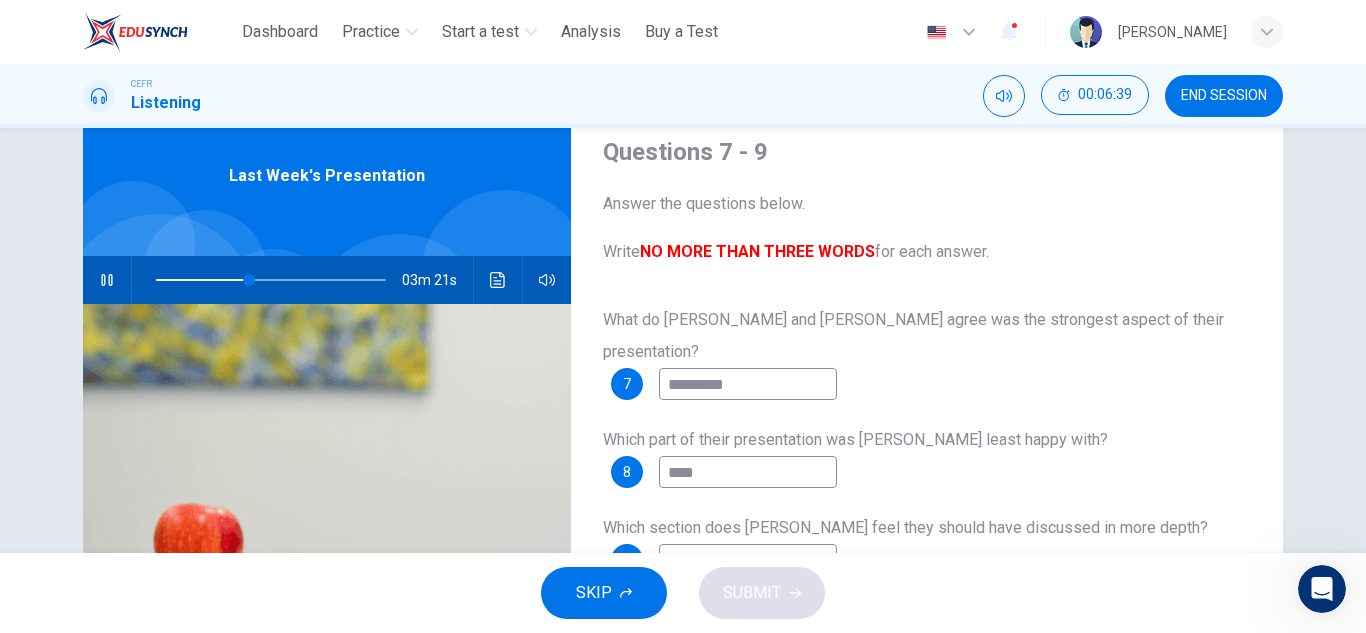 type on "*****" 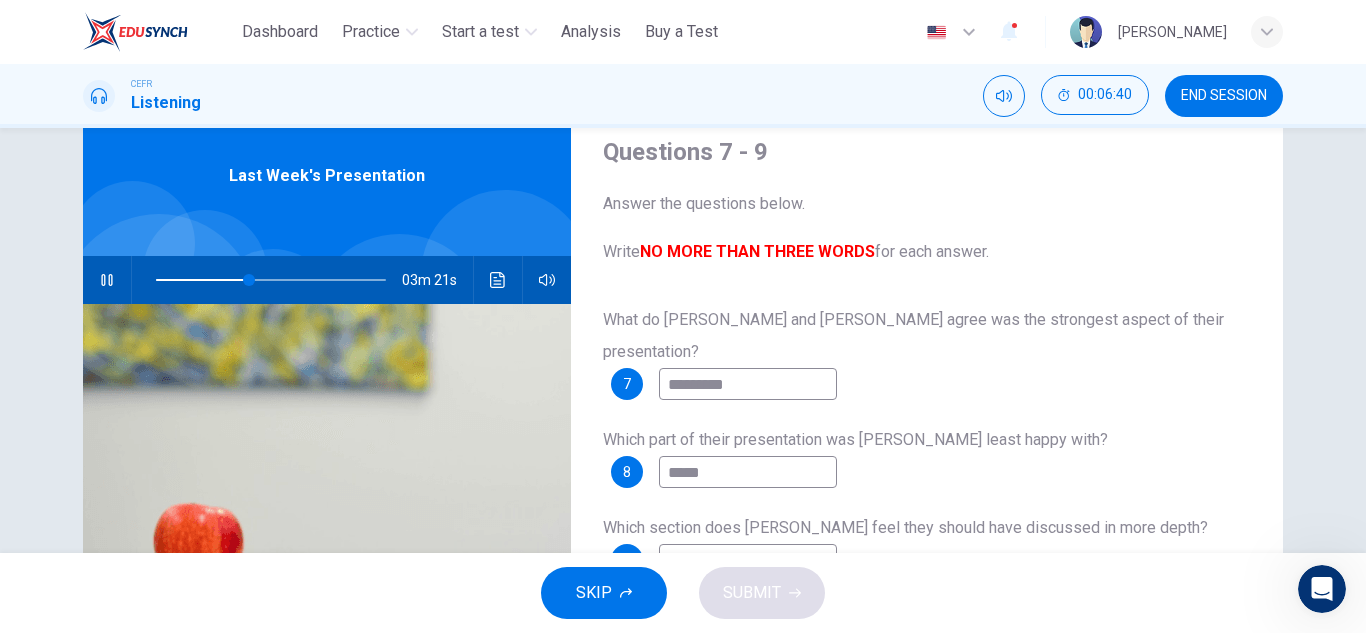 type on "**" 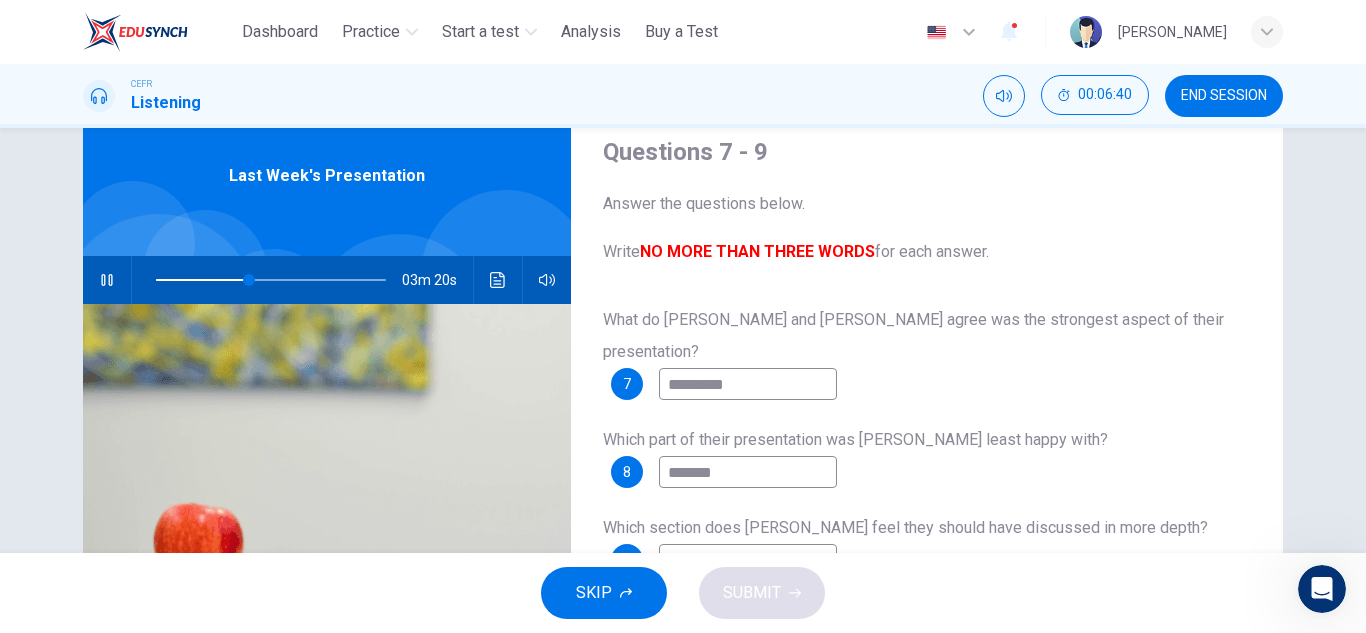 type on "********" 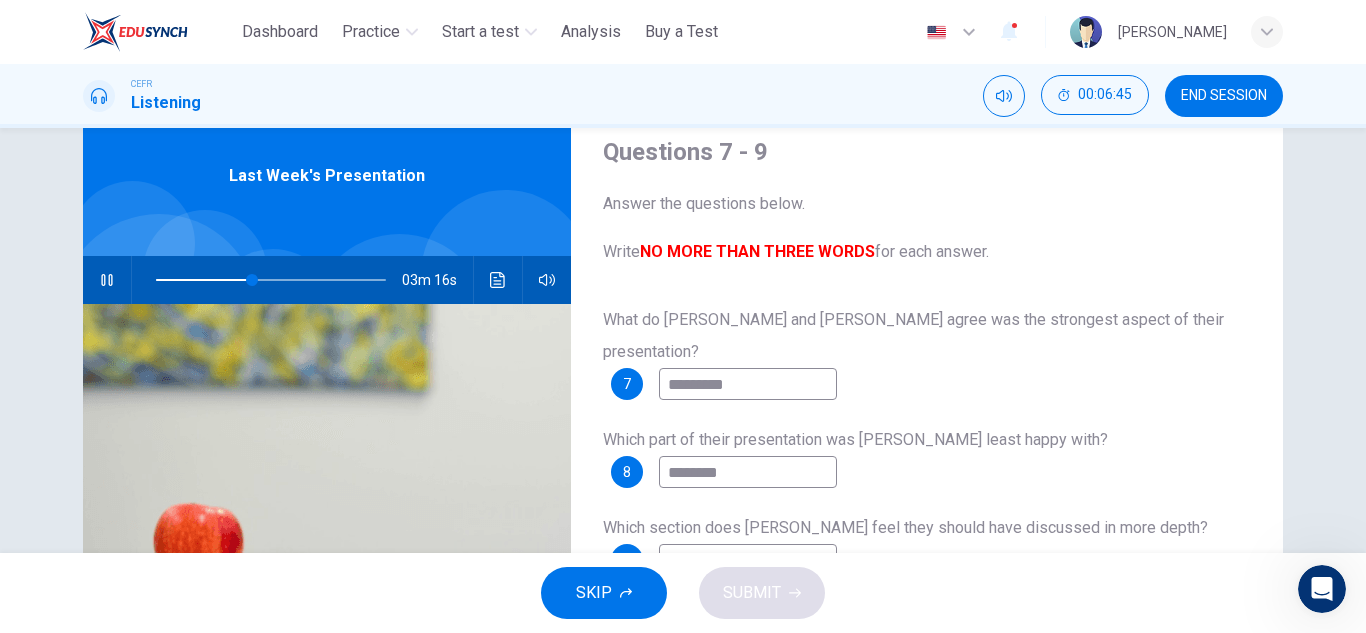 type on "**" 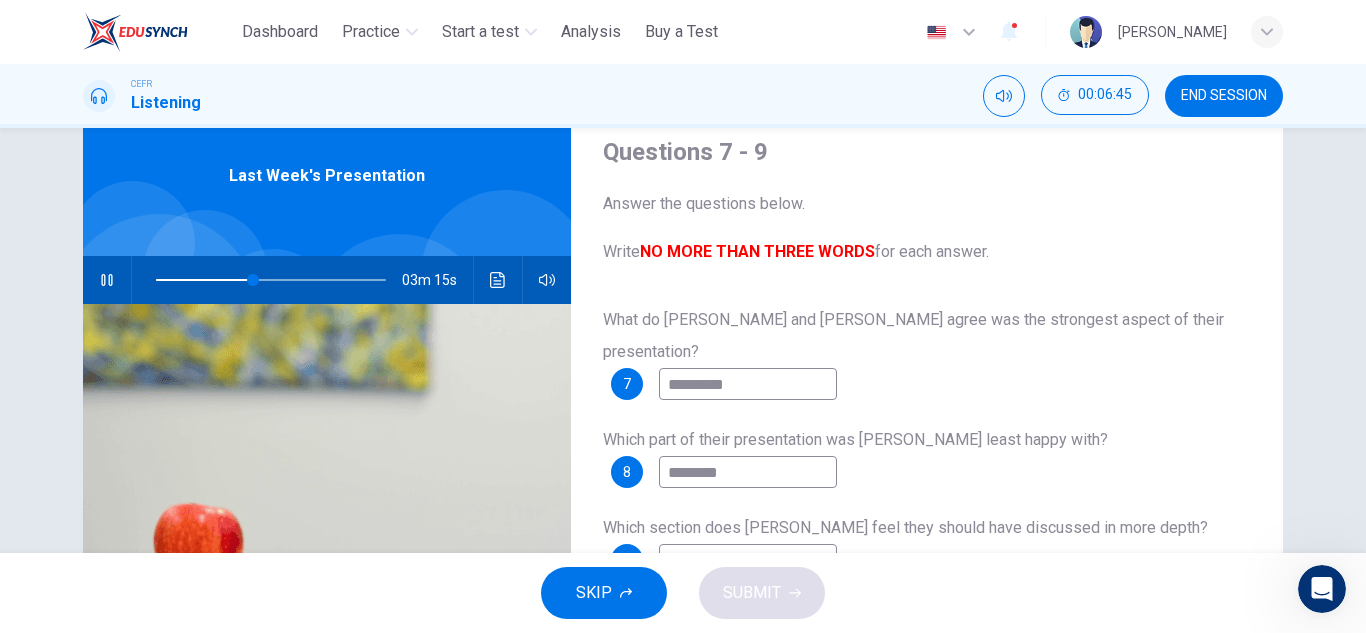 type on "********" 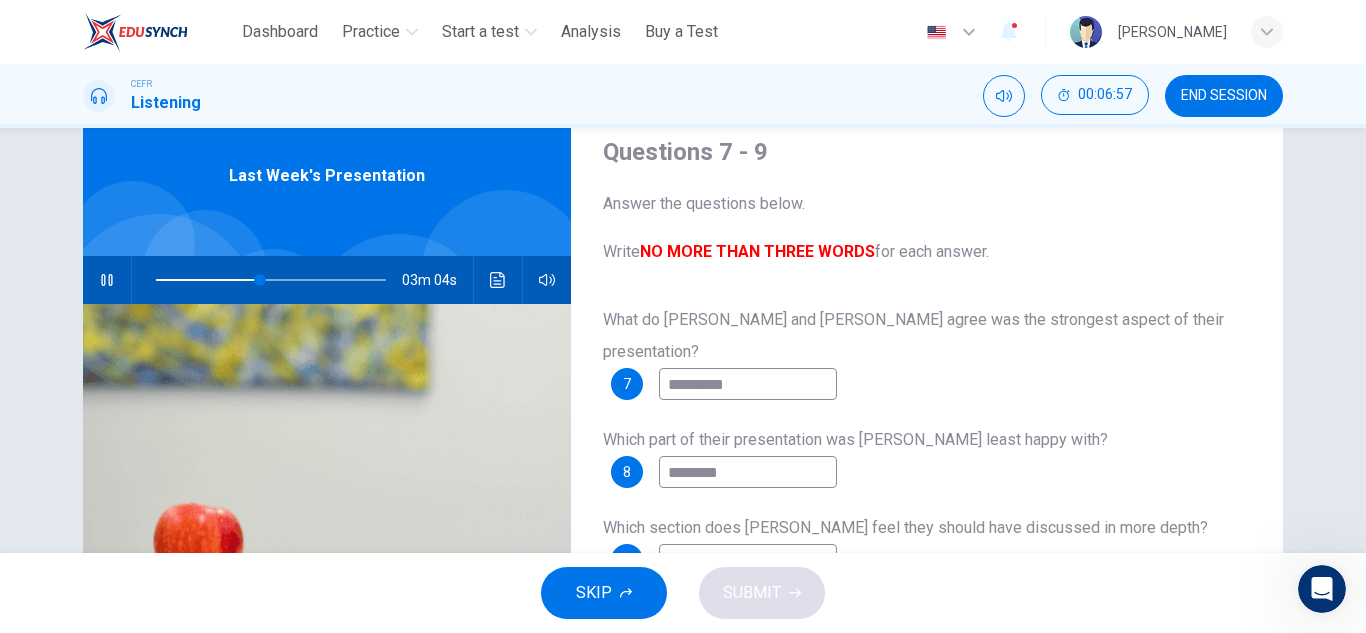 type on "**" 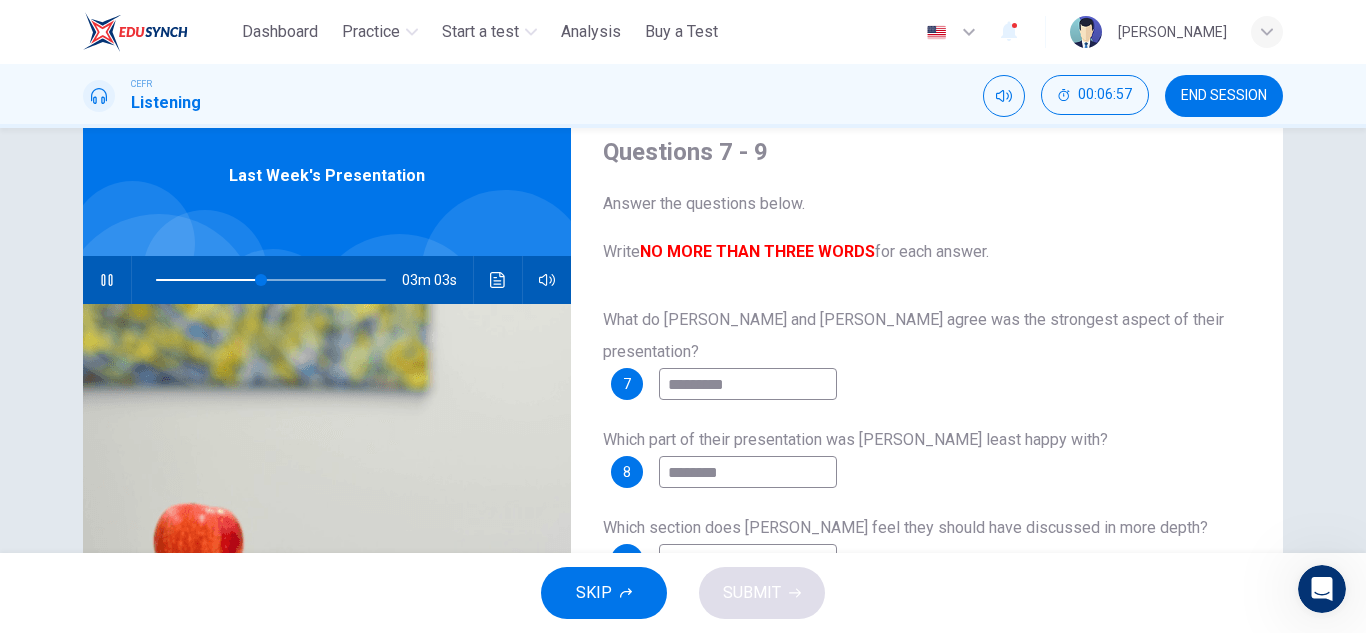 type on "*" 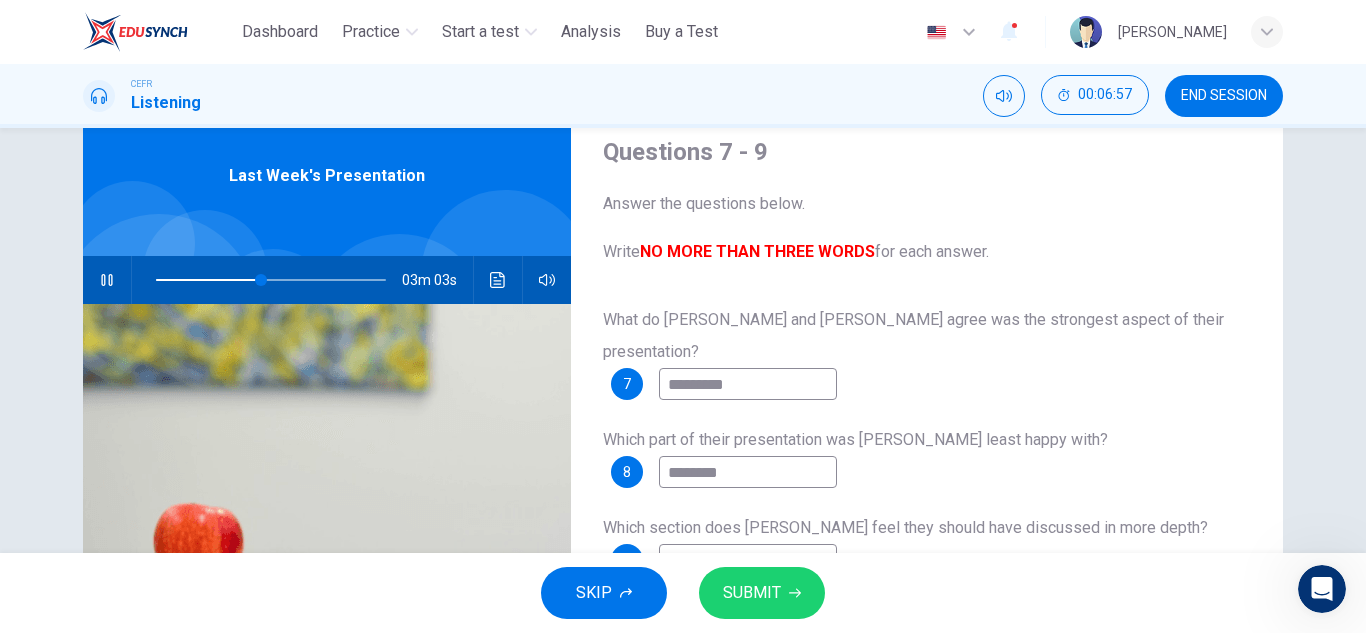 type on "**" 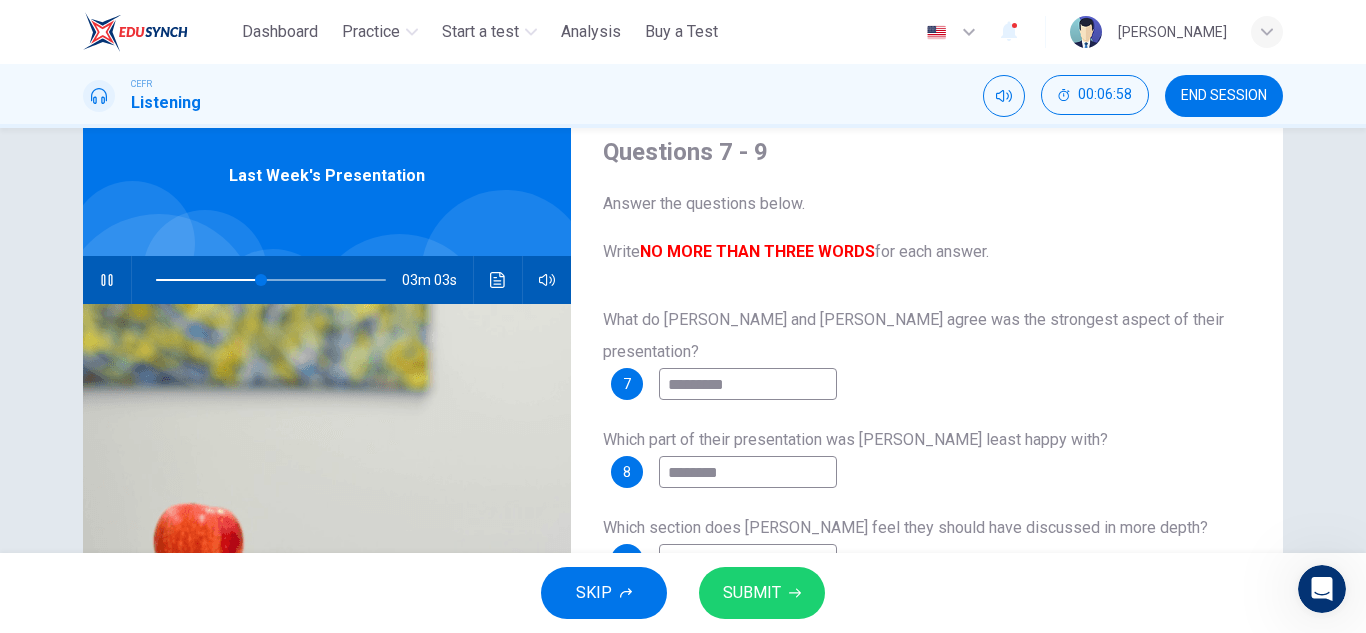 type on "***" 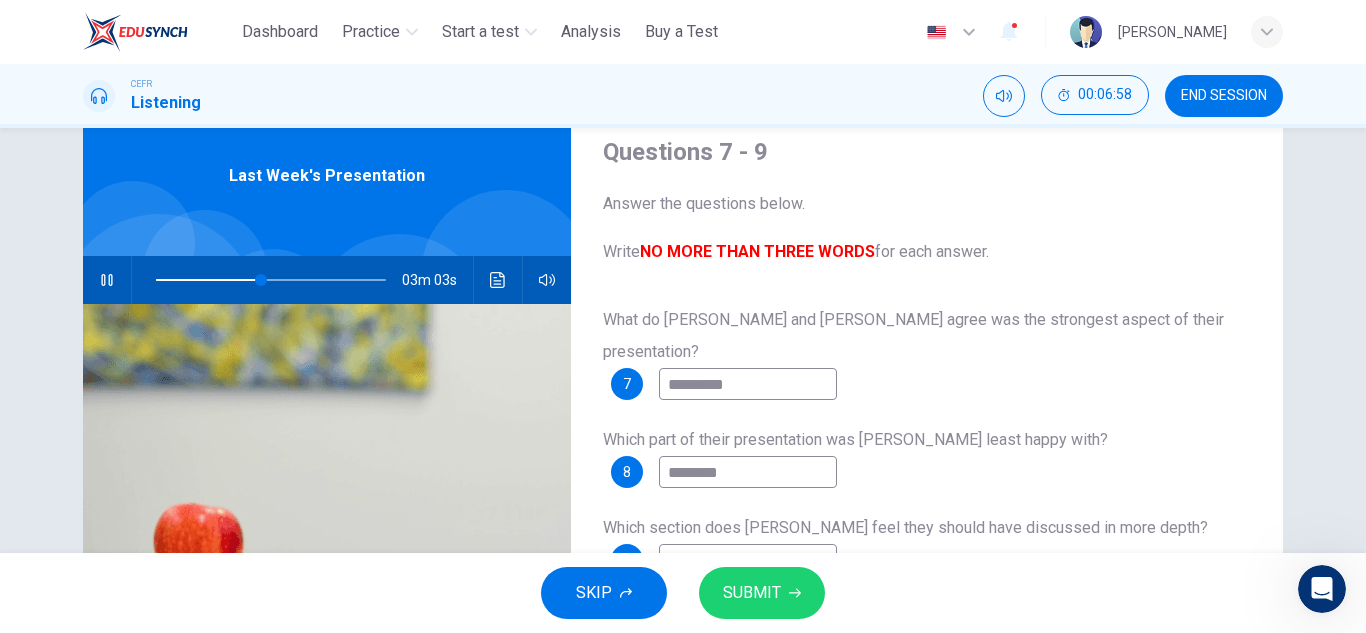 type on "**" 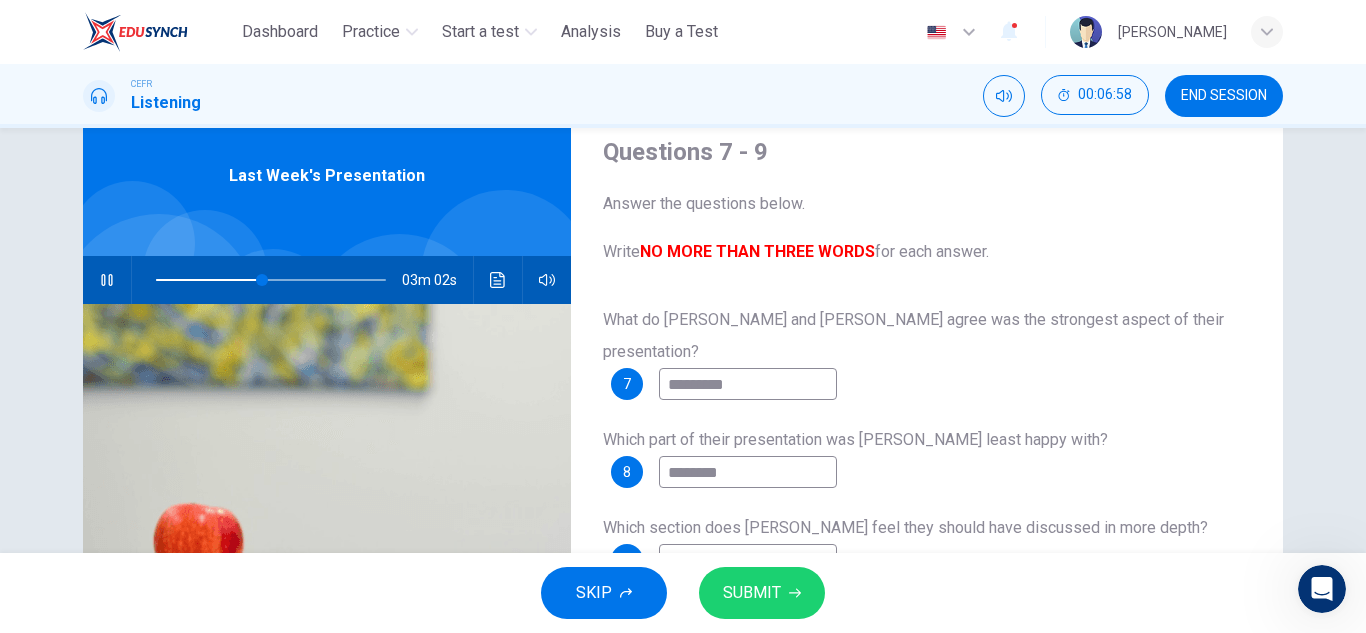 type on "****" 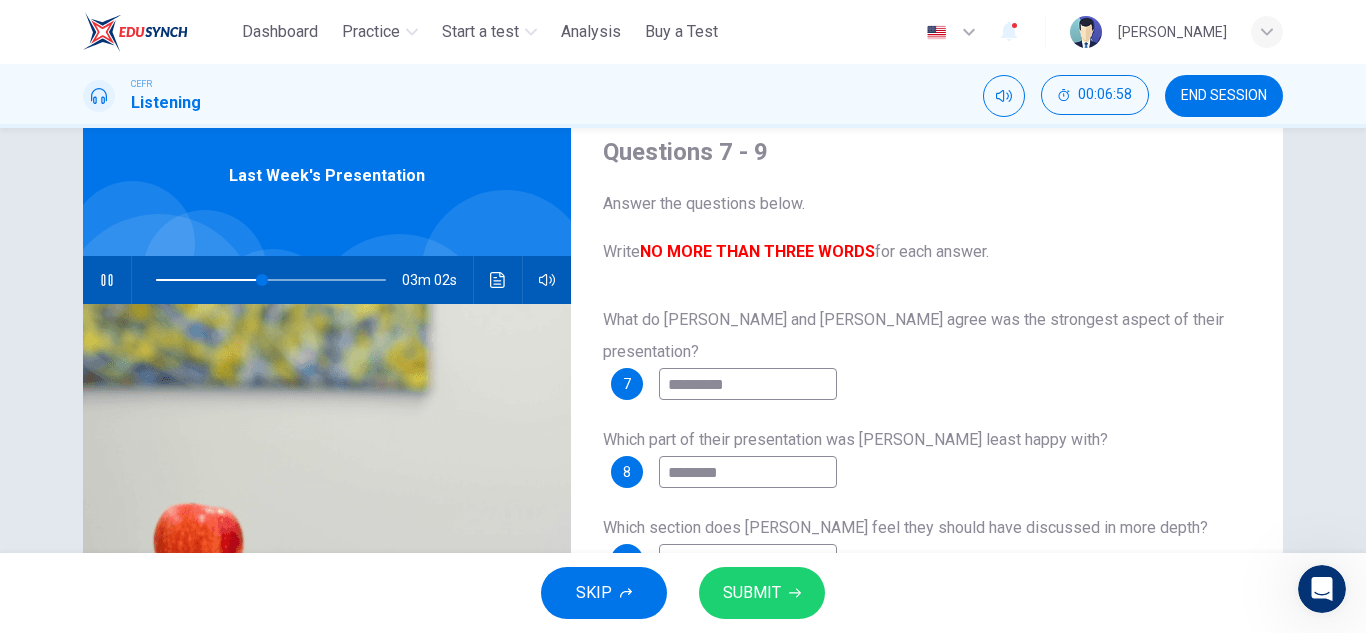 type on "**" 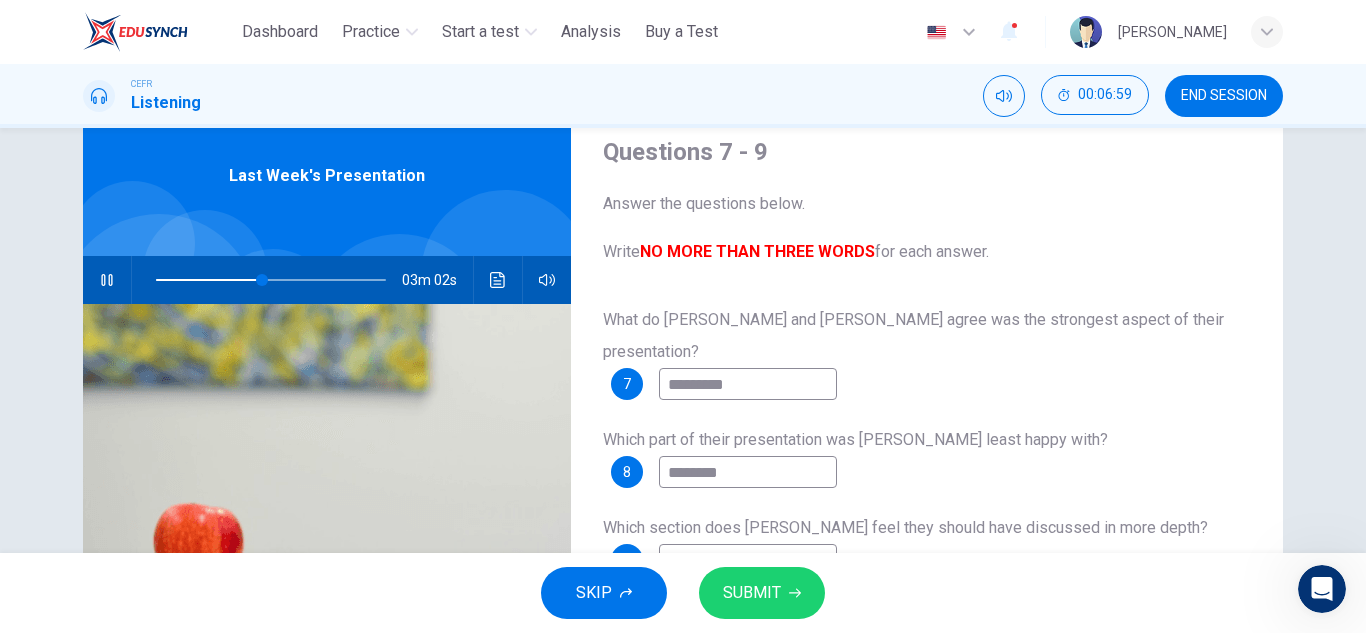 type on "**" 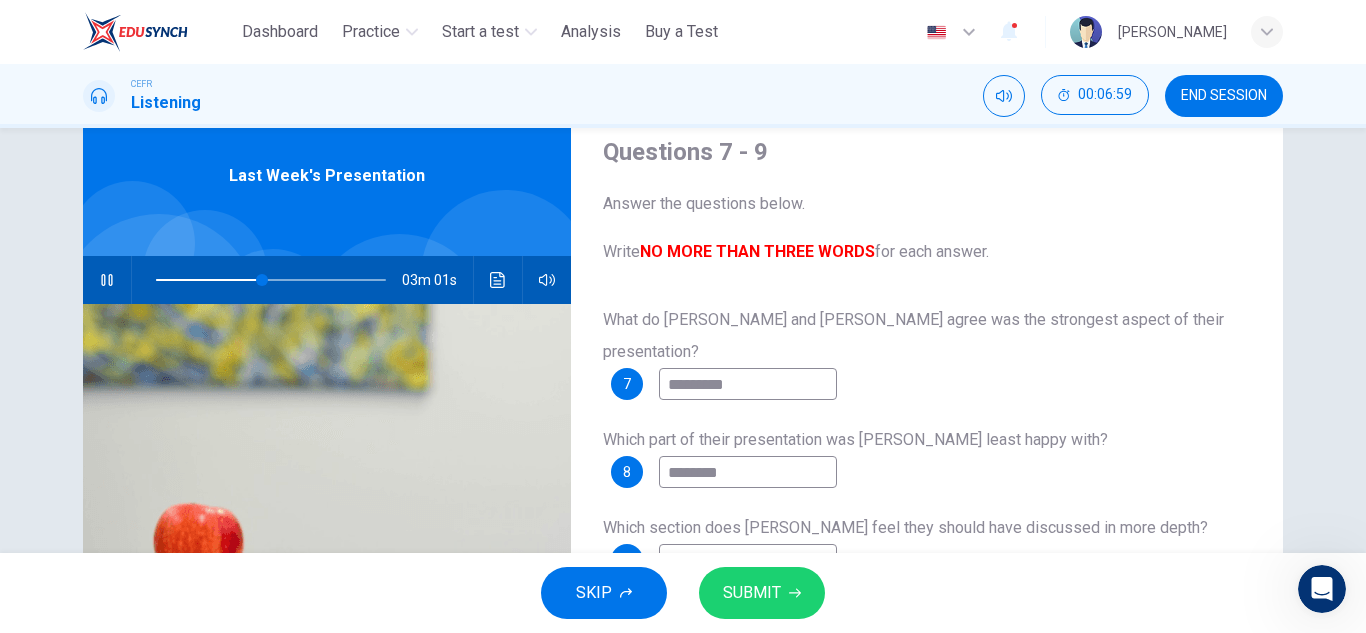 type on "******" 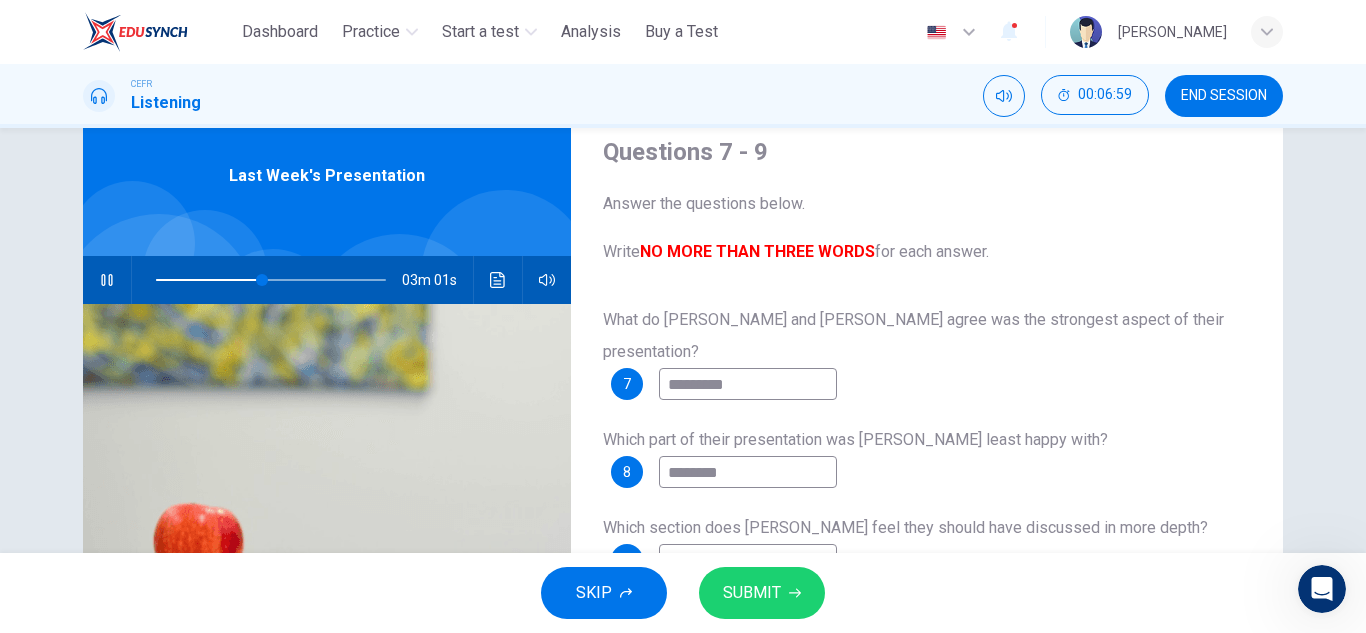 type on "**" 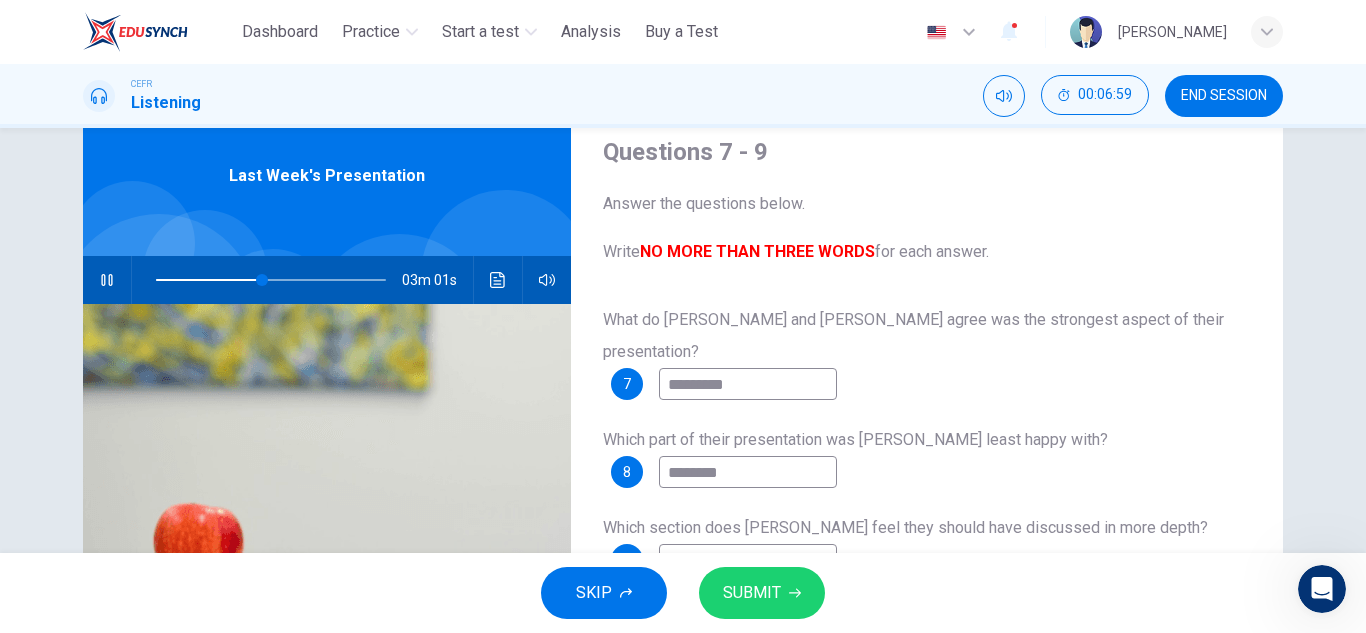 type on "**" 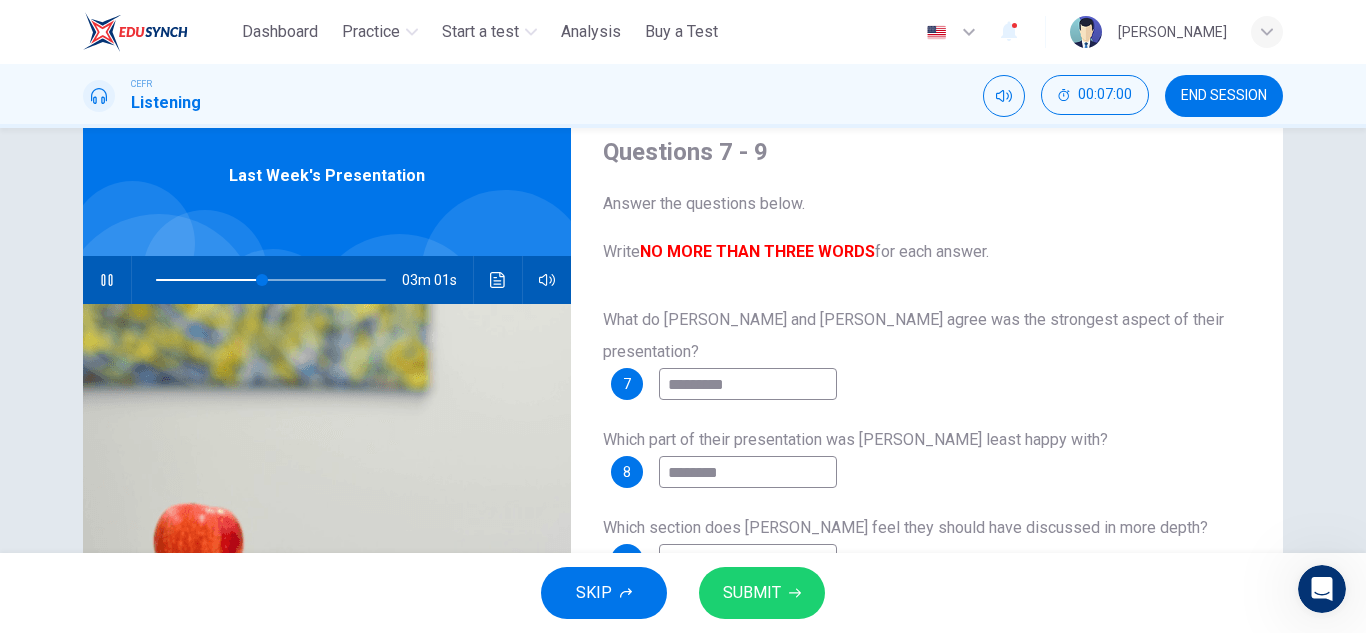 type on "********" 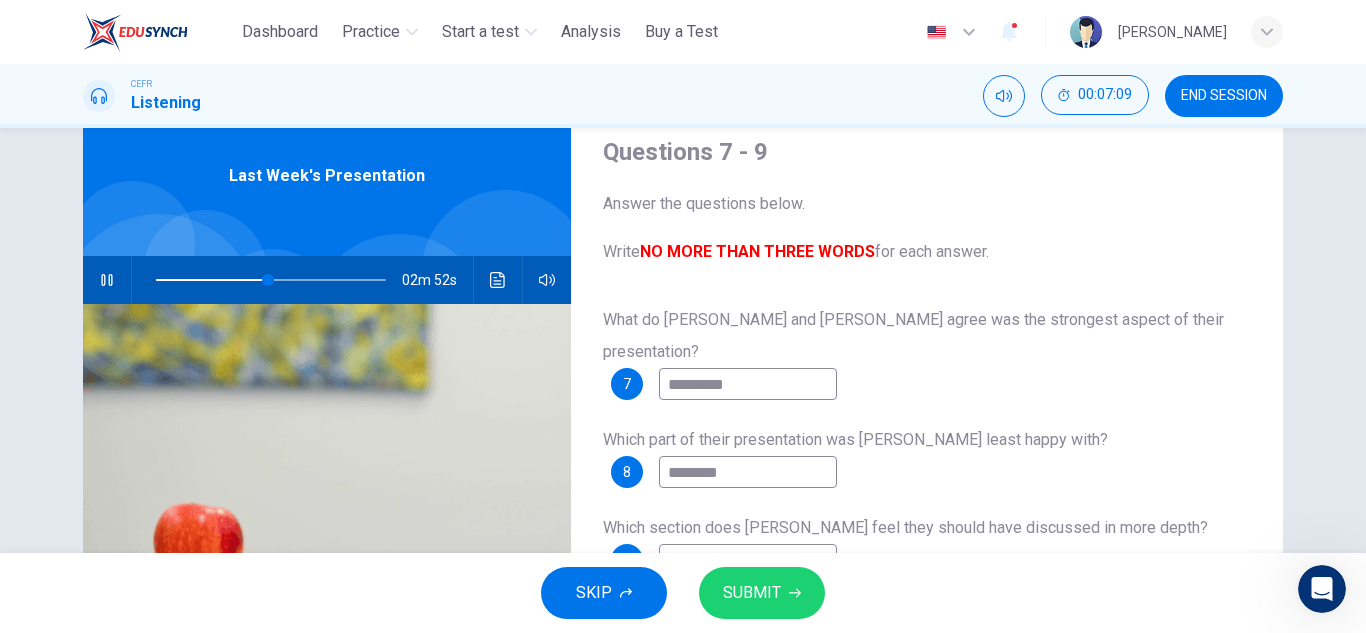 type on "**" 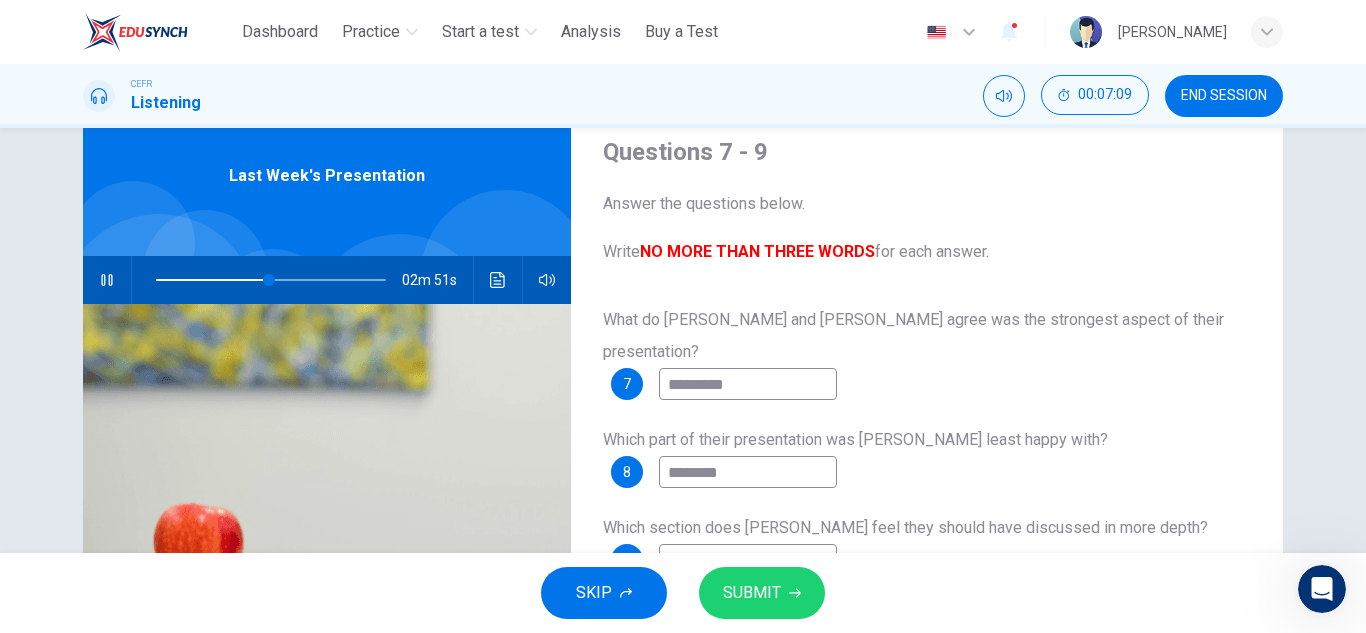 type on "*******" 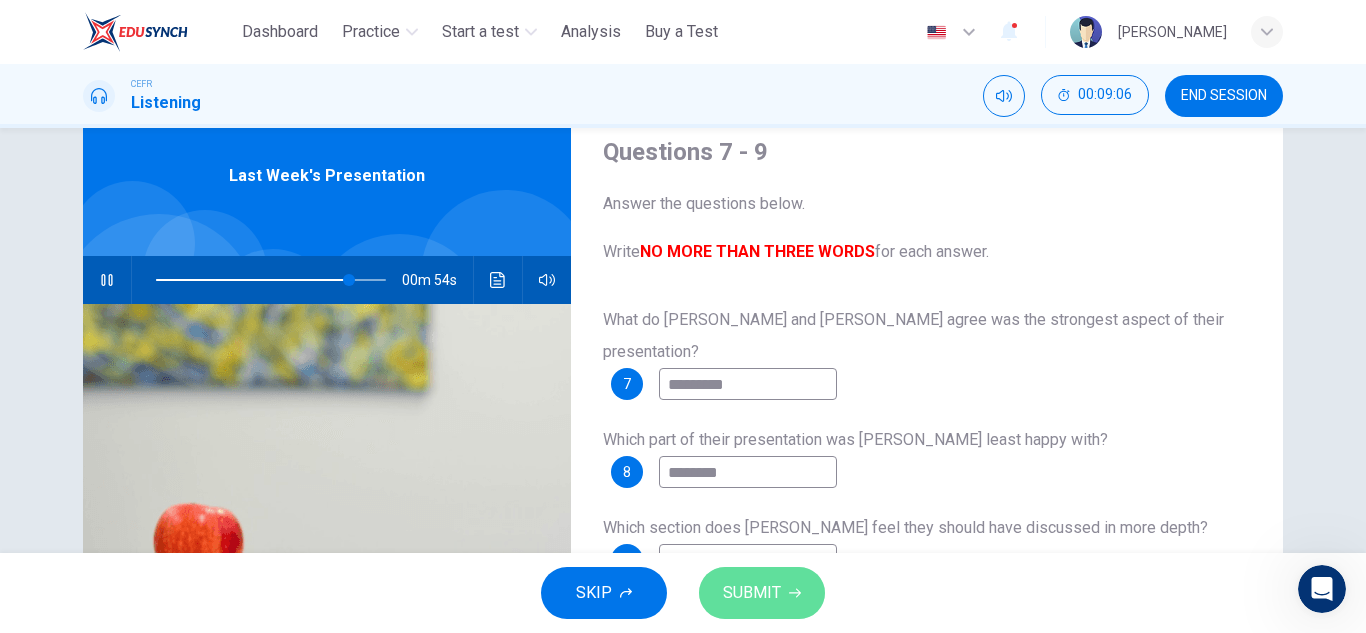 click on "SUBMIT" at bounding box center (752, 593) 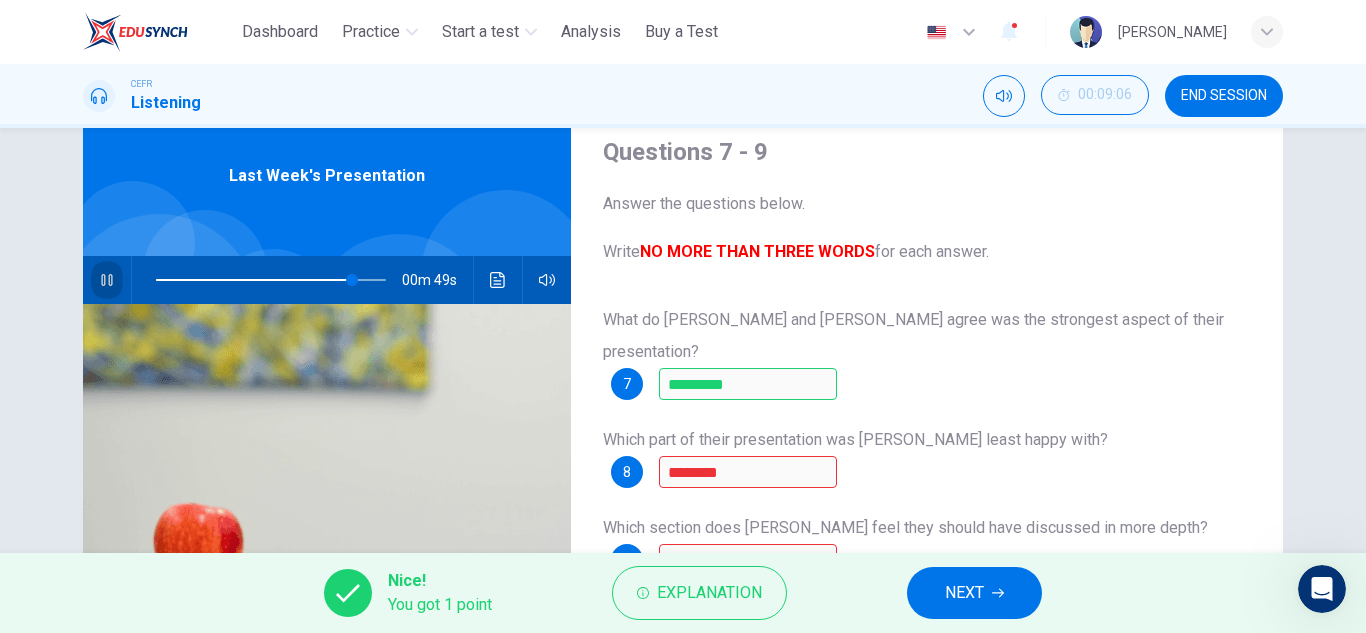 click at bounding box center (107, 280) 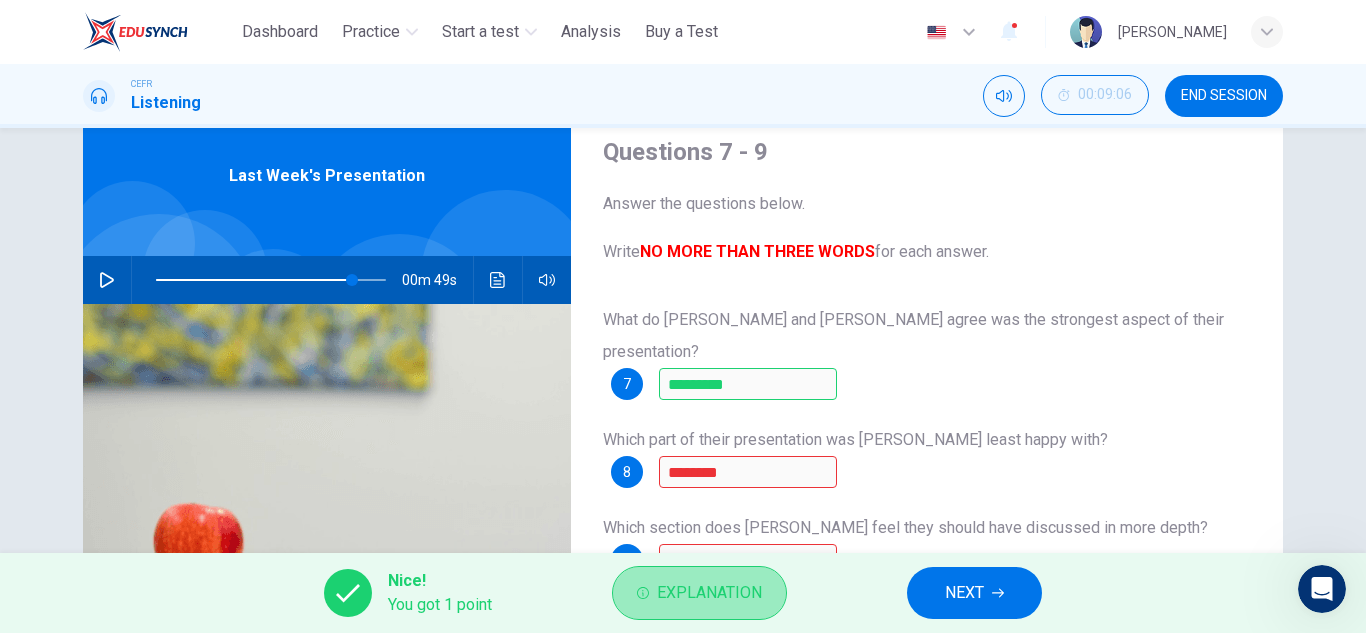 click 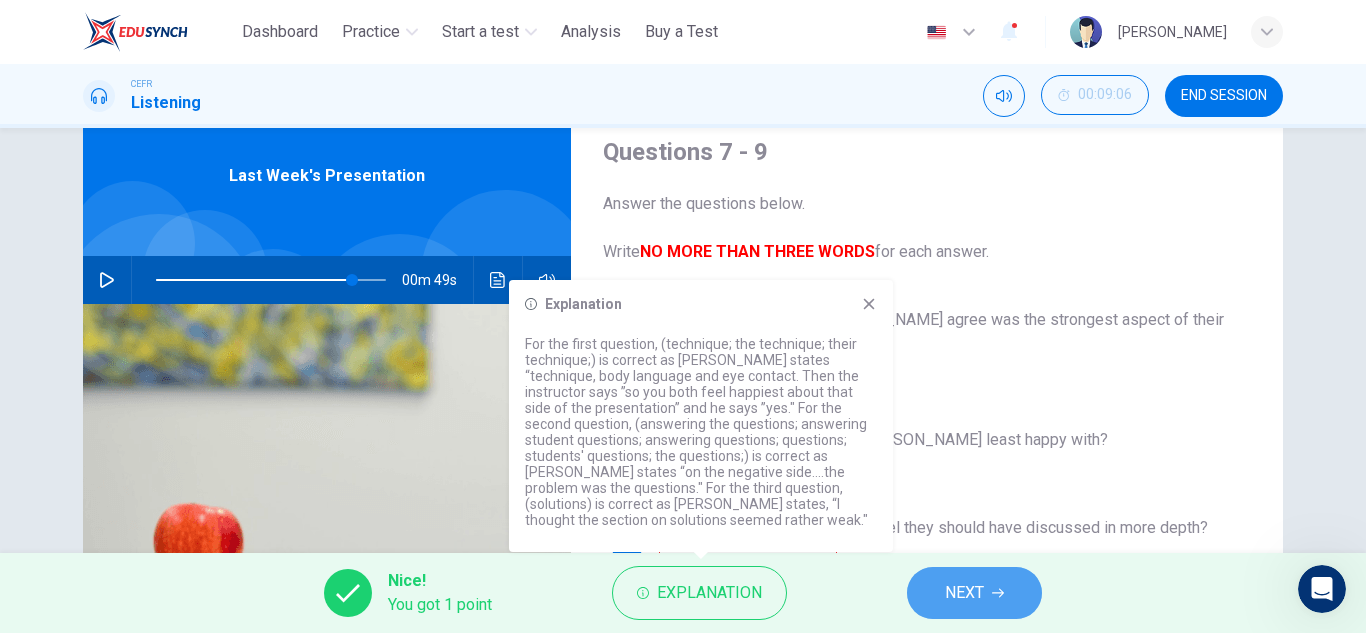 click on "NEXT" at bounding box center [964, 593] 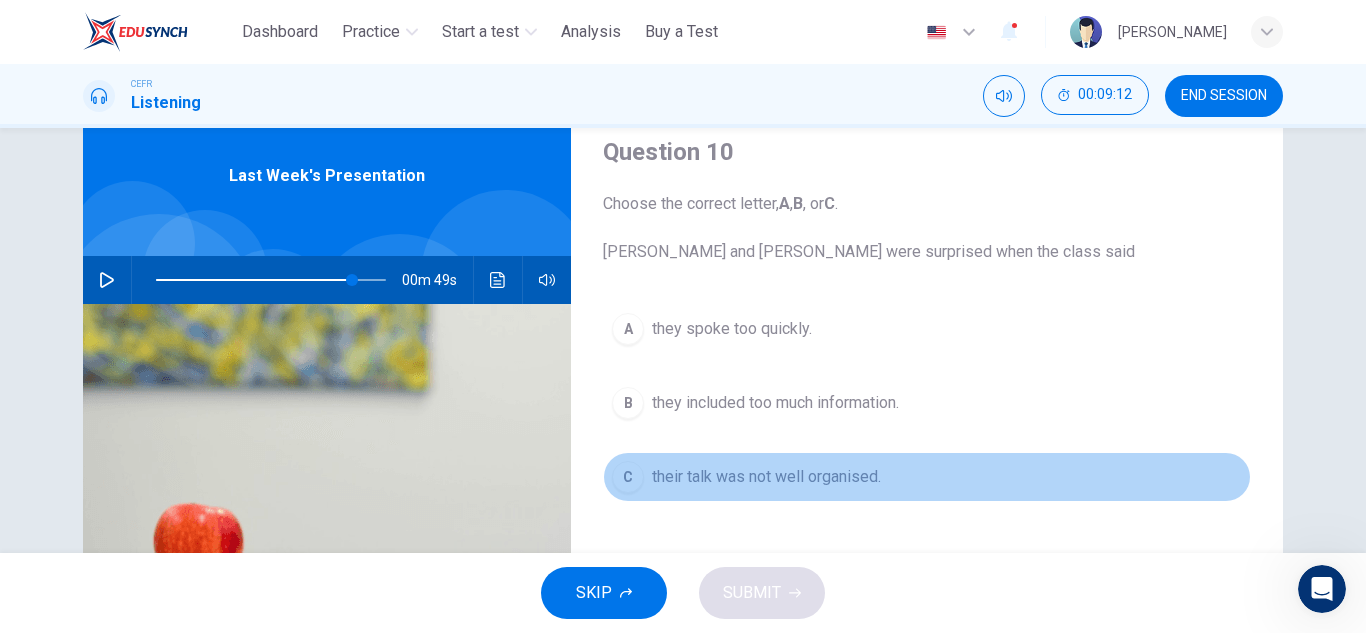 click on "their talk was not well organised." at bounding box center (766, 477) 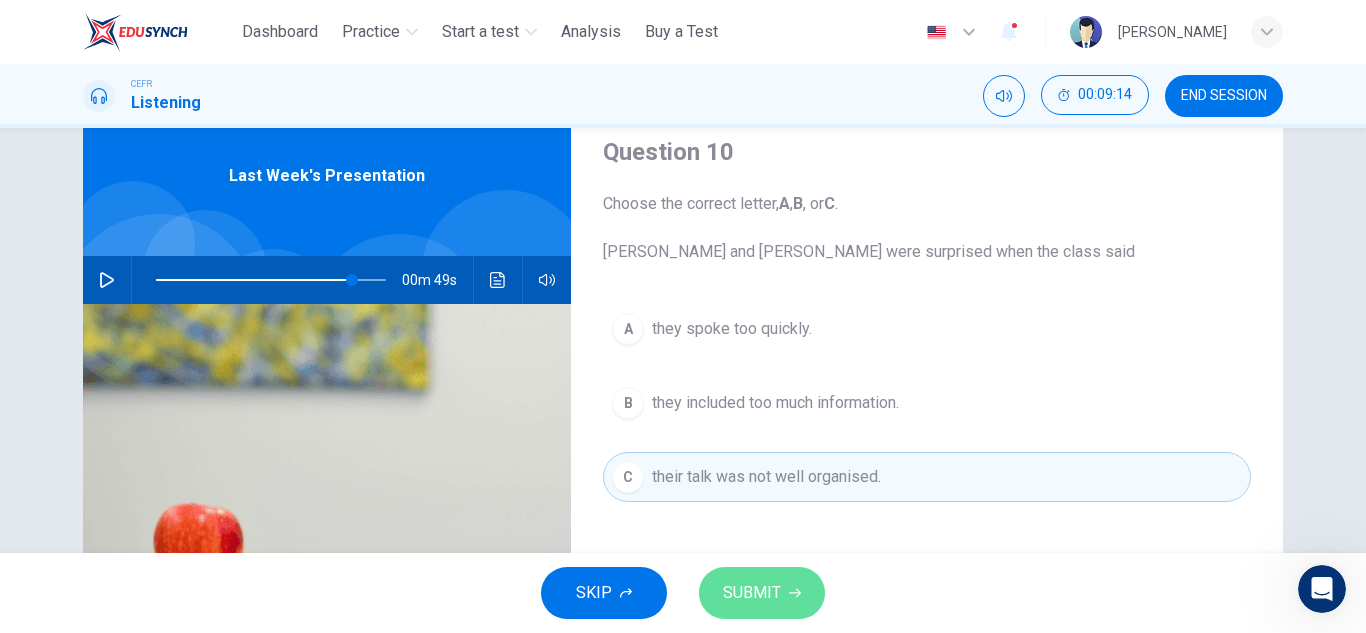click on "SUBMIT" at bounding box center [752, 593] 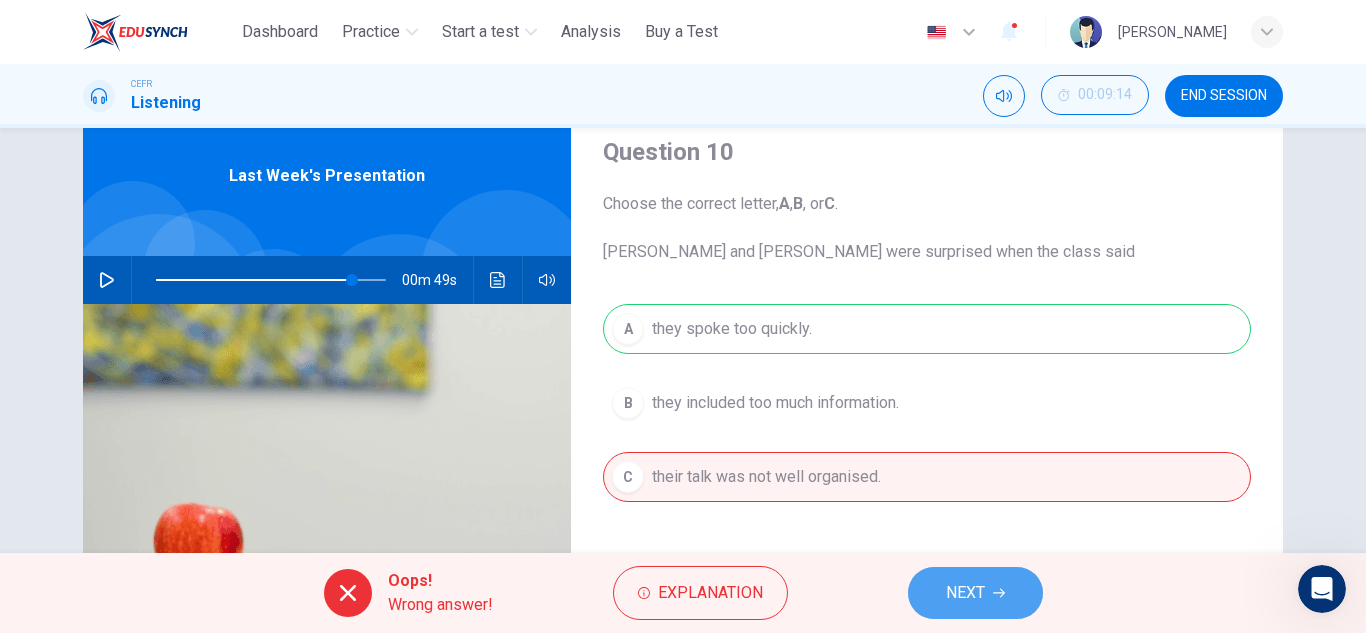 click on "NEXT" at bounding box center (965, 593) 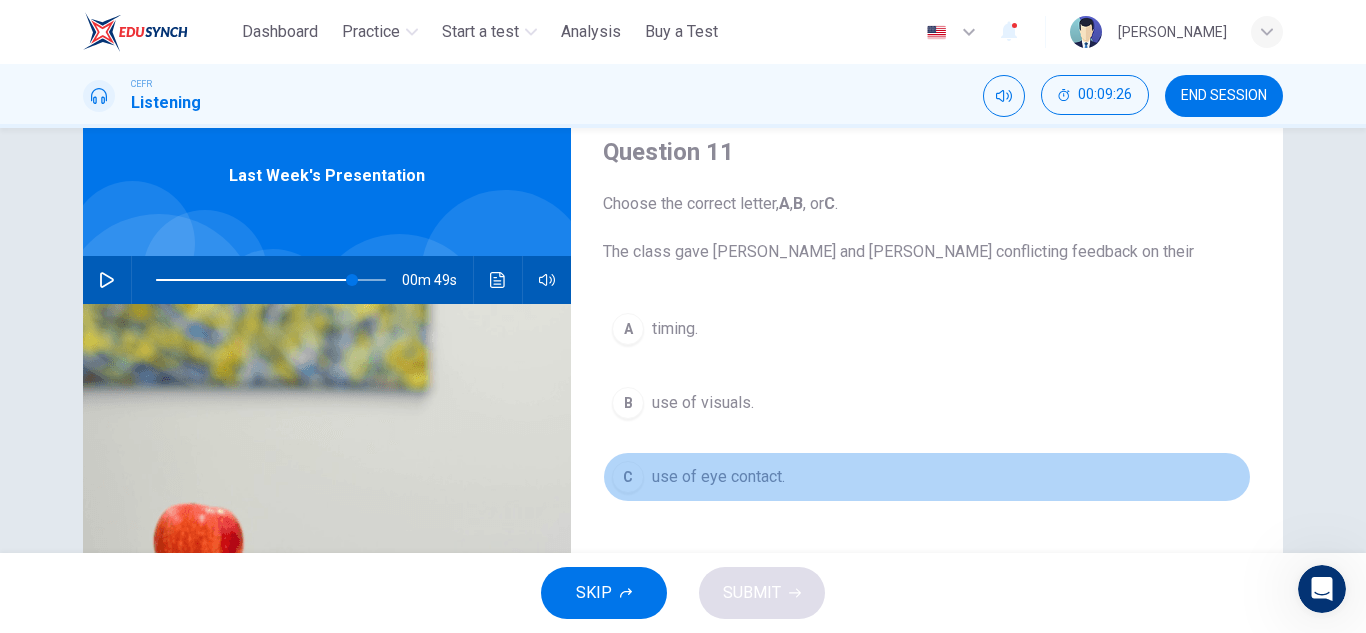 click on "use of eye contact." at bounding box center (718, 477) 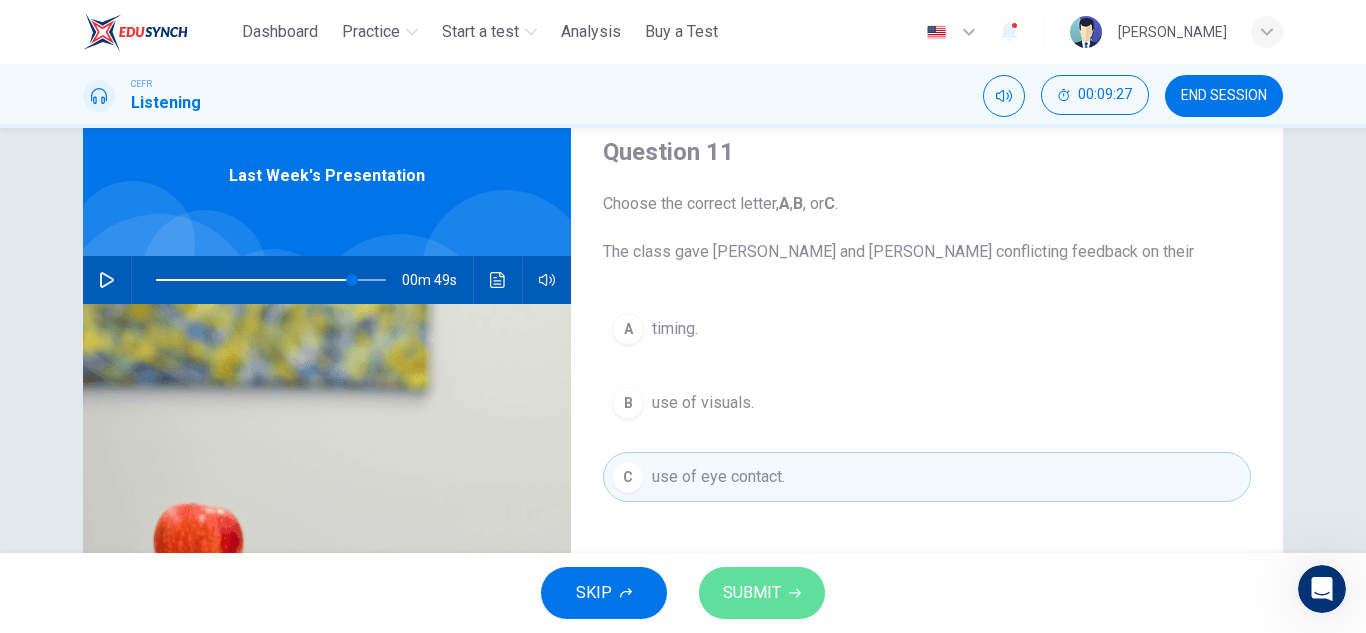 click on "SUBMIT" at bounding box center (752, 593) 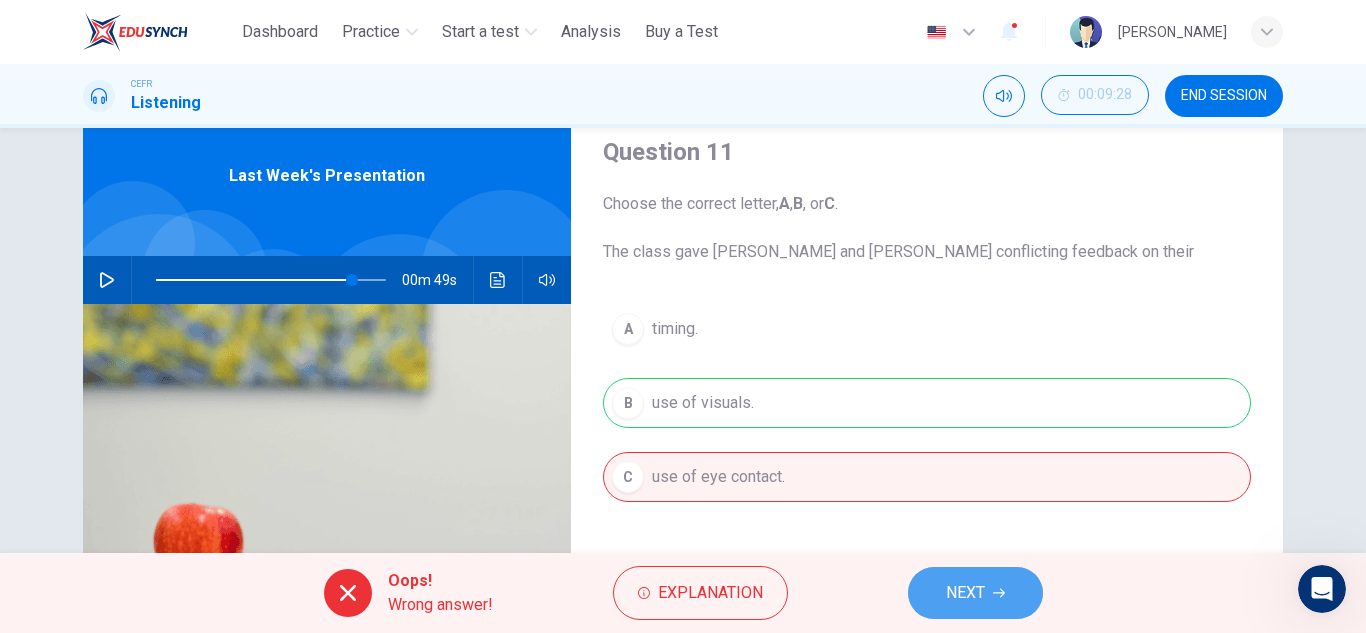 click 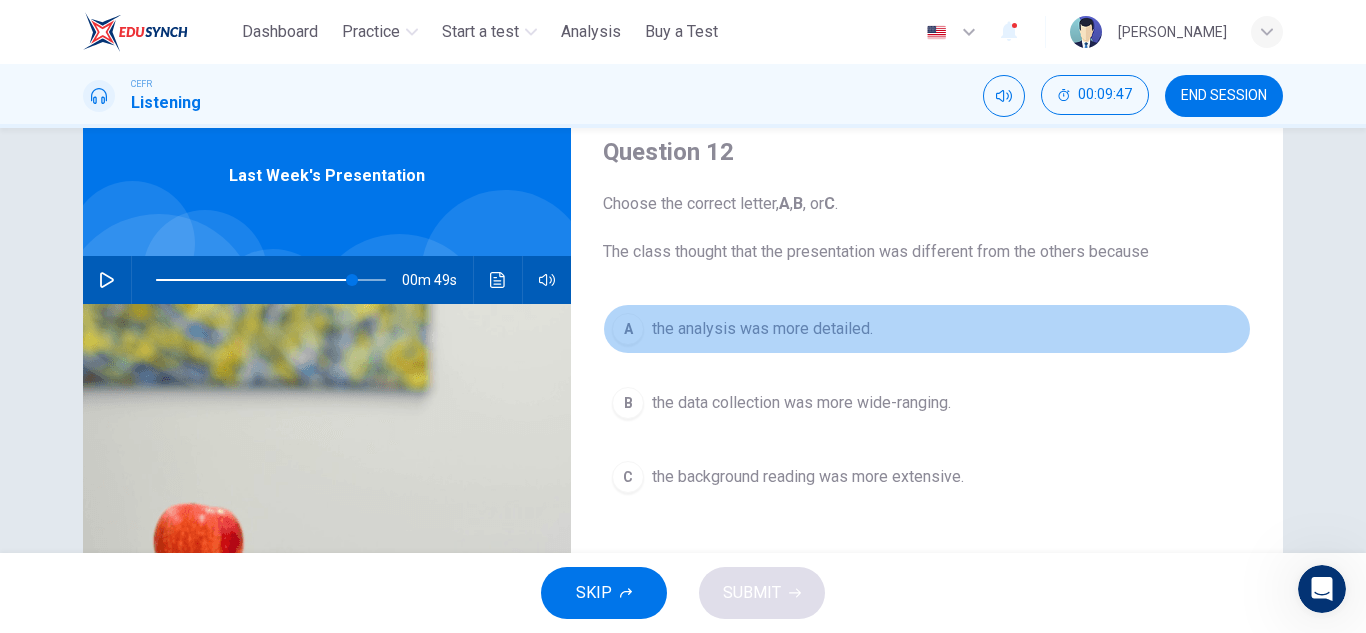 click on "the analysis was more detailed." at bounding box center (762, 329) 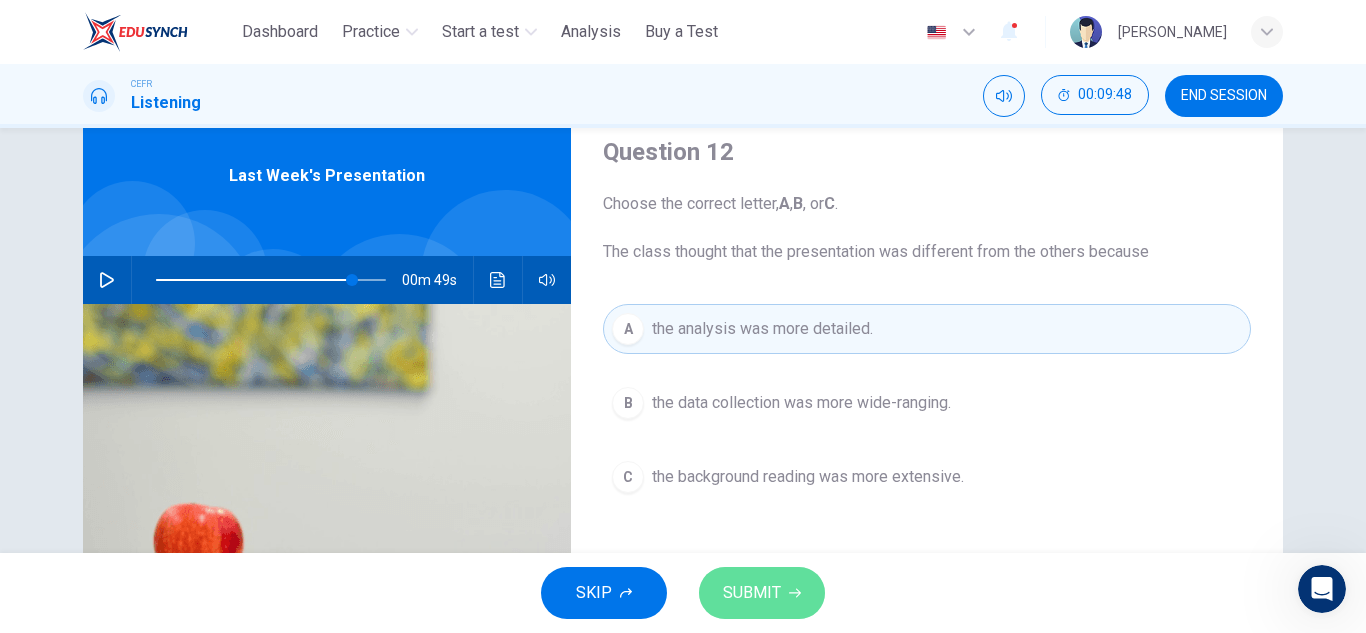 click on "SUBMIT" at bounding box center [752, 593] 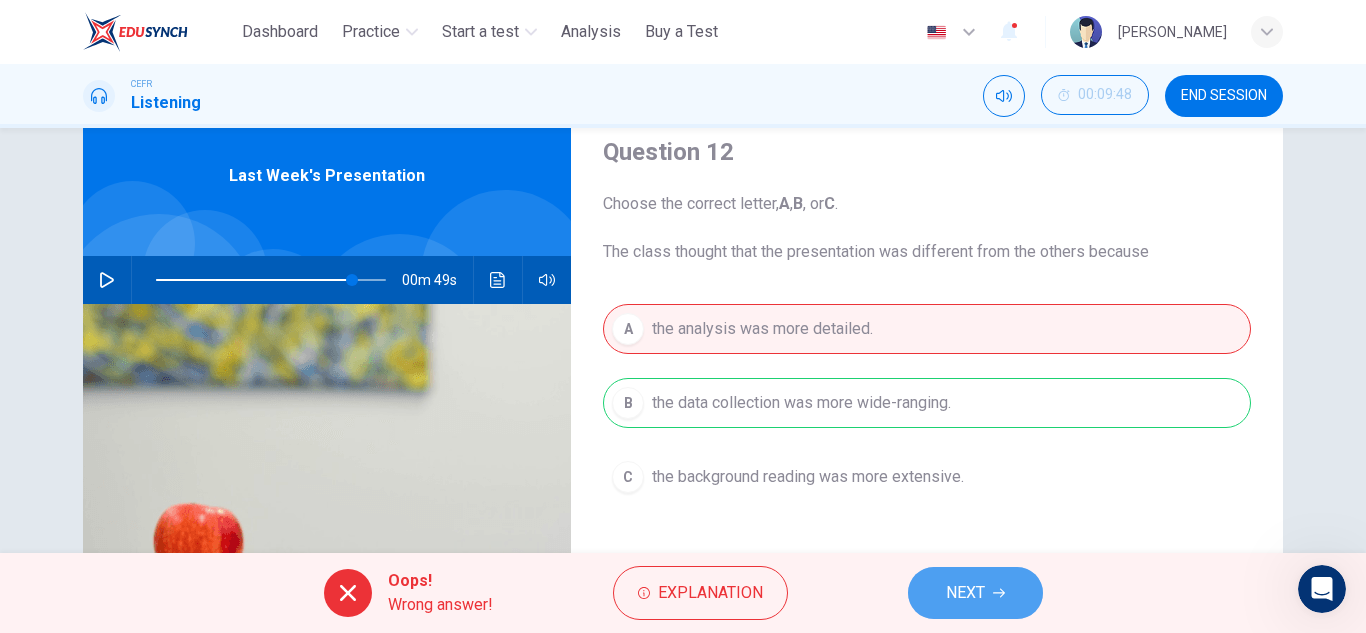 click on "NEXT" at bounding box center [965, 593] 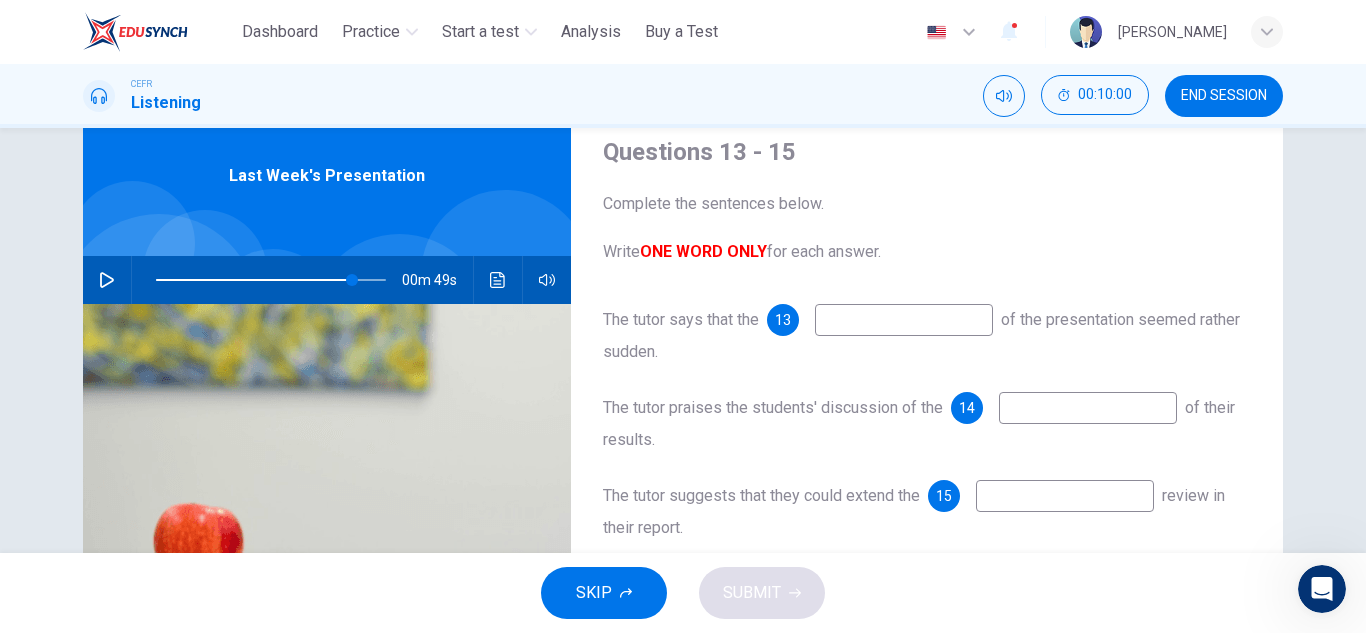 click at bounding box center [904, 320] 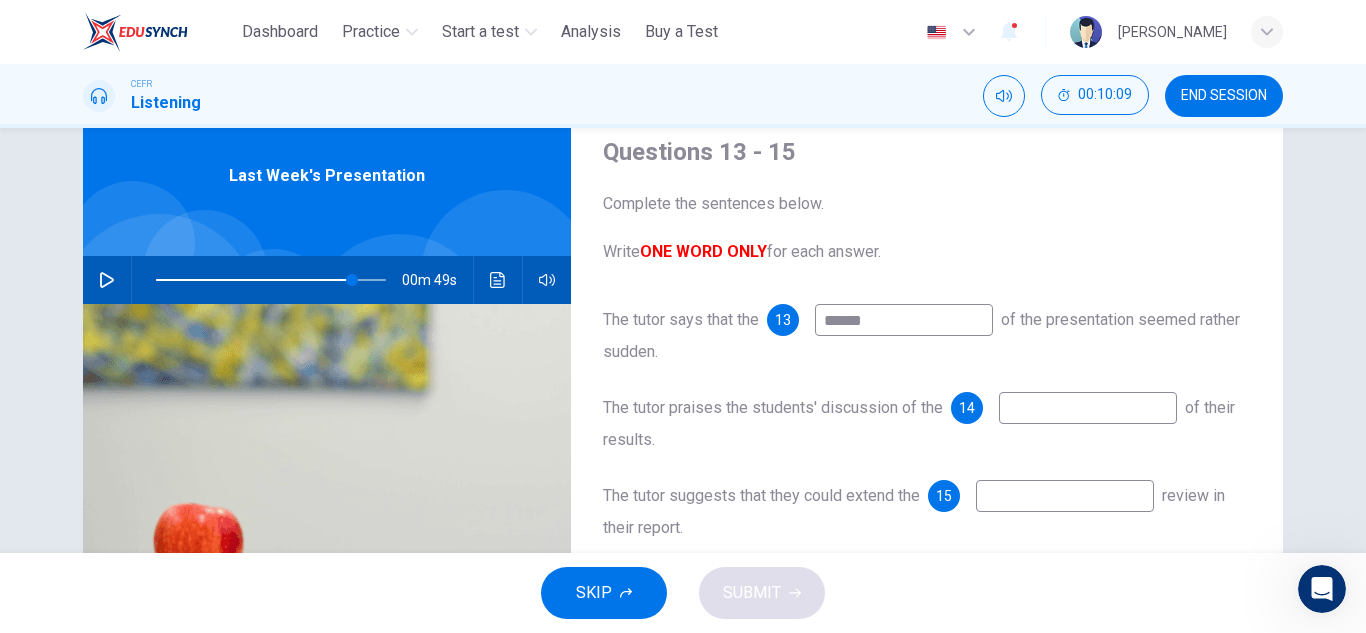 type on "******" 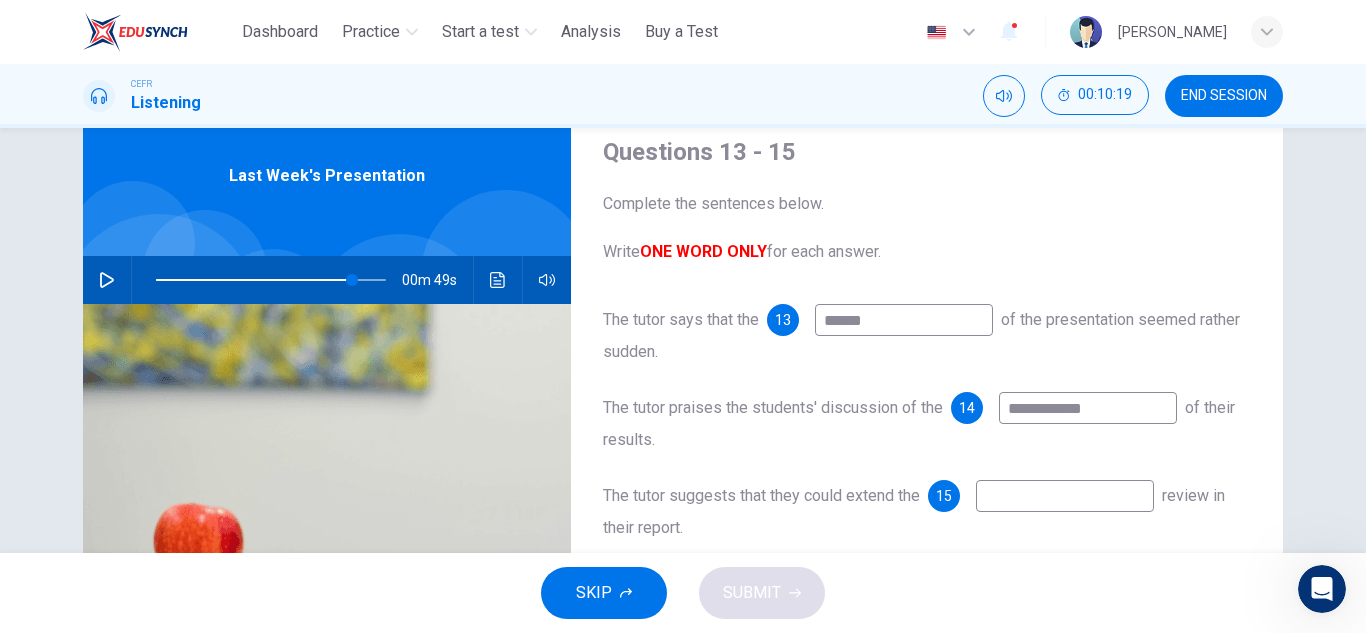 type on "**********" 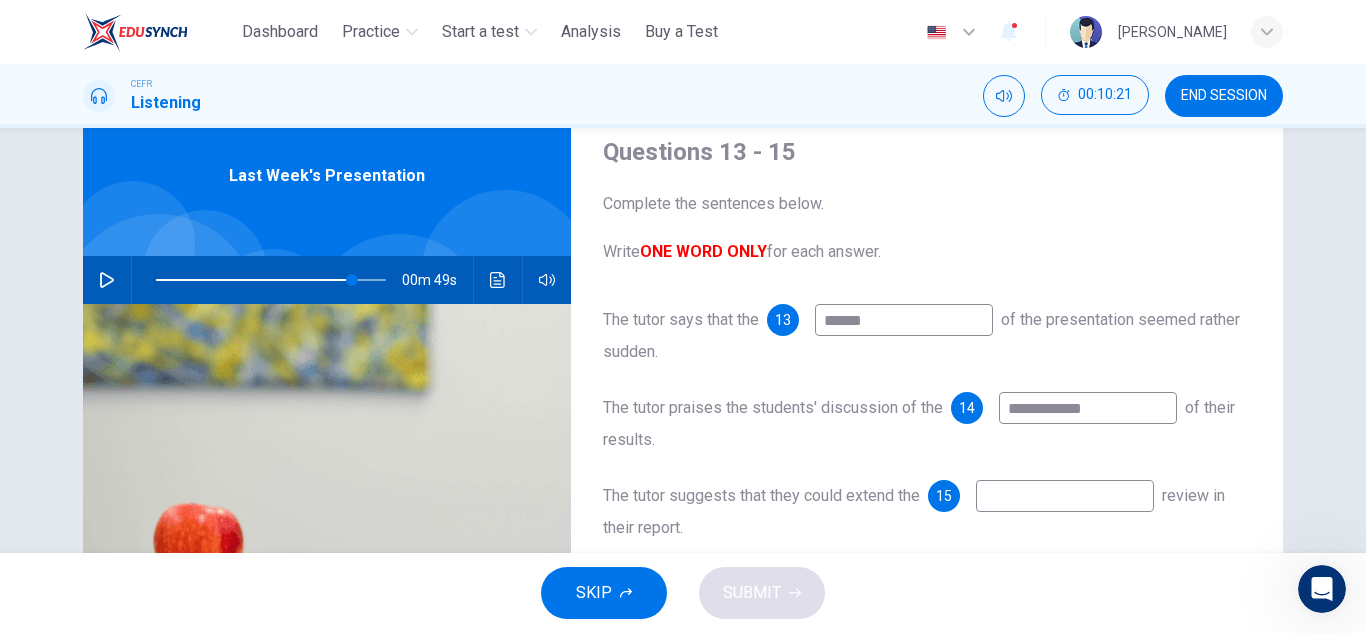 type on "**" 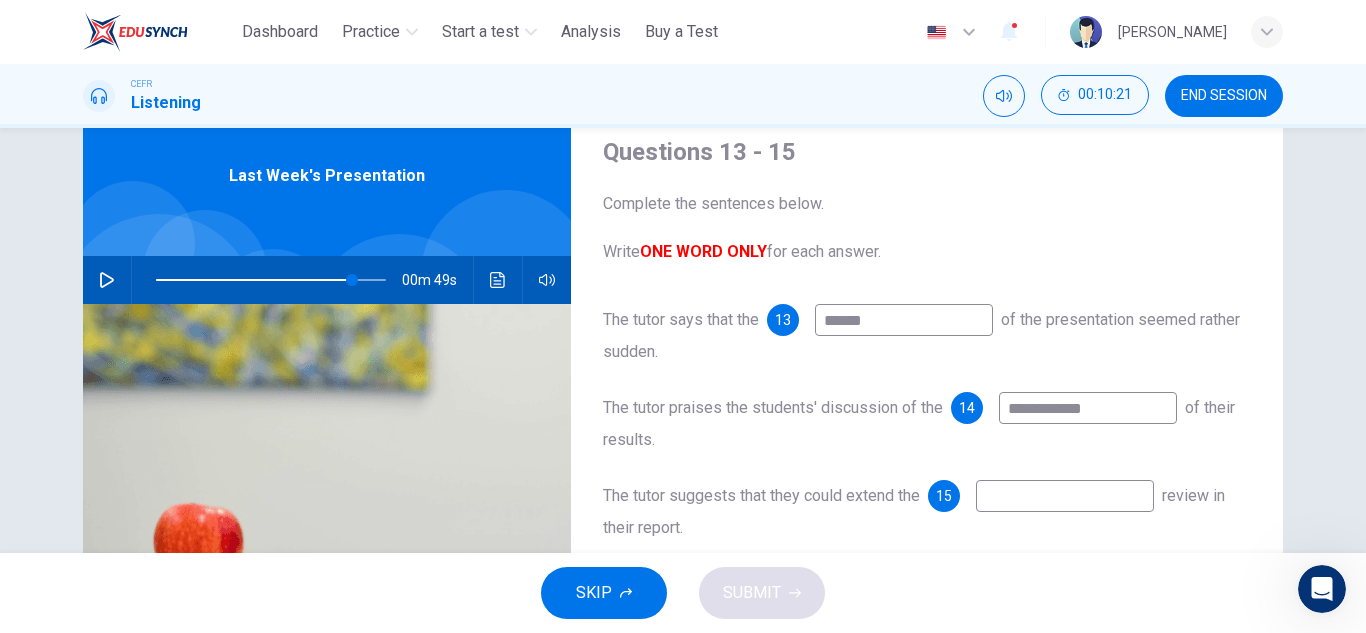type on "*" 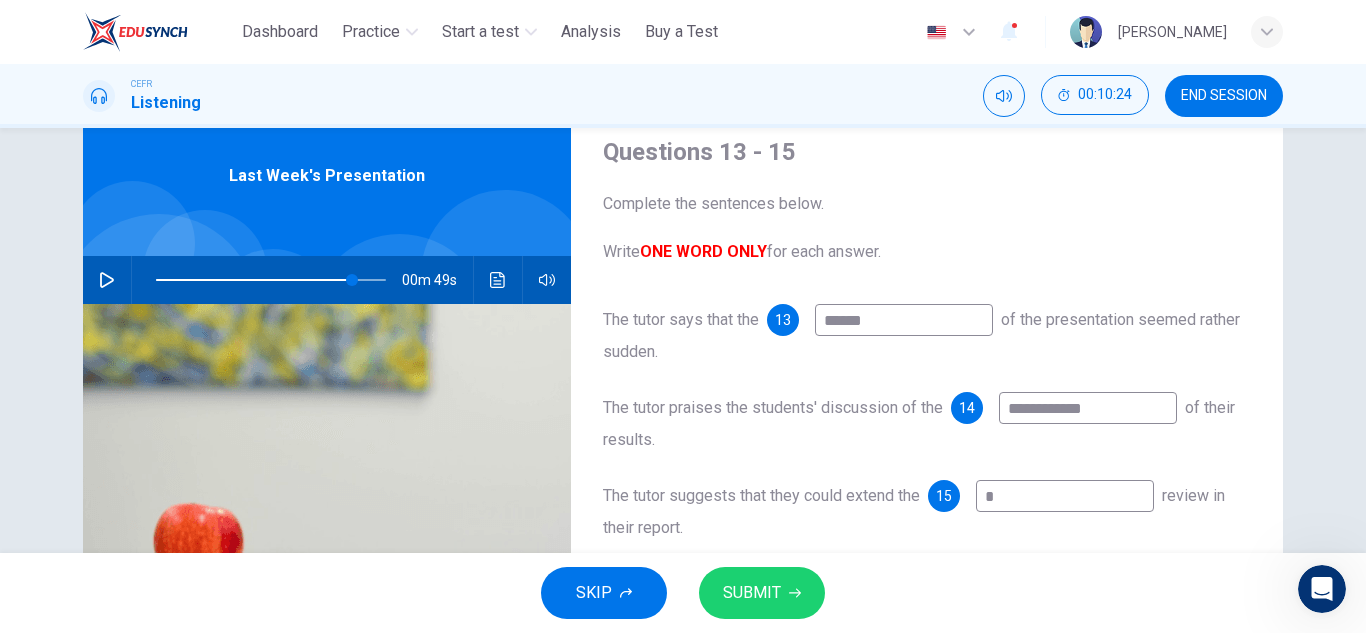 type 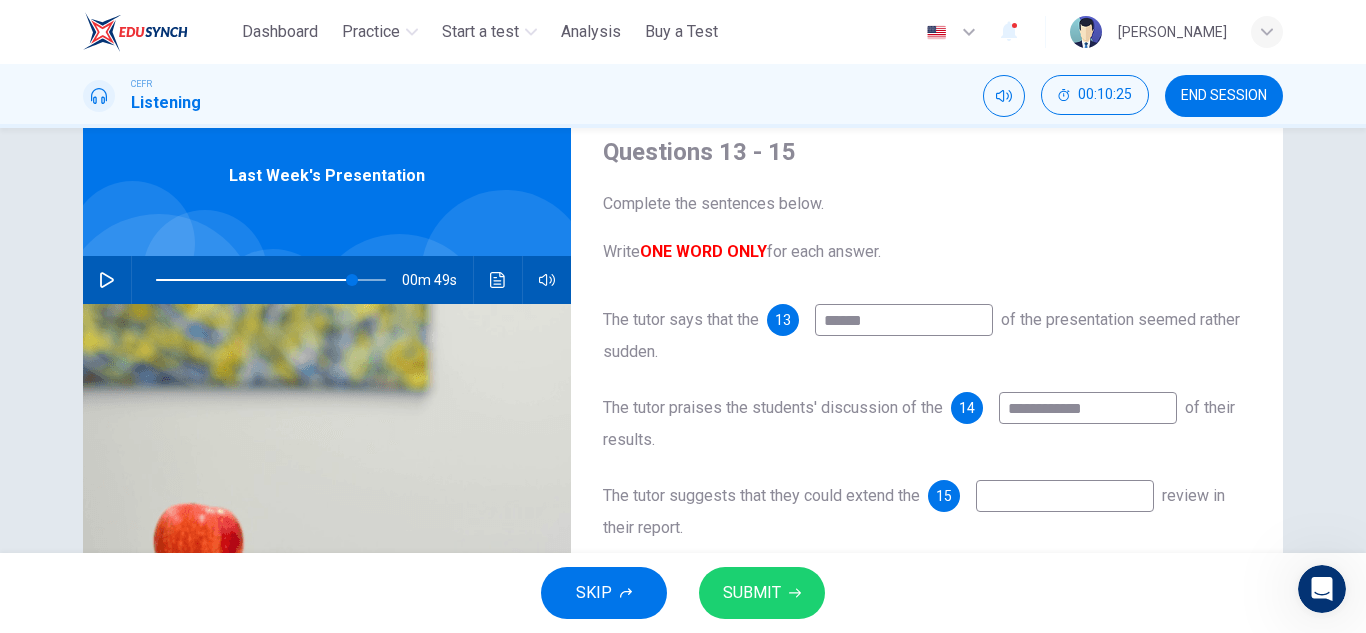 type on "**" 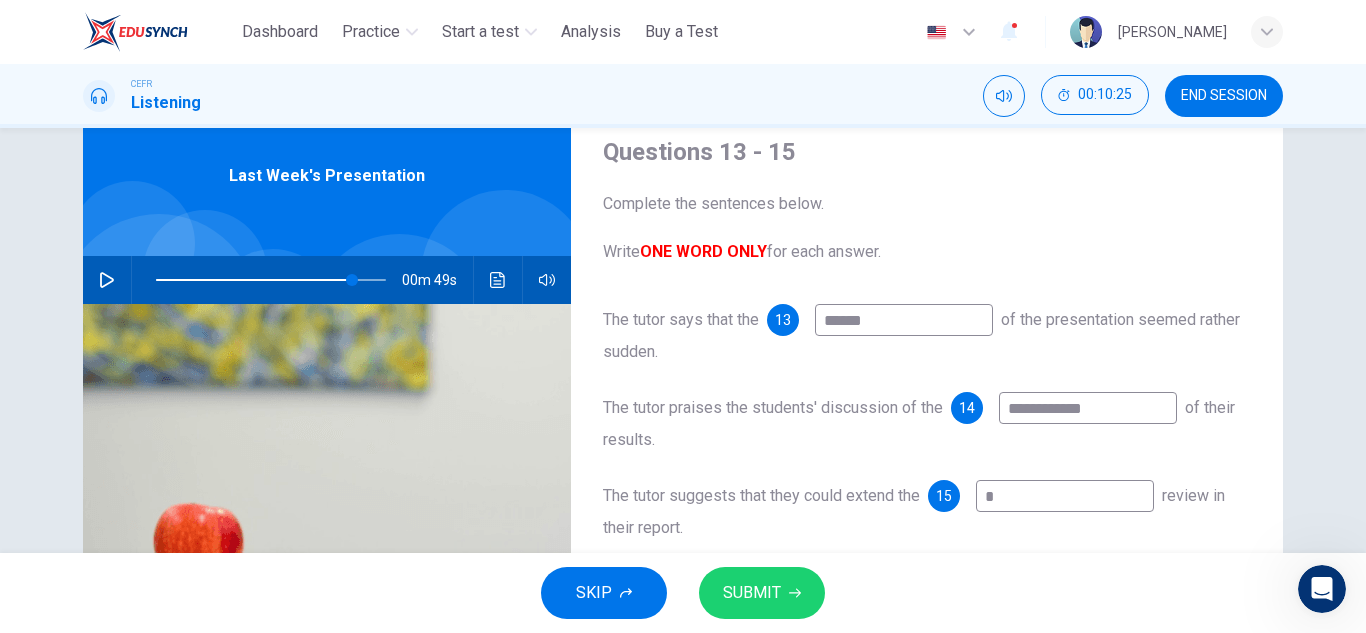 type on "**" 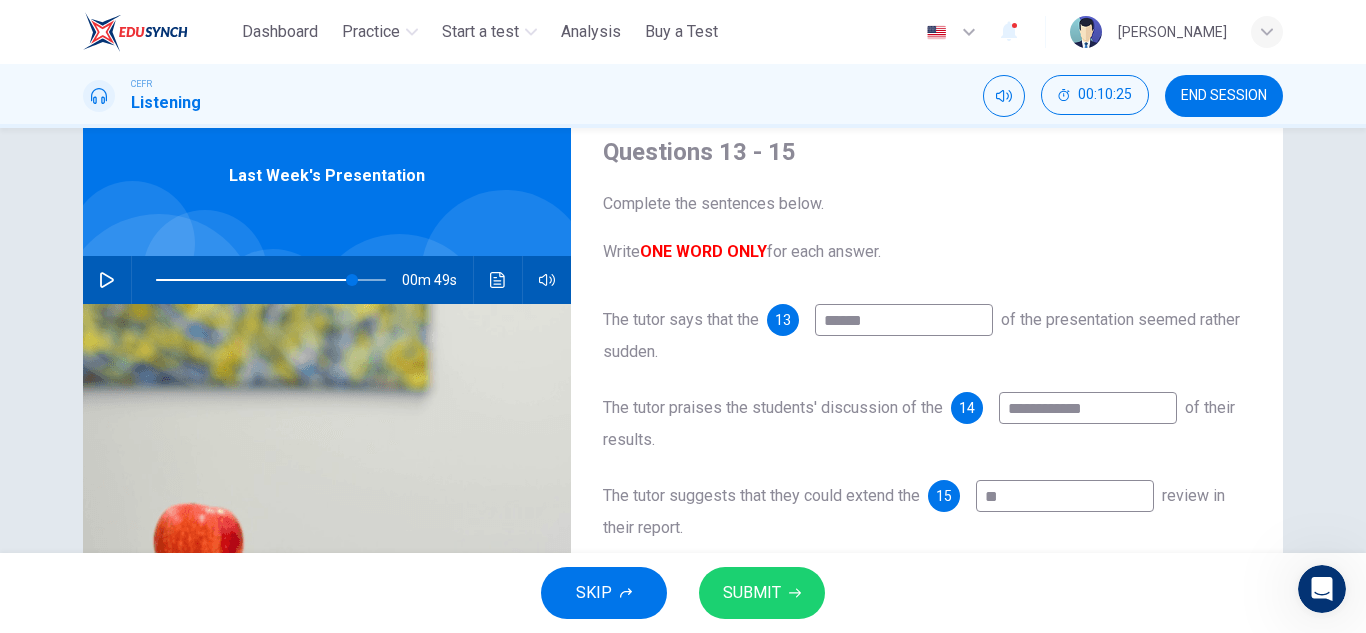 type on "**" 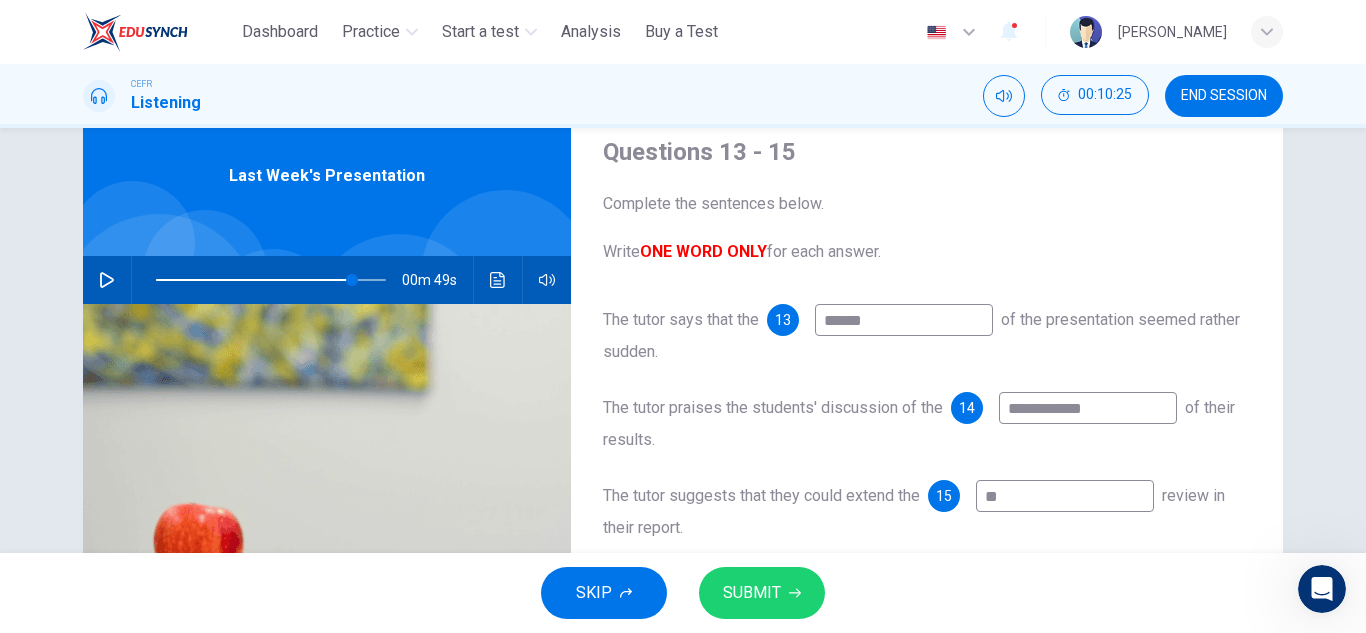 type on "***" 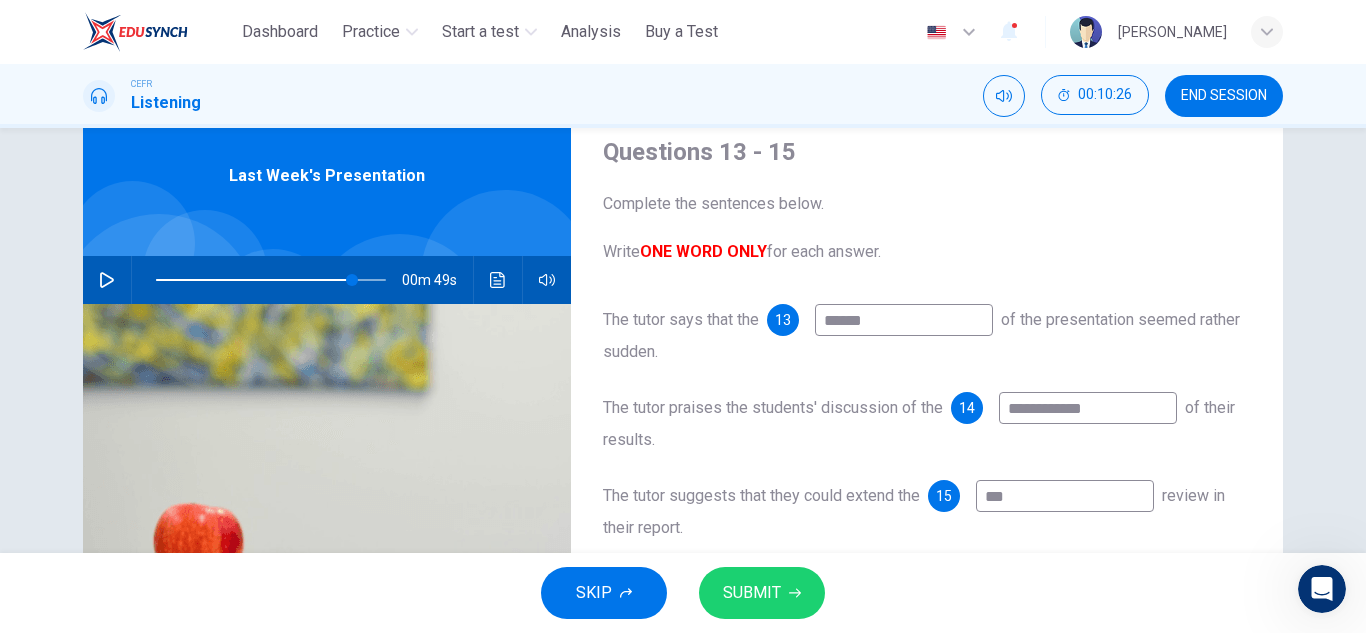 type on "**" 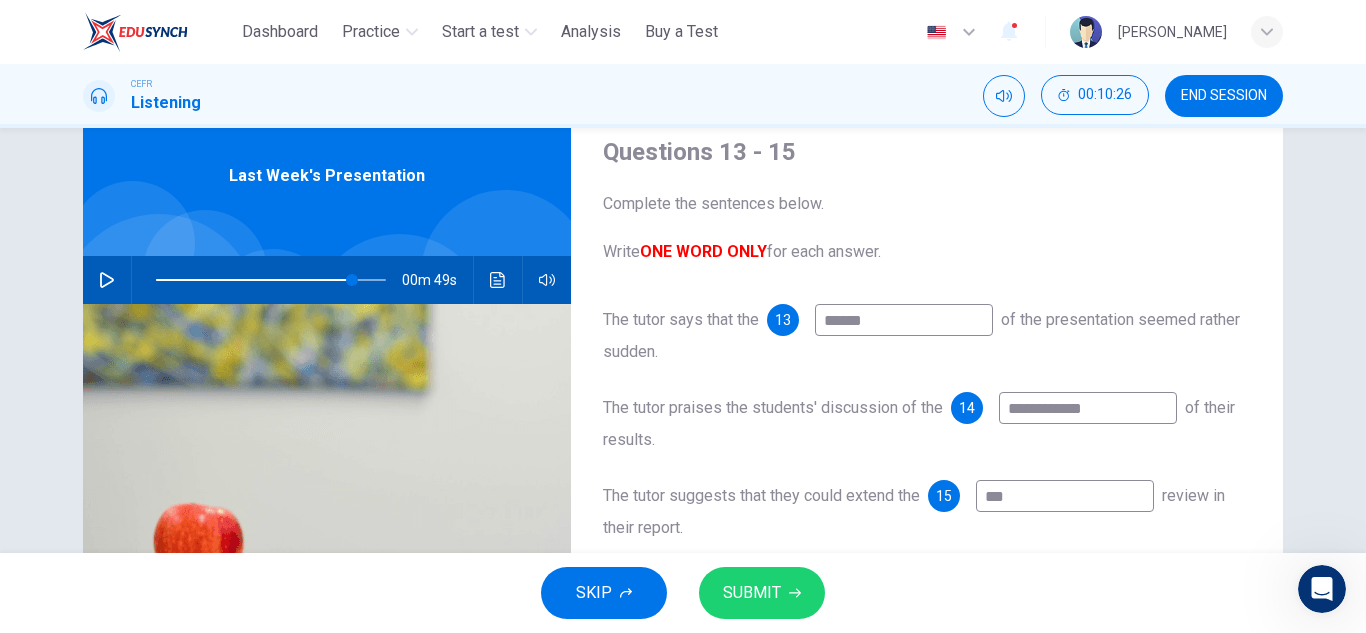 type on "****" 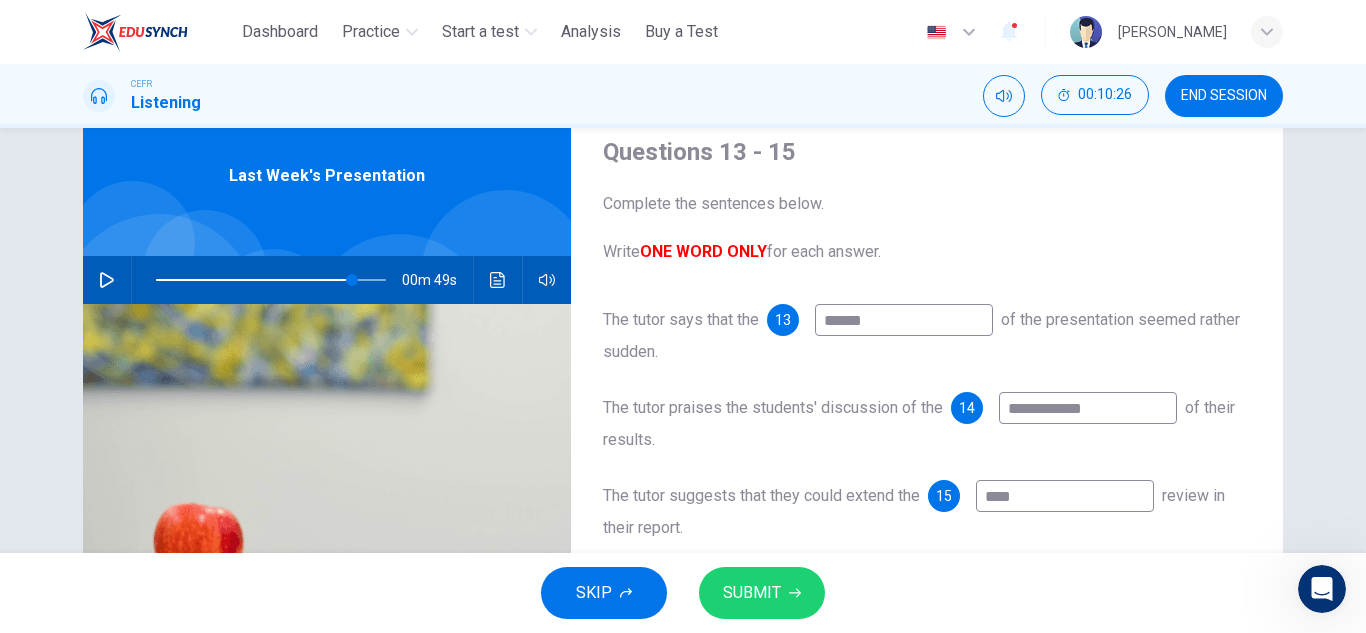 type on "**" 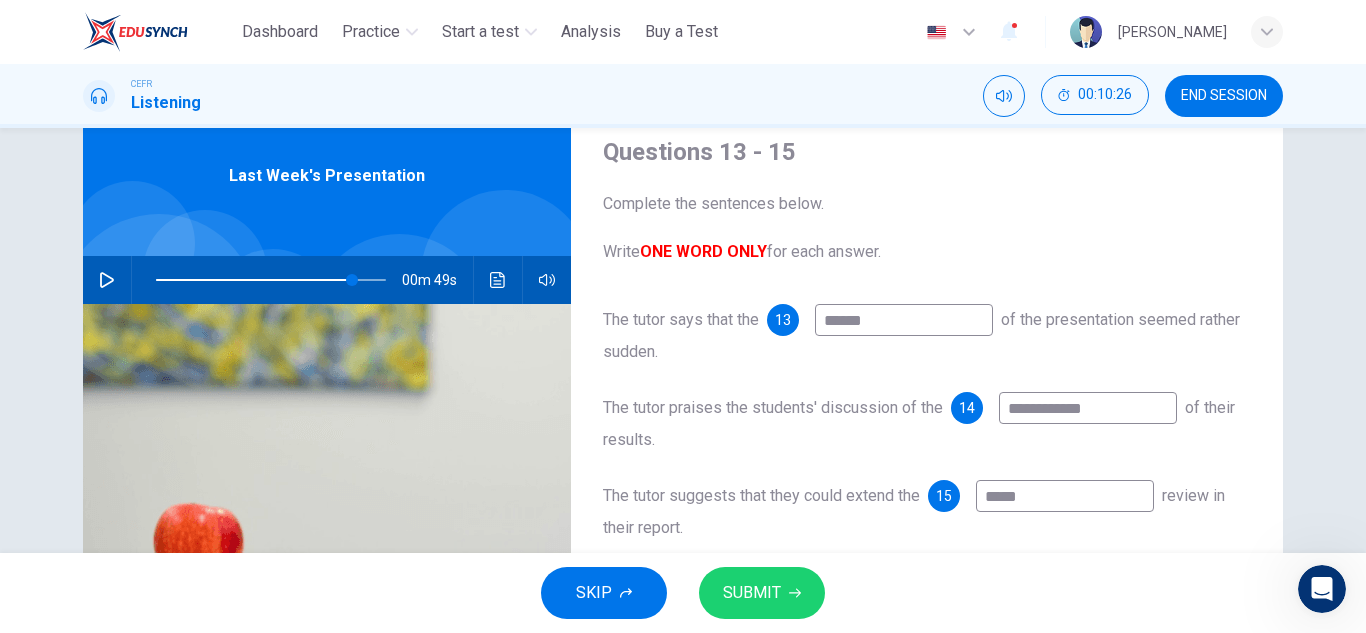 type on "******" 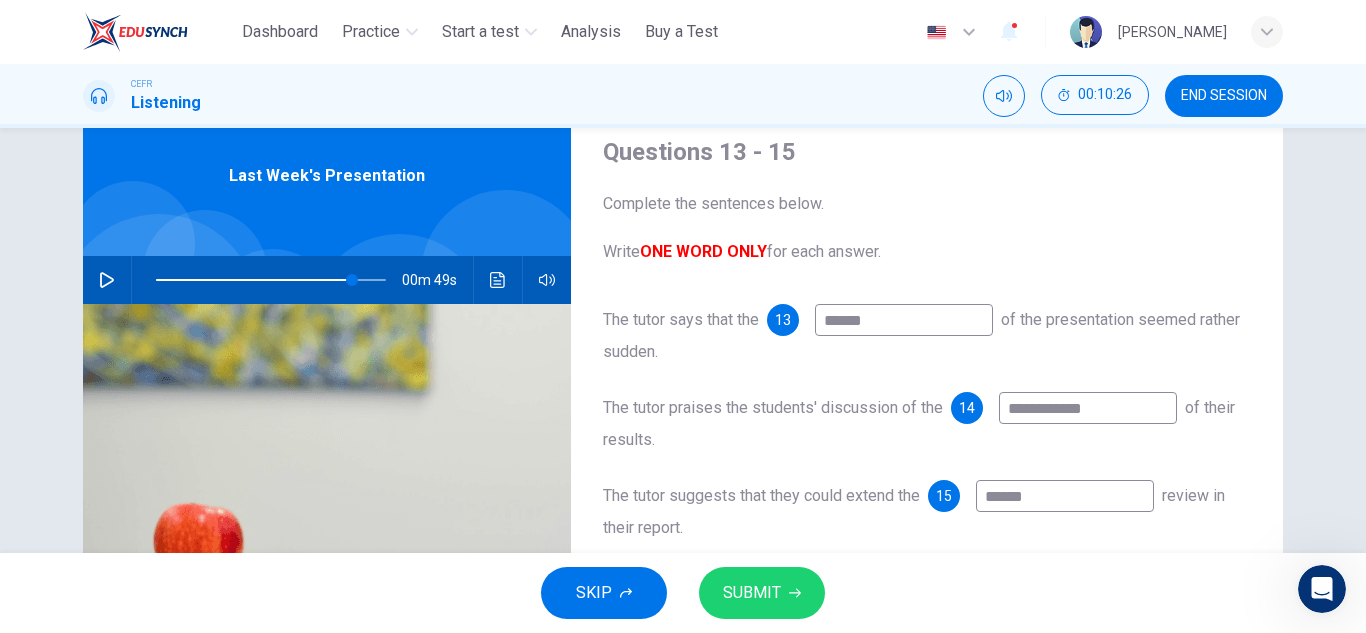 type on "**" 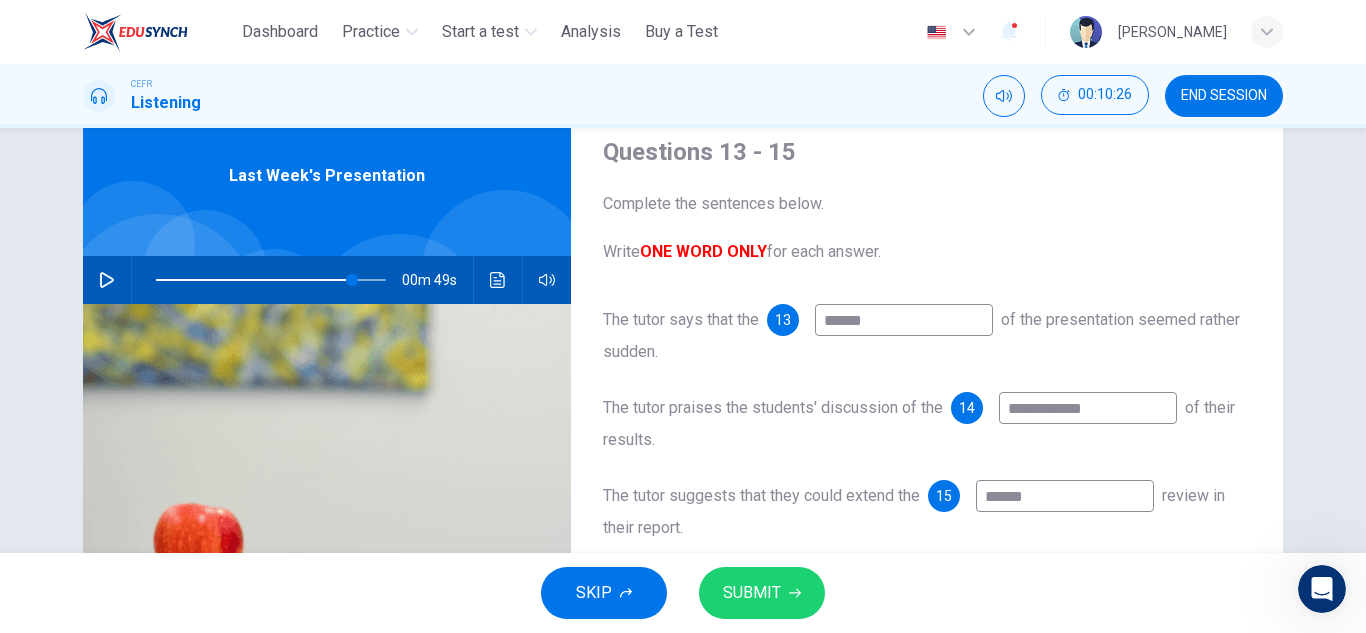 type on "*******" 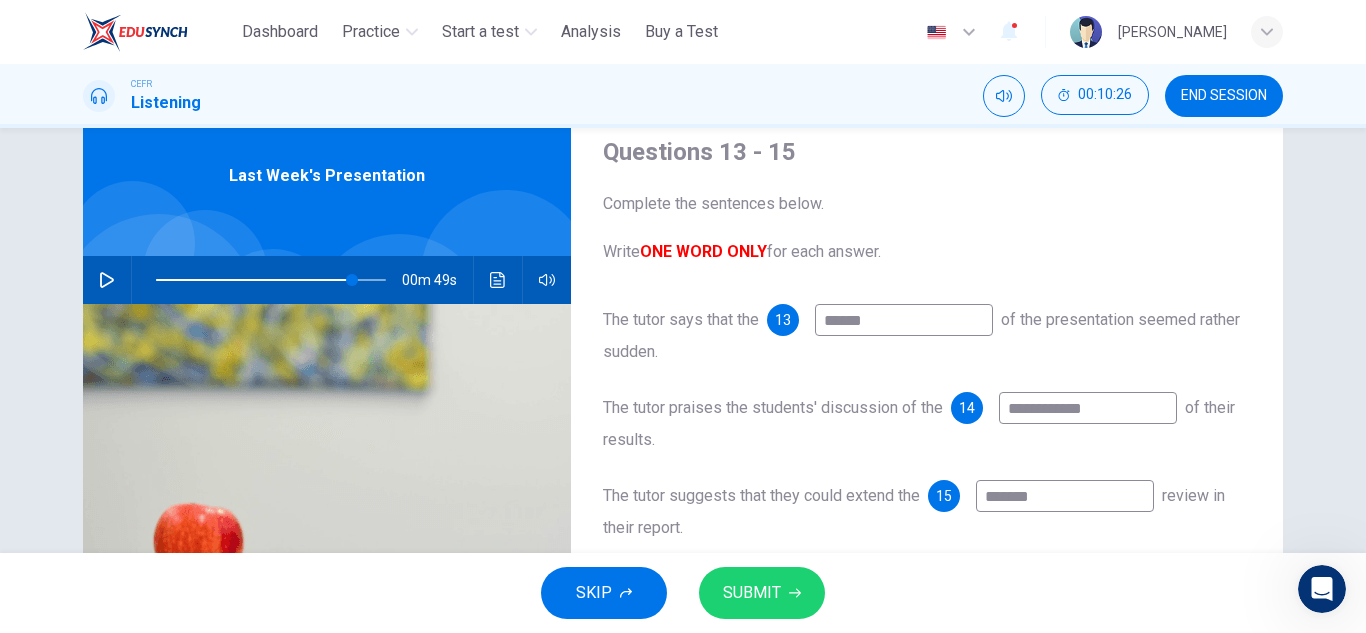 type on "**" 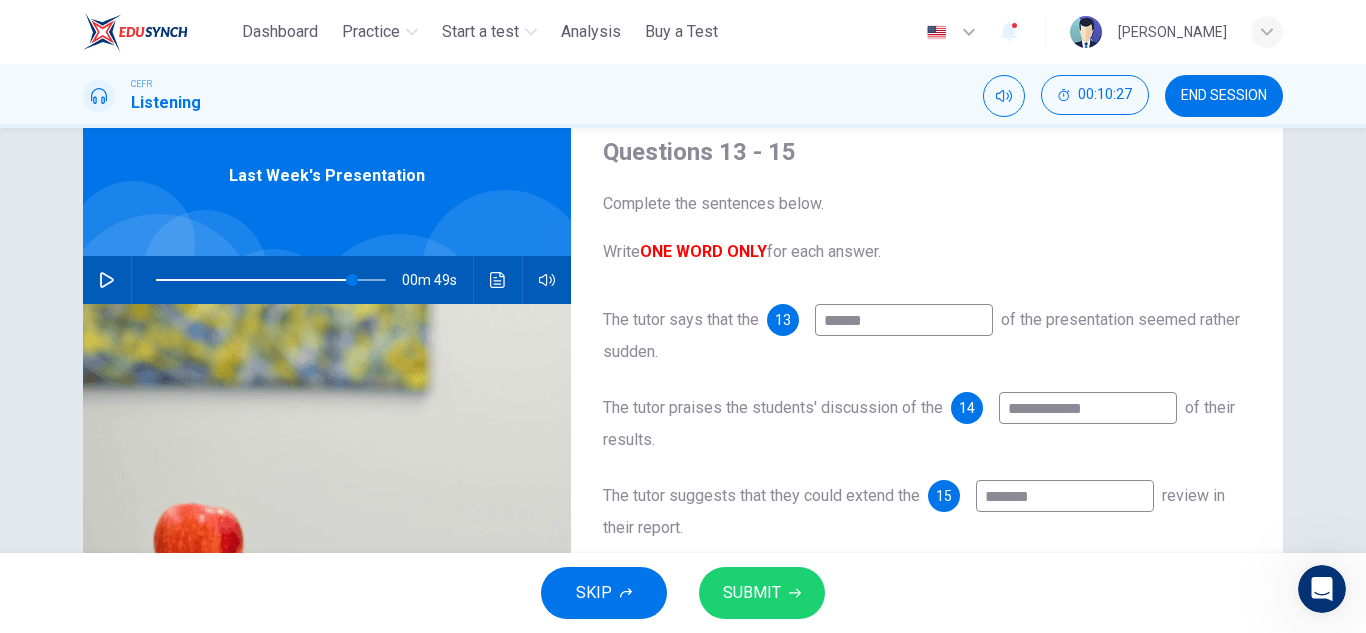 type on "********" 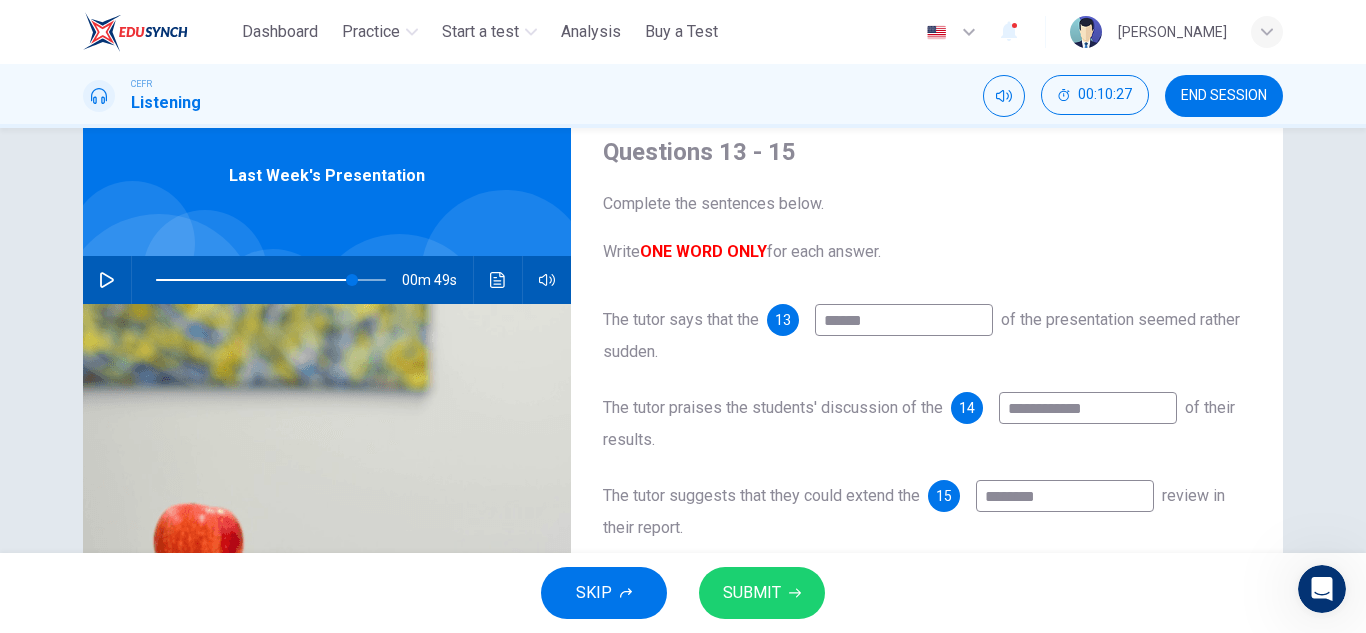 type on "**" 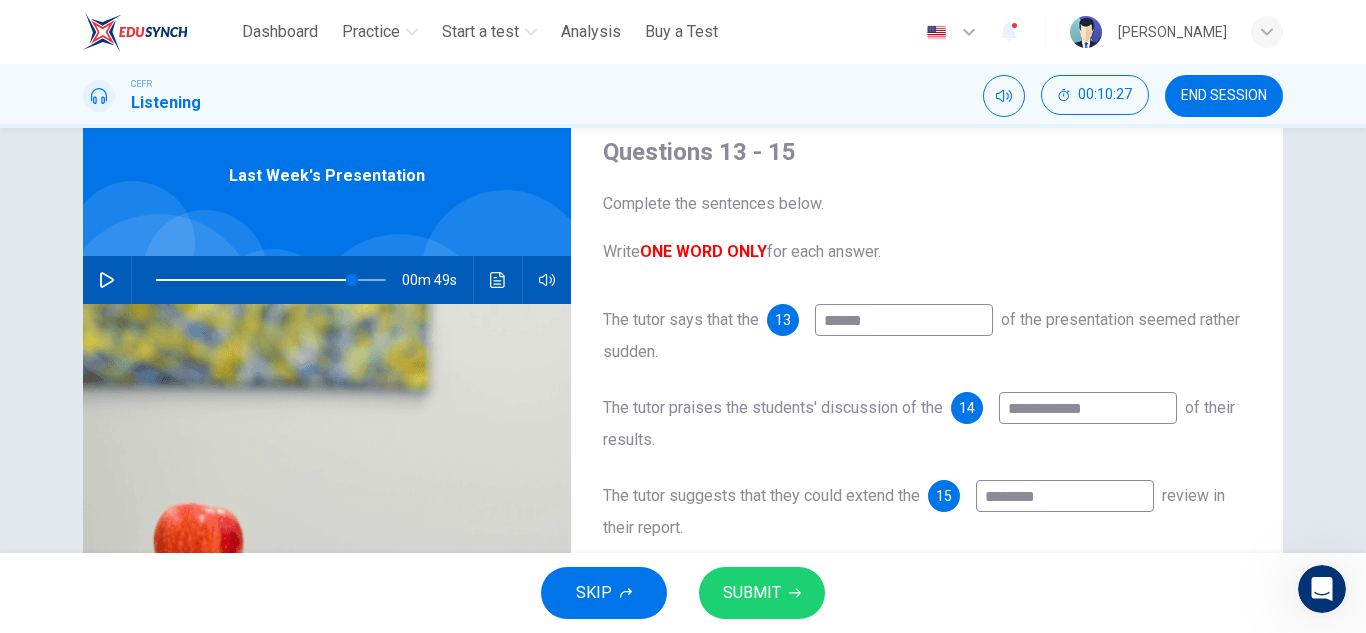 type on "*********" 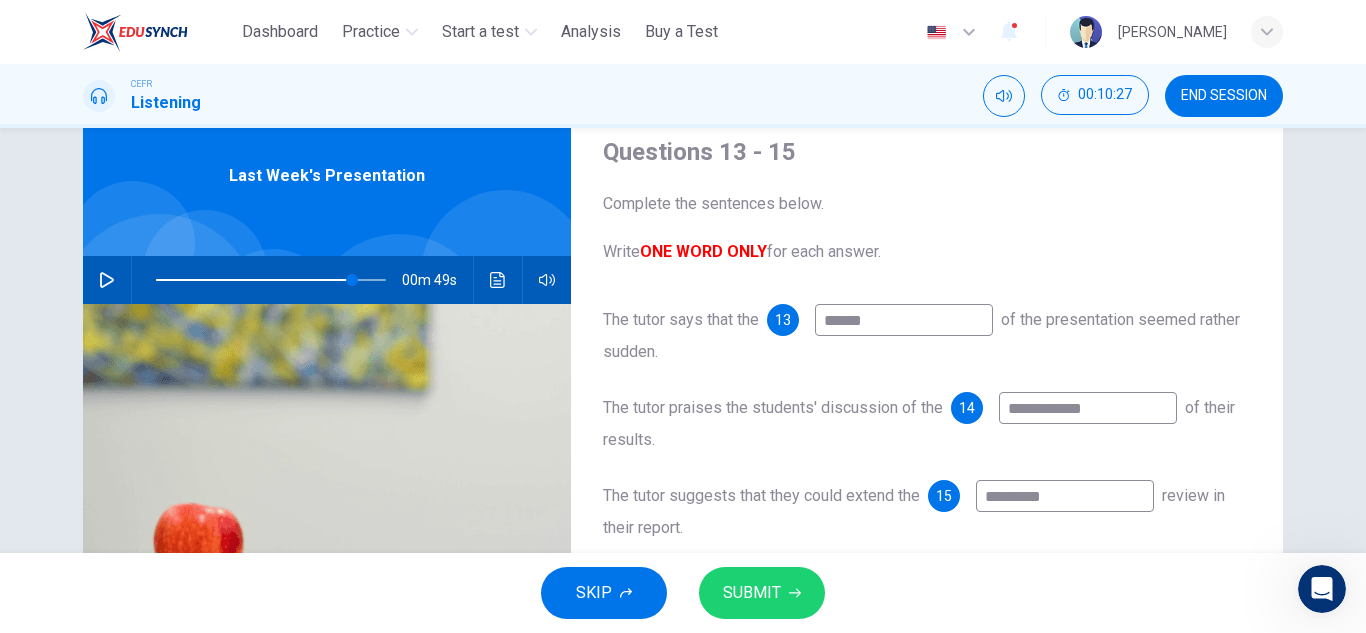 type on "**" 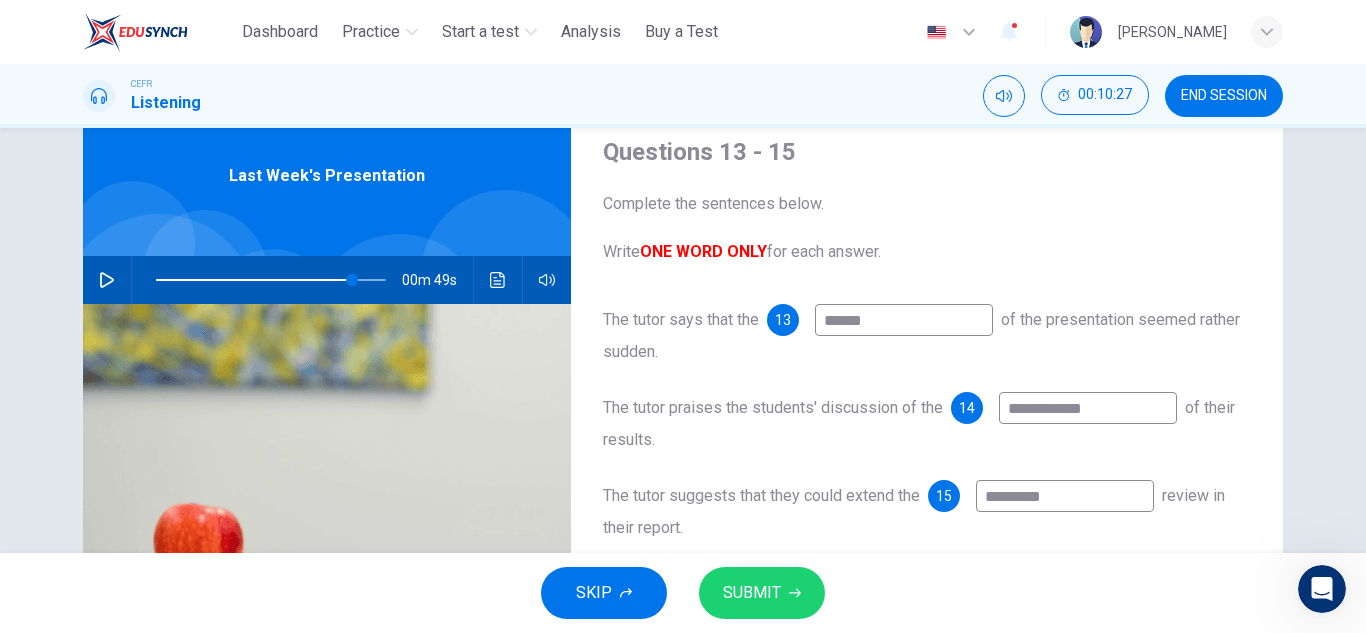 type on "**********" 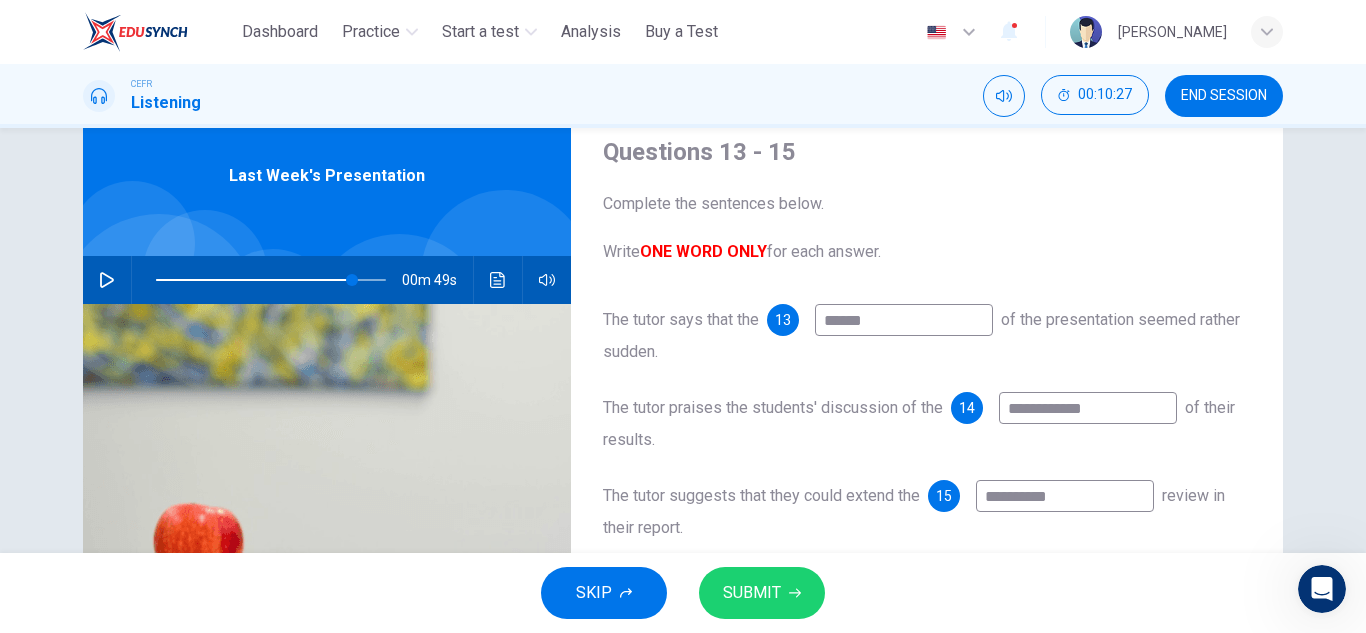 type on "**" 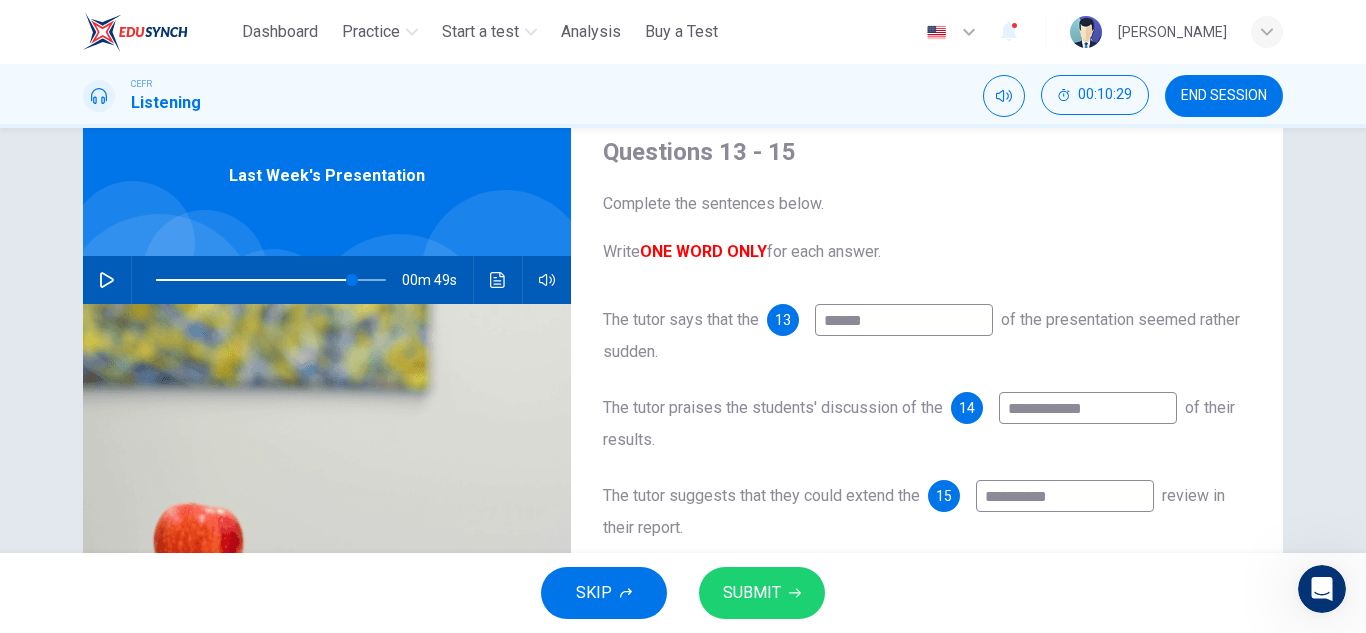 type on "**********" 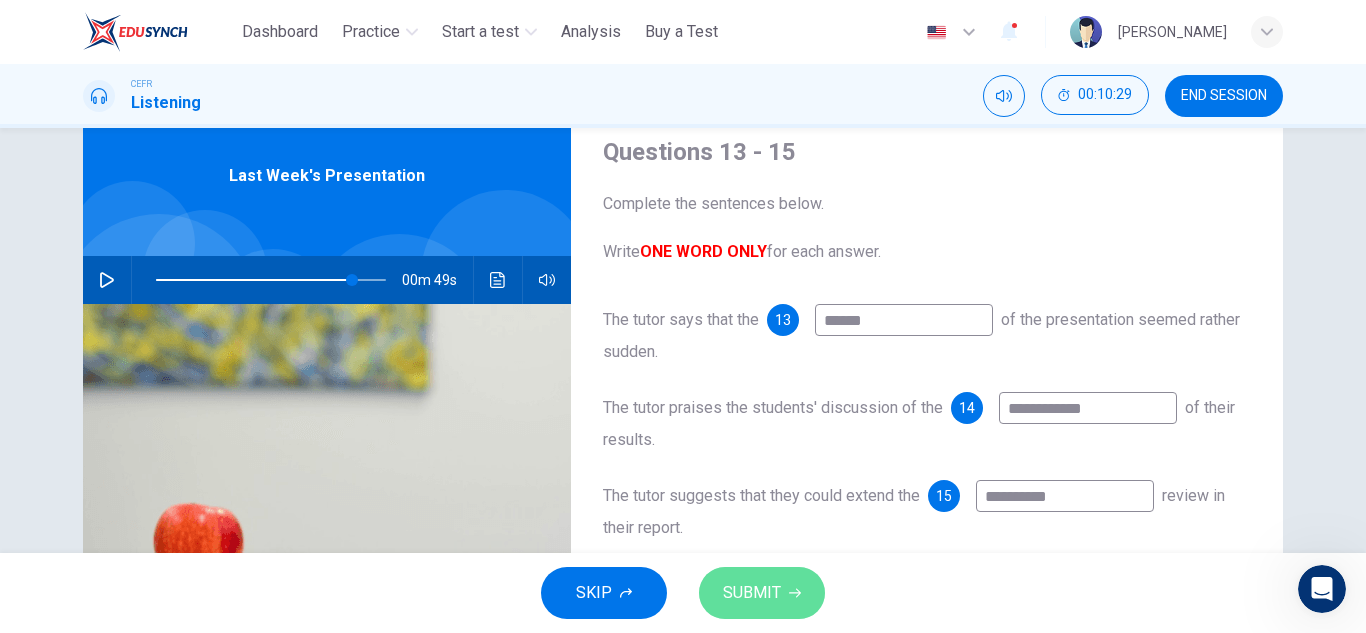 click on "SUBMIT" at bounding box center (752, 593) 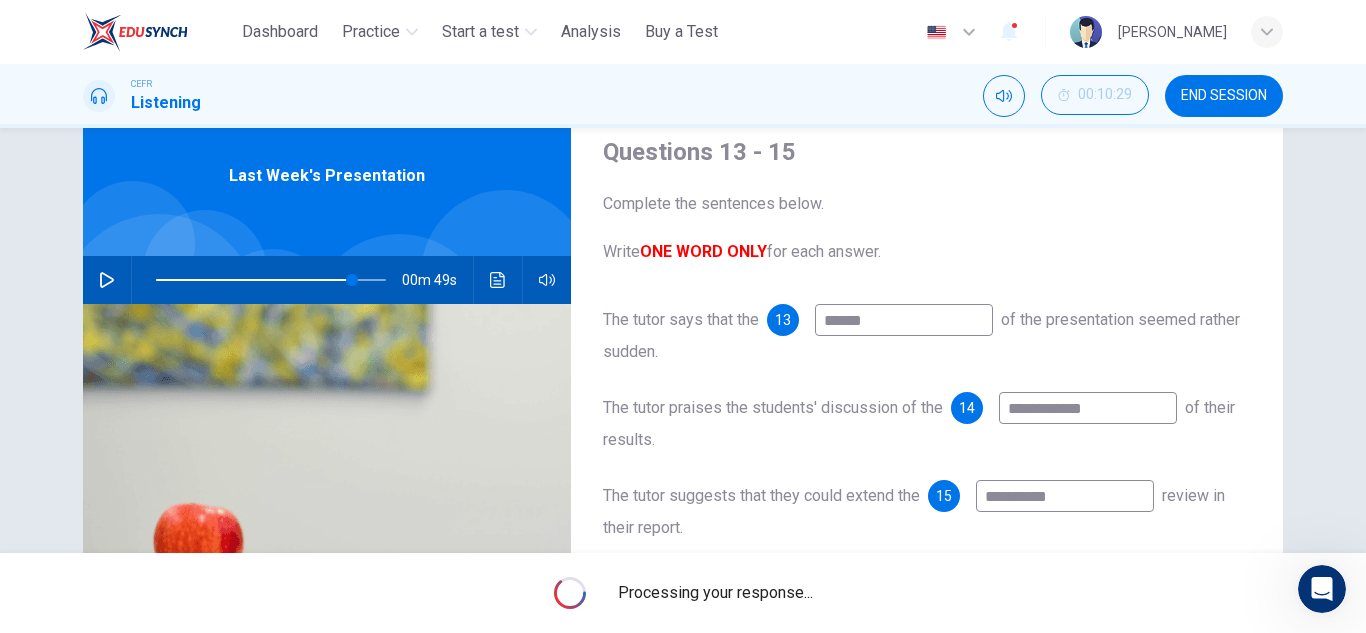 type on "**" 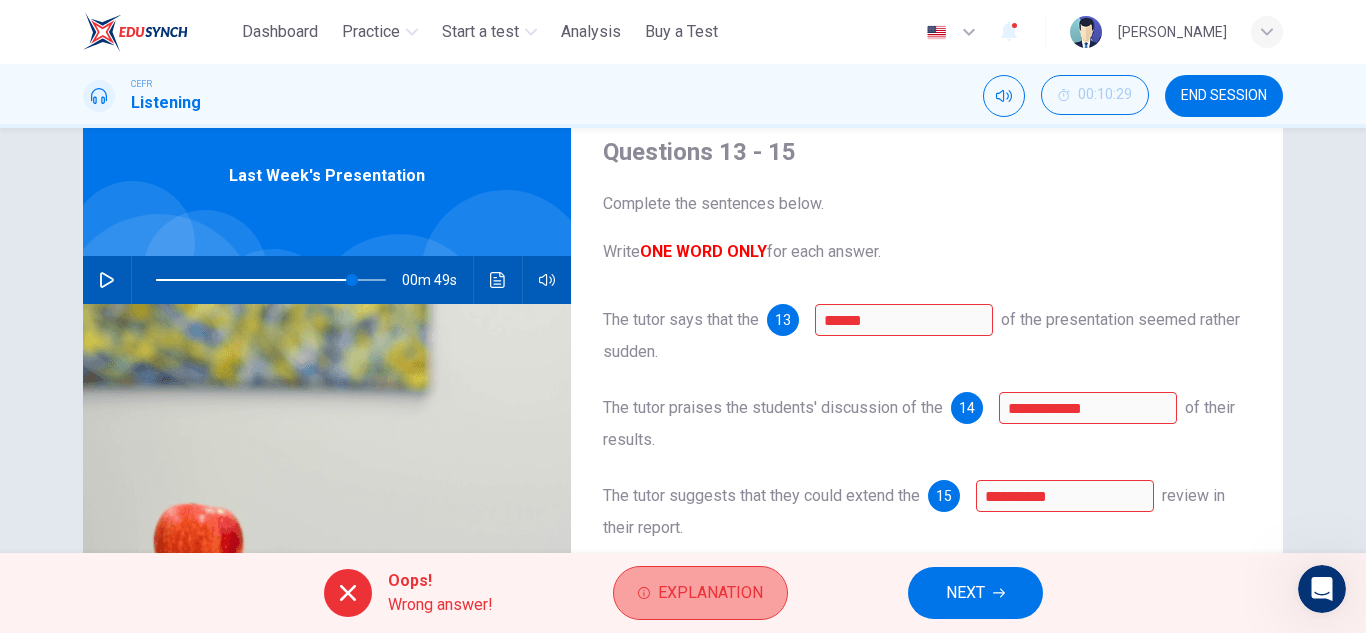 click on "Explanation" at bounding box center (710, 593) 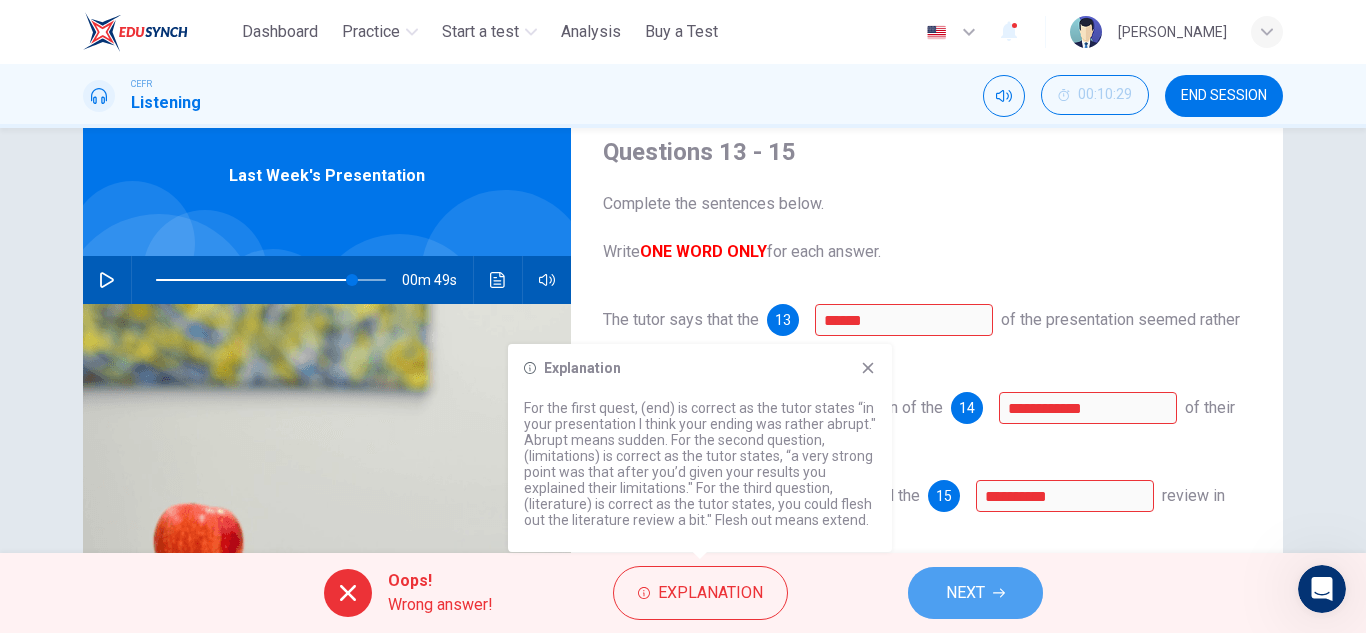 click on "NEXT" at bounding box center (965, 593) 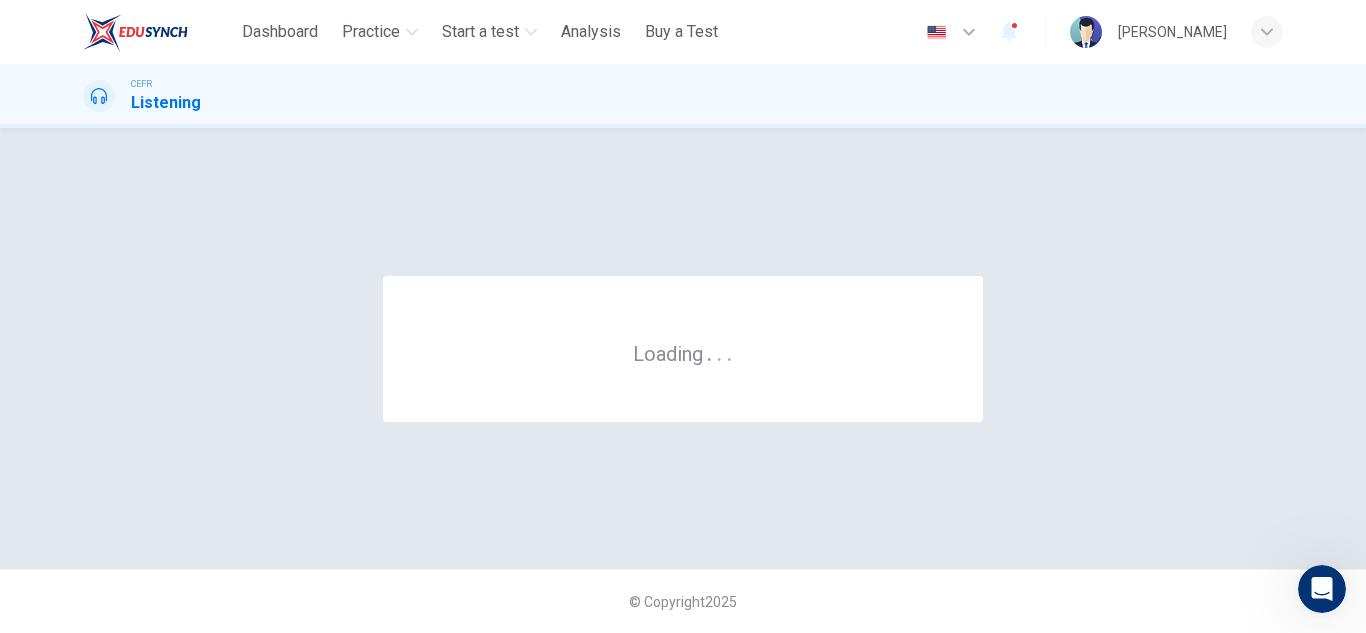 scroll, scrollTop: 0, scrollLeft: 0, axis: both 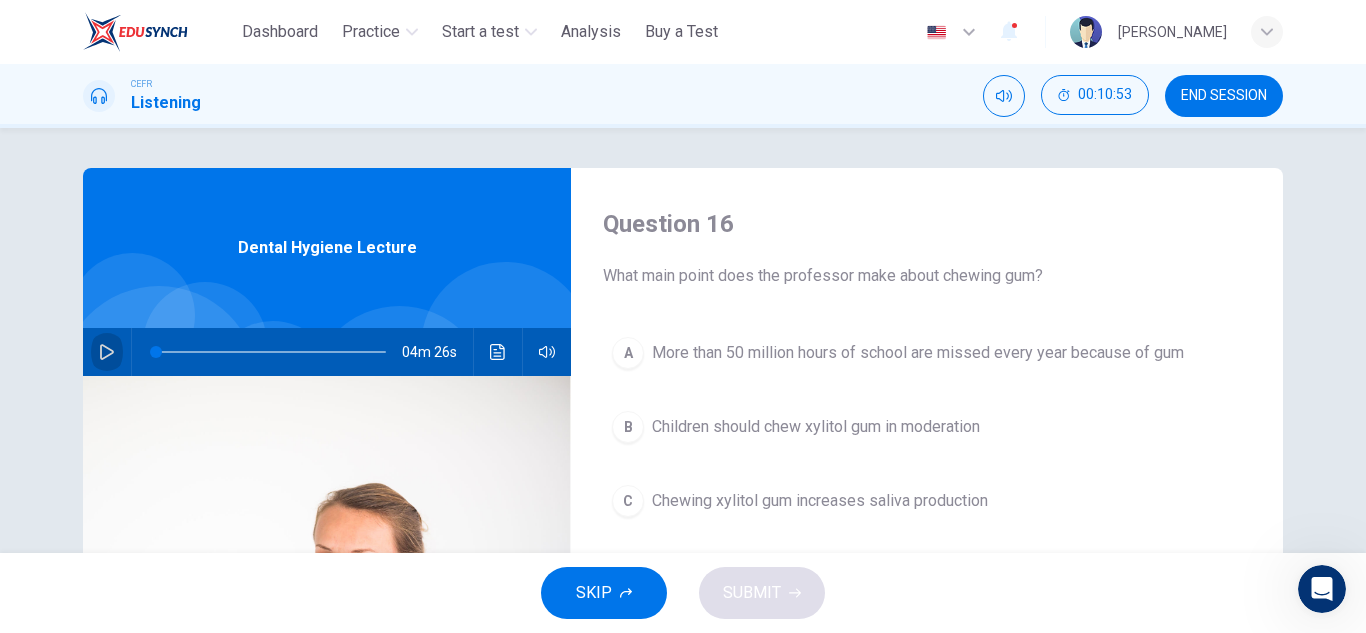 click 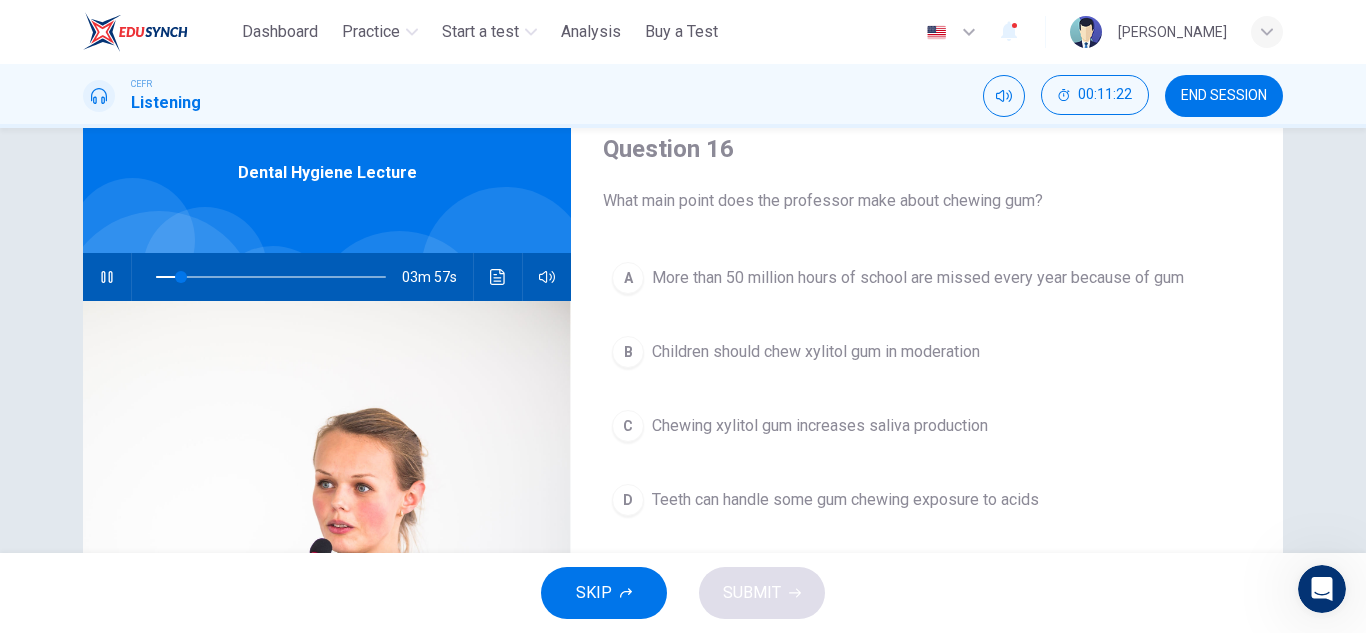 scroll, scrollTop: 74, scrollLeft: 0, axis: vertical 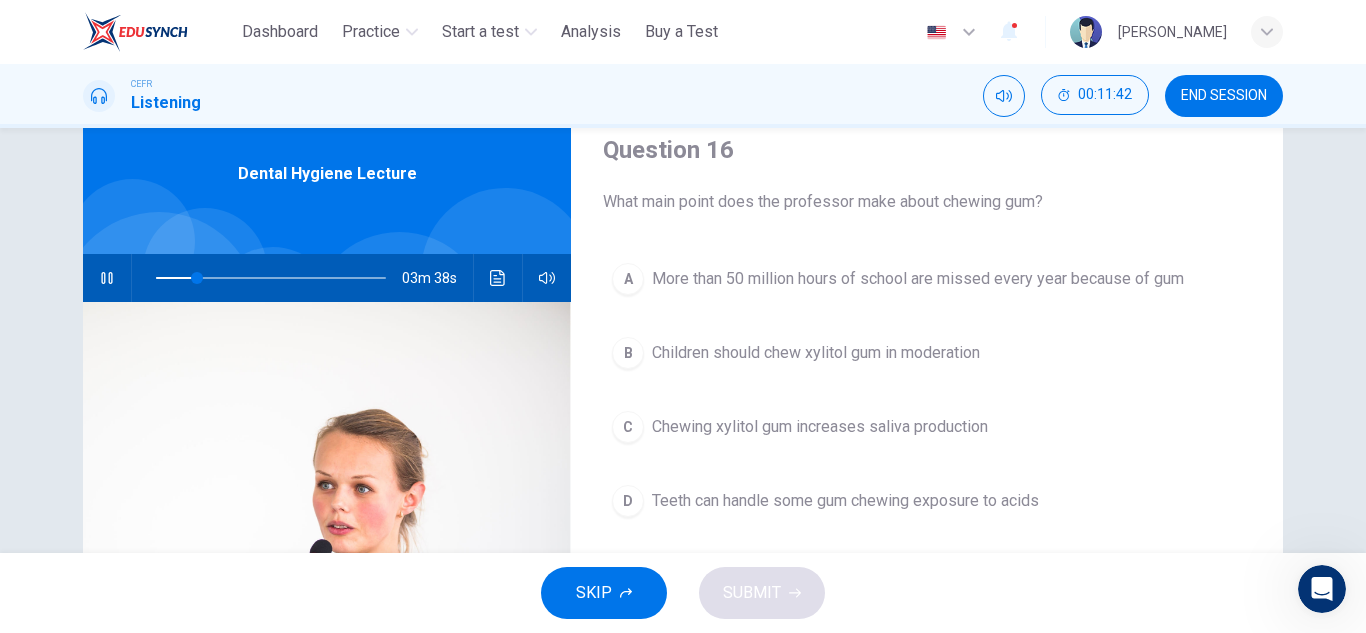 type on "**" 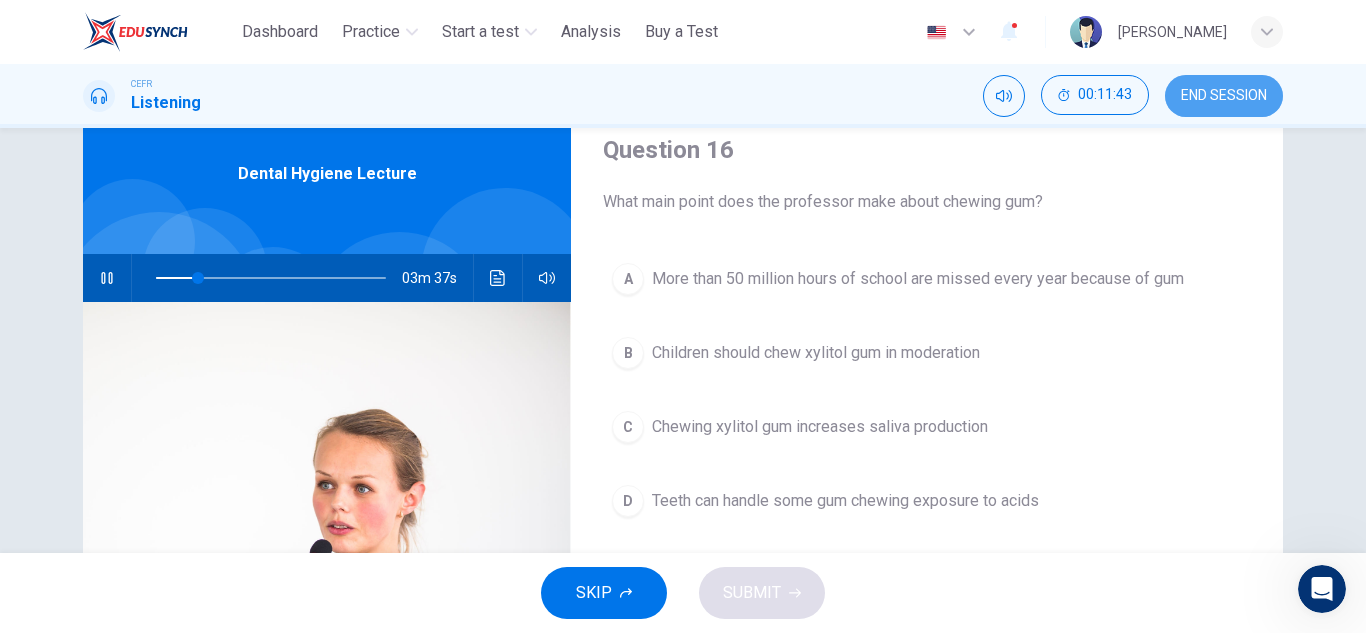 click on "END SESSION" at bounding box center [1224, 96] 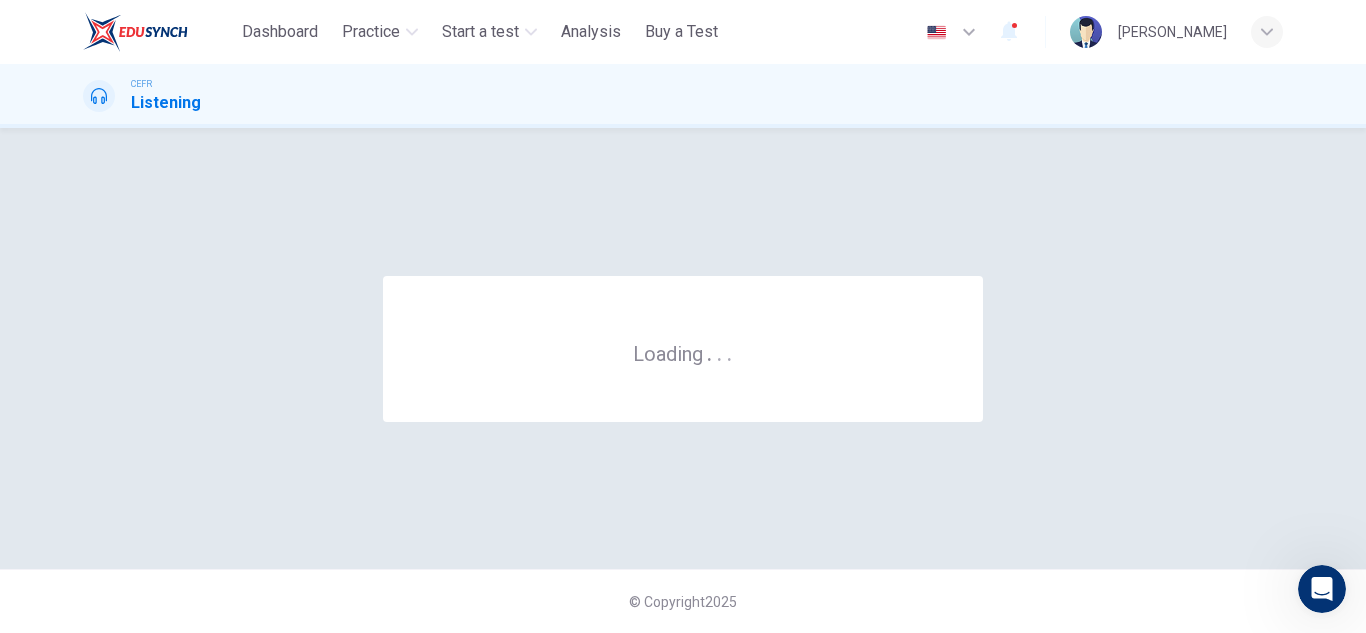 scroll, scrollTop: 0, scrollLeft: 0, axis: both 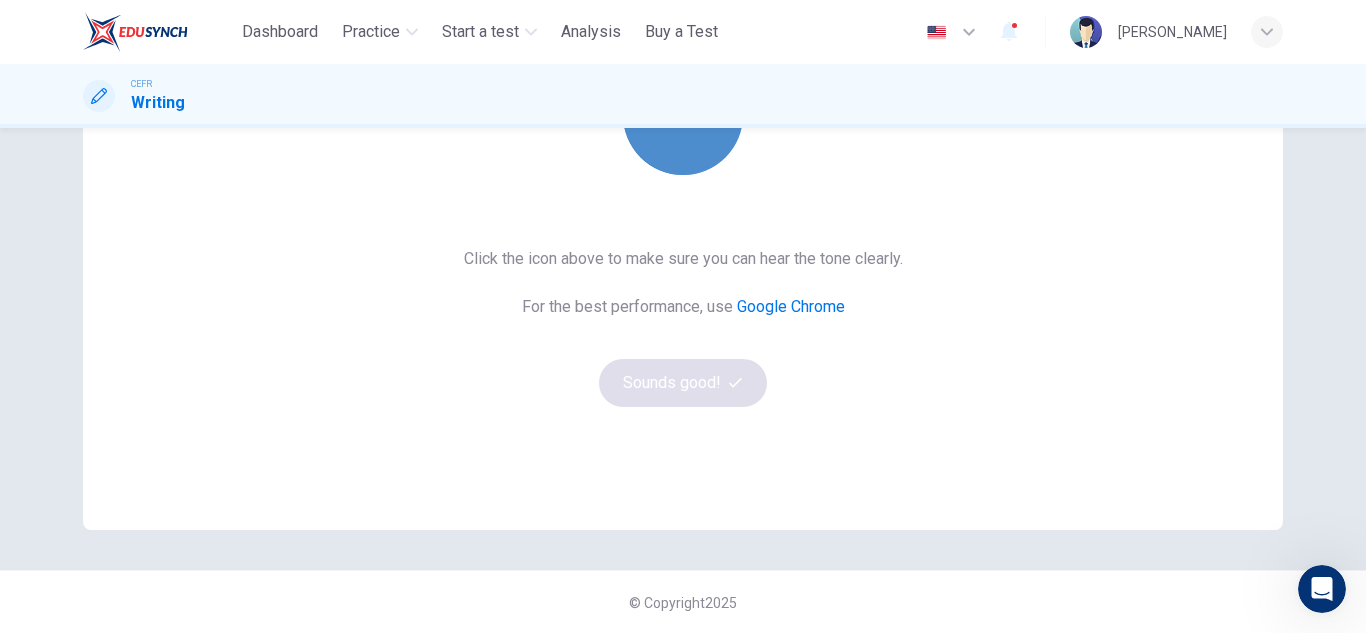 click at bounding box center [683, 115] 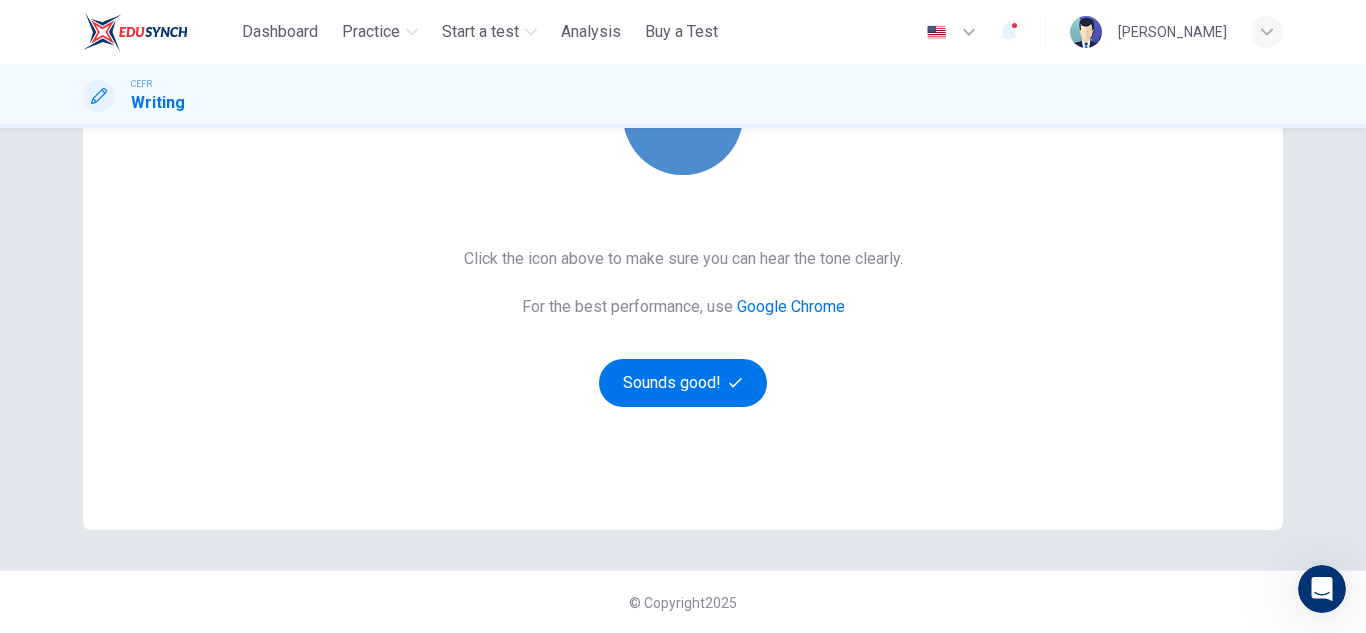 click at bounding box center (683, 115) 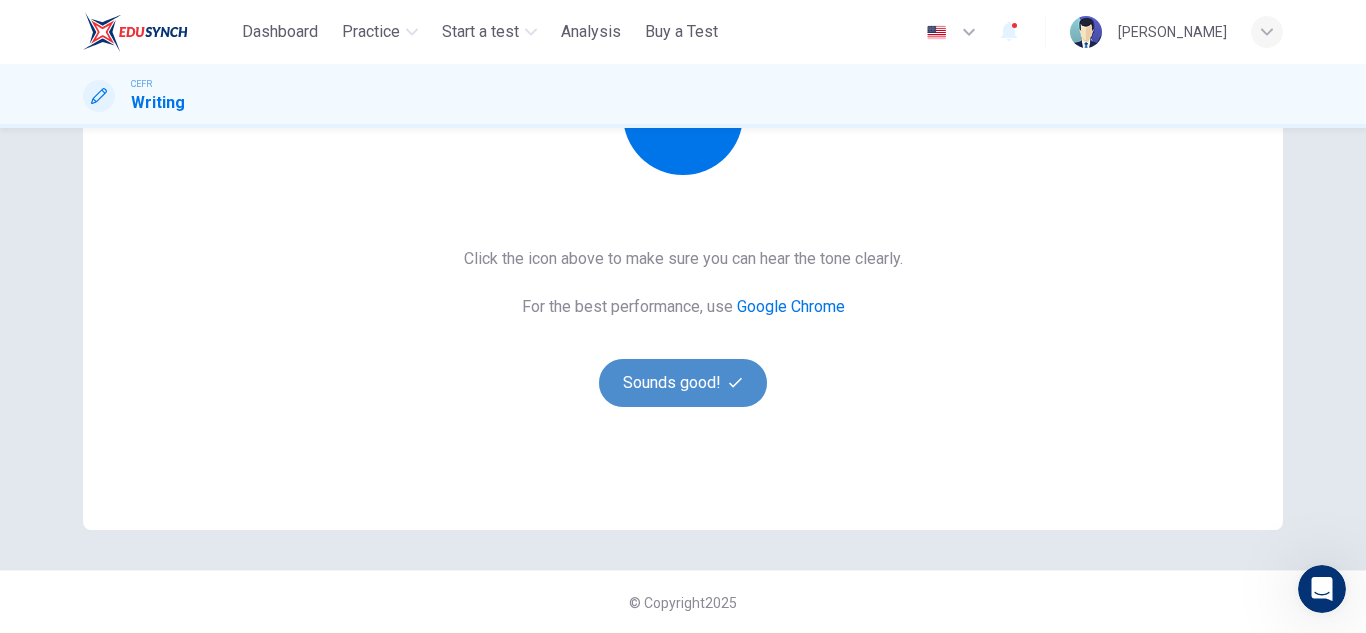 click on "Sounds good!" at bounding box center (683, 383) 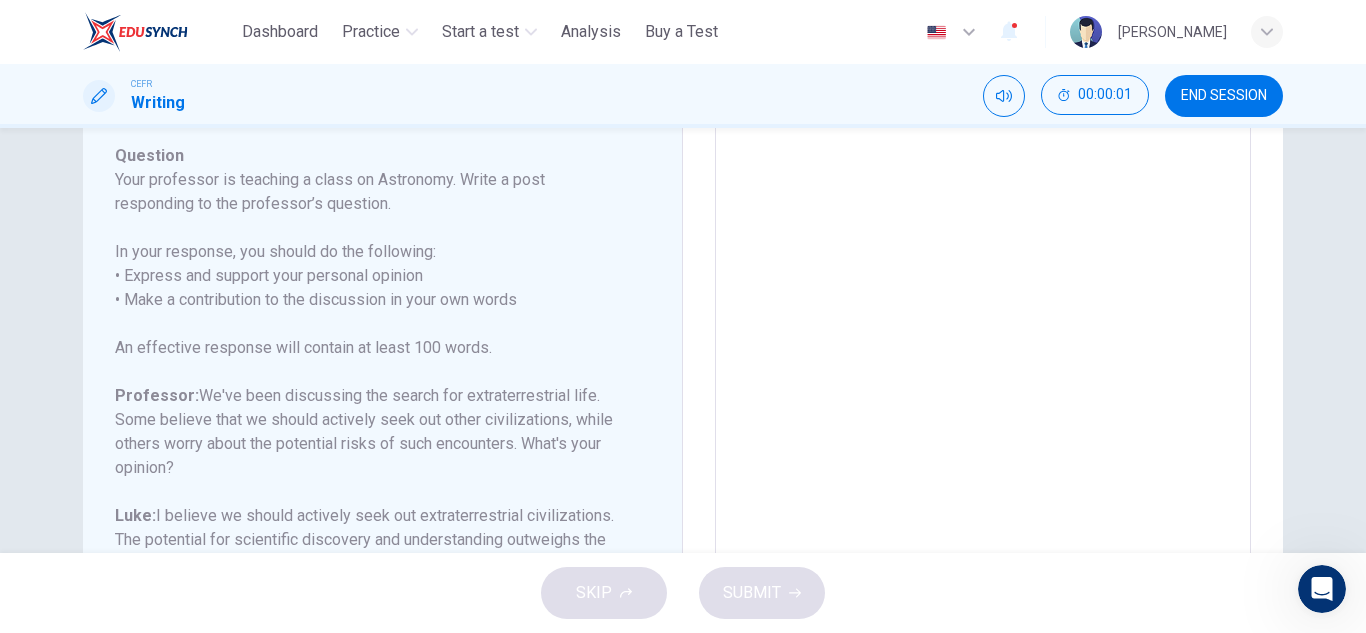 scroll, scrollTop: 222, scrollLeft: 0, axis: vertical 